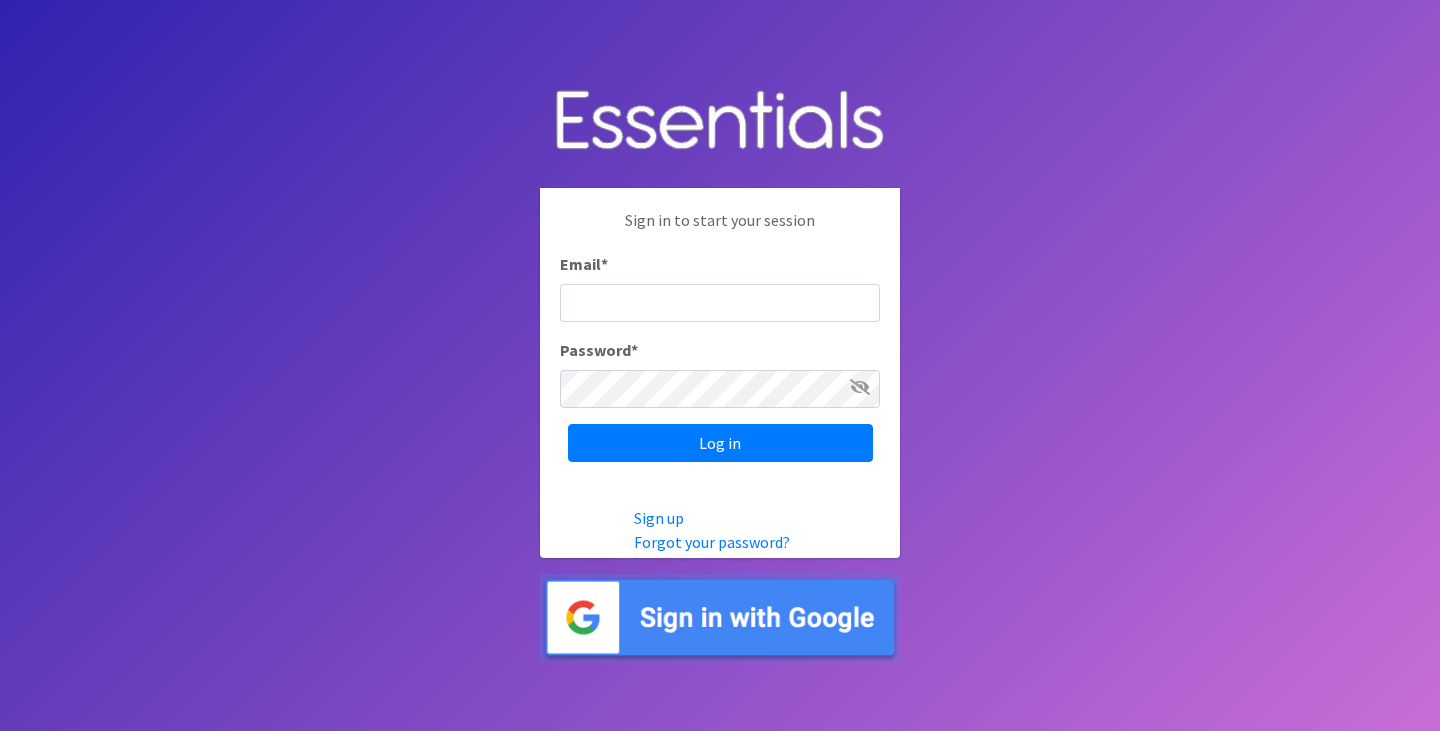 scroll, scrollTop: 0, scrollLeft: 0, axis: both 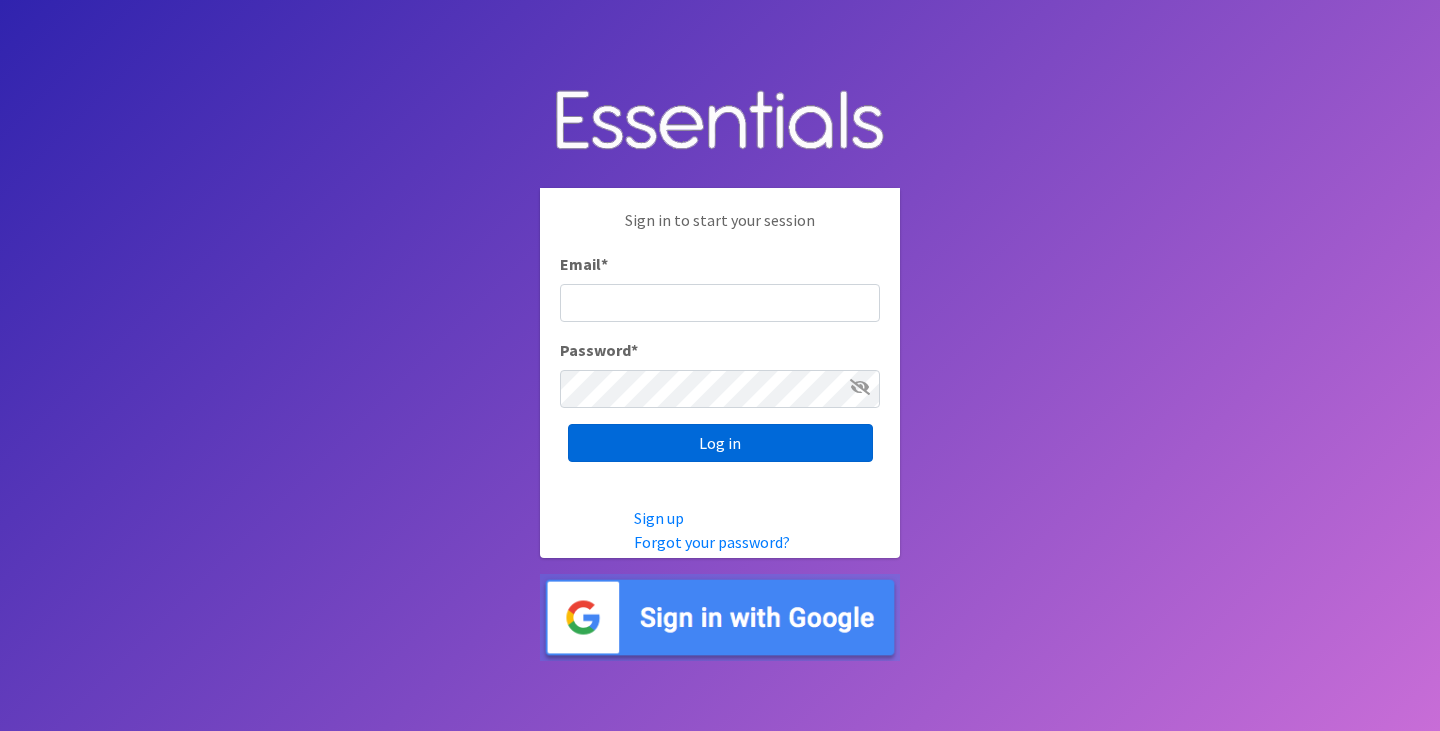 type on "[EMAIL]" 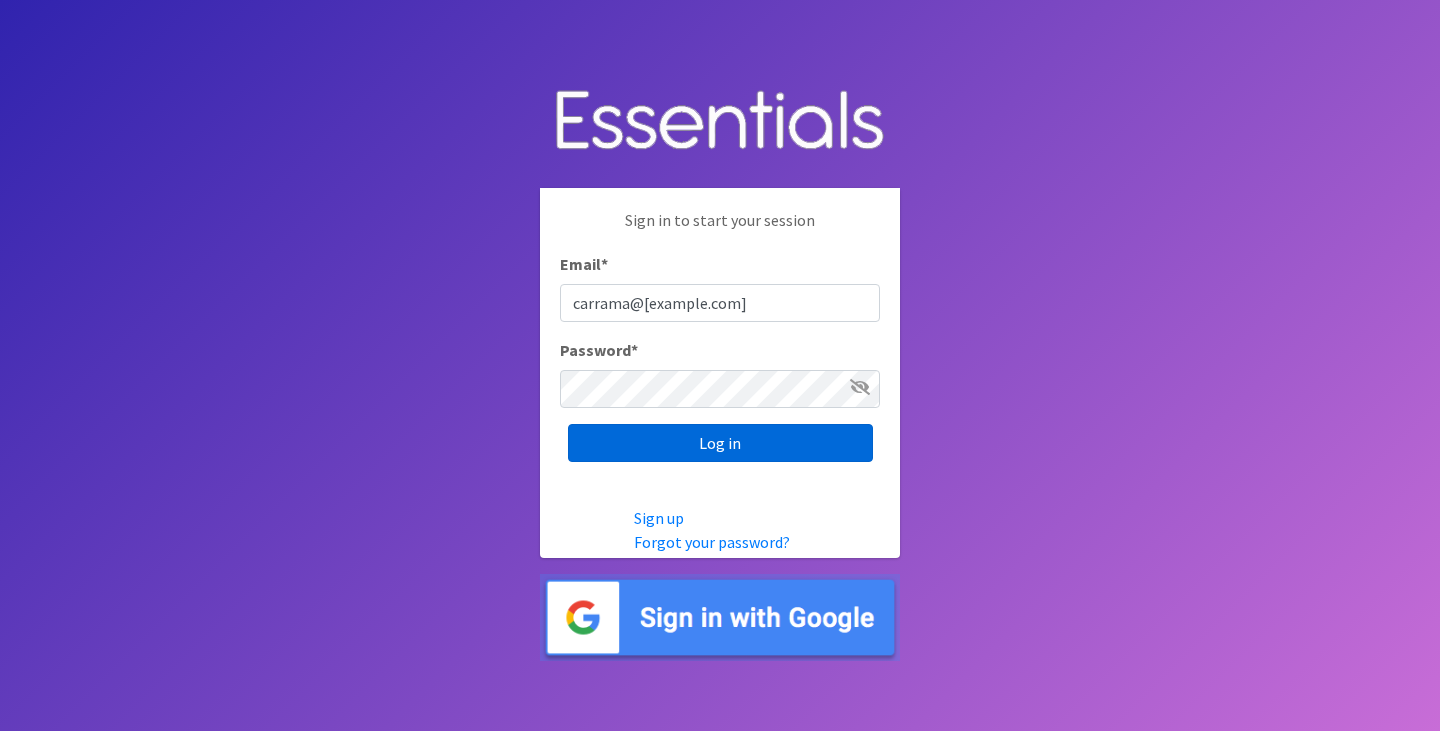 click on "Log in" at bounding box center [720, 443] 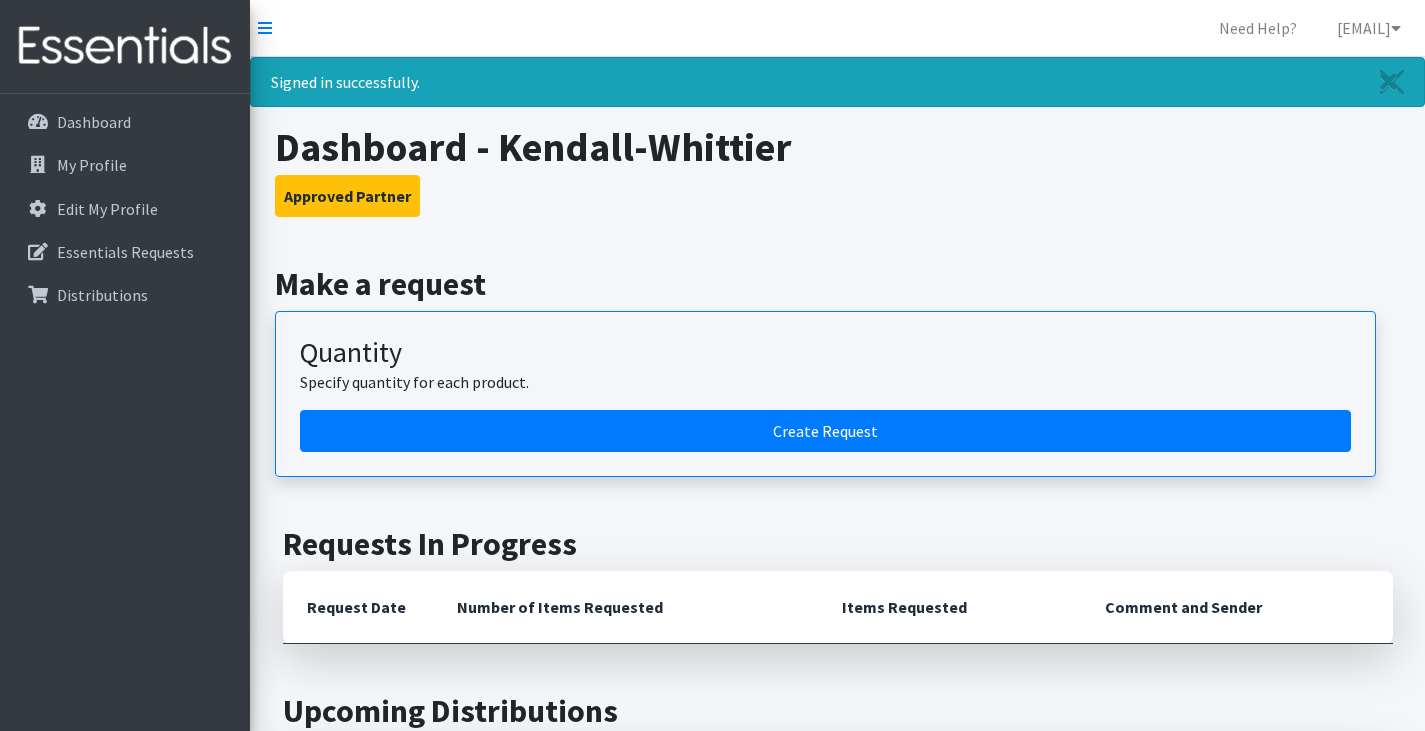 scroll, scrollTop: 0, scrollLeft: 0, axis: both 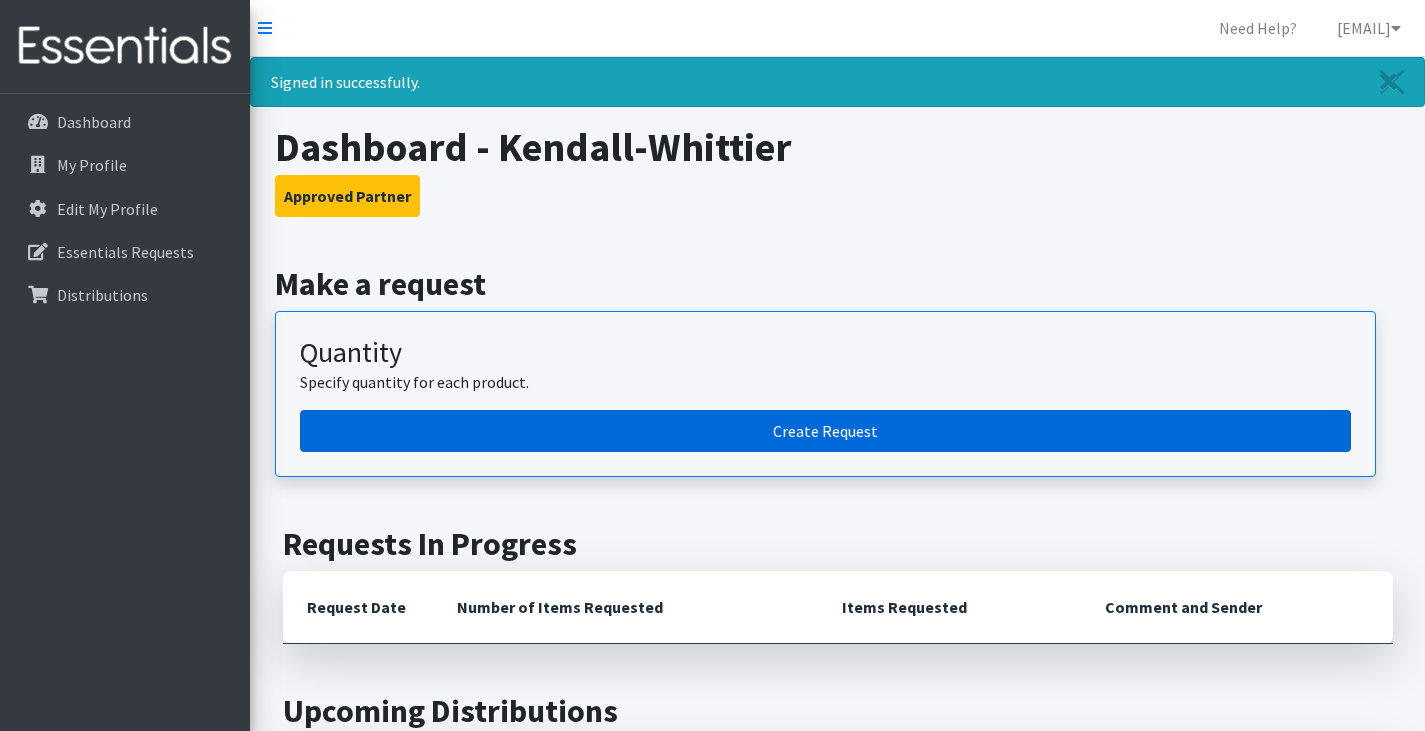 click on "Create Request" at bounding box center (825, 431) 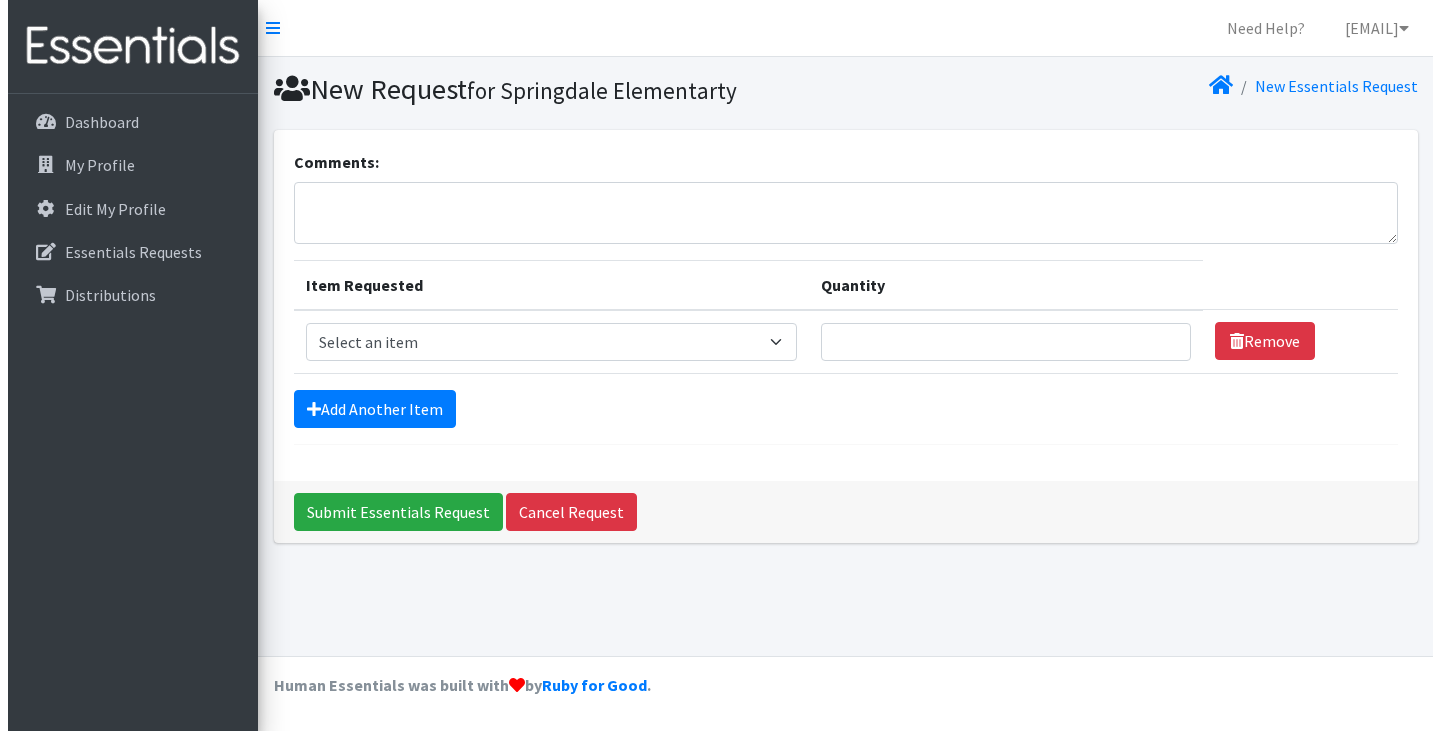scroll, scrollTop: 0, scrollLeft: 0, axis: both 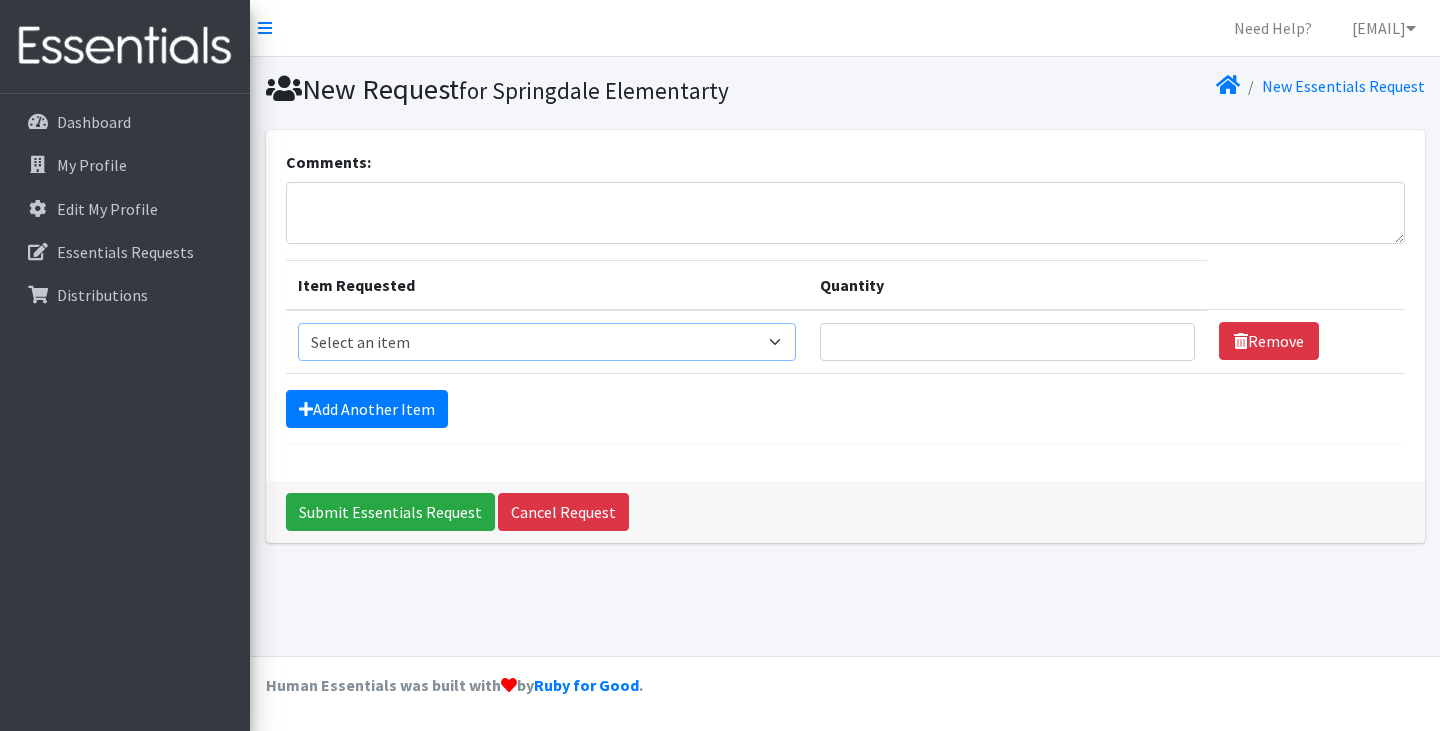 click on "Select an item
Liners (Pack of 100)
Makeup Bag (25)
Pads 1 (Pack of 25)
Pads 2 (Pack of 25)
Pads 3 (Pack of 25)
Pads 4 (Pack of 25)
Pads 5 (Pack of 25) LIMITED QUANTITIES
Tampon Regular (Pack of 25)
Tampon Super (Pack of 25)
Tampons Light (Pack of 25)" at bounding box center (547, 342) 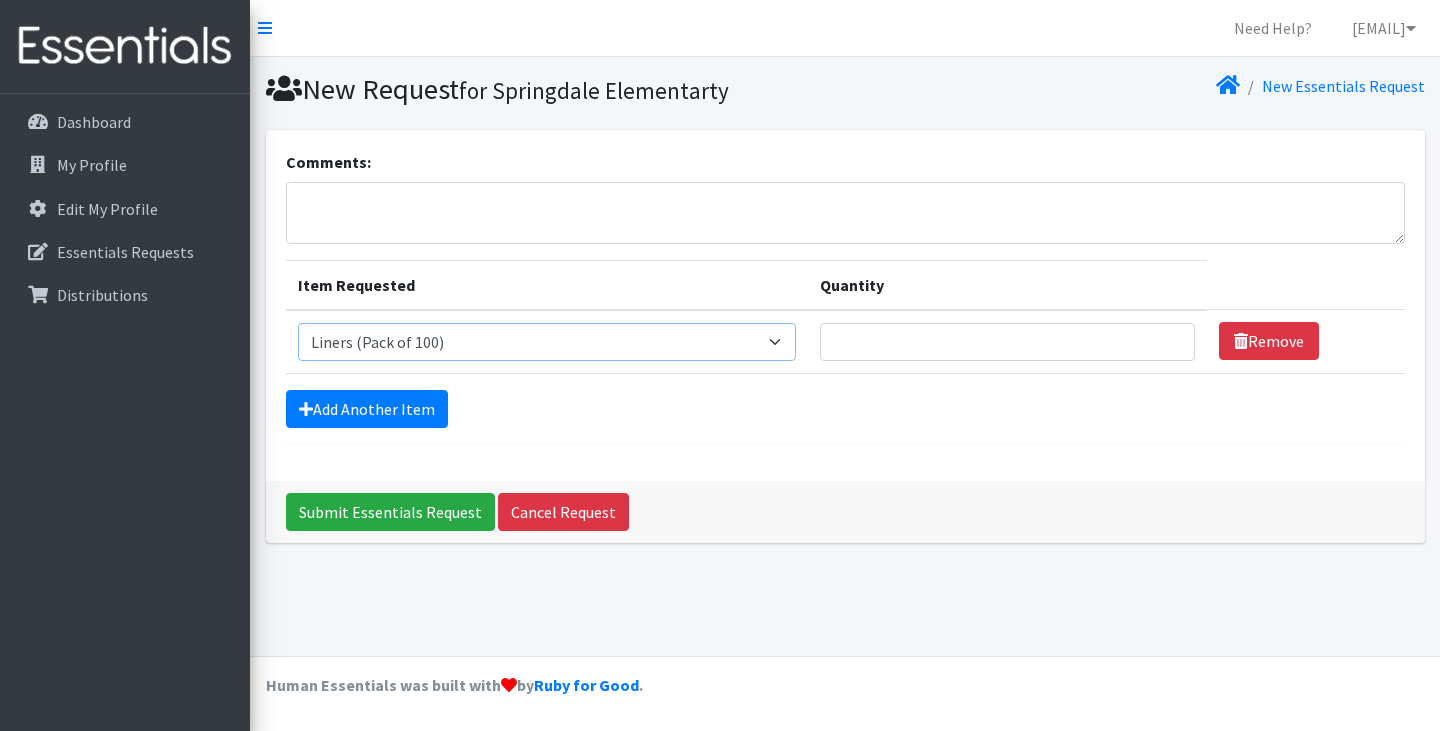 click on "Select an item
Liners (Pack of 100)
Makeup Bag (25)
Pads 1 (Pack of 25)
Pads 2 (Pack of 25)
Pads 3 (Pack of 25)
Pads 4 (Pack of 25)
Pads 5 (Pack of 25) LIMITED QUANTITIES
Tampon Regular (Pack of 25)
Tampon Super (Pack of 25)
Tampons Light (Pack of 25)" at bounding box center (547, 342) 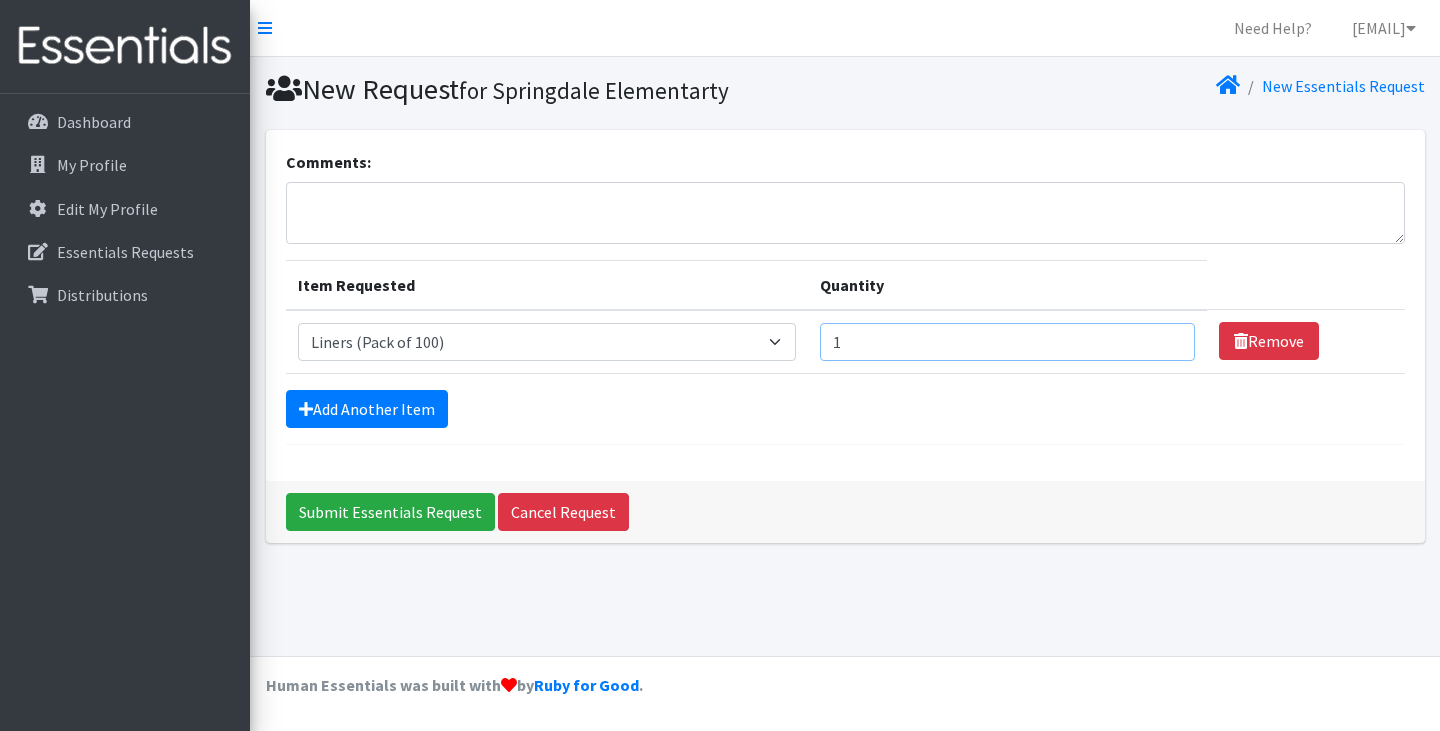 click on "1" at bounding box center (1007, 342) 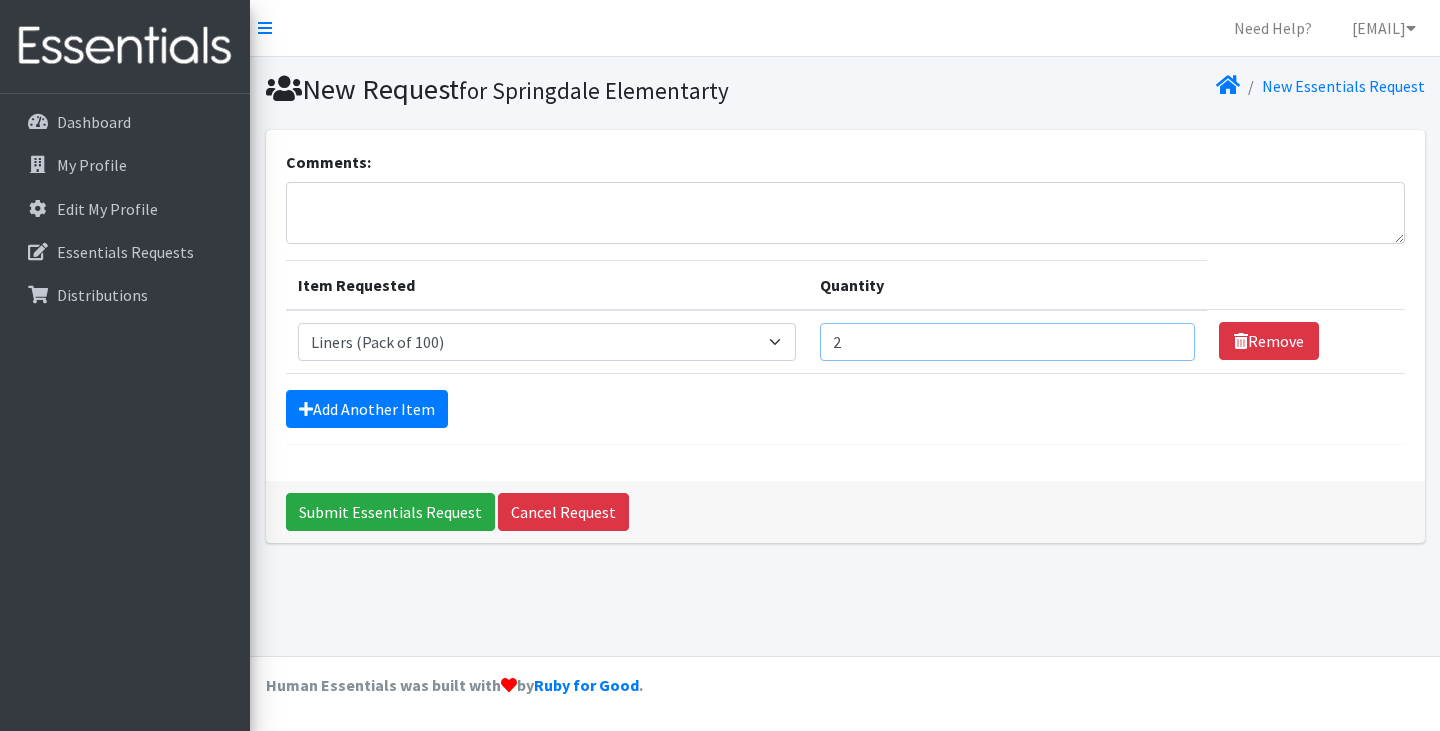 click on "2" at bounding box center [1007, 342] 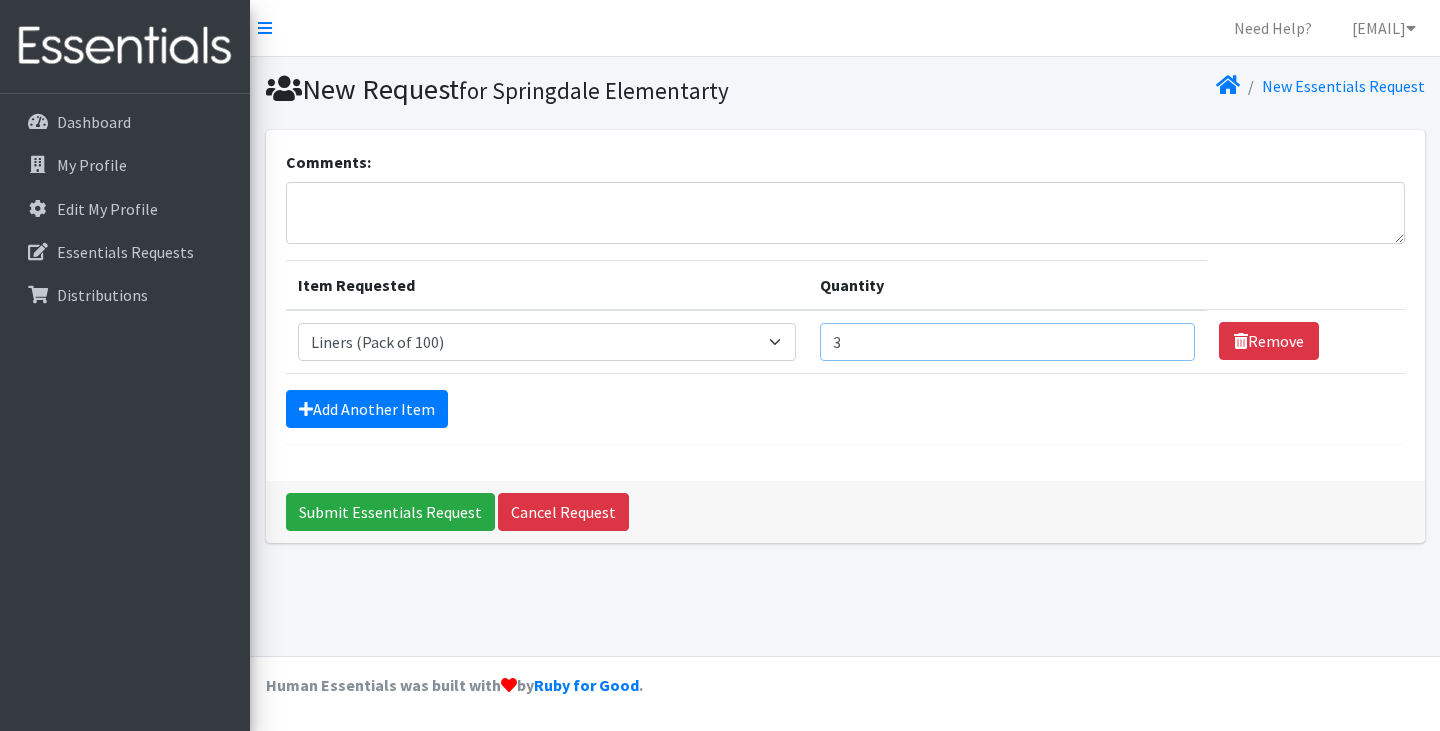type on "3" 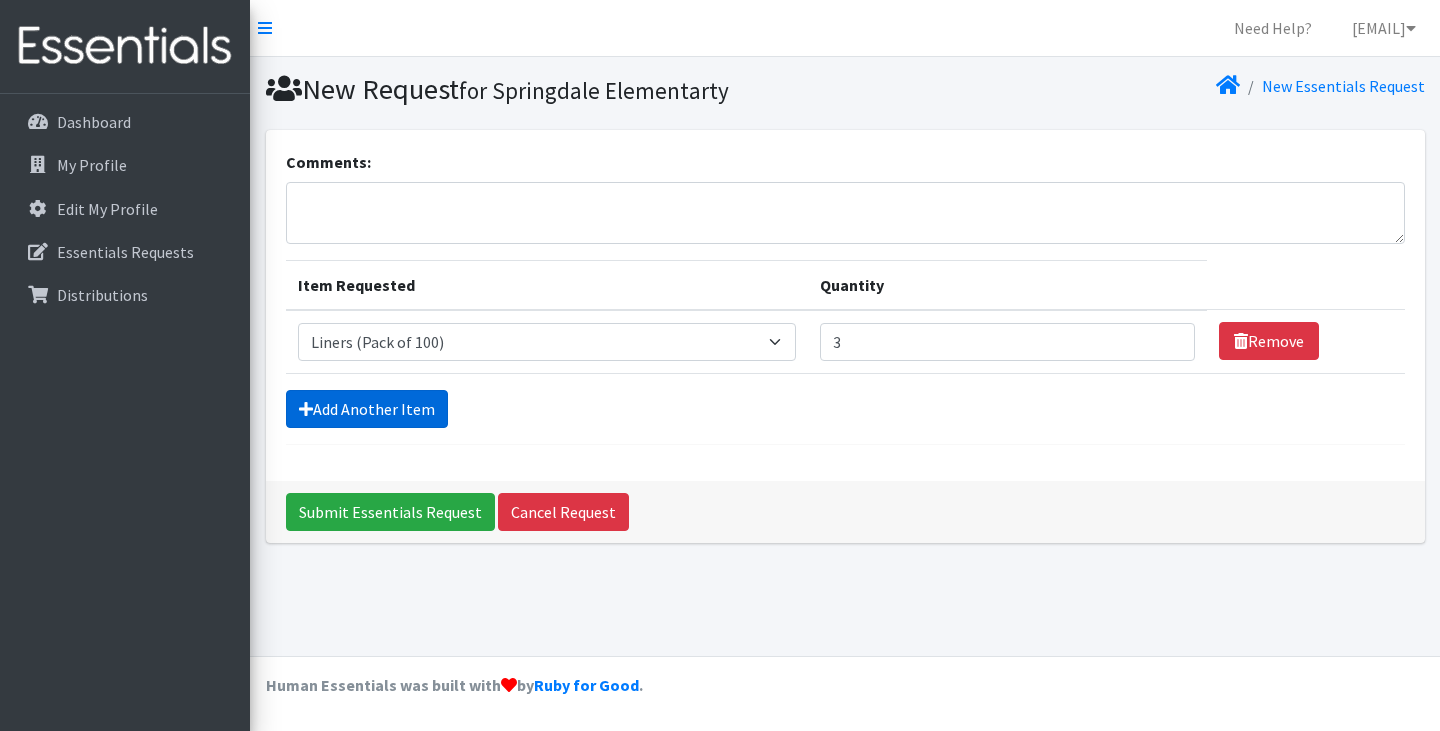 click on "Add Another Item" at bounding box center (367, 409) 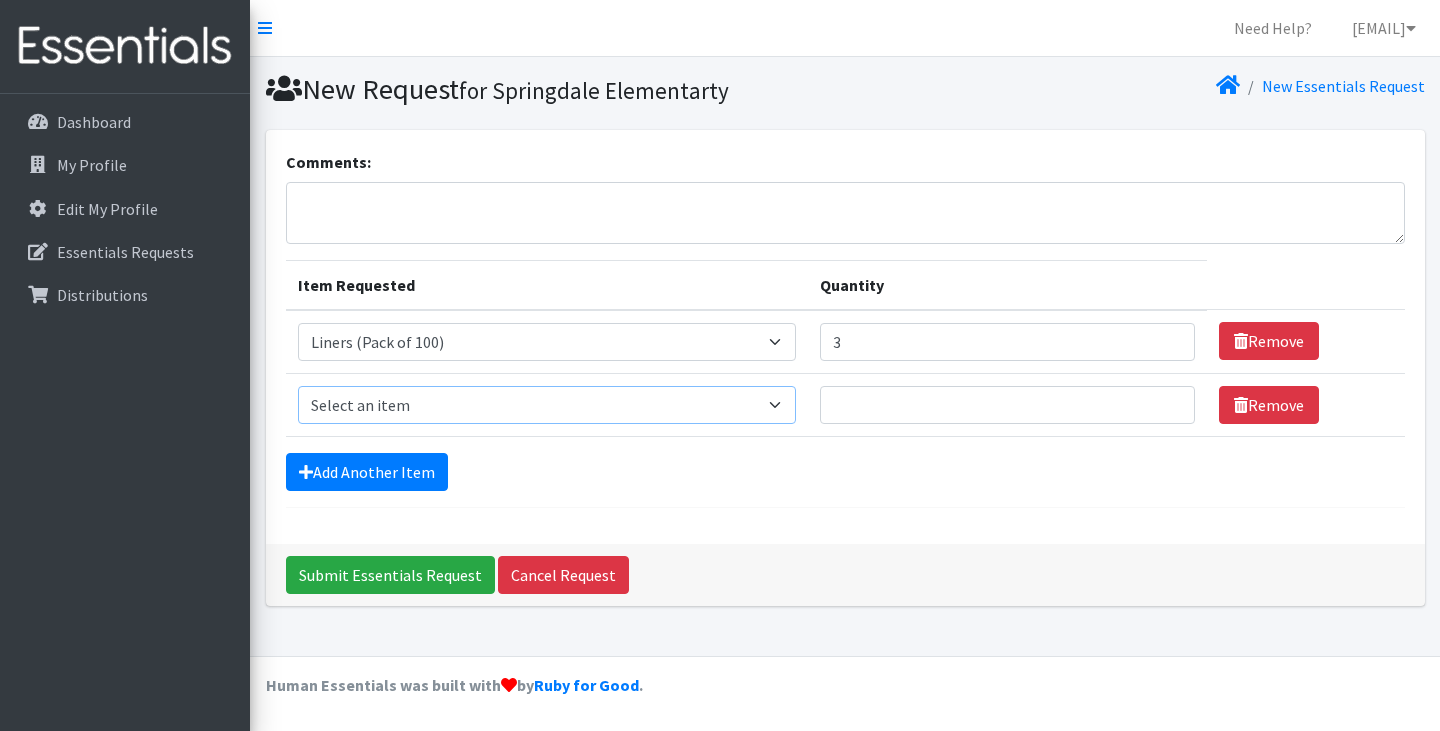 click on "Select an item
Liners (Pack of 100)
Makeup Bag (25)
Pads 1 (Pack of 25)
Pads 2 (Pack of 25)
Pads 3 (Pack of 25)
Pads 4 (Pack of 25)
Pads 5 (Pack of 25) LIMITED QUANTITIES
Tampon Regular (Pack of 25)
Tampon Super (Pack of 25)
Tampons Light (Pack of 25)" at bounding box center [547, 405] 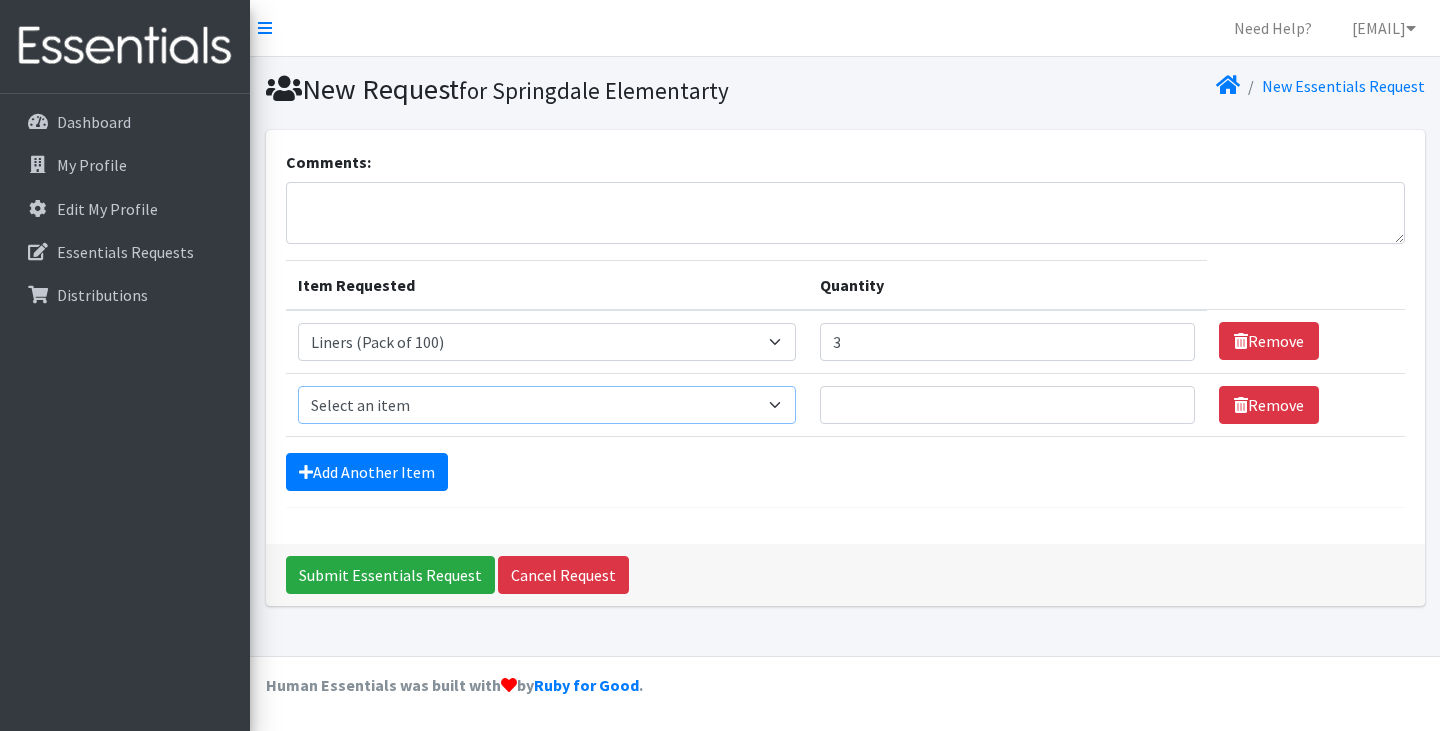 select on "13585" 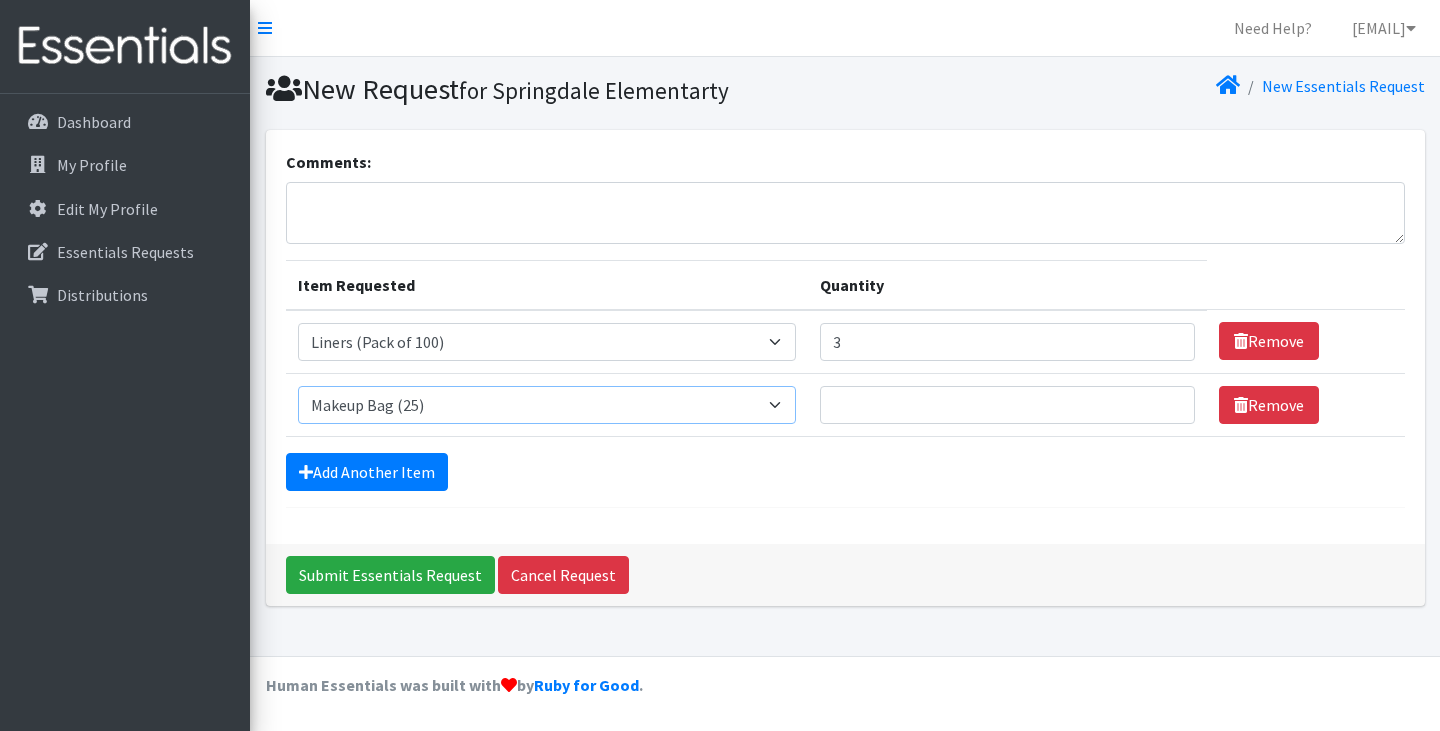 click on "Select an item
Liners (Pack of 100)
Makeup Bag (25)
Pads 1 (Pack of 25)
Pads 2 (Pack of 25)
Pads 3 (Pack of 25)
Pads 4 (Pack of 25)
Pads 5 (Pack of 25) LIMITED QUANTITIES
Tampon Regular (Pack of 25)
Tampon Super (Pack of 25)
Tampons Light (Pack of 25)" at bounding box center [547, 405] 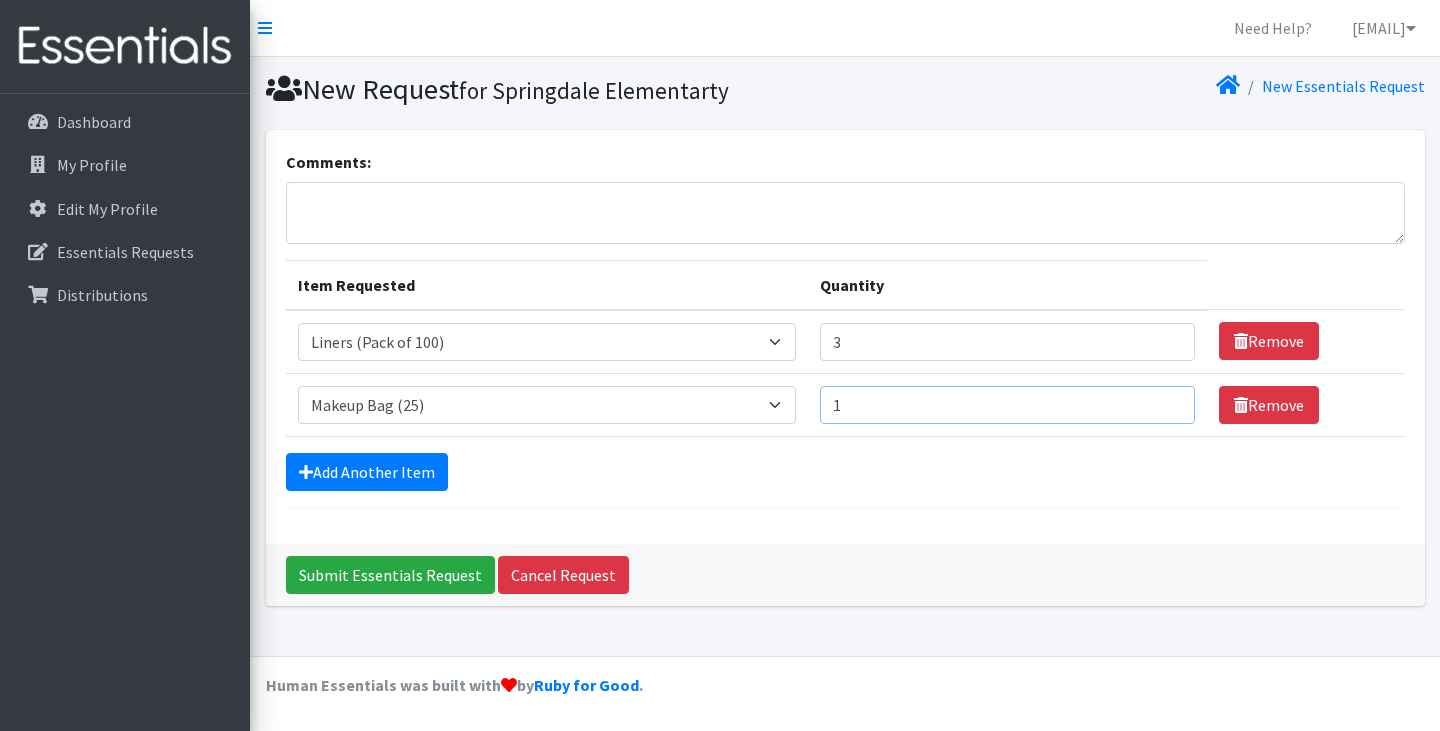 click on "1" at bounding box center [1007, 405] 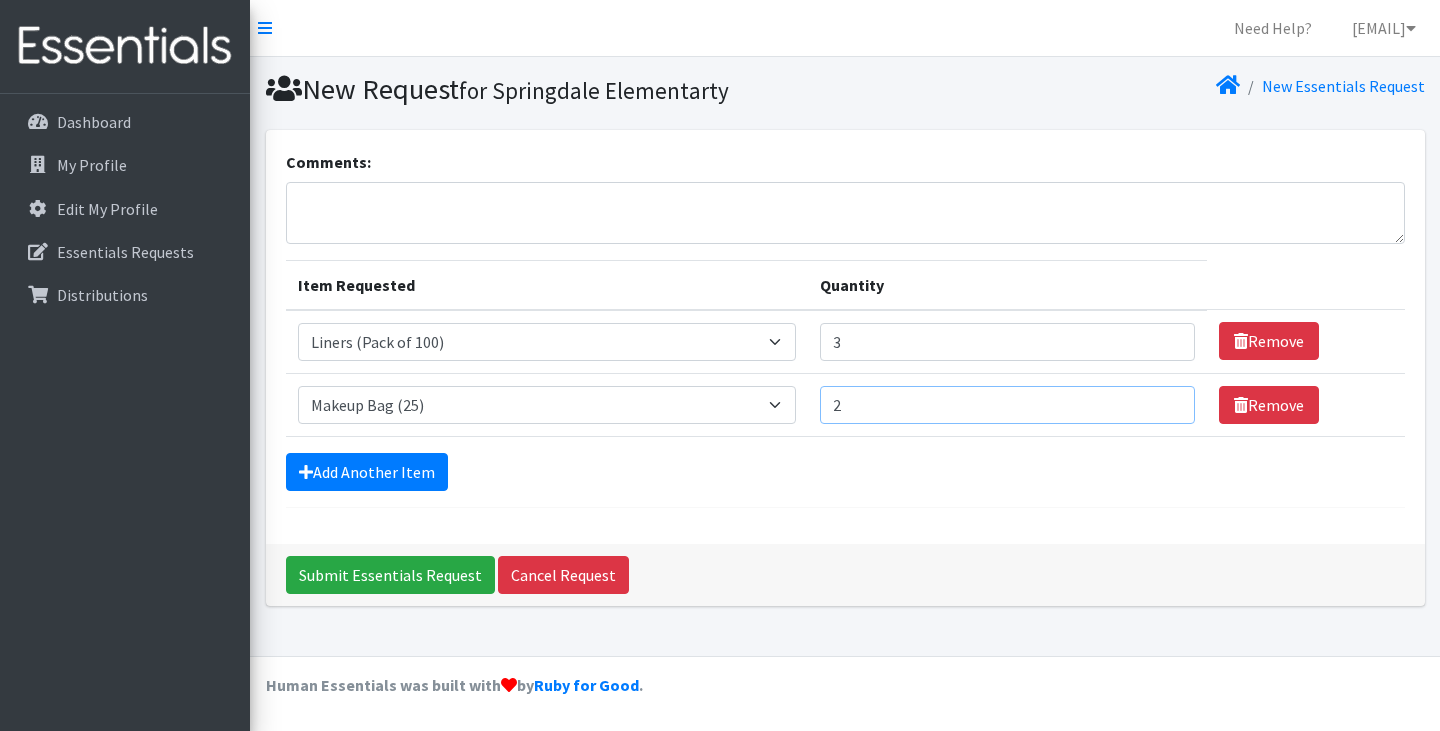click on "2" at bounding box center (1007, 405) 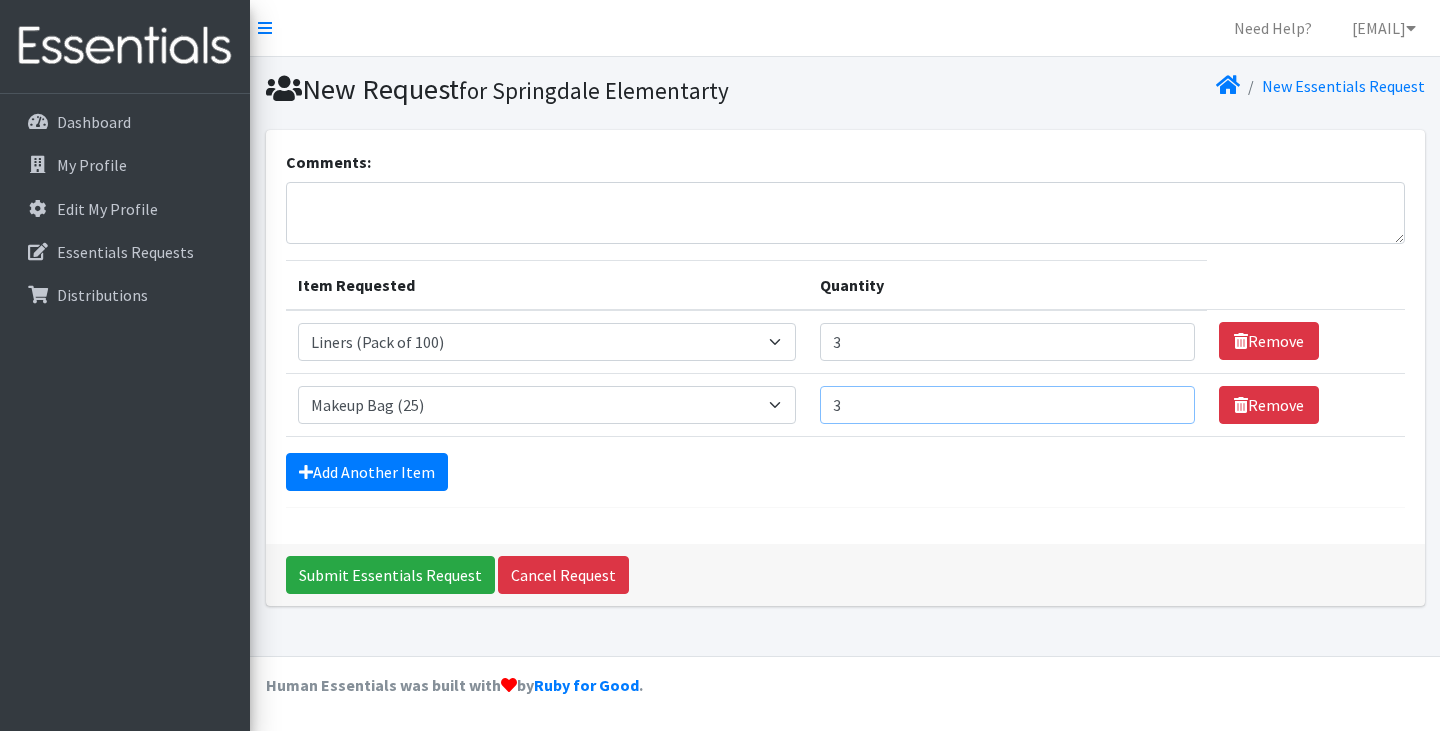 click on "3" at bounding box center [1007, 405] 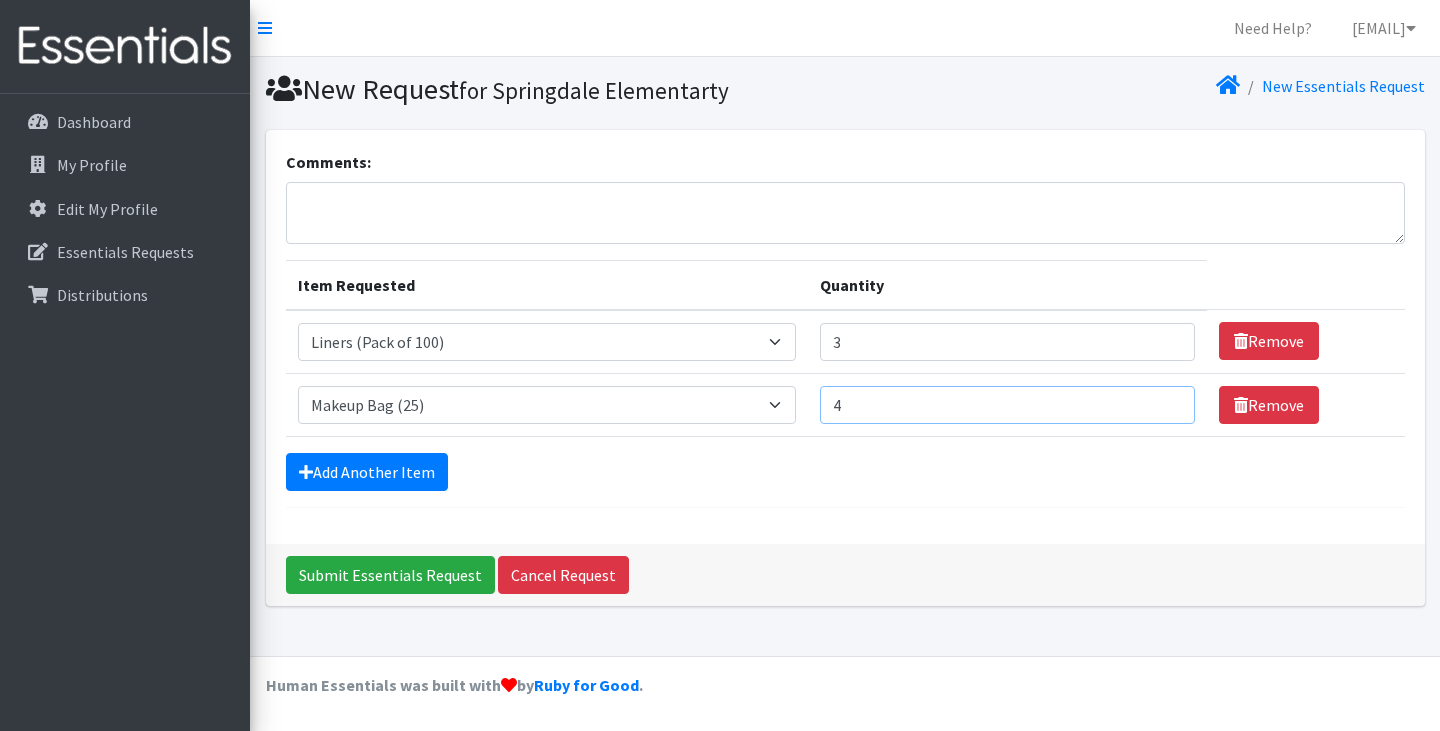 type on "4" 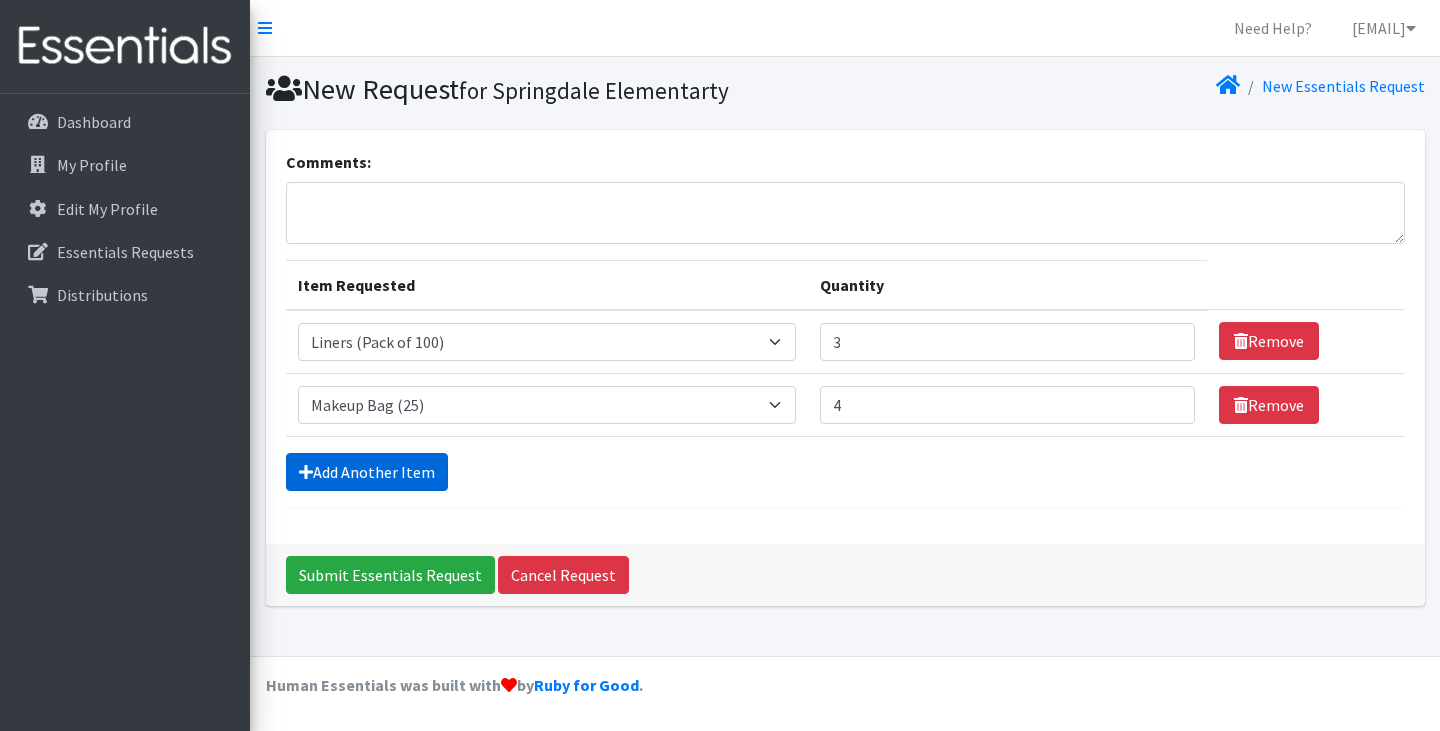 click on "Add Another Item" at bounding box center (367, 472) 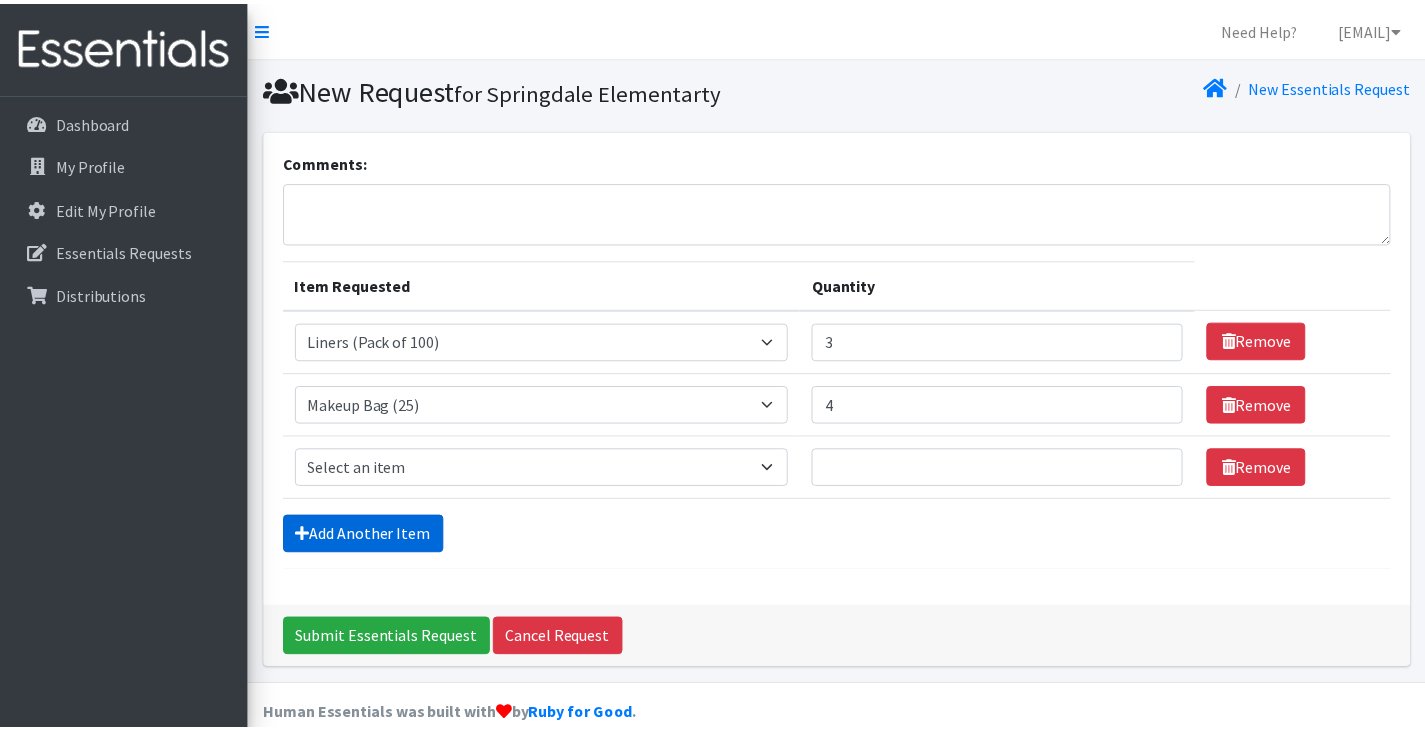 scroll, scrollTop: 29, scrollLeft: 0, axis: vertical 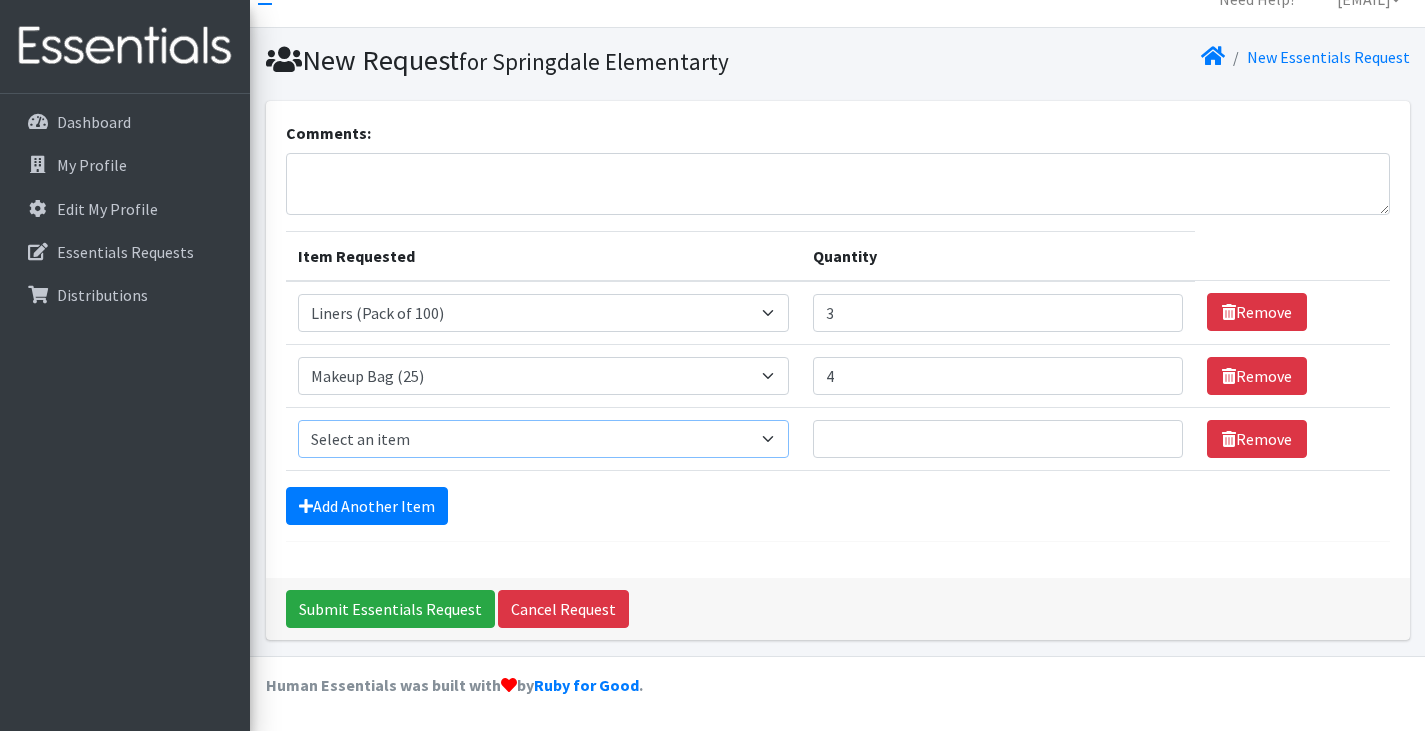 click on "Select an item
Liners (Pack of 100)
Makeup Bag (25)
Pads 1 (Pack of 25)
Pads 2 (Pack of 25)
Pads 3 (Pack of 25)
Pads 4 (Pack of 25)
Pads 5 (Pack of 25) LIMITED QUANTITIES
Tampon Regular (Pack of 25)
Tampon Super (Pack of 25)
Tampons Light (Pack of 25)" at bounding box center [544, 439] 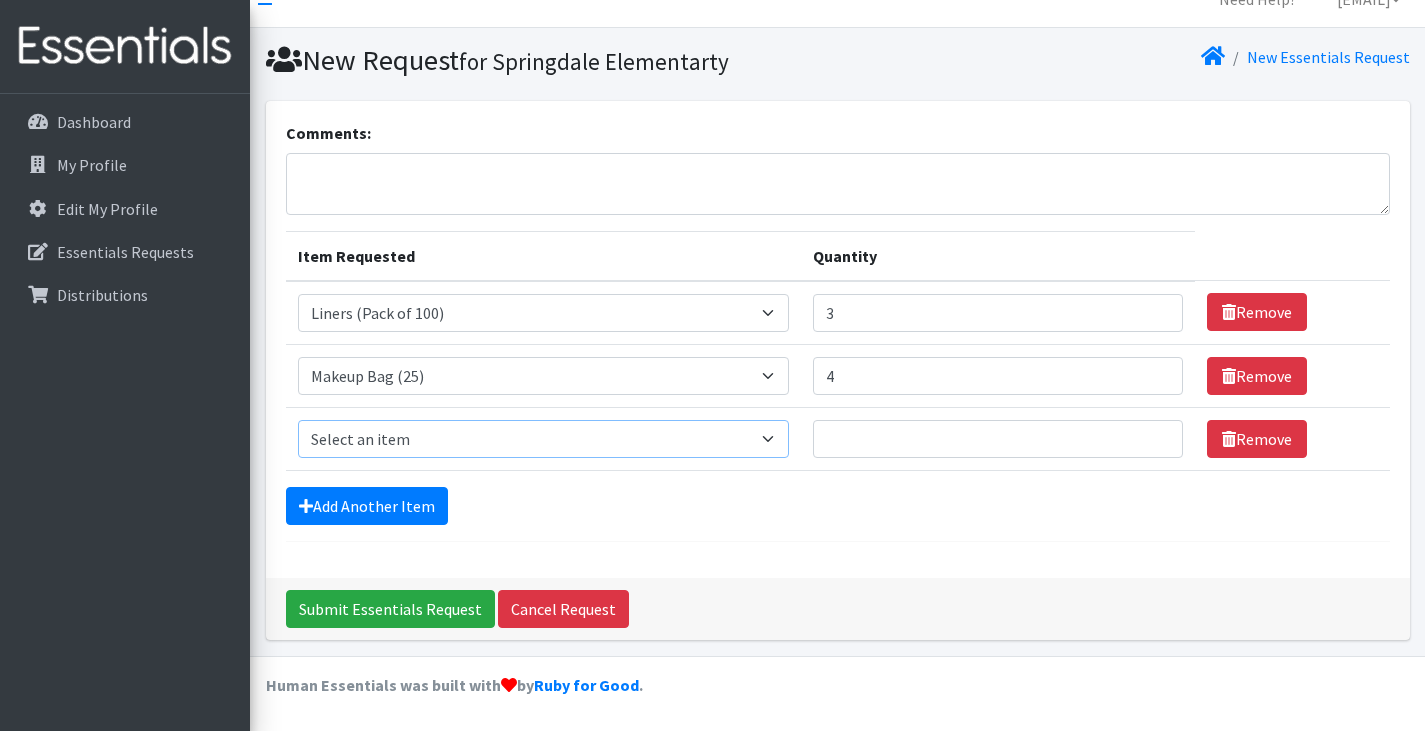 select on "13447" 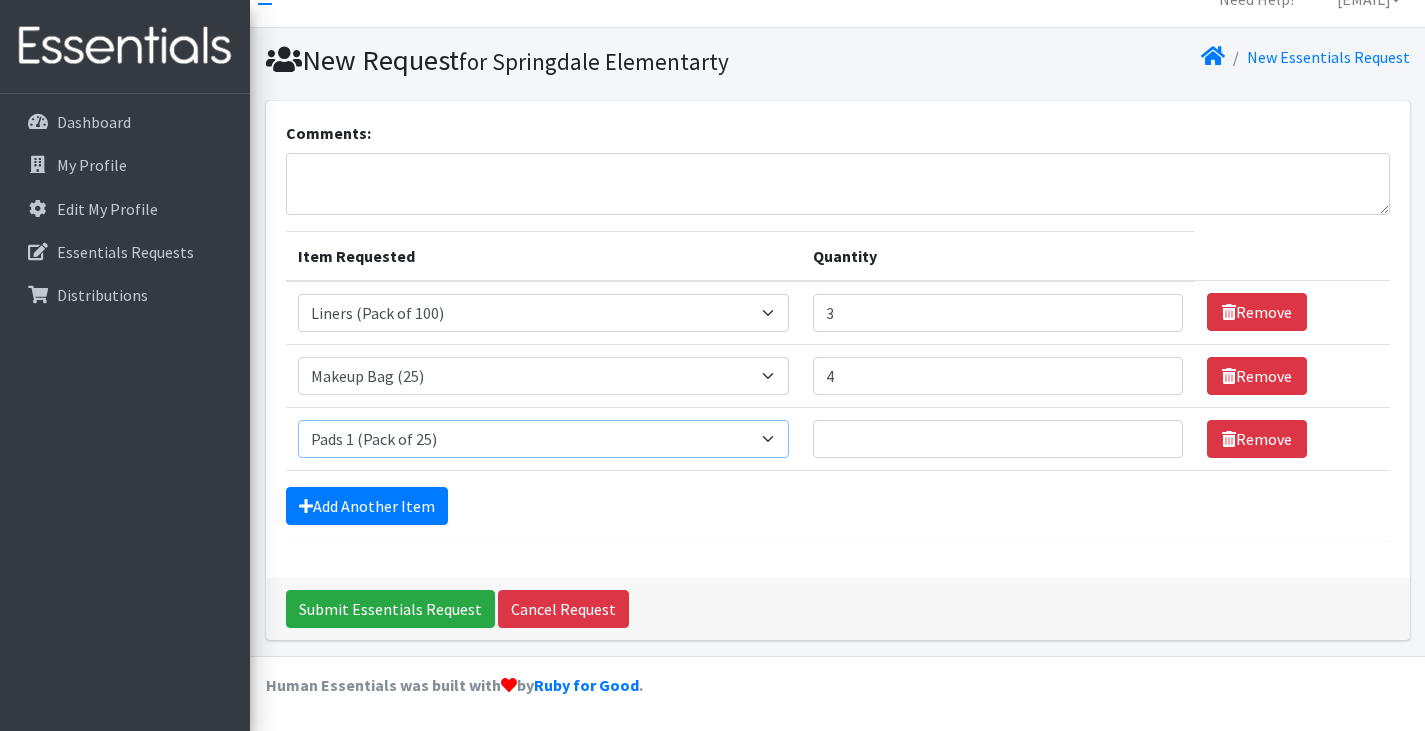 click on "Select an item
Liners (Pack of 100)
Makeup Bag (25)
Pads 1 (Pack of 25)
Pads 2 (Pack of 25)
Pads 3 (Pack of 25)
Pads 4 (Pack of 25)
Pads 5 (Pack of 25) LIMITED QUANTITIES
Tampon Regular (Pack of 25)
Tampon Super (Pack of 25)
Tampons Light (Pack of 25)" at bounding box center [544, 439] 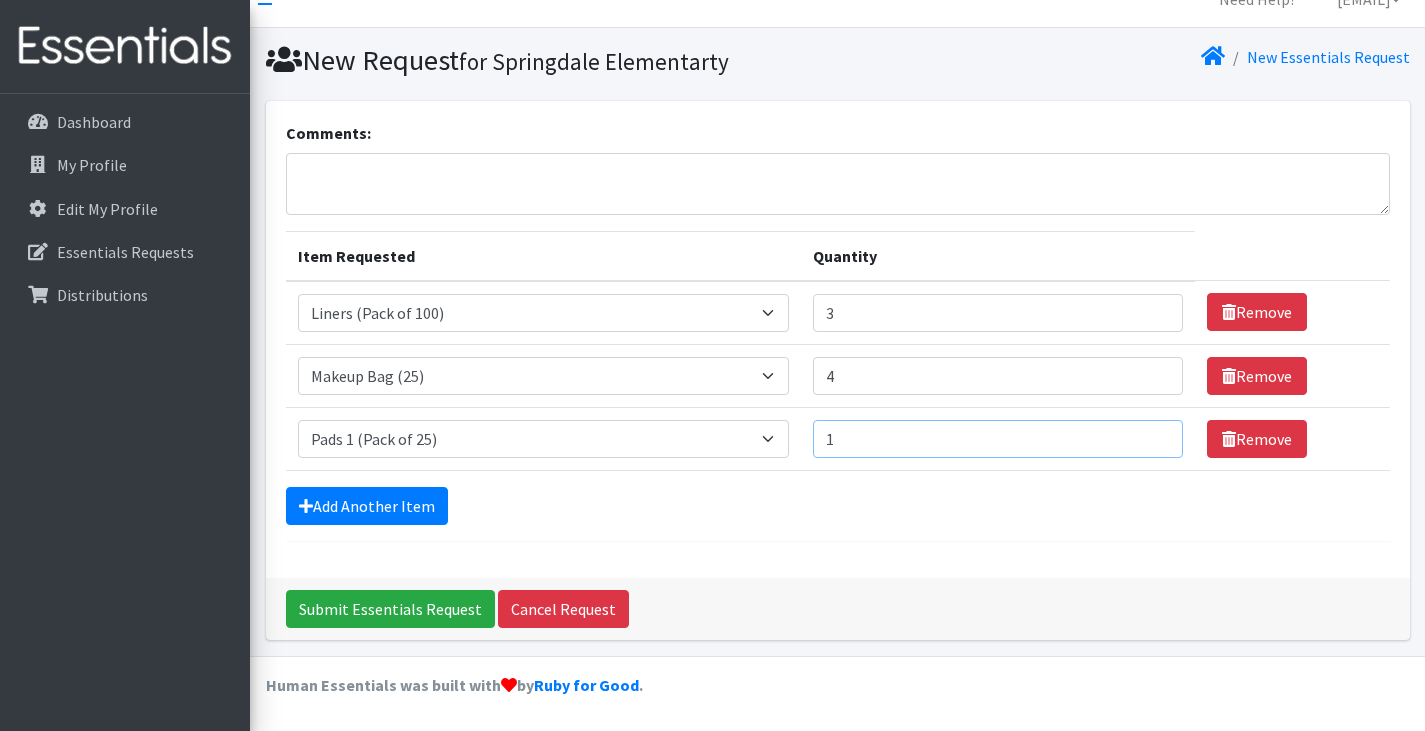 click on "1" at bounding box center [998, 439] 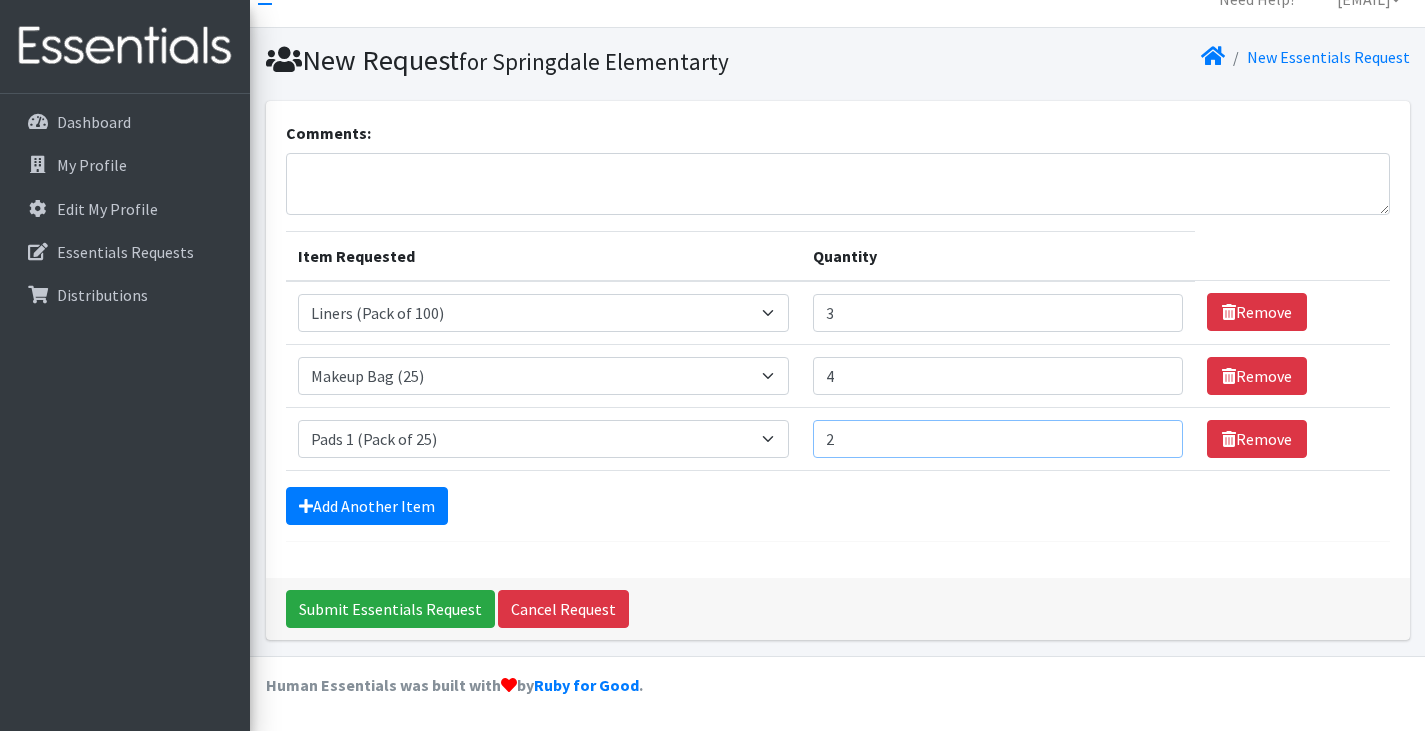 click on "2" at bounding box center [998, 439] 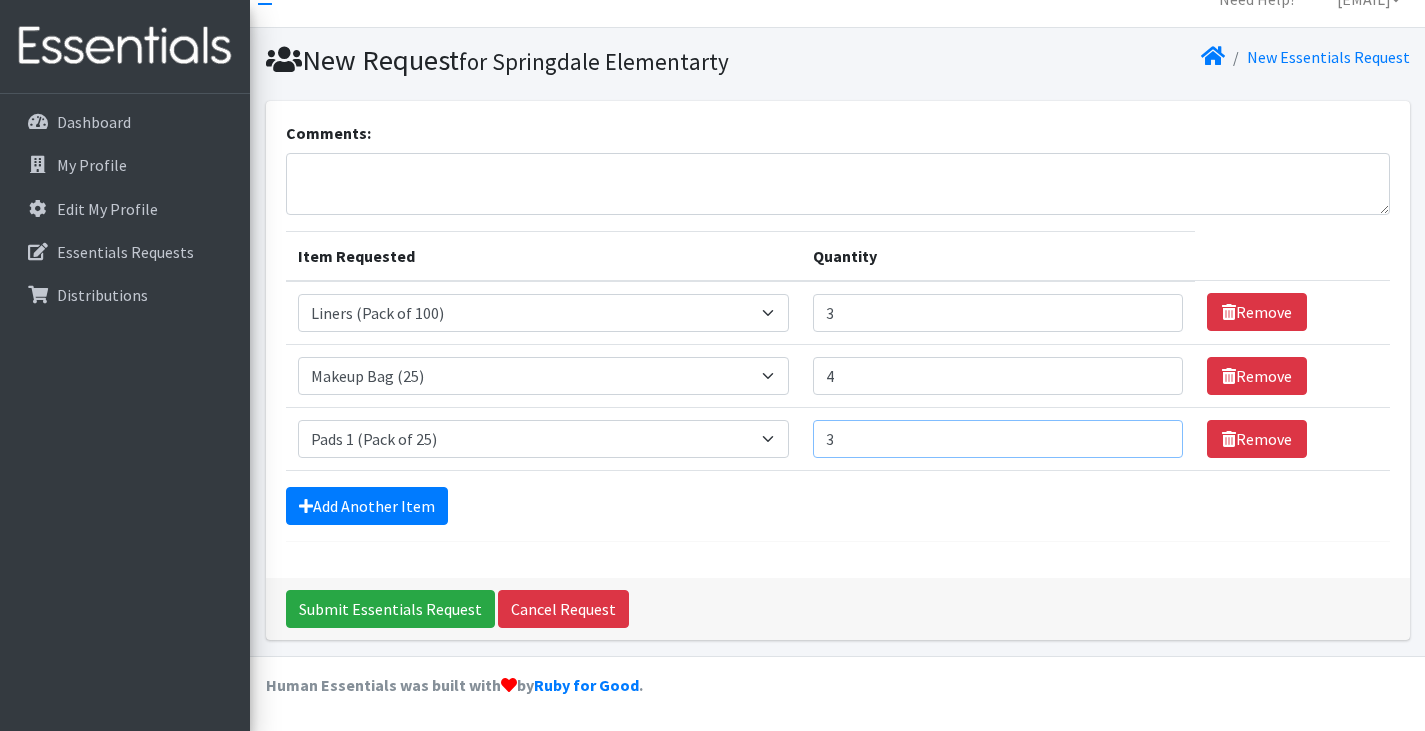 click on "3" at bounding box center (998, 439) 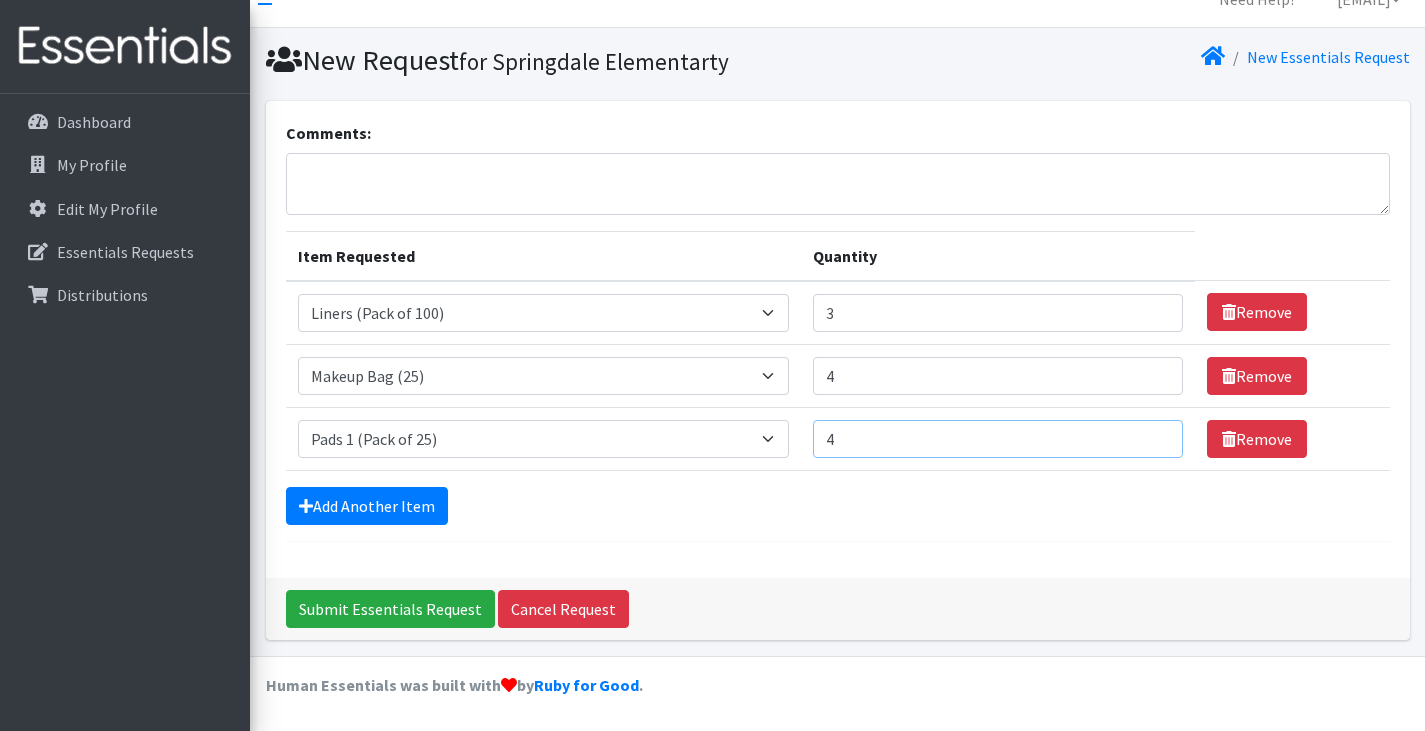 click on "4" at bounding box center [998, 439] 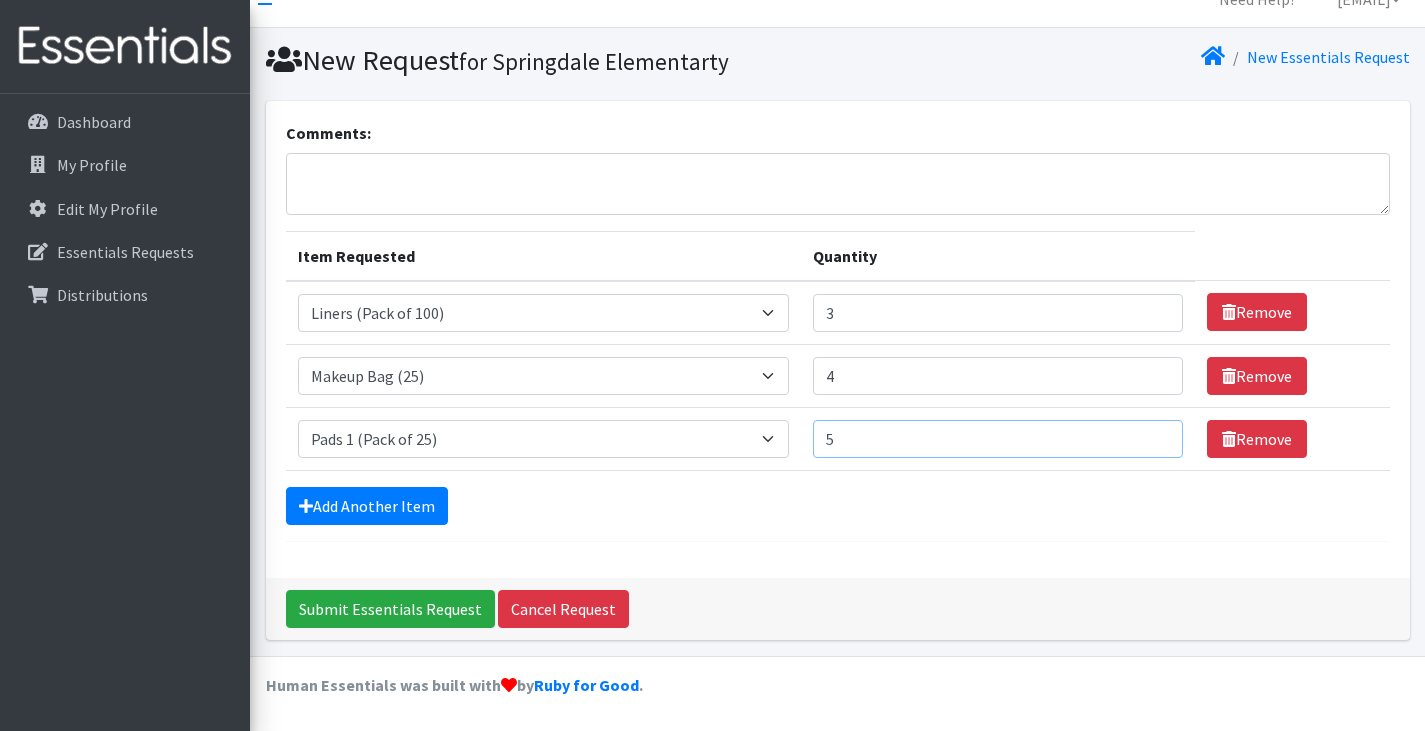 click on "5" at bounding box center (998, 439) 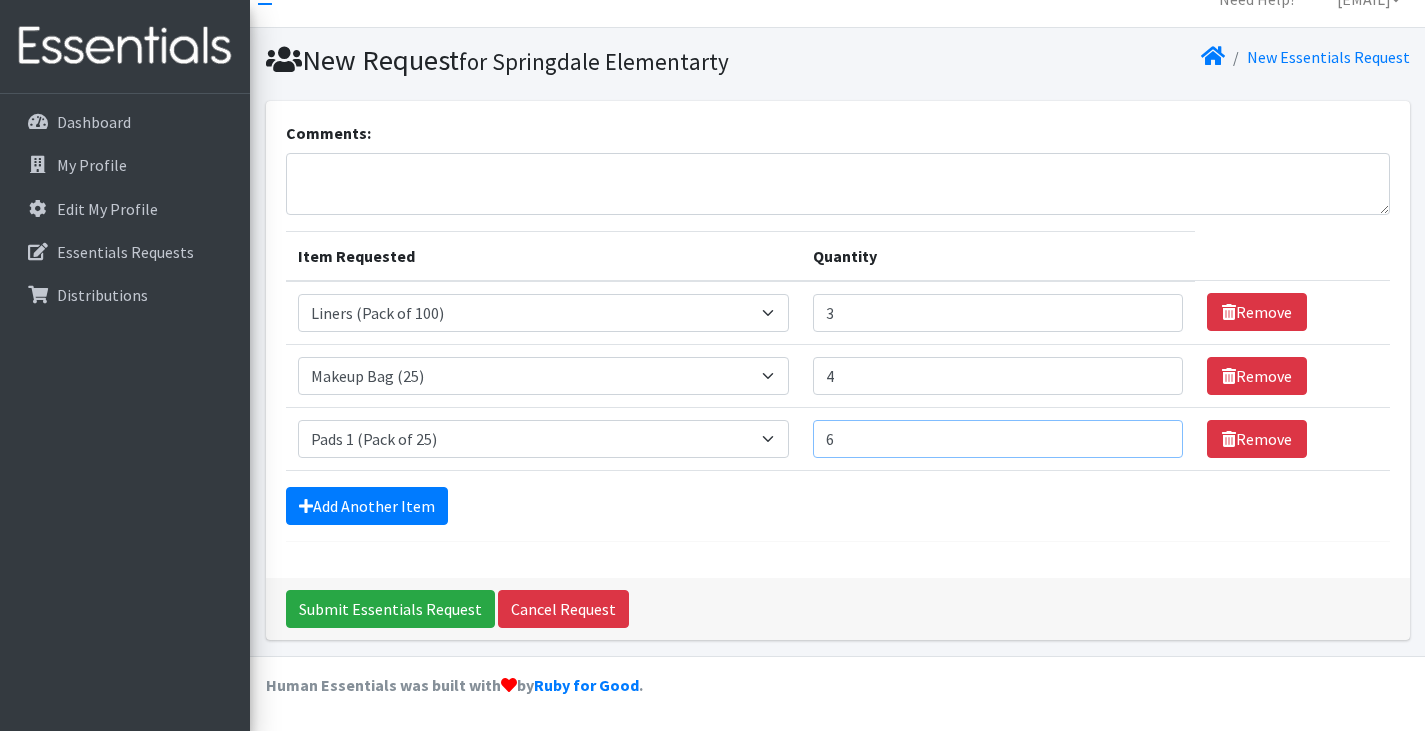 click on "6" at bounding box center [998, 439] 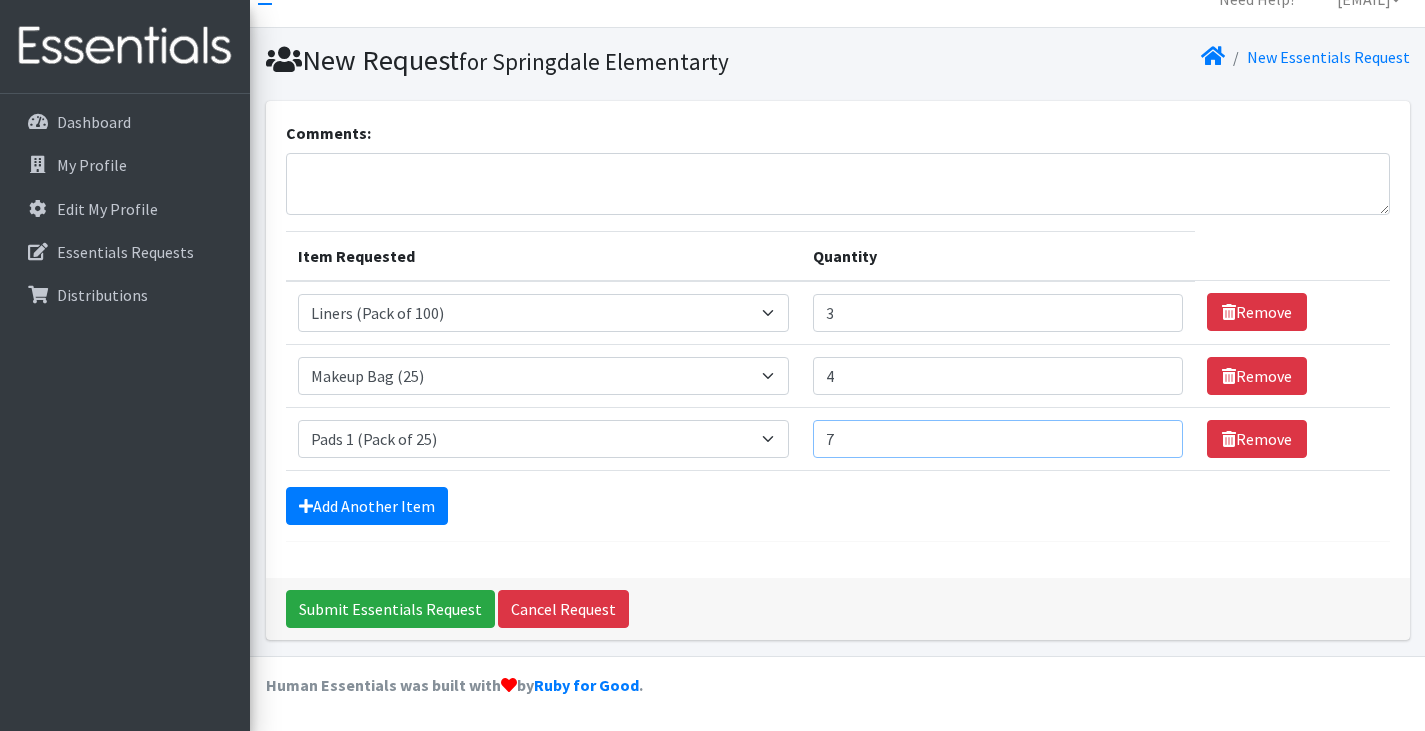 click on "7" at bounding box center [998, 439] 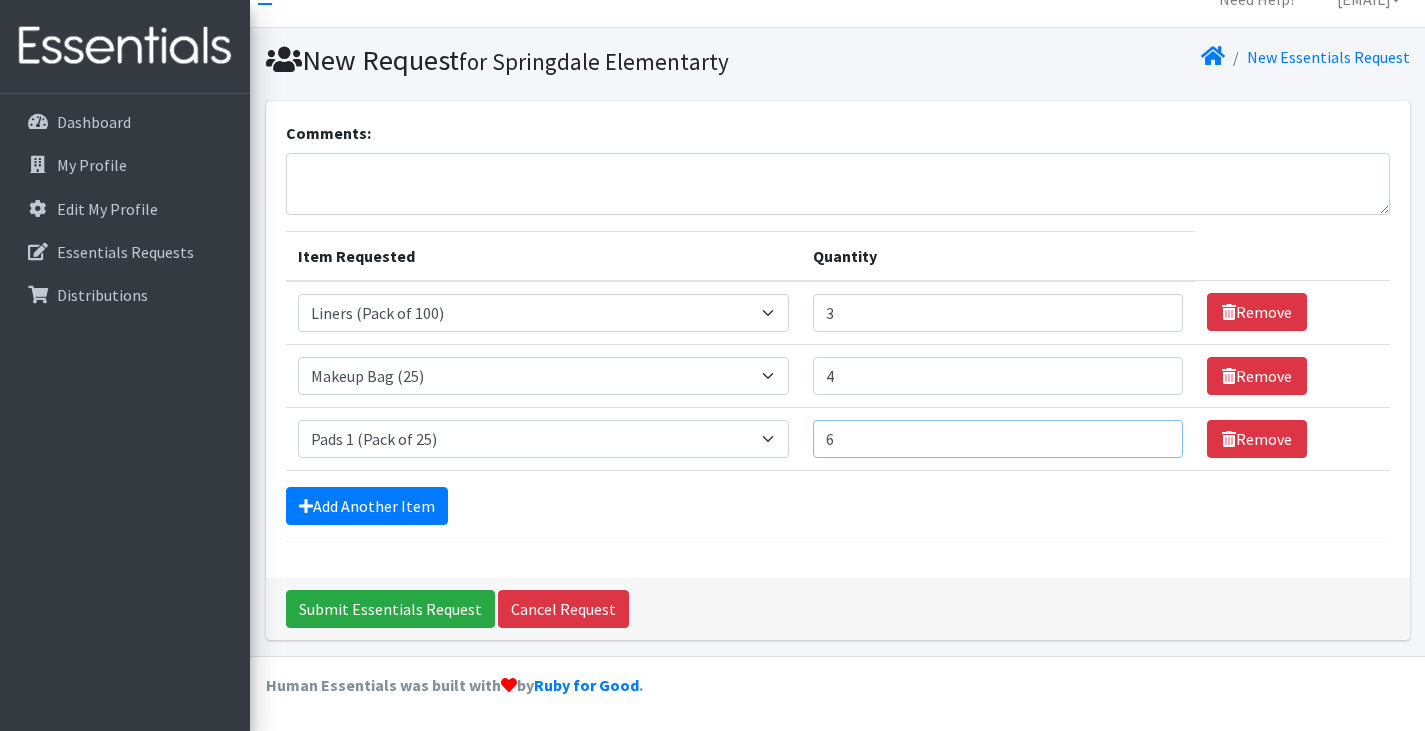 type on "6" 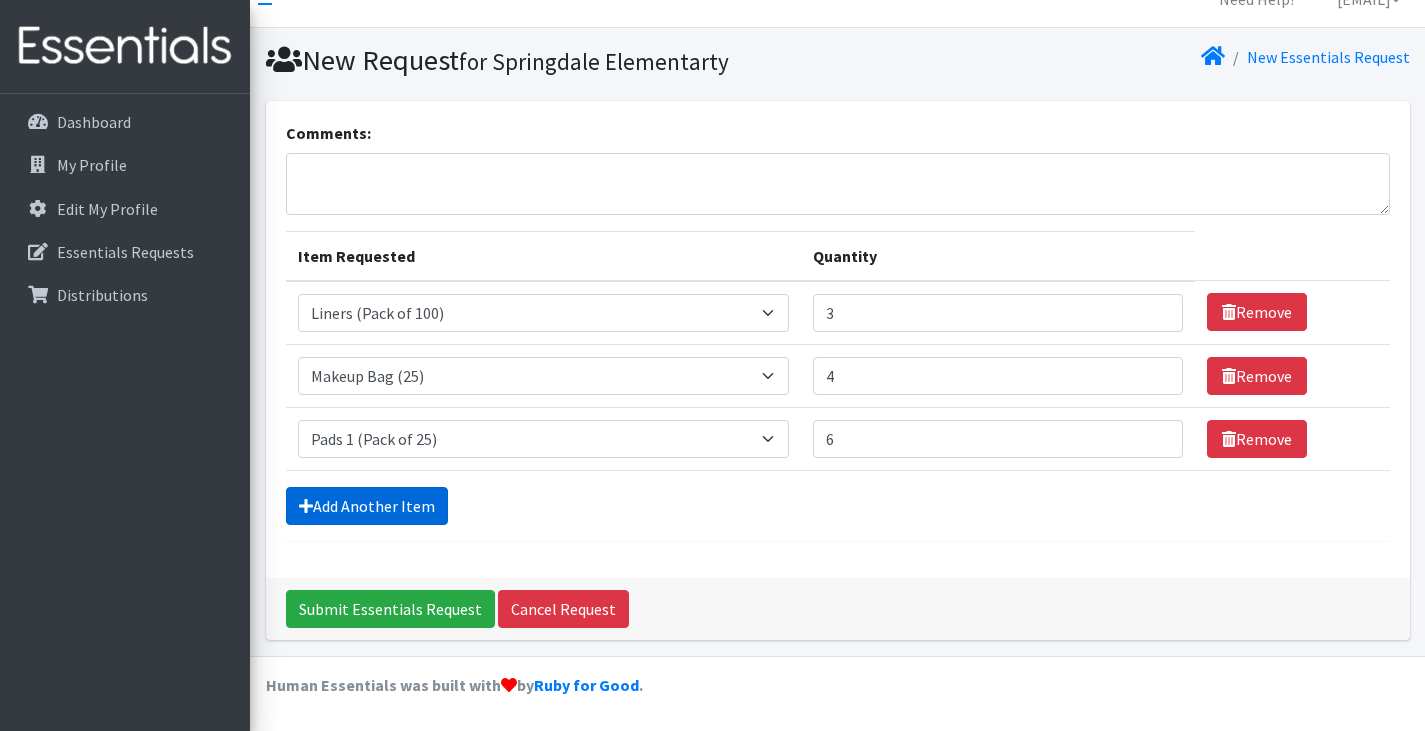 click on "Add Another Item" at bounding box center [367, 506] 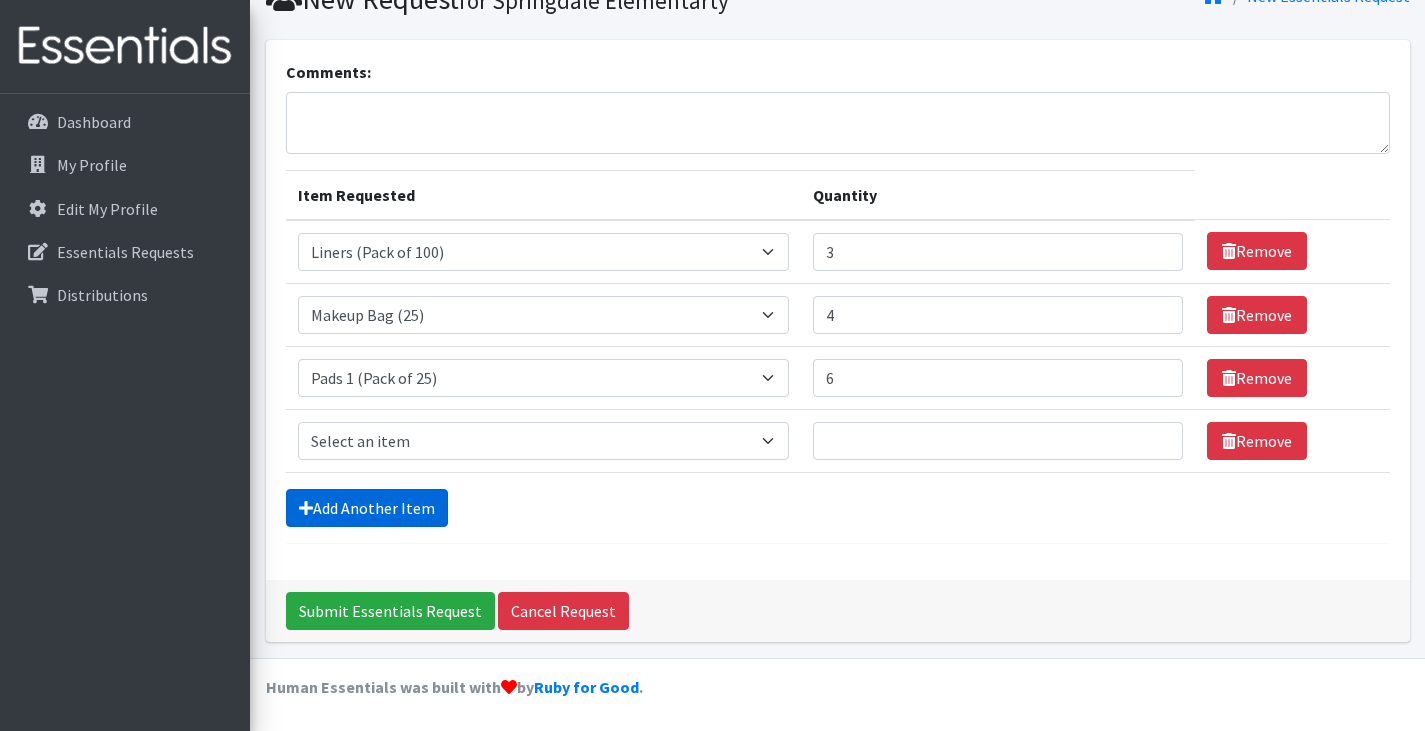 scroll, scrollTop: 92, scrollLeft: 0, axis: vertical 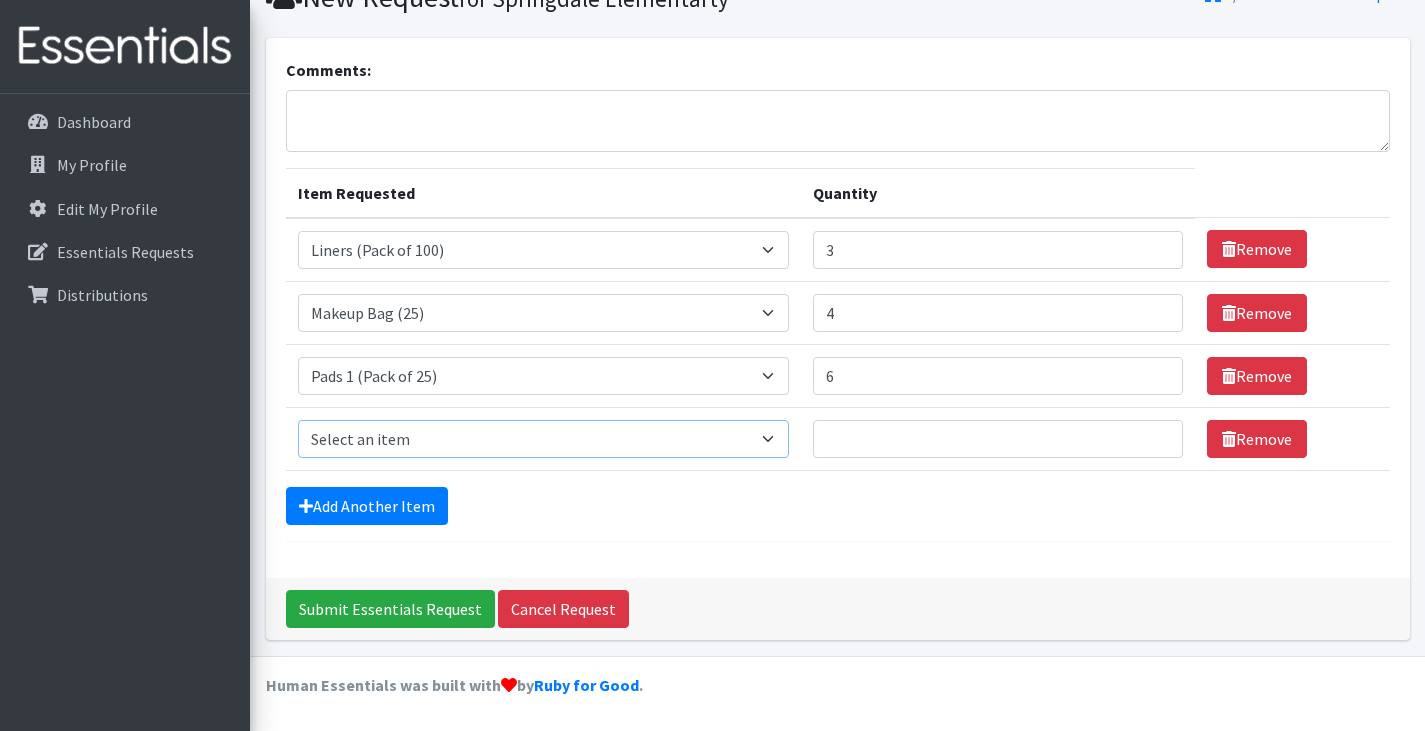 click on "Select an item
Liners (Pack of 100)
Makeup Bag (25)
Pads 1 (Pack of 25)
Pads 2 (Pack of 25)
Pads 3 (Pack of 25)
Pads 4 (Pack of 25)
Pads 5 (Pack of 25) LIMITED QUANTITIES
Tampon Regular (Pack of 25)
Tampon Super (Pack of 25)
Tampons Light (Pack of 25)" at bounding box center (544, 439) 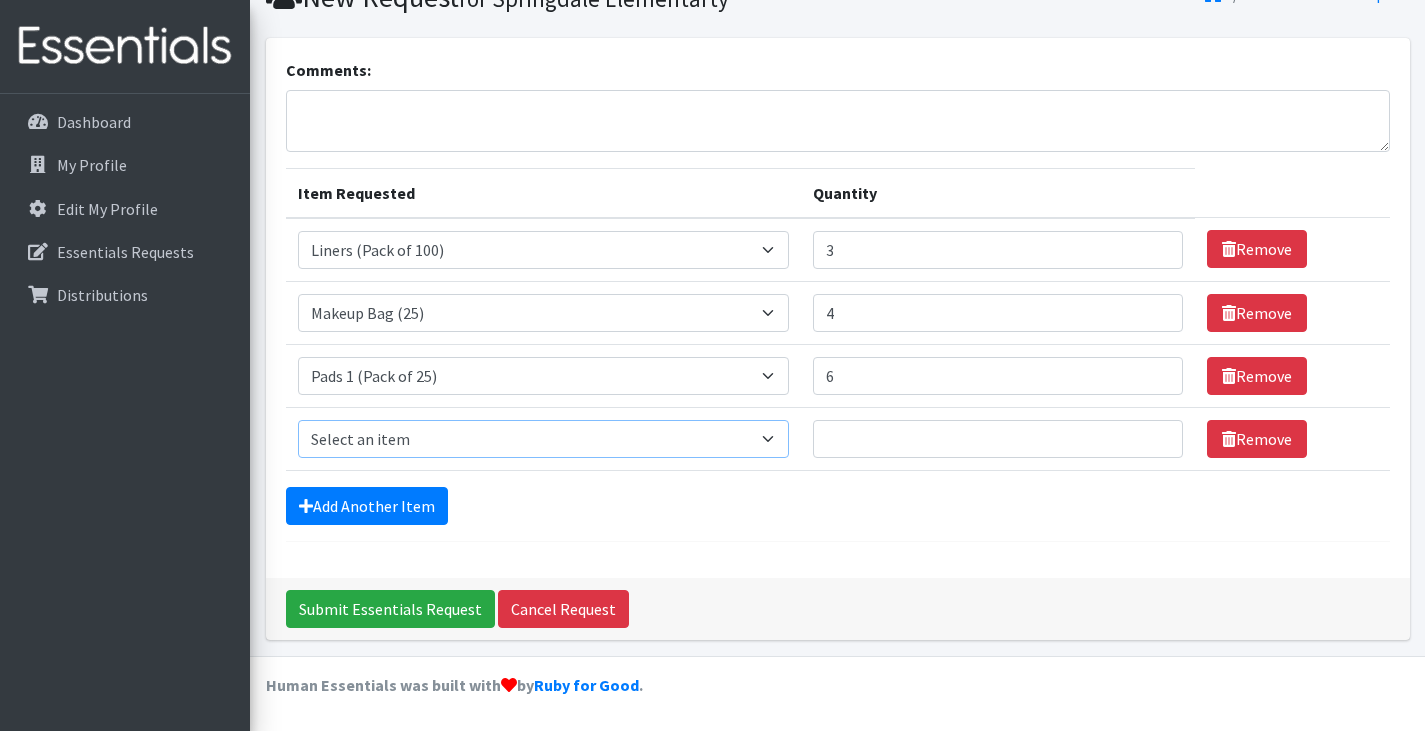 select on "13532" 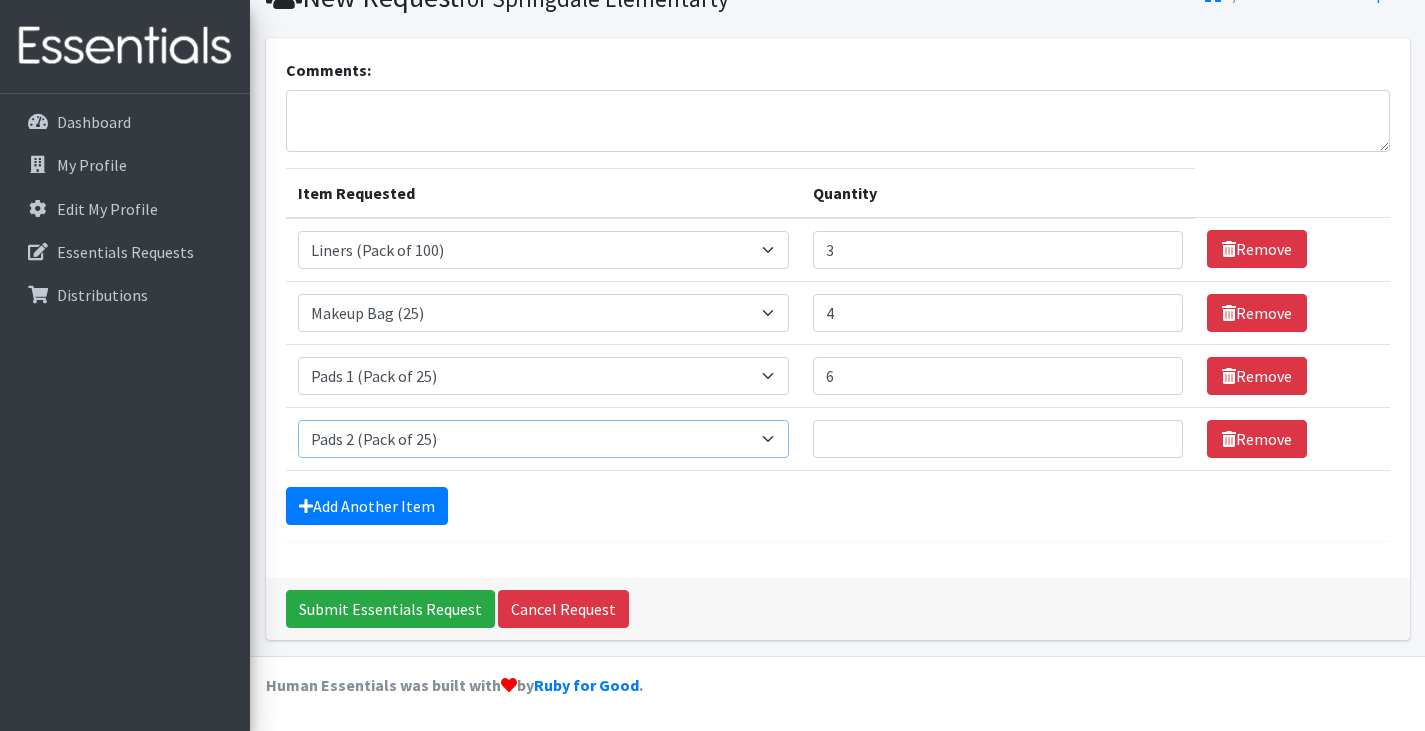 click on "Select an item
Liners (Pack of 100)
Makeup Bag (25)
Pads 1 (Pack of 25)
Pads 2 (Pack of 25)
Pads 3 (Pack of 25)
Pads 4 (Pack of 25)
Pads 5 (Pack of 25) LIMITED QUANTITIES
Tampon Regular (Pack of 25)
Tampon Super (Pack of 25)
Tampons Light (Pack of 25)" at bounding box center (544, 439) 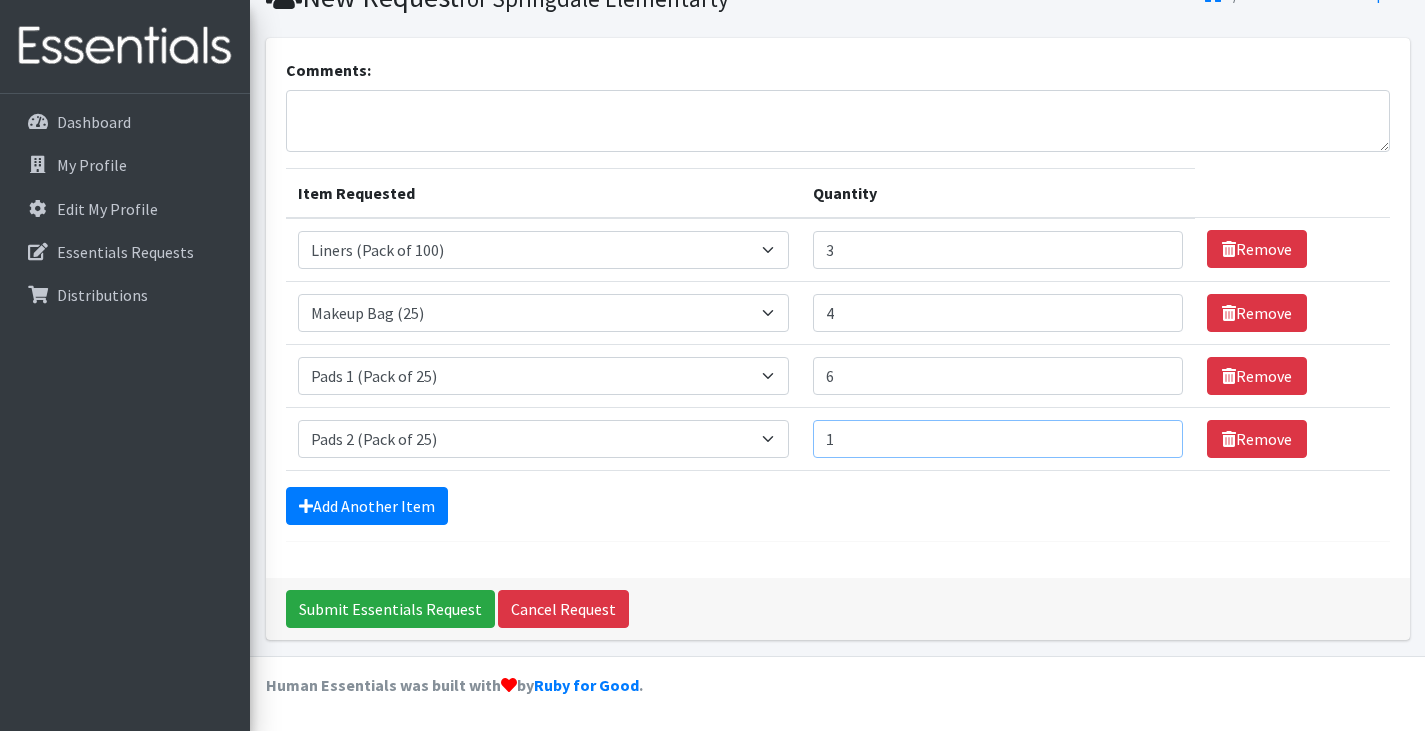 click on "1" at bounding box center [998, 439] 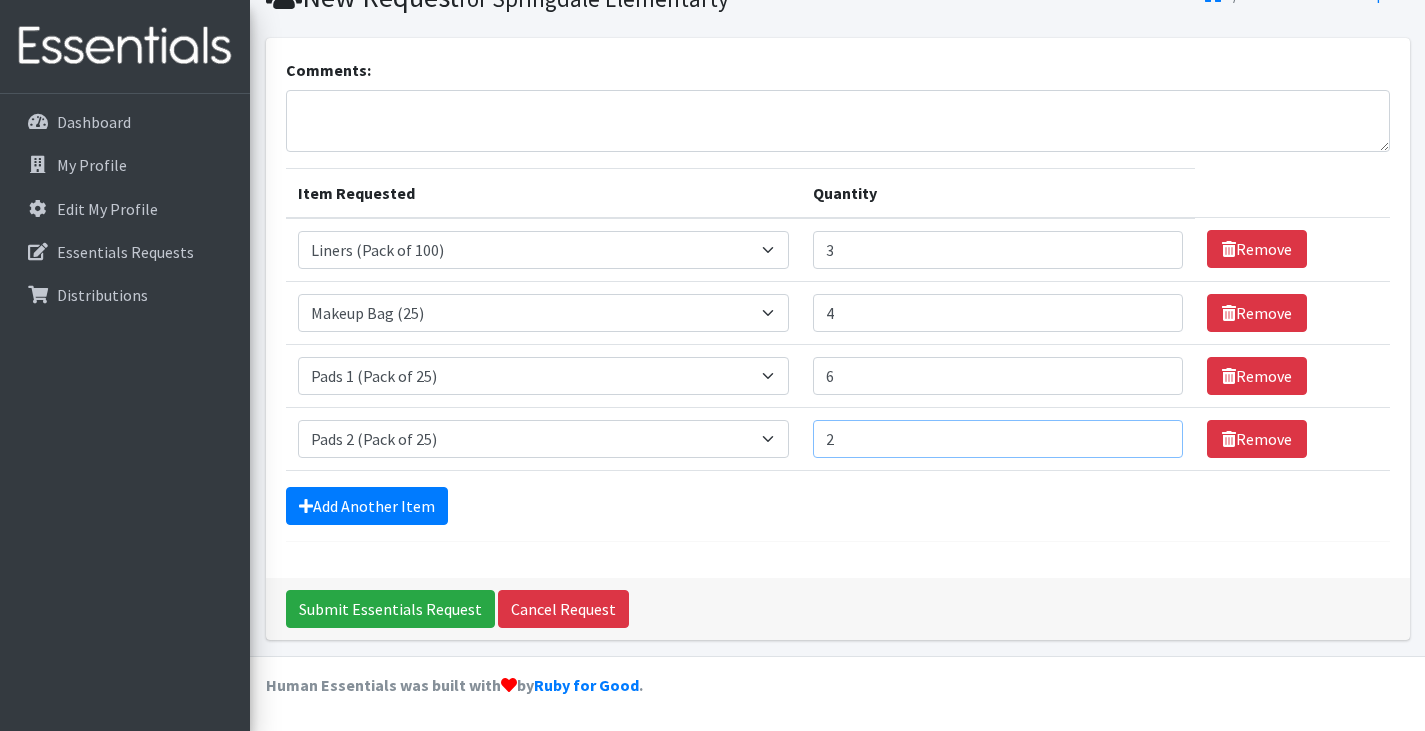 click on "2" at bounding box center [998, 439] 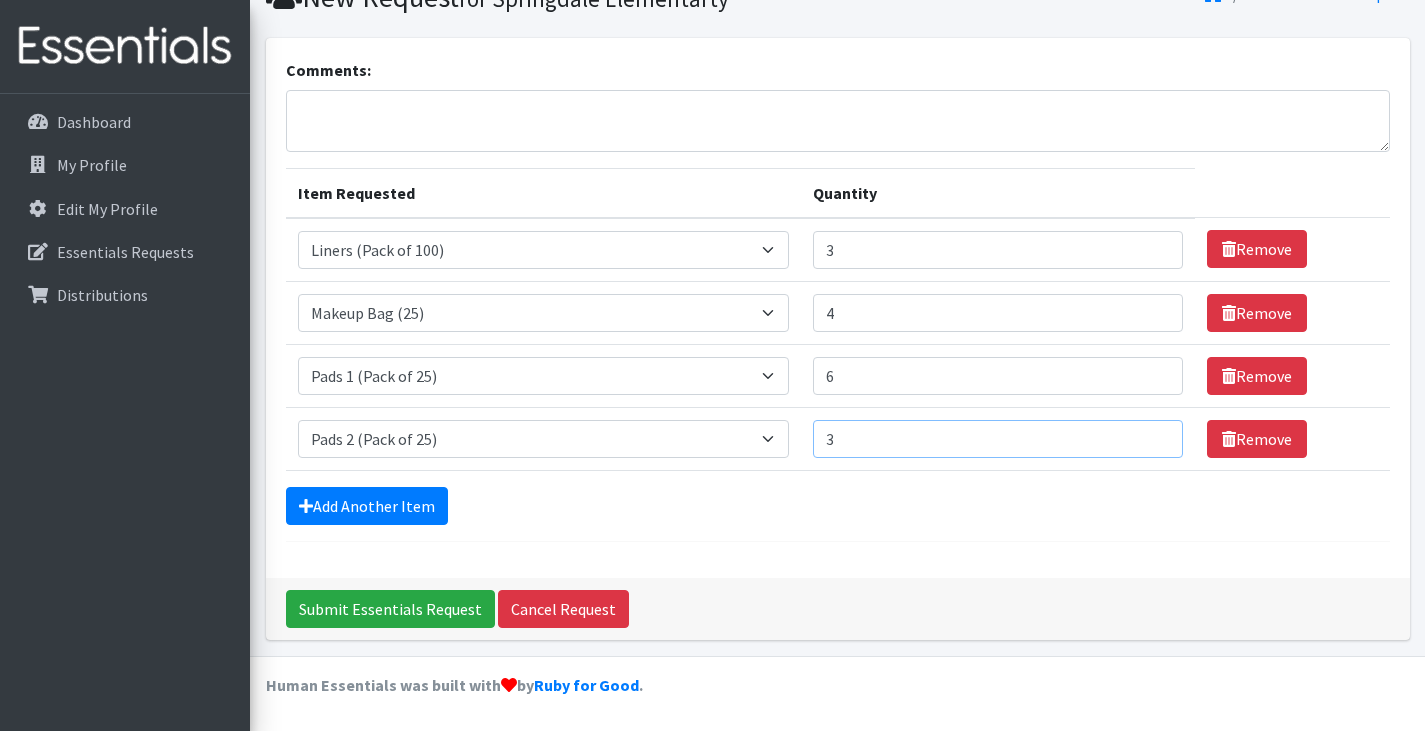 click on "3" at bounding box center [998, 439] 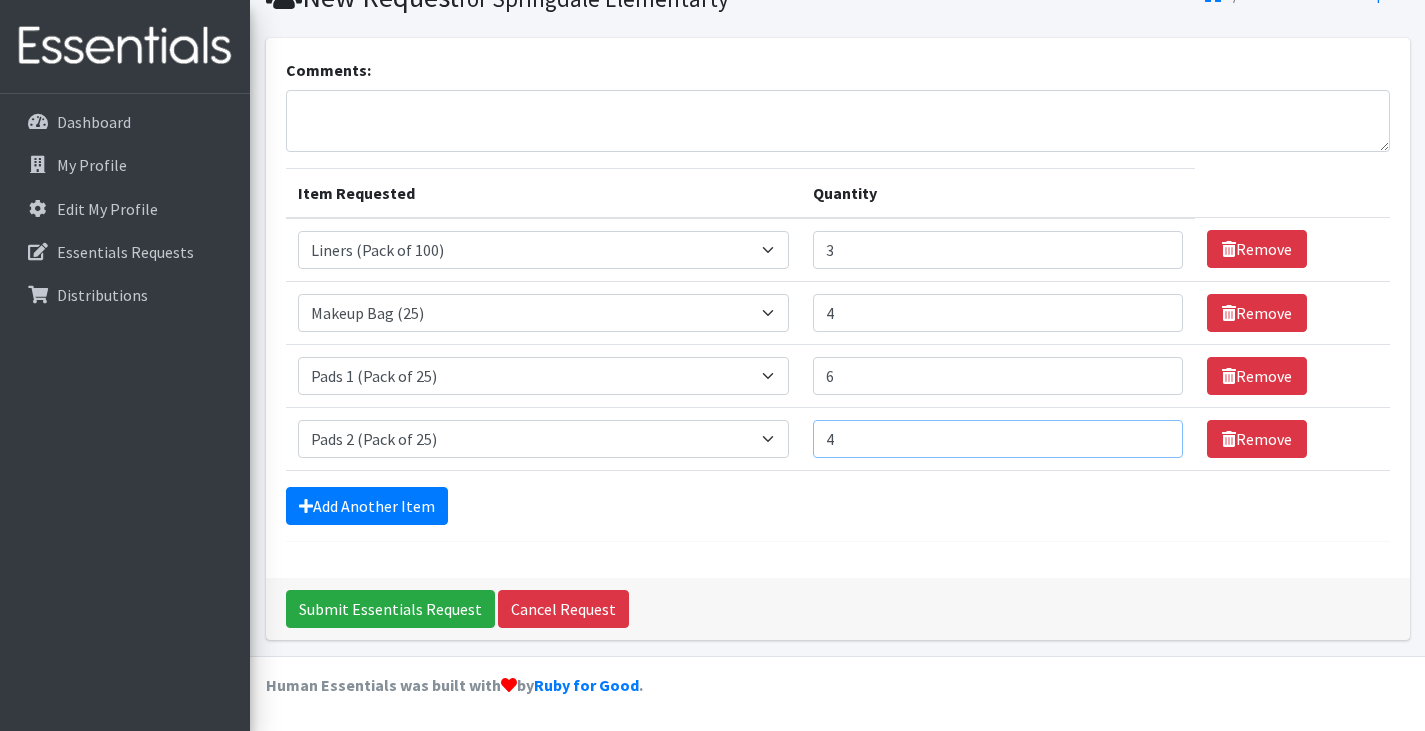click on "4" at bounding box center [998, 439] 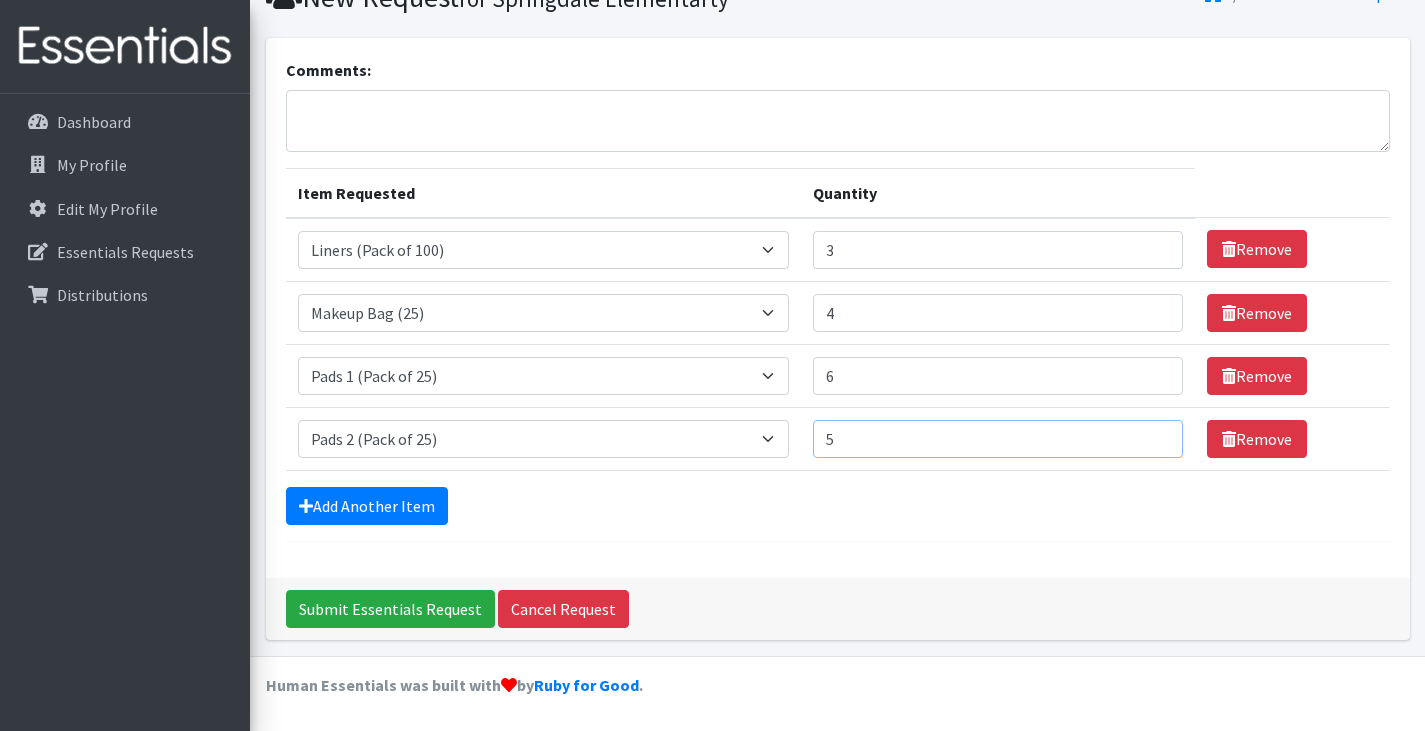 click on "5" at bounding box center [998, 439] 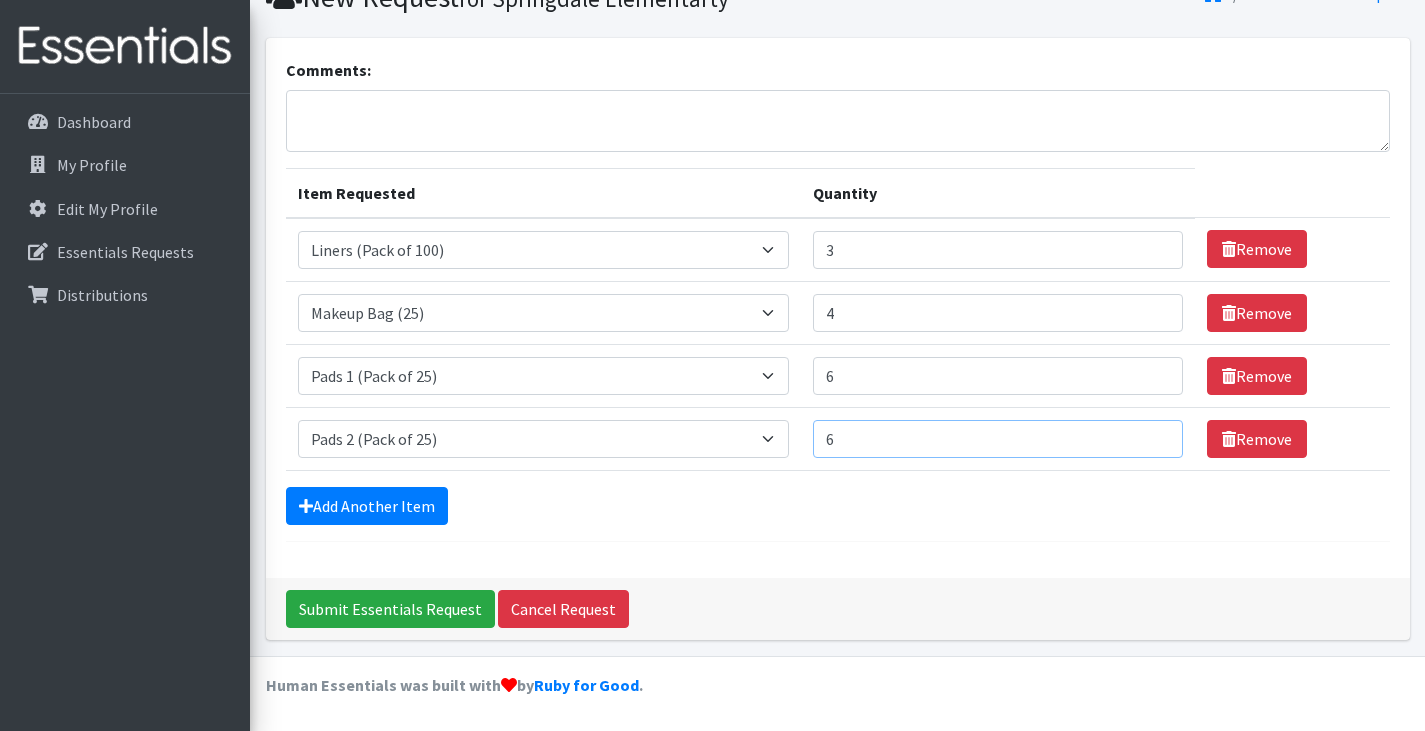 type on "6" 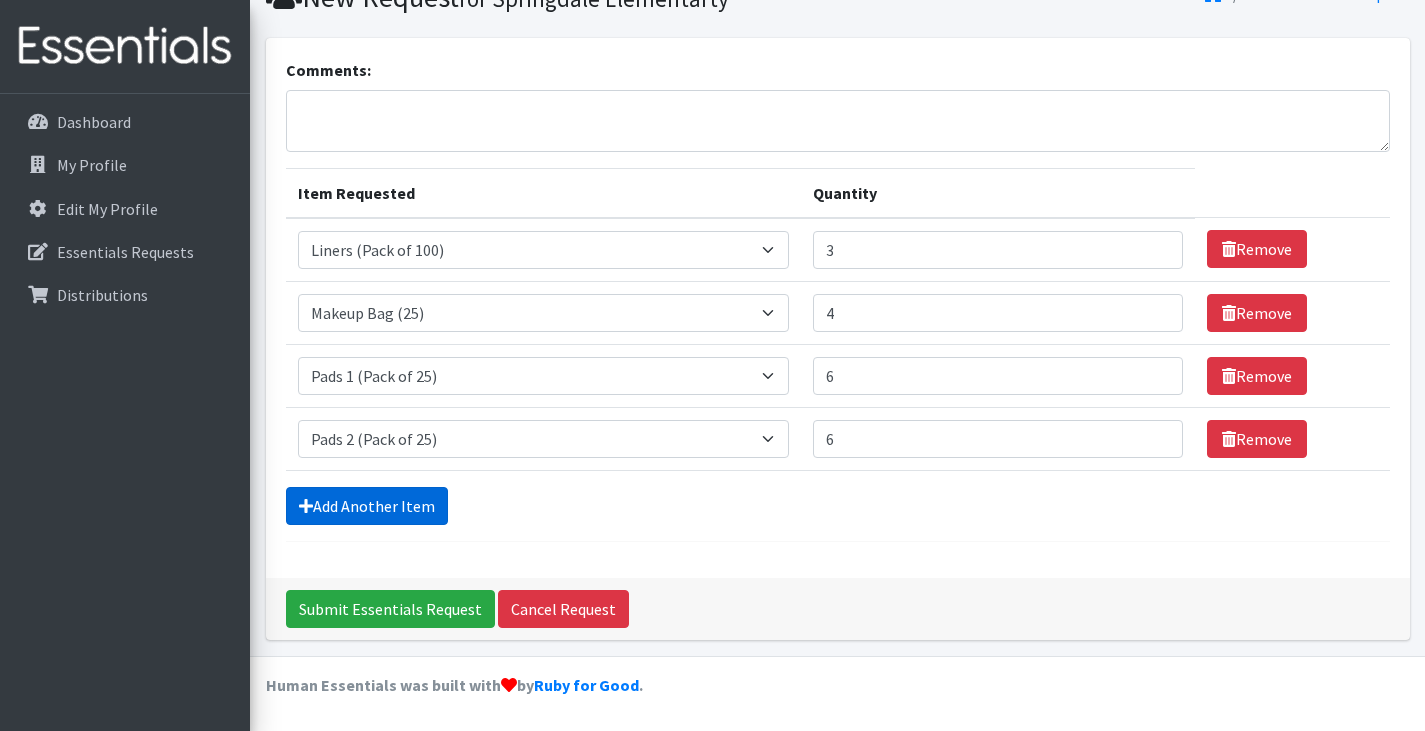 click on "Add Another Item" at bounding box center (367, 506) 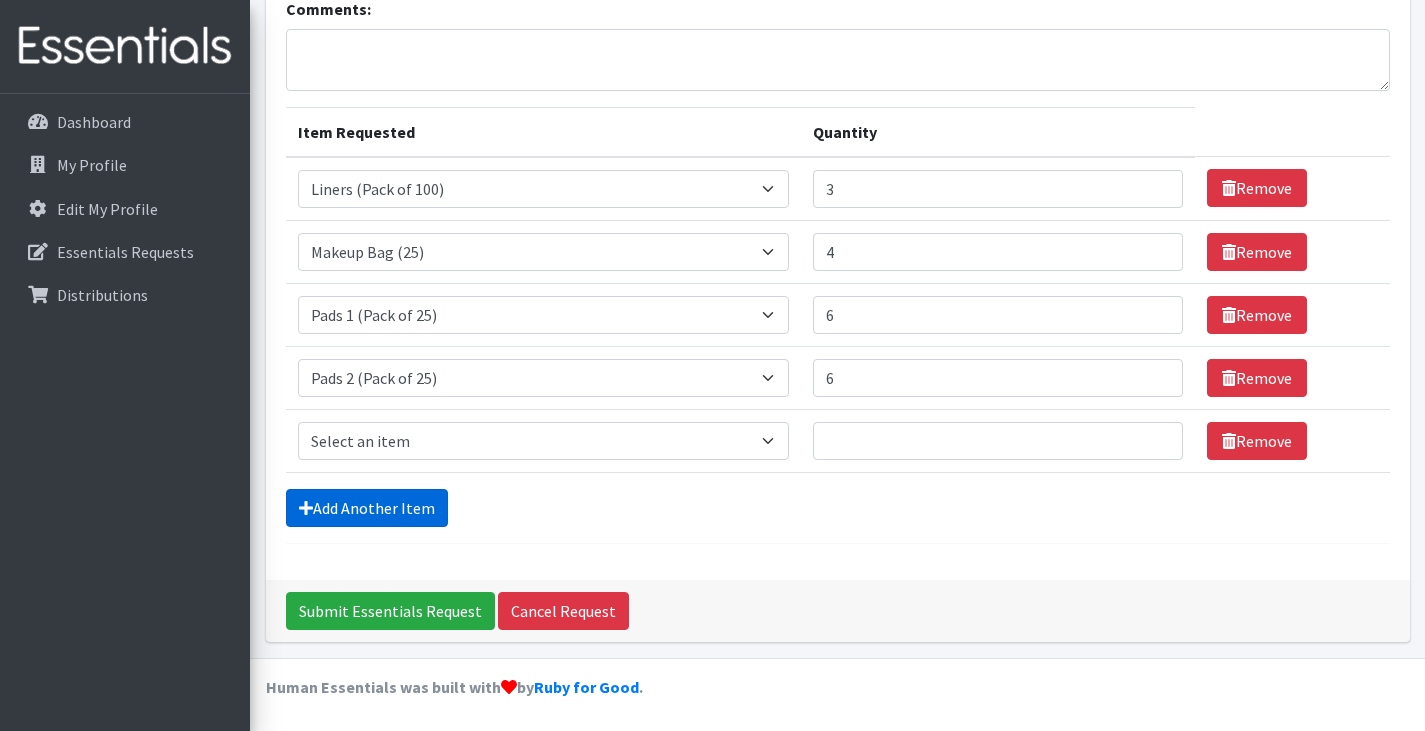 scroll, scrollTop: 155, scrollLeft: 0, axis: vertical 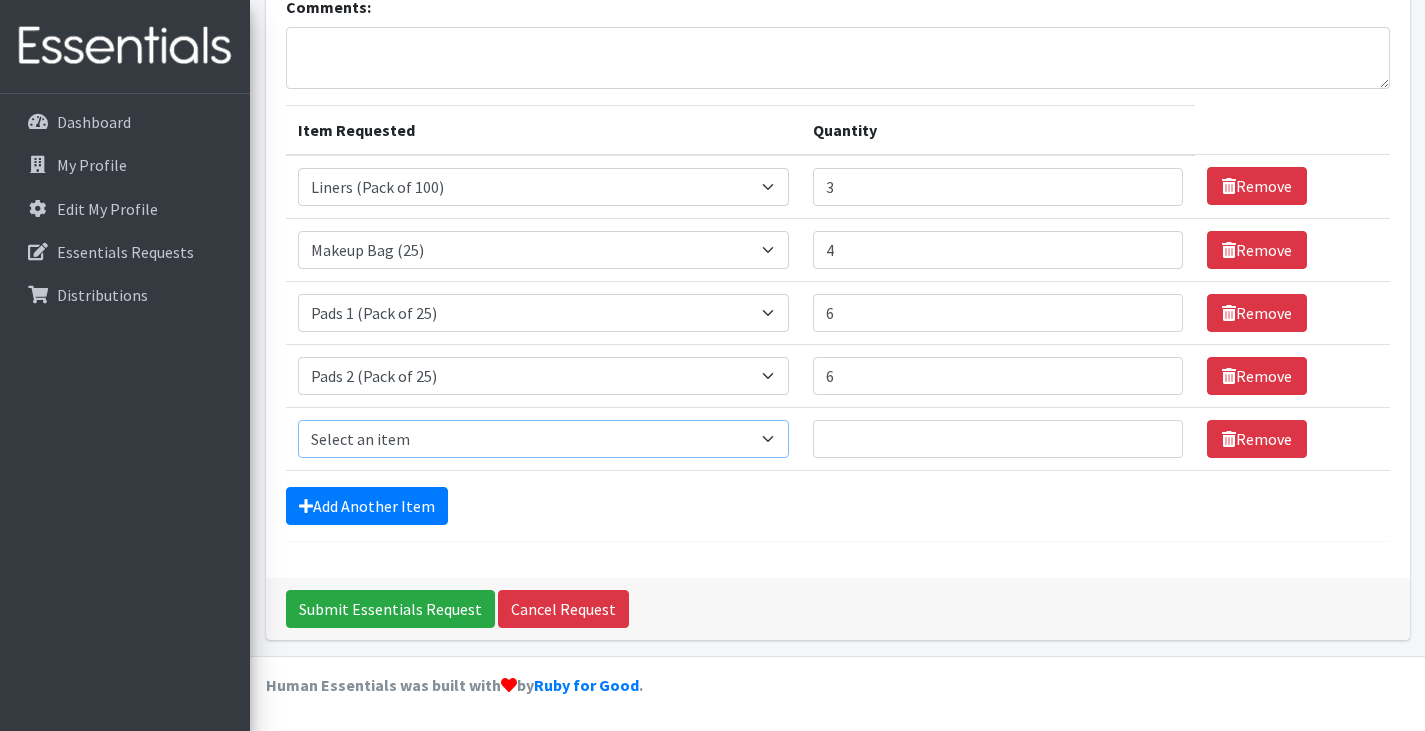 click on "Select an item
Liners (Pack of 100)
Makeup Bag (25)
Pads 1 (Pack of 25)
Pads 2 (Pack of 25)
Pads 3 (Pack of 25)
Pads 4 (Pack of 25)
Pads 5 (Pack of 25) LIMITED QUANTITIES
Tampon Regular (Pack of 25)
Tampon Super (Pack of 25)
Tampons Light (Pack of 25)" at bounding box center [544, 439] 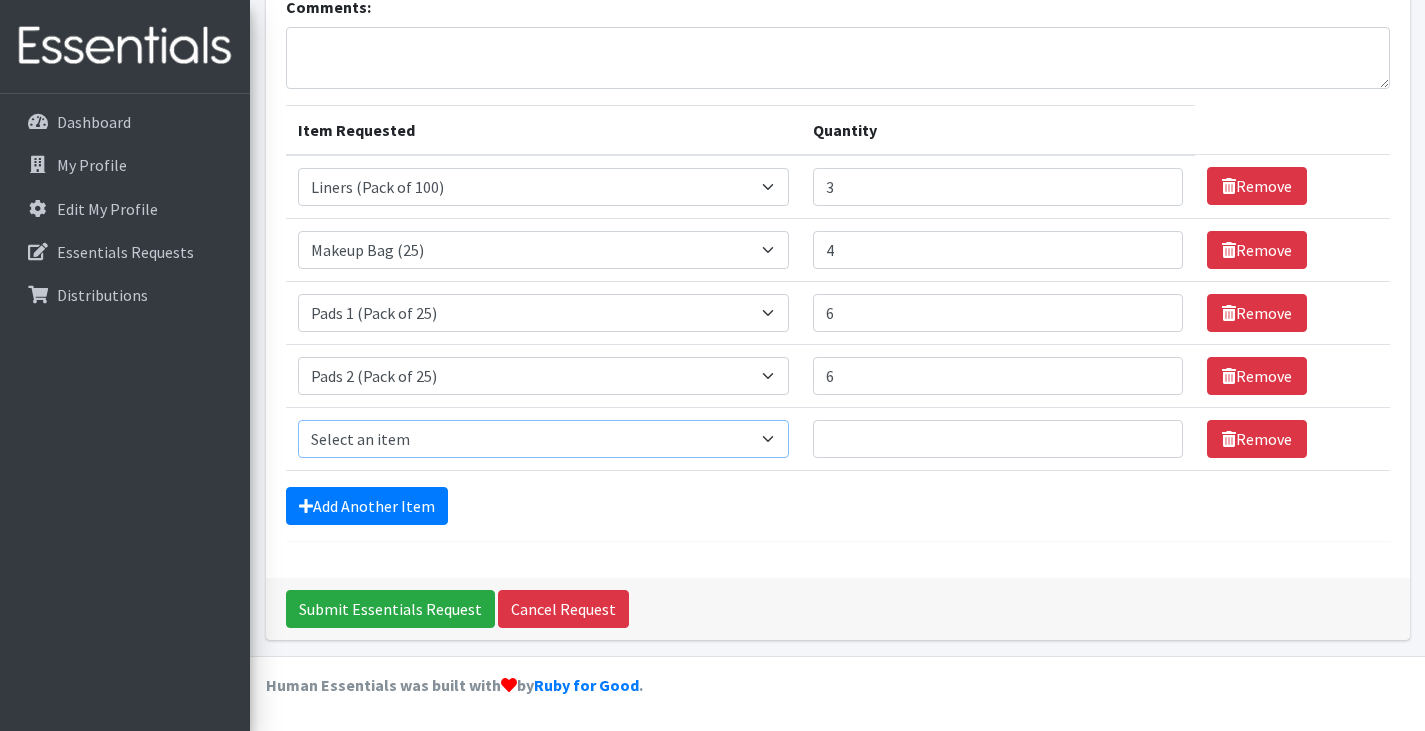 select on "13533" 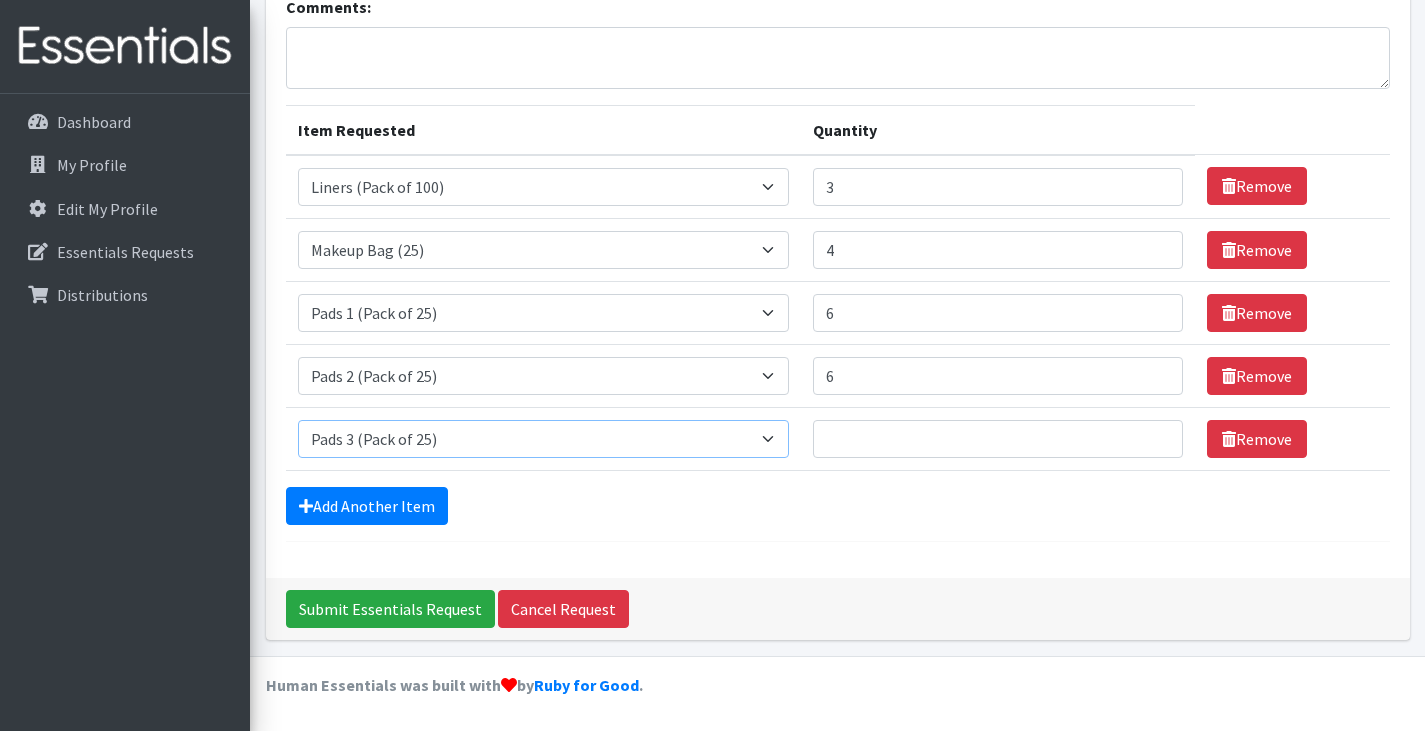 click on "Select an item
Liners (Pack of 100)
Makeup Bag (25)
Pads 1 (Pack of 25)
Pads 2 (Pack of 25)
Pads 3 (Pack of 25)
Pads 4 (Pack of 25)
Pads 5 (Pack of 25) LIMITED QUANTITIES
Tampon Regular (Pack of 25)
Tampon Super (Pack of 25)
Tampons Light (Pack of 25)" at bounding box center (544, 439) 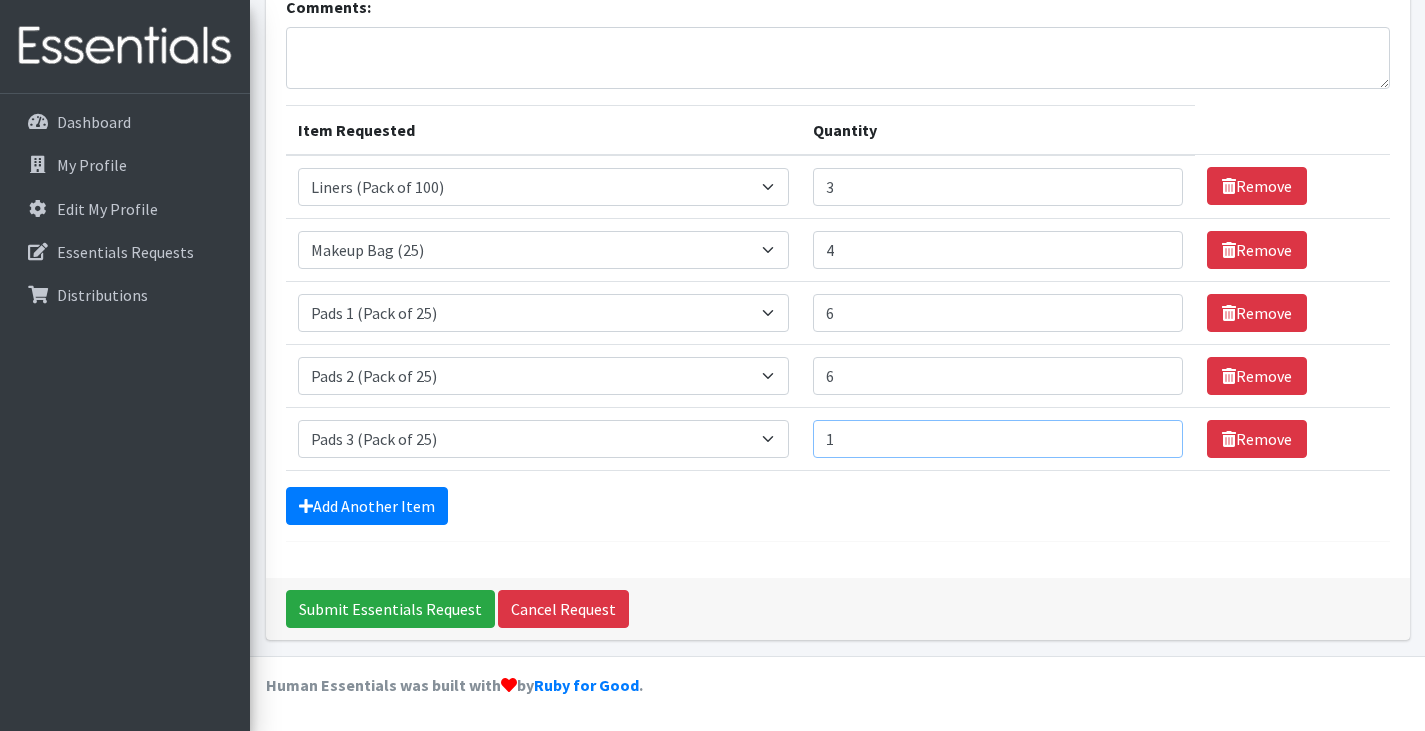 click on "1" at bounding box center (998, 439) 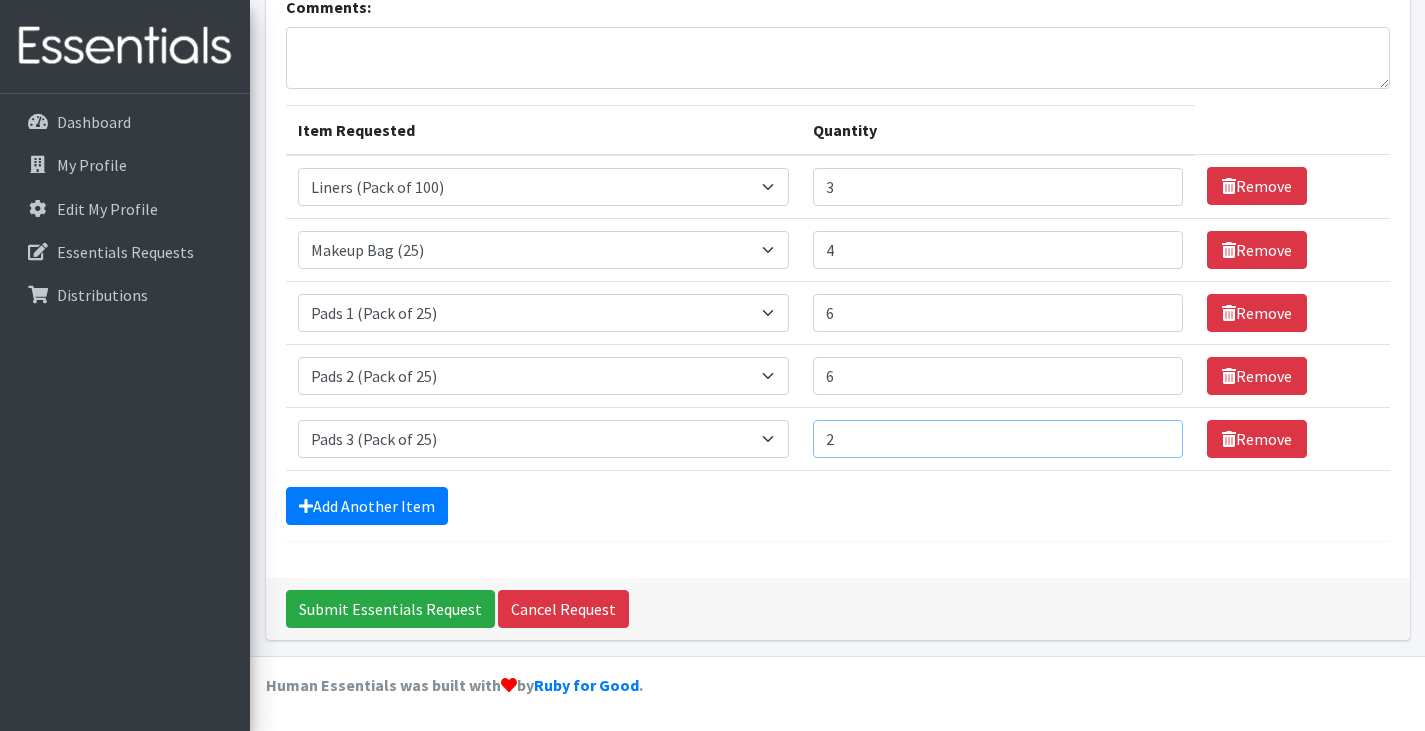 click on "2" at bounding box center [998, 439] 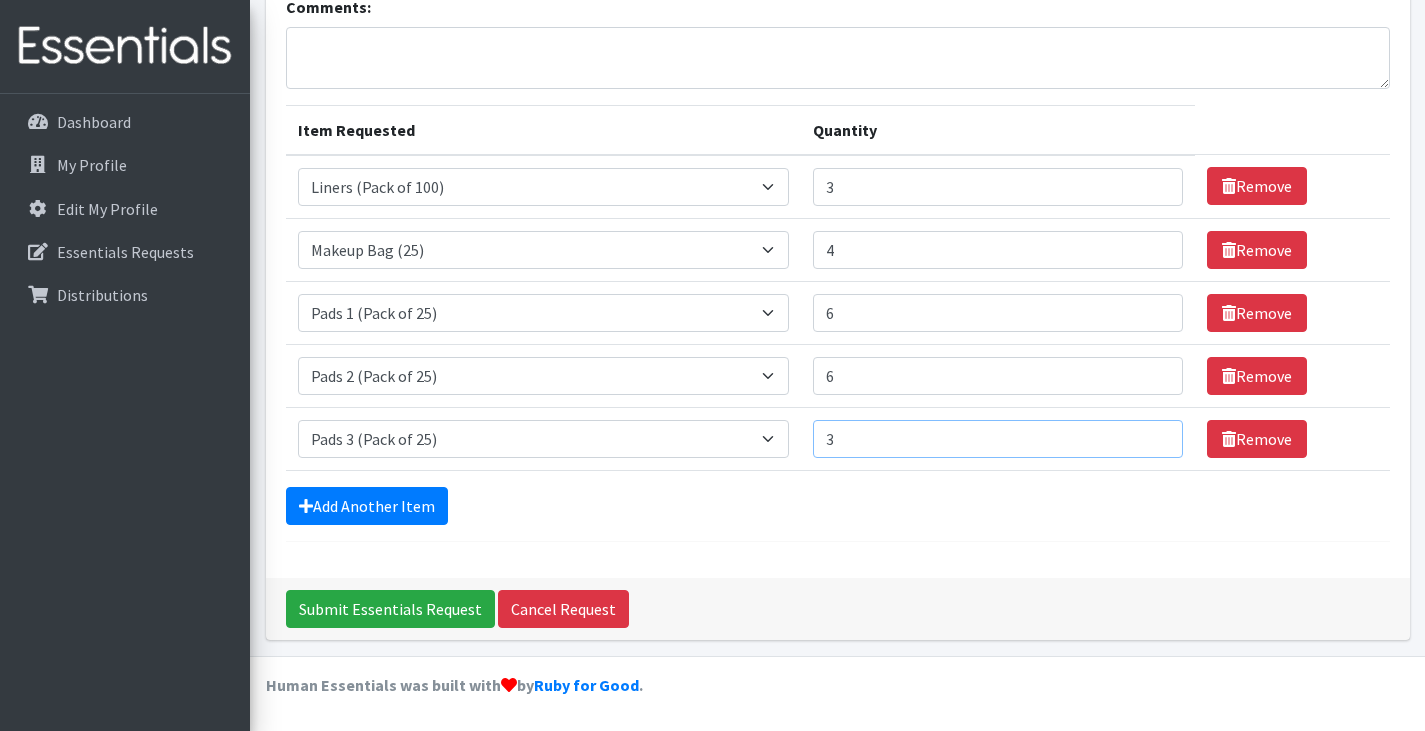 click on "3" at bounding box center [998, 439] 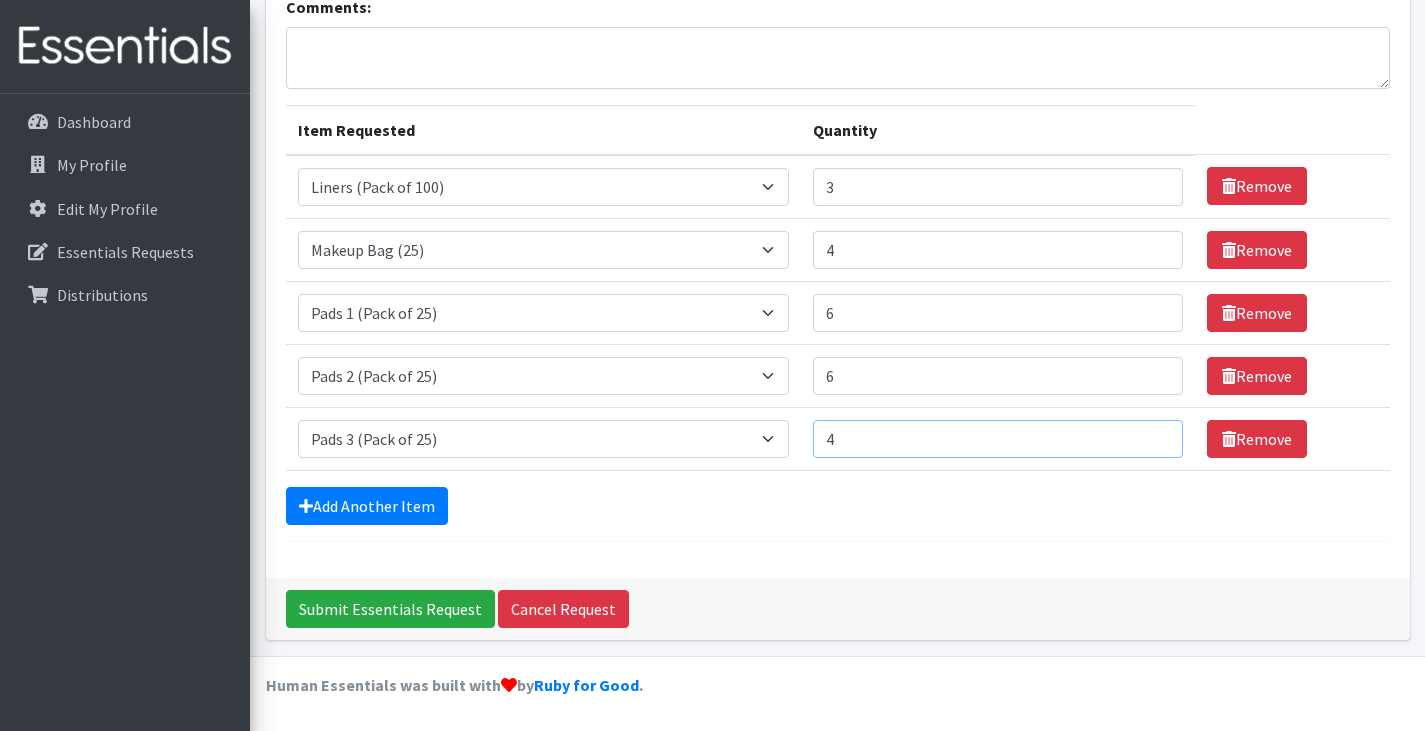 click on "4" at bounding box center [998, 439] 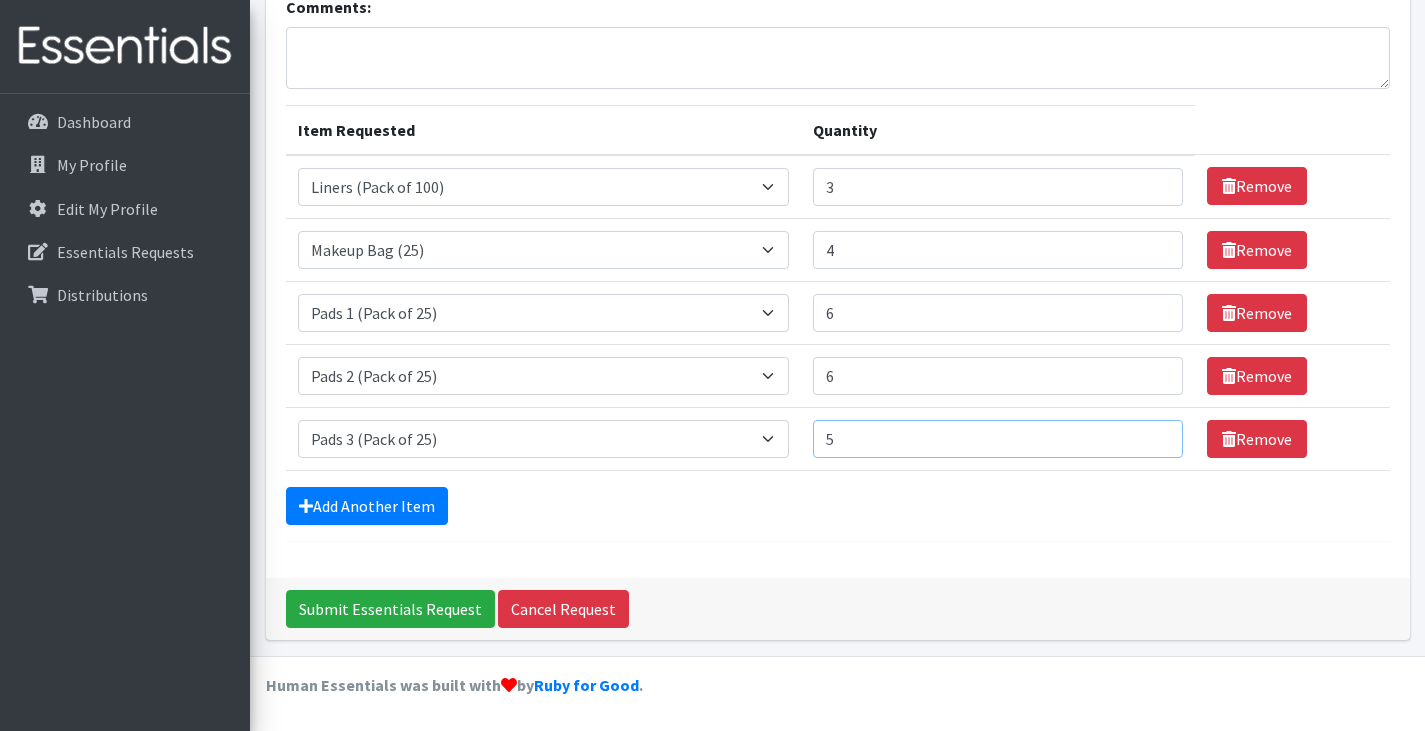 click on "5" at bounding box center (998, 439) 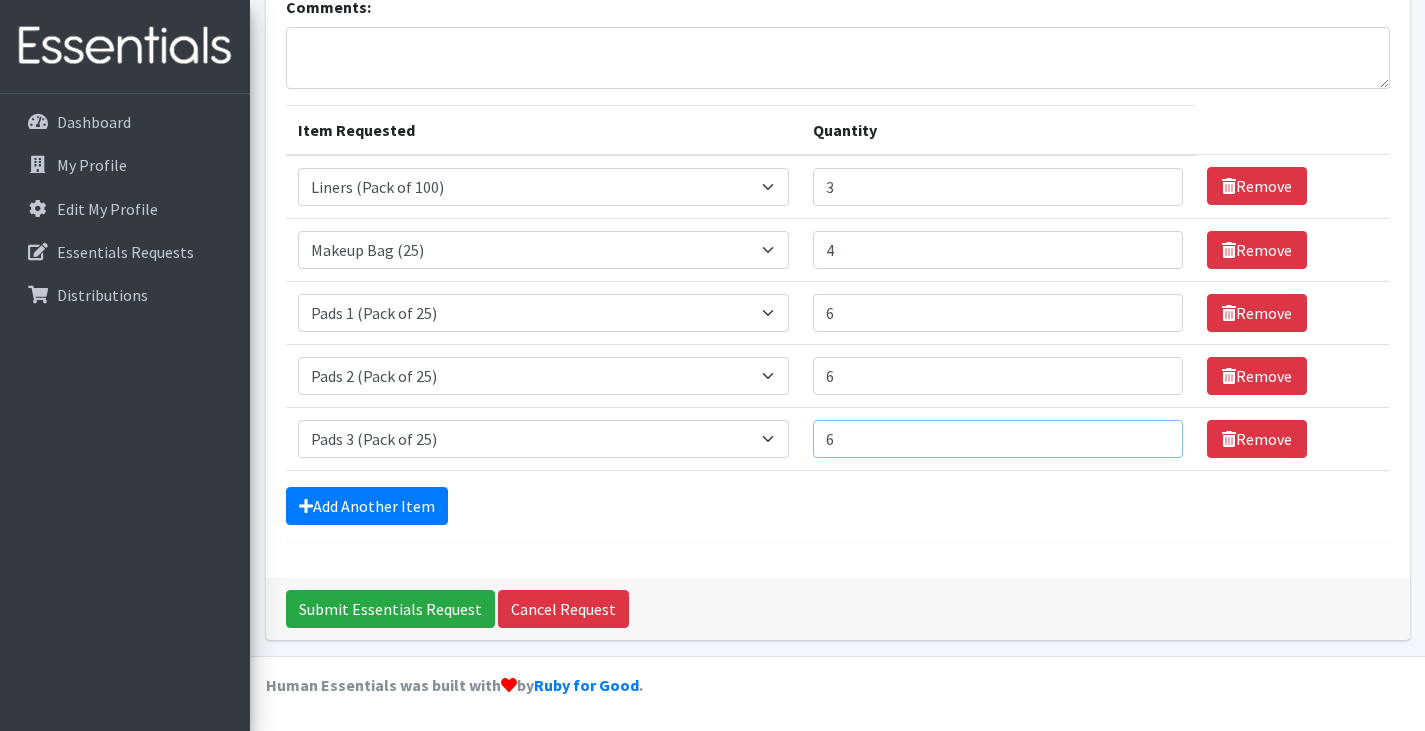 type on "6" 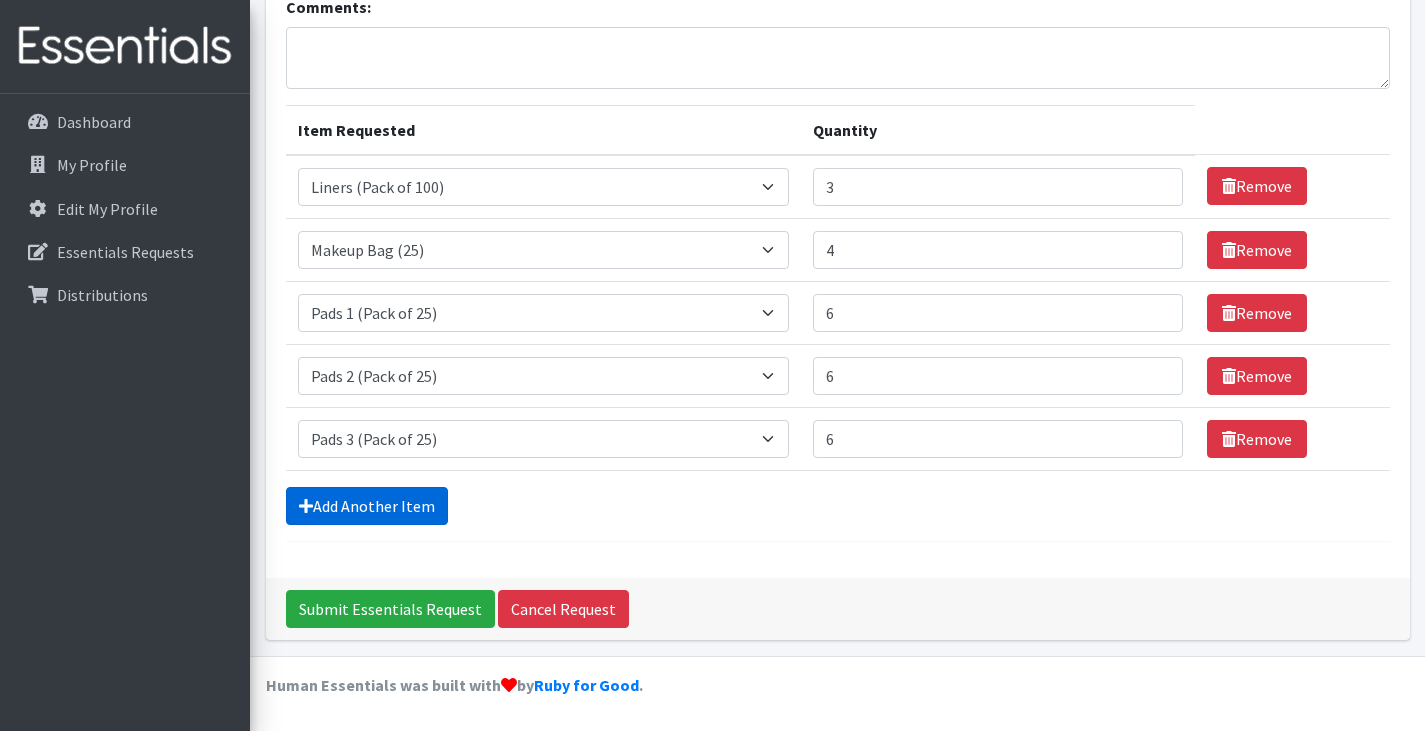 click on "Add Another Item" at bounding box center (367, 506) 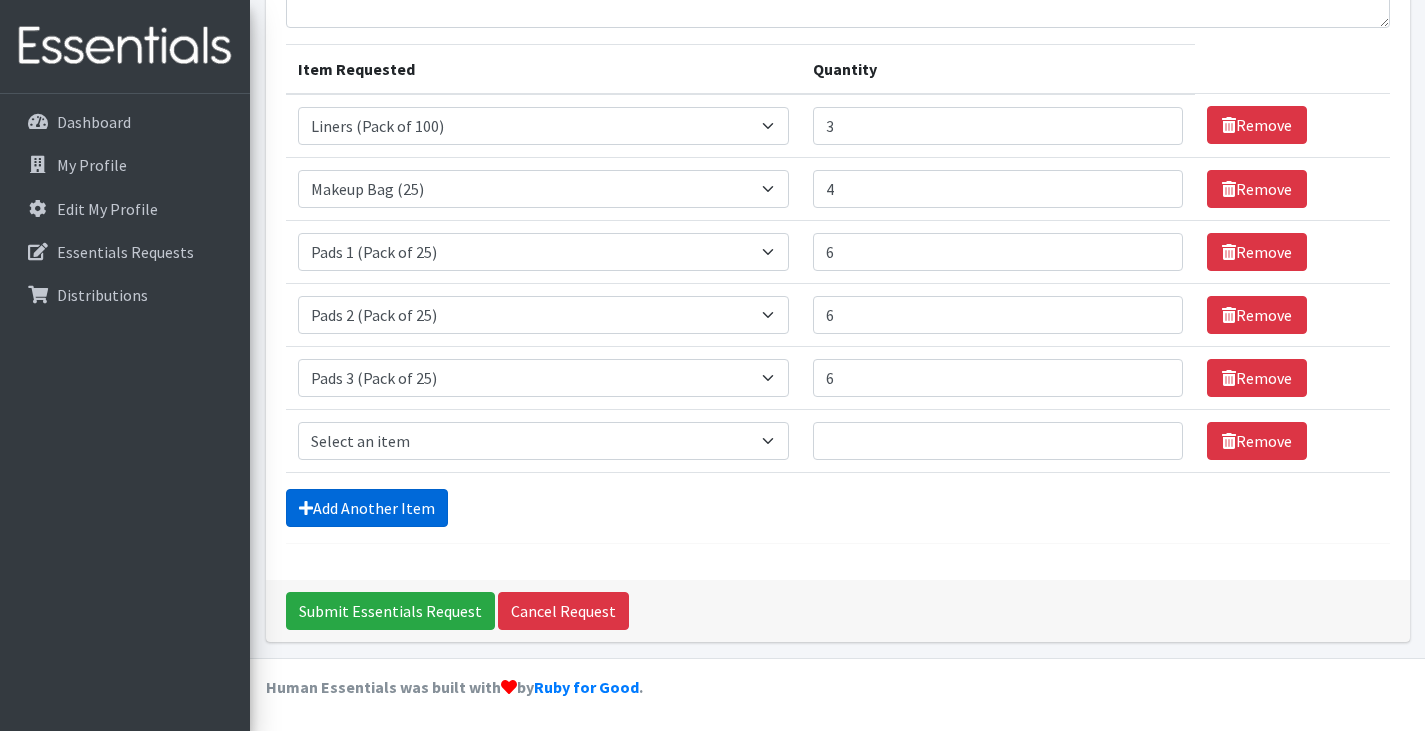 scroll, scrollTop: 218, scrollLeft: 0, axis: vertical 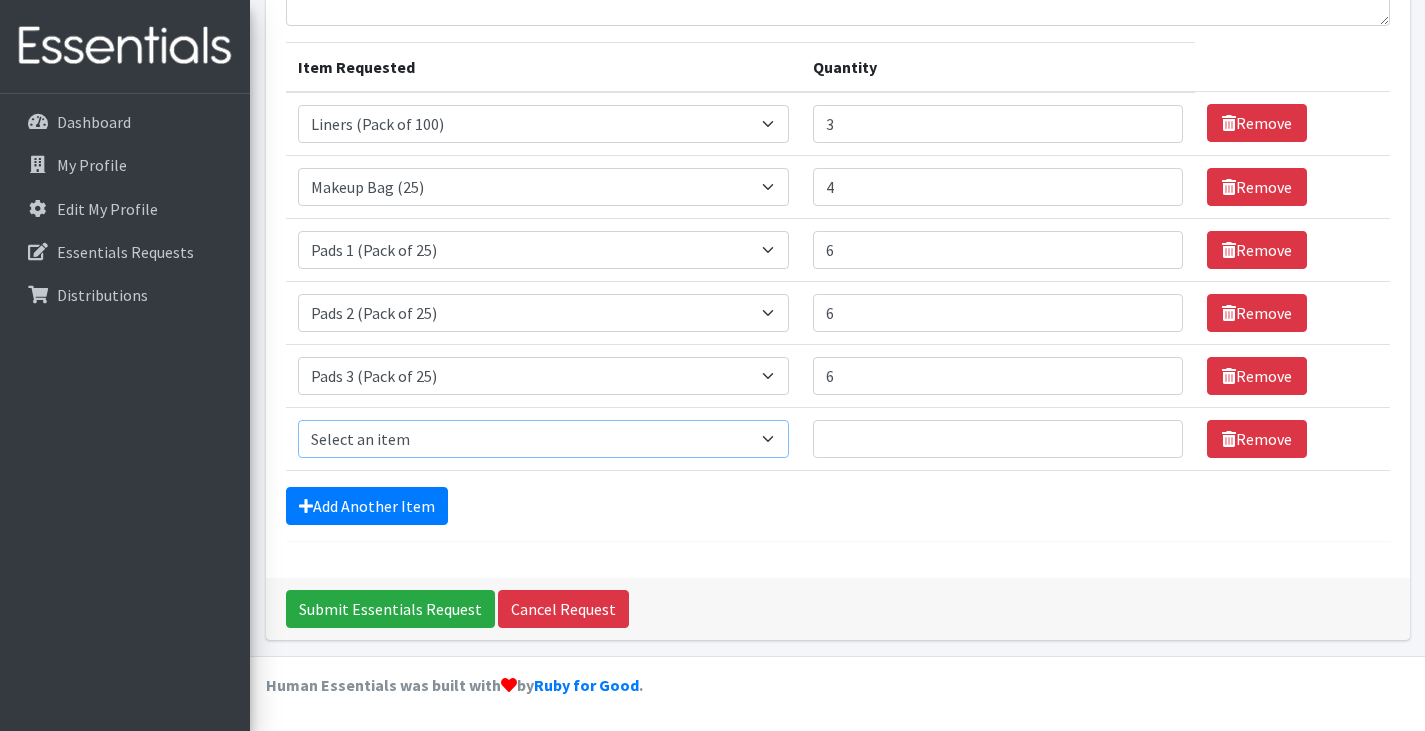 click on "Select an item
Liners (Pack of 100)
Makeup Bag (25)
Pads 1 (Pack of 25)
Pads 2 (Pack of 25)
Pads 3 (Pack of 25)
Pads 4 (Pack of 25)
Pads 5 (Pack of 25) LIMITED QUANTITIES
Tampon Regular (Pack of 25)
Tampon Super (Pack of 25)
Tampons Light (Pack of 25)" at bounding box center [544, 439] 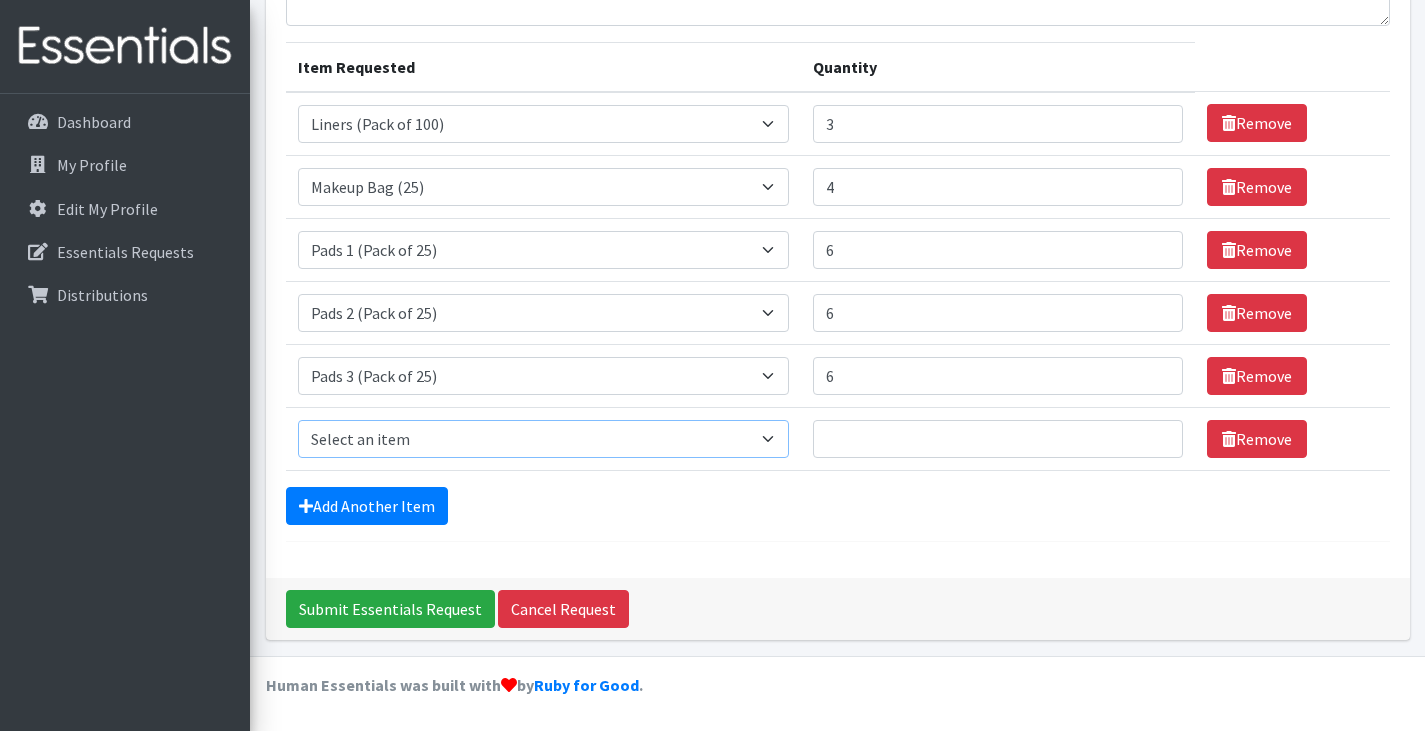 select on "13534" 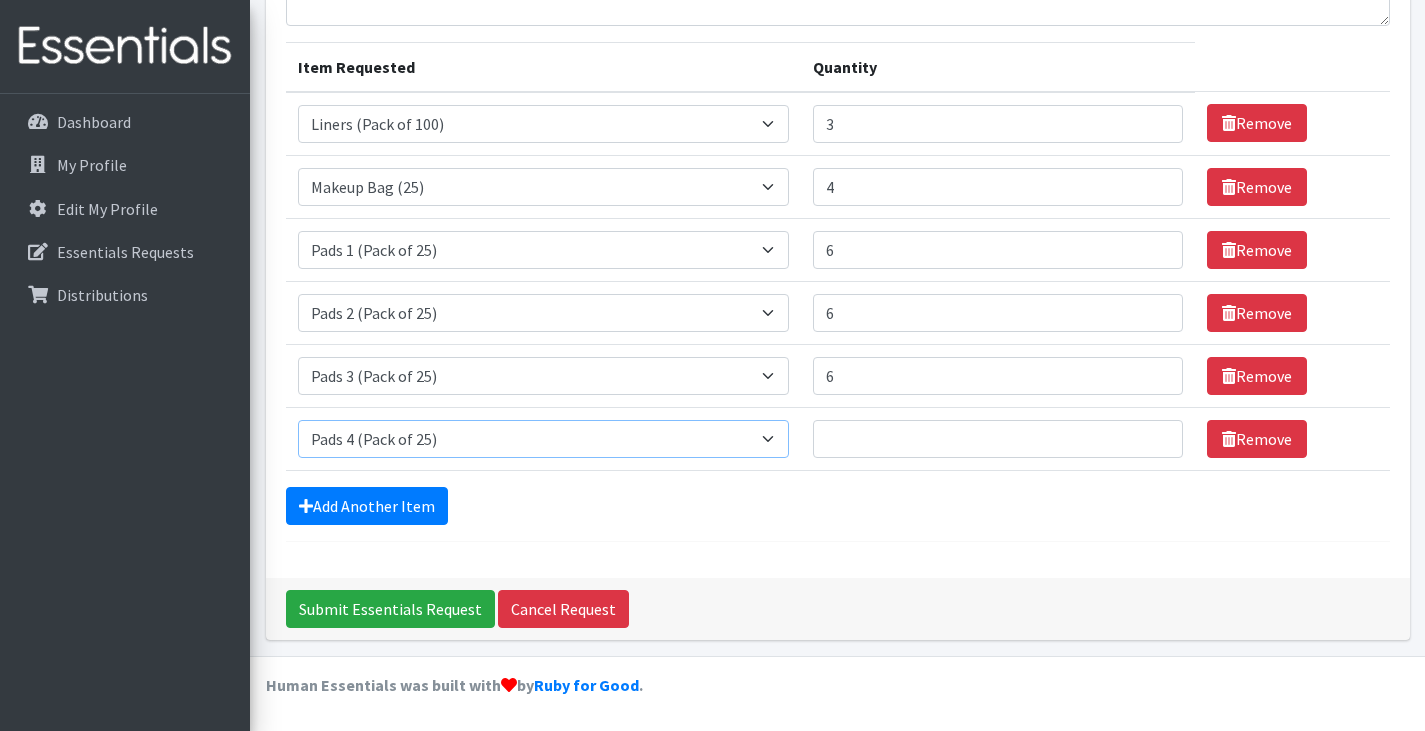 click on "Select an item
Liners (Pack of 100)
Makeup Bag (25)
Pads 1 (Pack of 25)
Pads 2 (Pack of 25)
Pads 3 (Pack of 25)
Pads 4 (Pack of 25)
Pads 5 (Pack of 25) LIMITED QUANTITIES
Tampon Regular (Pack of 25)
Tampon Super (Pack of 25)
Tampons Light (Pack of 25)" at bounding box center (544, 439) 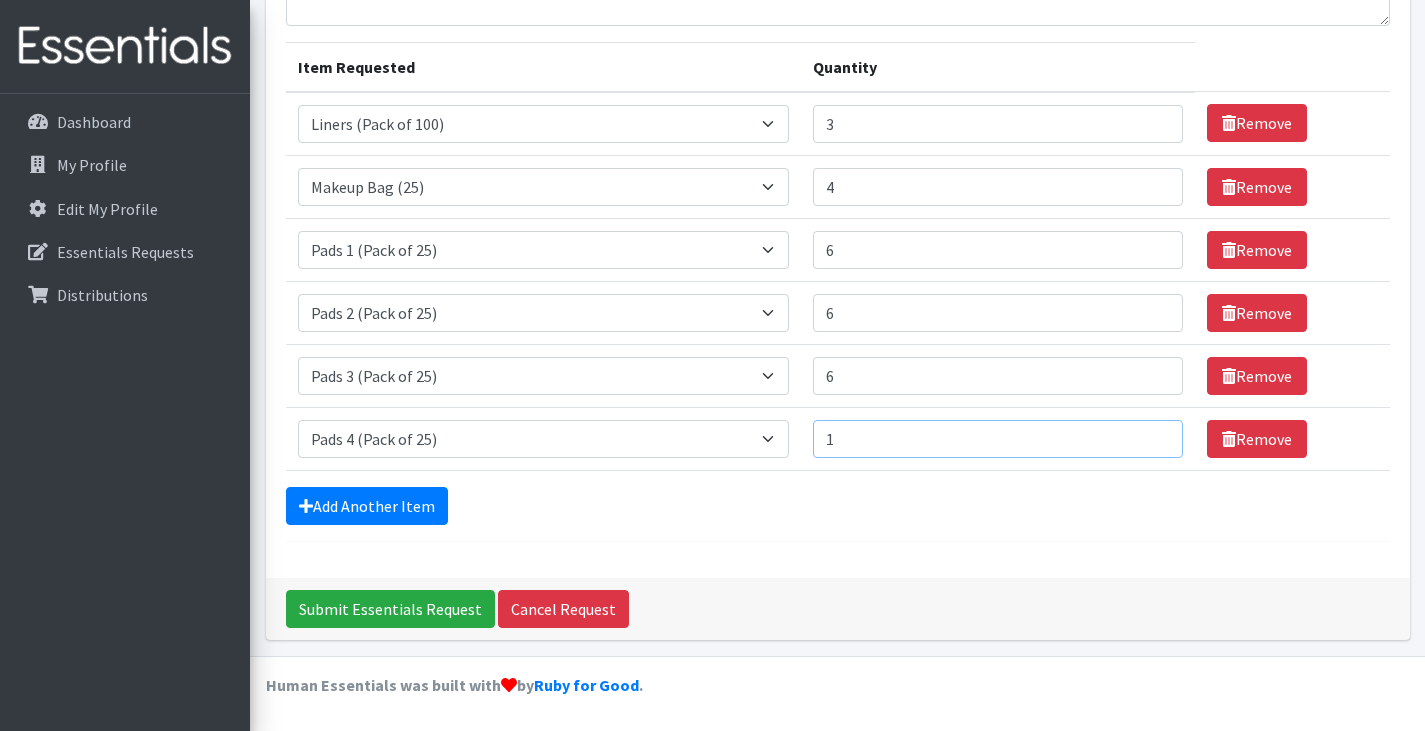 click on "1" at bounding box center [998, 439] 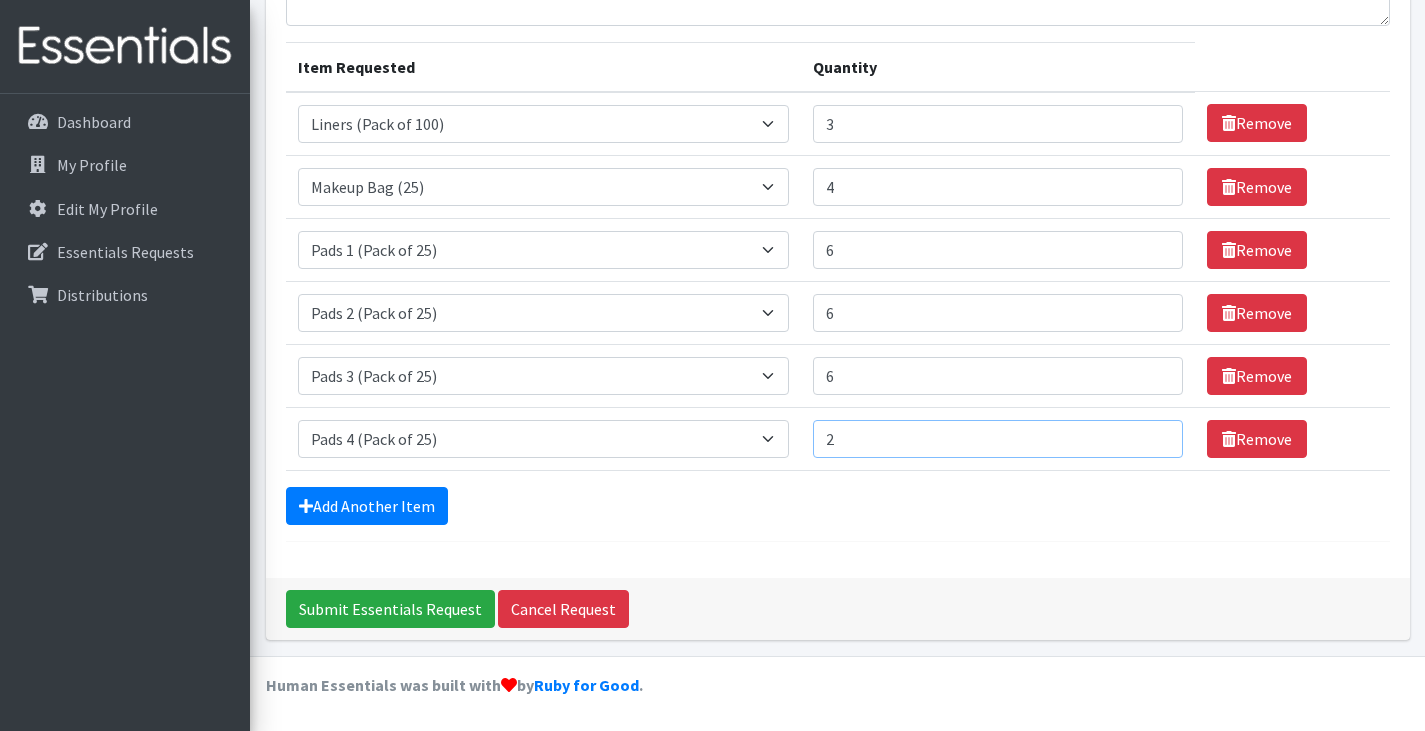 click on "2" at bounding box center [998, 439] 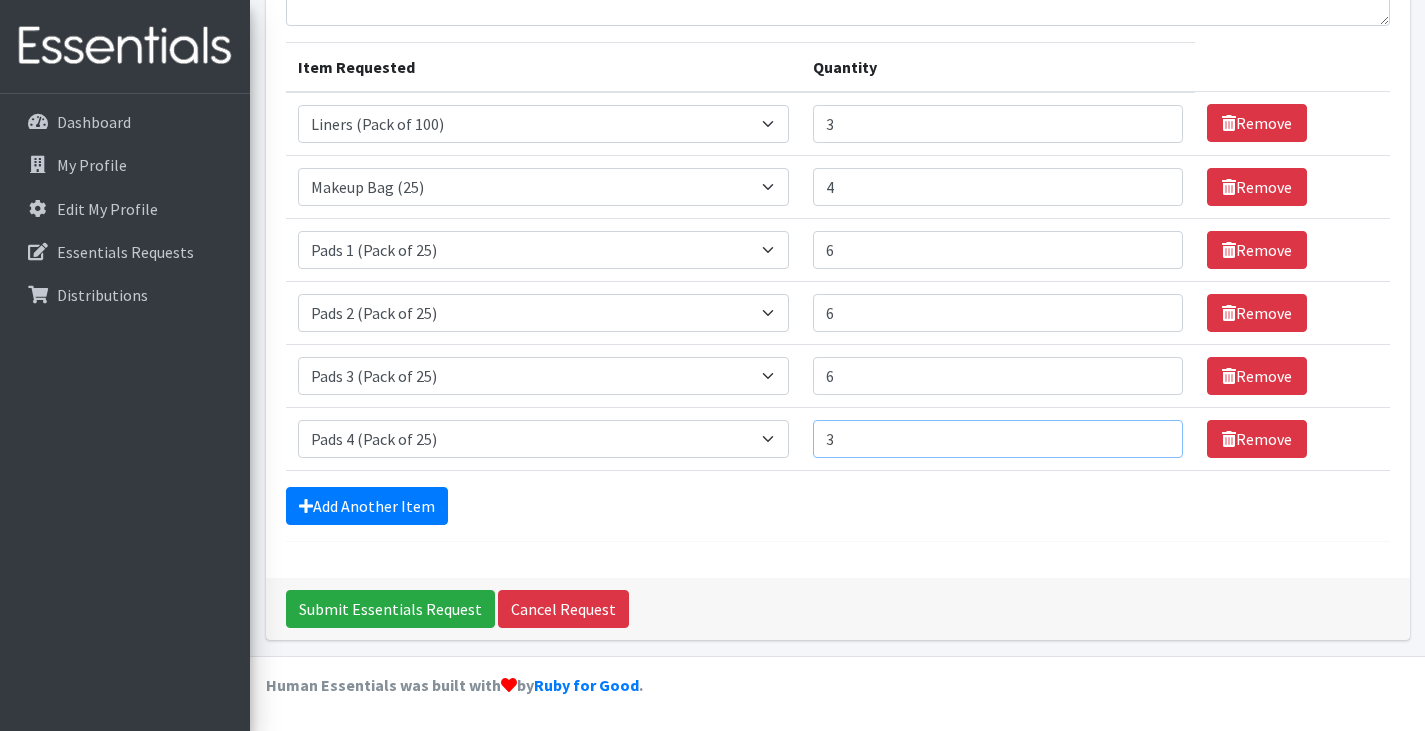 click on "3" at bounding box center (998, 439) 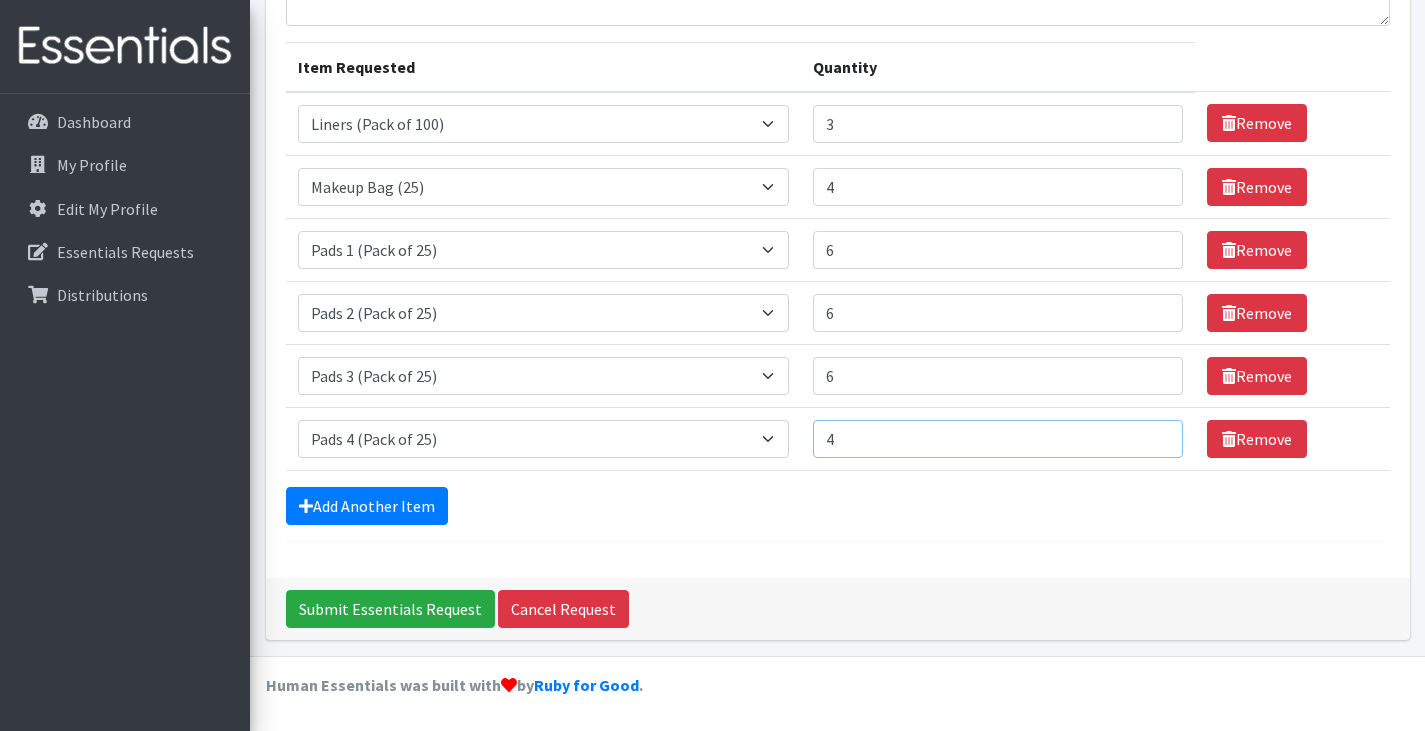 click on "4" at bounding box center [998, 439] 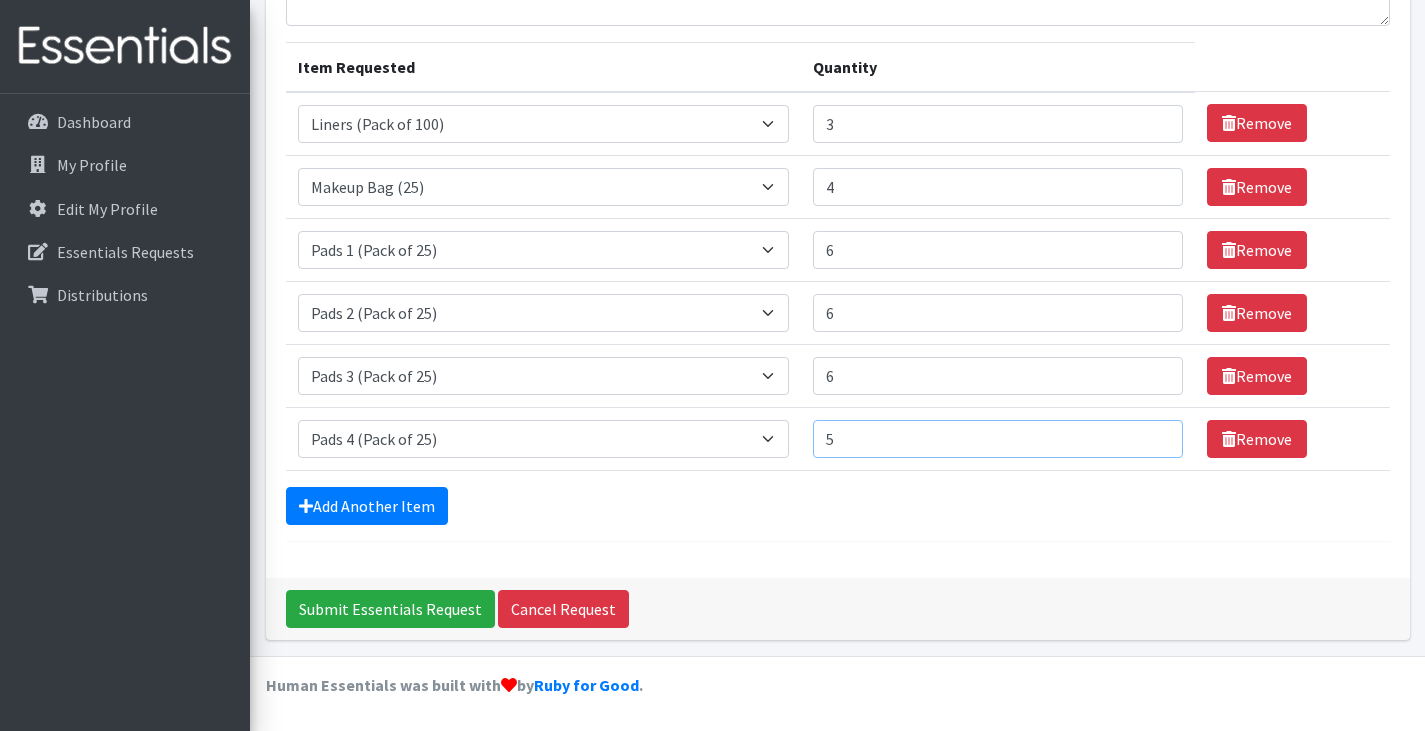 click on "5" at bounding box center [998, 439] 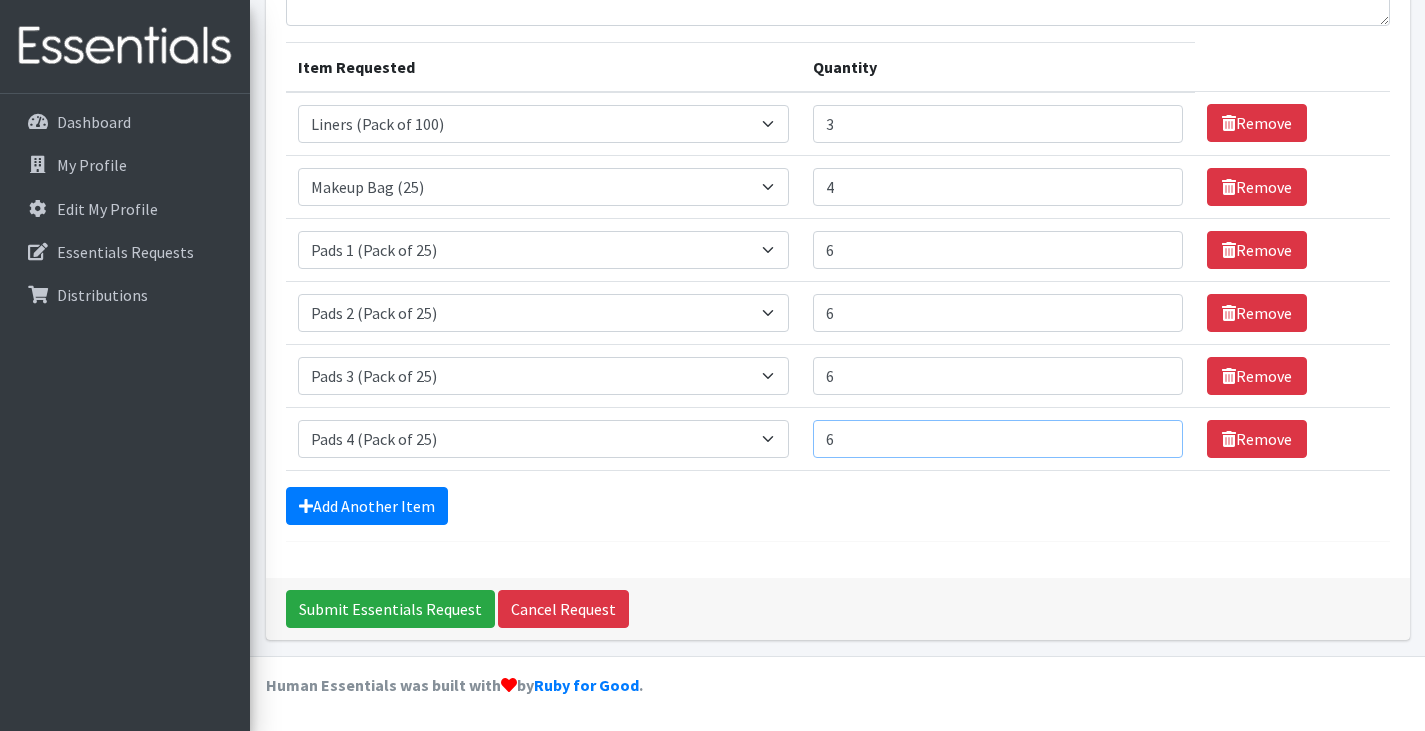click on "6" at bounding box center (998, 439) 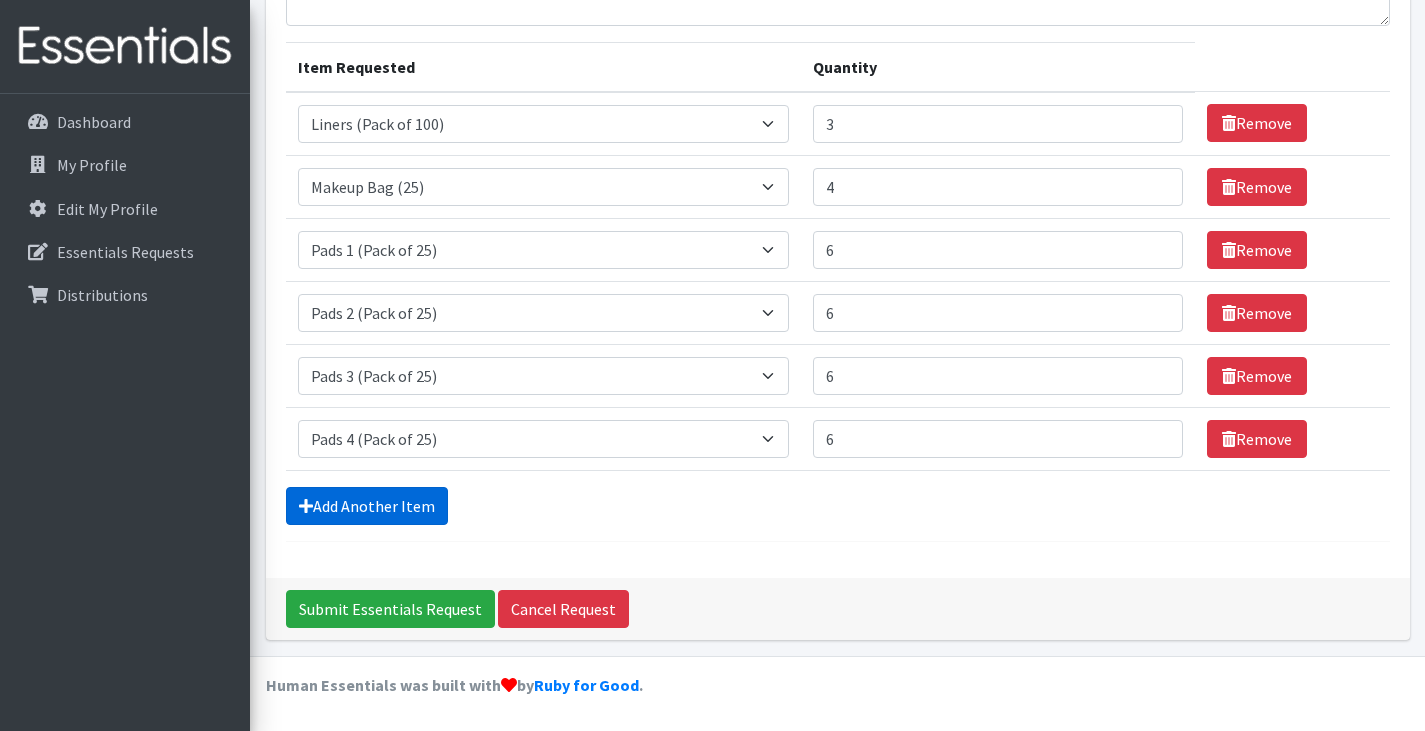 click on "Add Another Item" at bounding box center [367, 506] 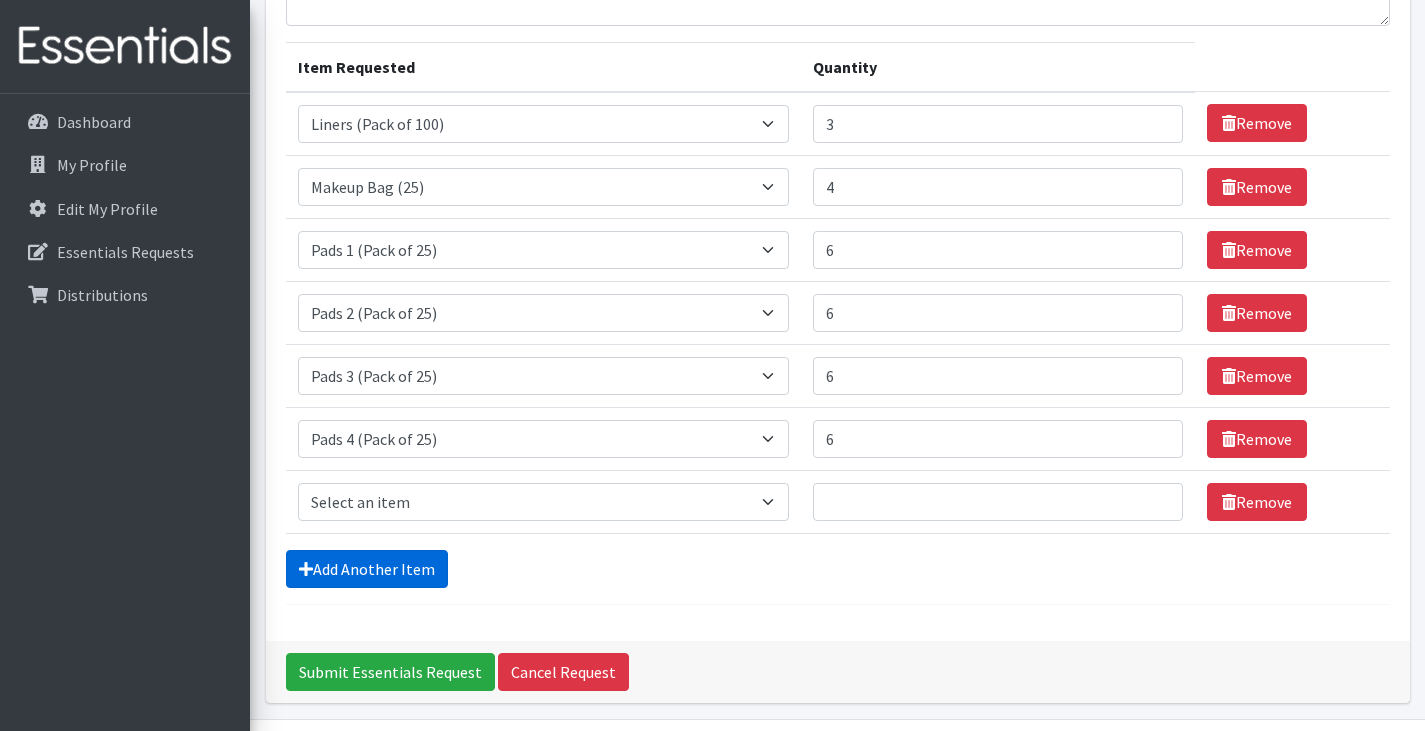 scroll, scrollTop: 281, scrollLeft: 0, axis: vertical 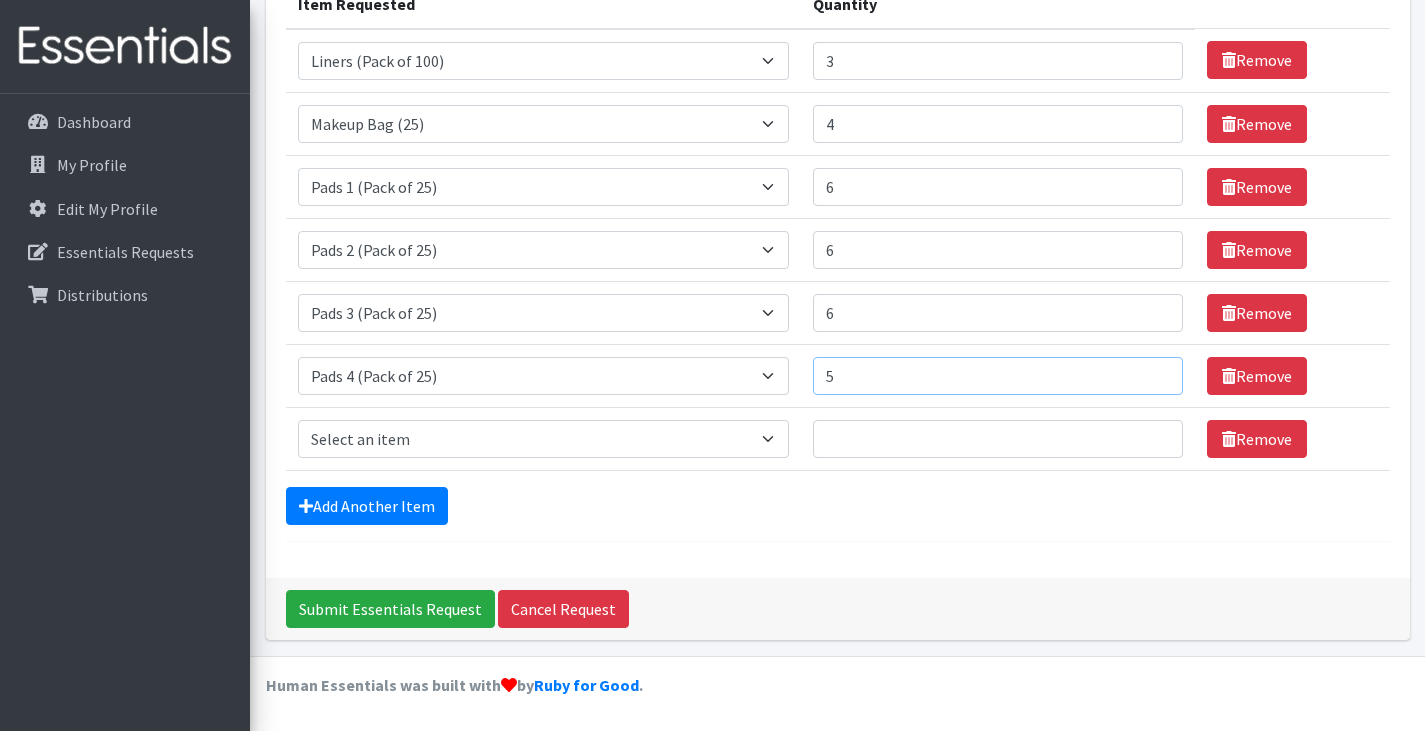 type on "5" 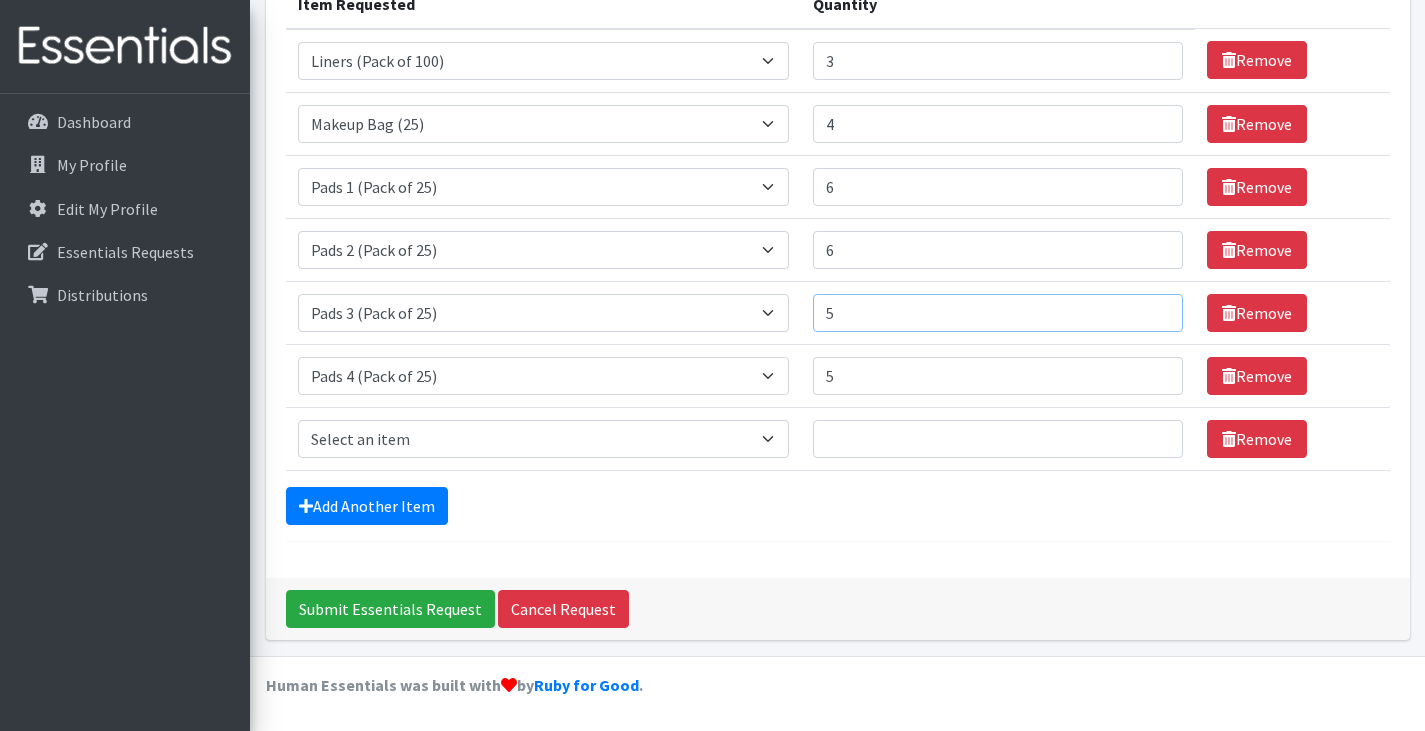 type on "5" 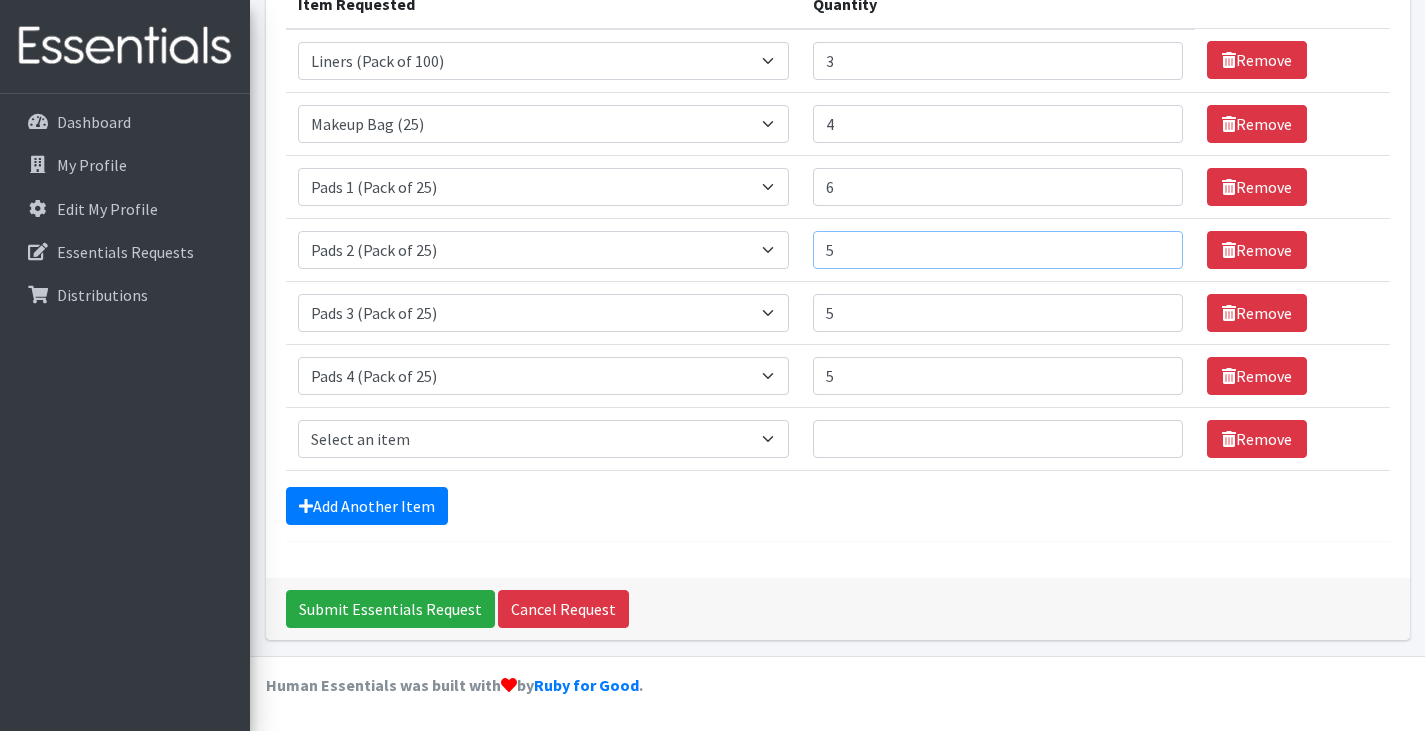 type on "5" 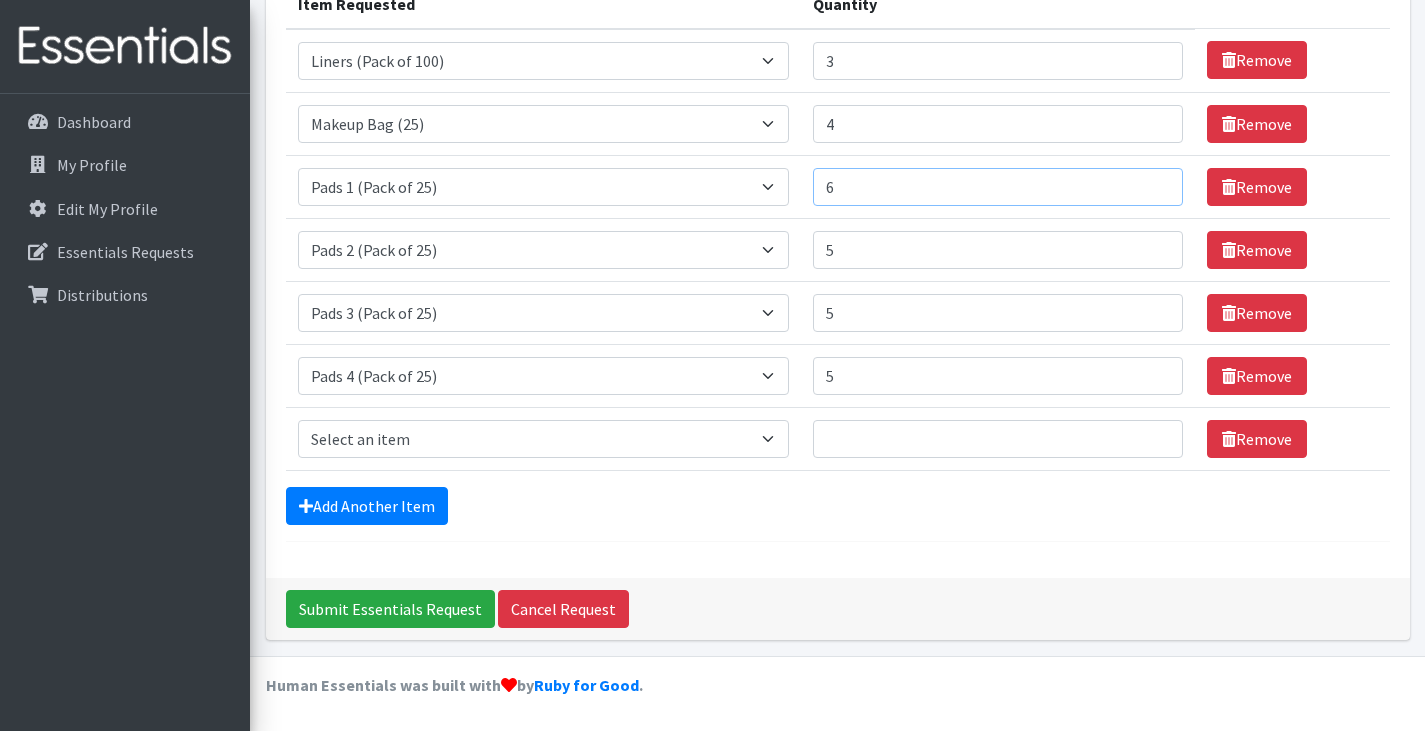 click on "6" at bounding box center (998, 187) 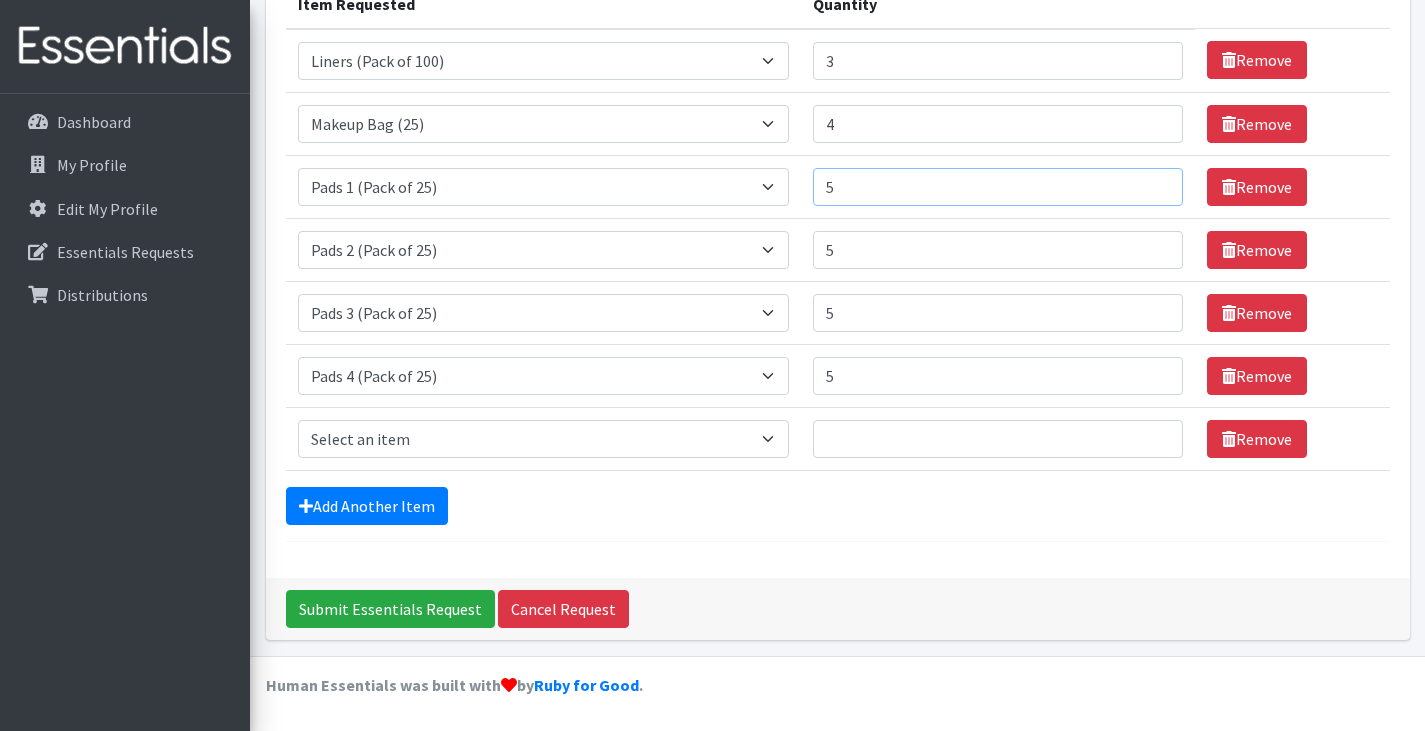 type on "5" 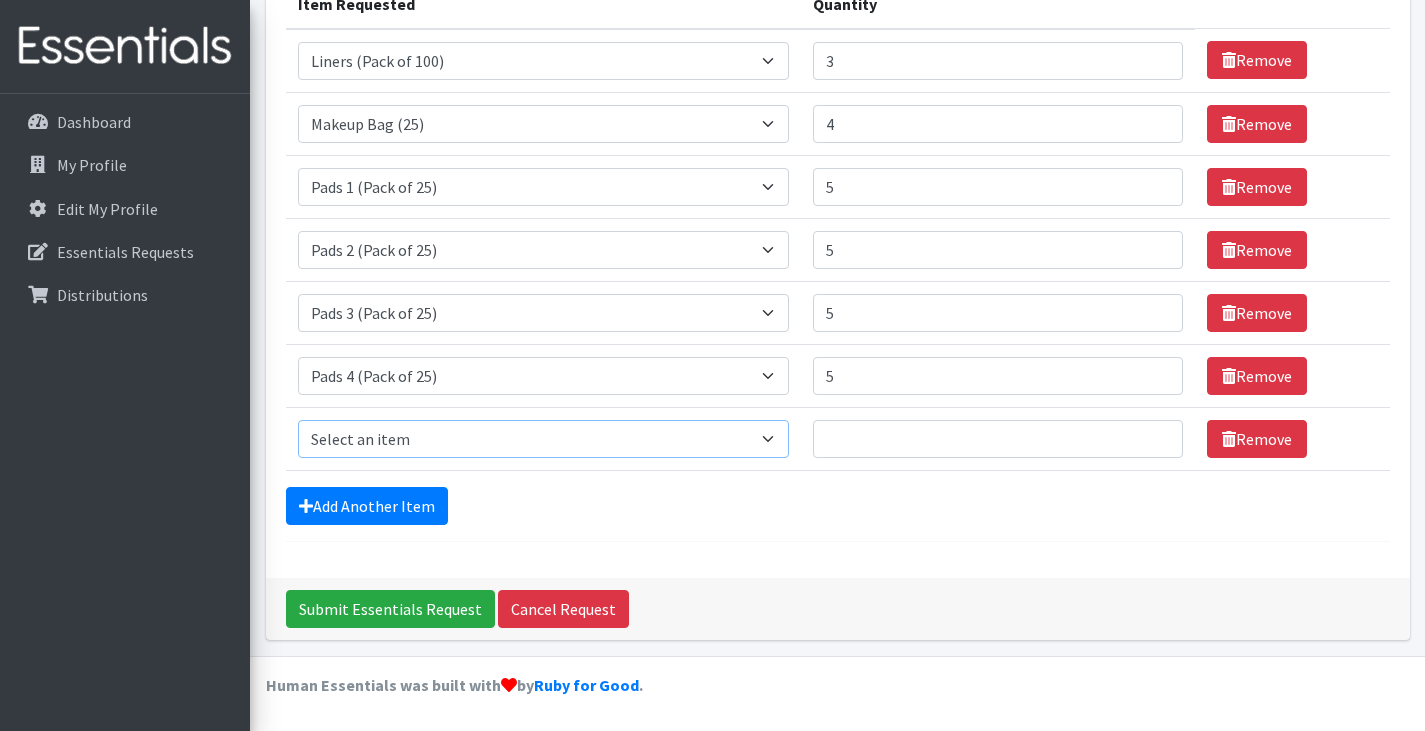 click on "Select an item
Liners (Pack of 100)
Makeup Bag (25)
Pads 1 (Pack of 25)
Pads 2 (Pack of 25)
Pads 3 (Pack of 25)
Pads 4 (Pack of 25)
Pads 5 (Pack of 25) LIMITED QUANTITIES
Tampon Regular (Pack of 25)
Tampon Super (Pack of 25)
Tampons Light (Pack of 25)" at bounding box center (544, 439) 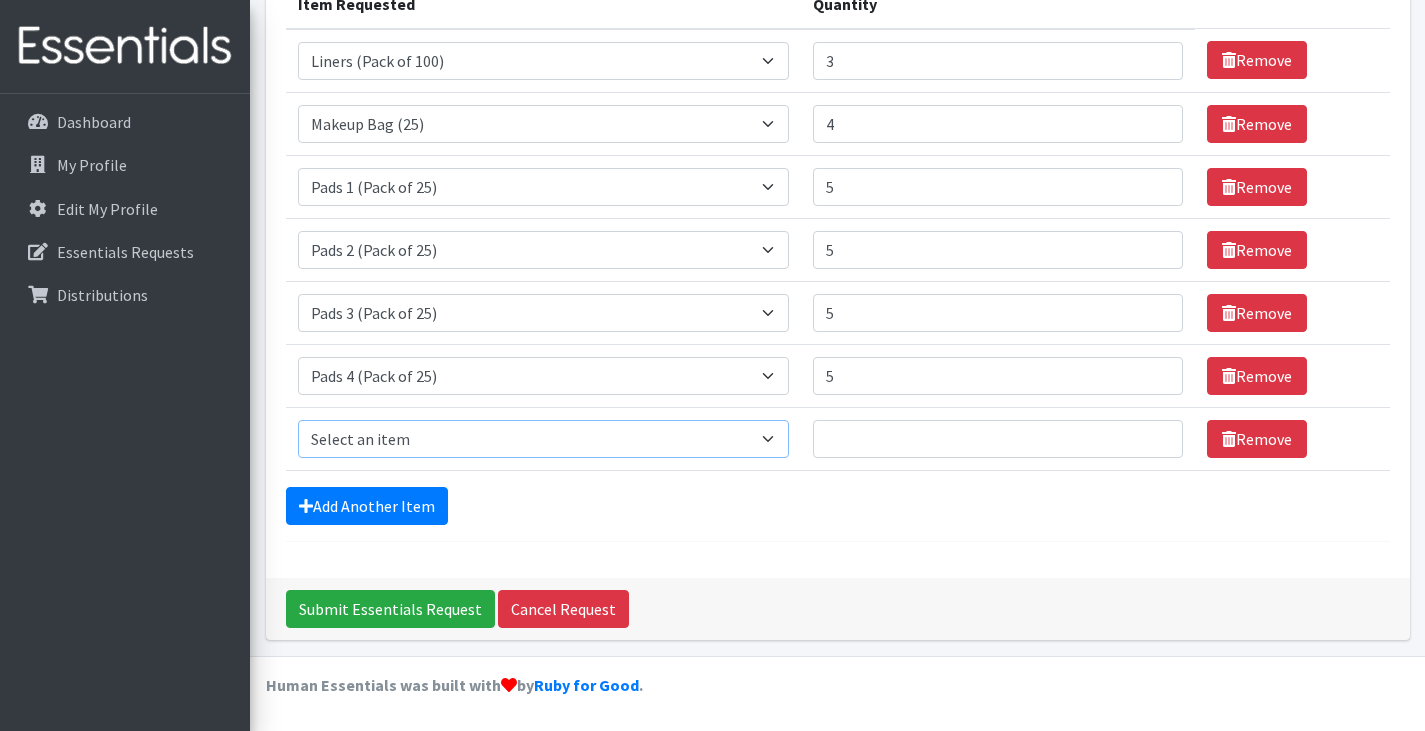 select on "13530" 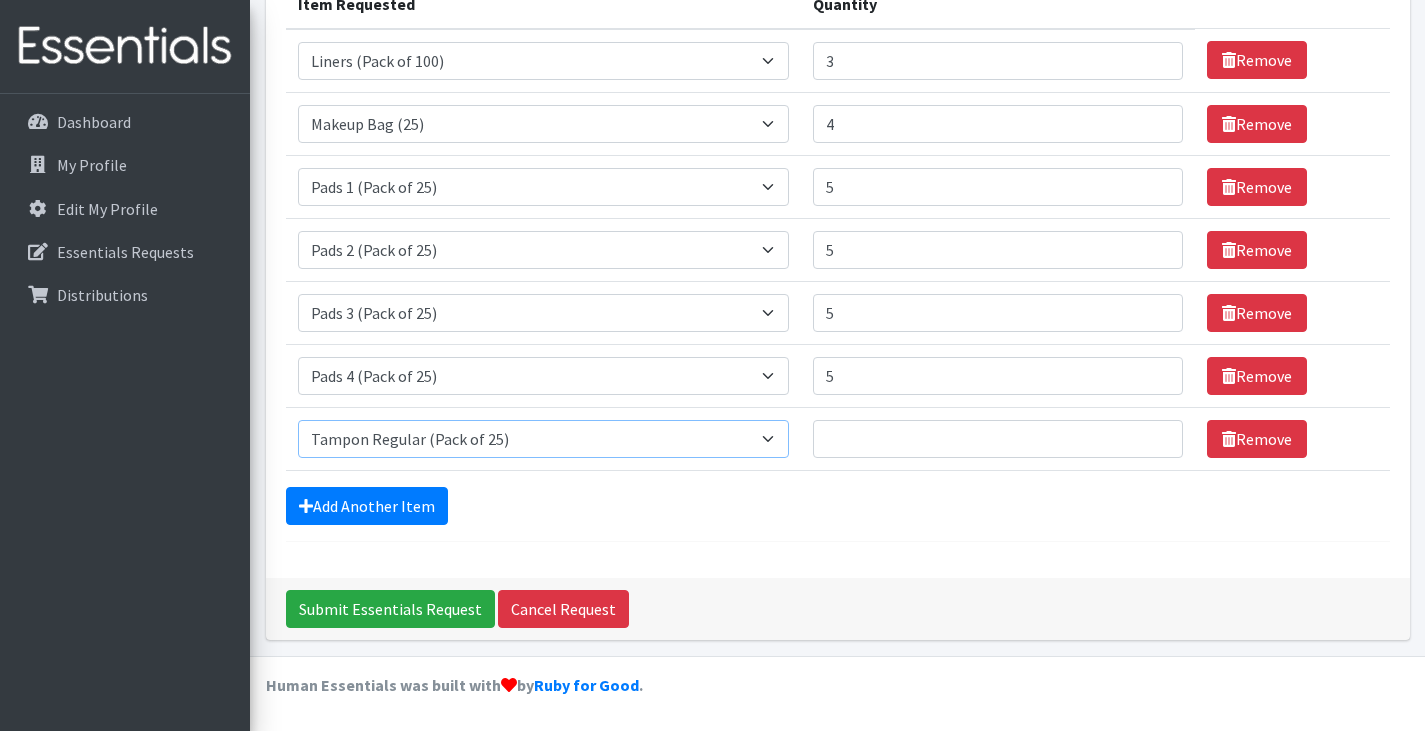 click on "Select an item
Liners (Pack of 100)
Makeup Bag (25)
Pads 1 (Pack of 25)
Pads 2 (Pack of 25)
Pads 3 (Pack of 25)
Pads 4 (Pack of 25)
Pads 5 (Pack of 25) LIMITED QUANTITIES
Tampon Regular (Pack of 25)
Tampon Super (Pack of 25)
Tampons Light (Pack of 25)" at bounding box center [544, 439] 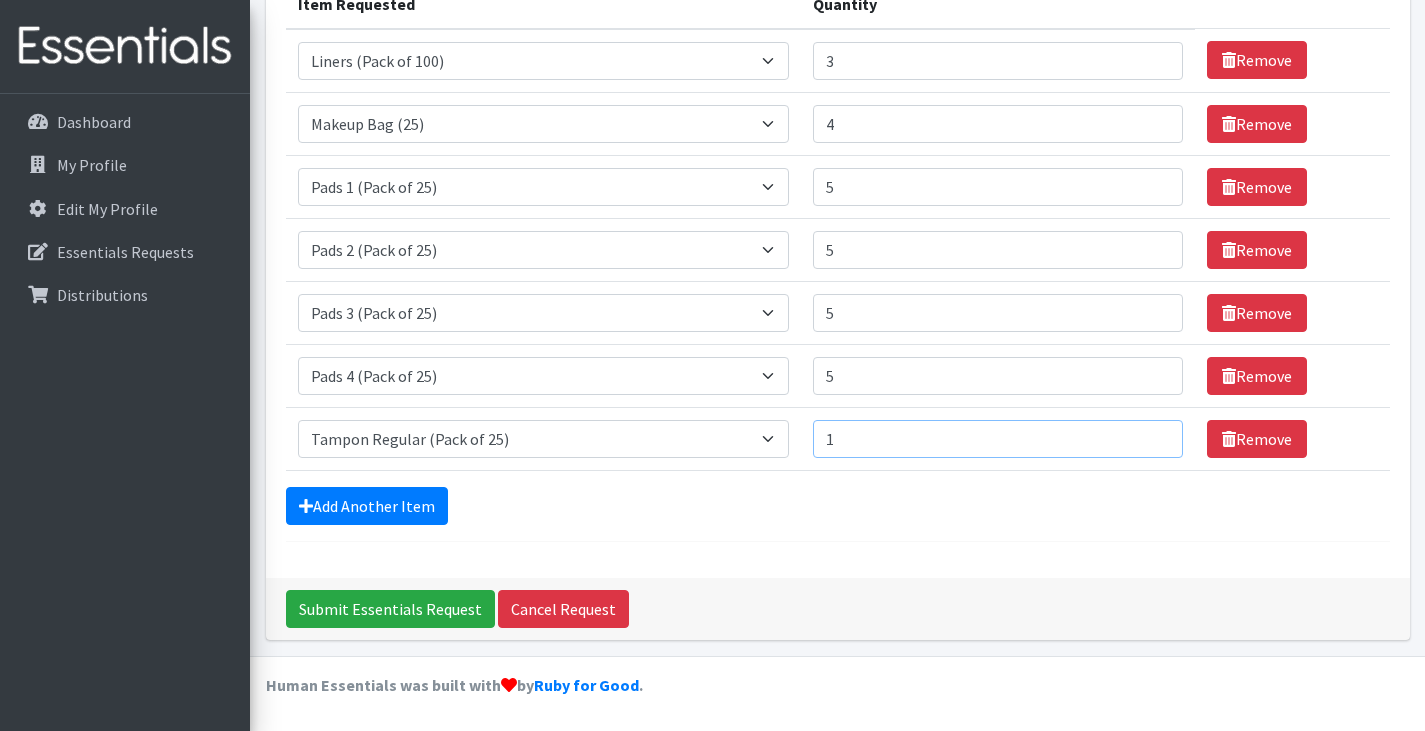 click on "1" at bounding box center (998, 439) 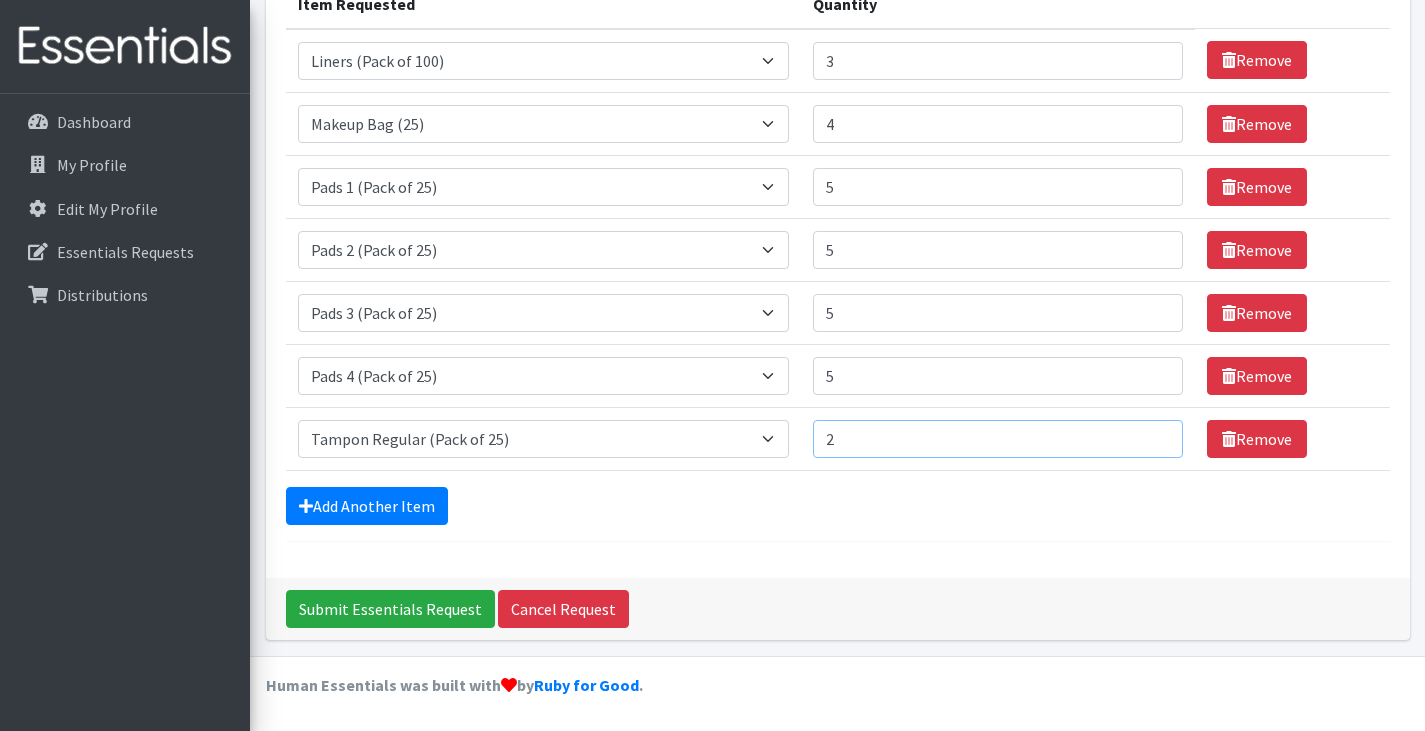 click on "2" at bounding box center (998, 439) 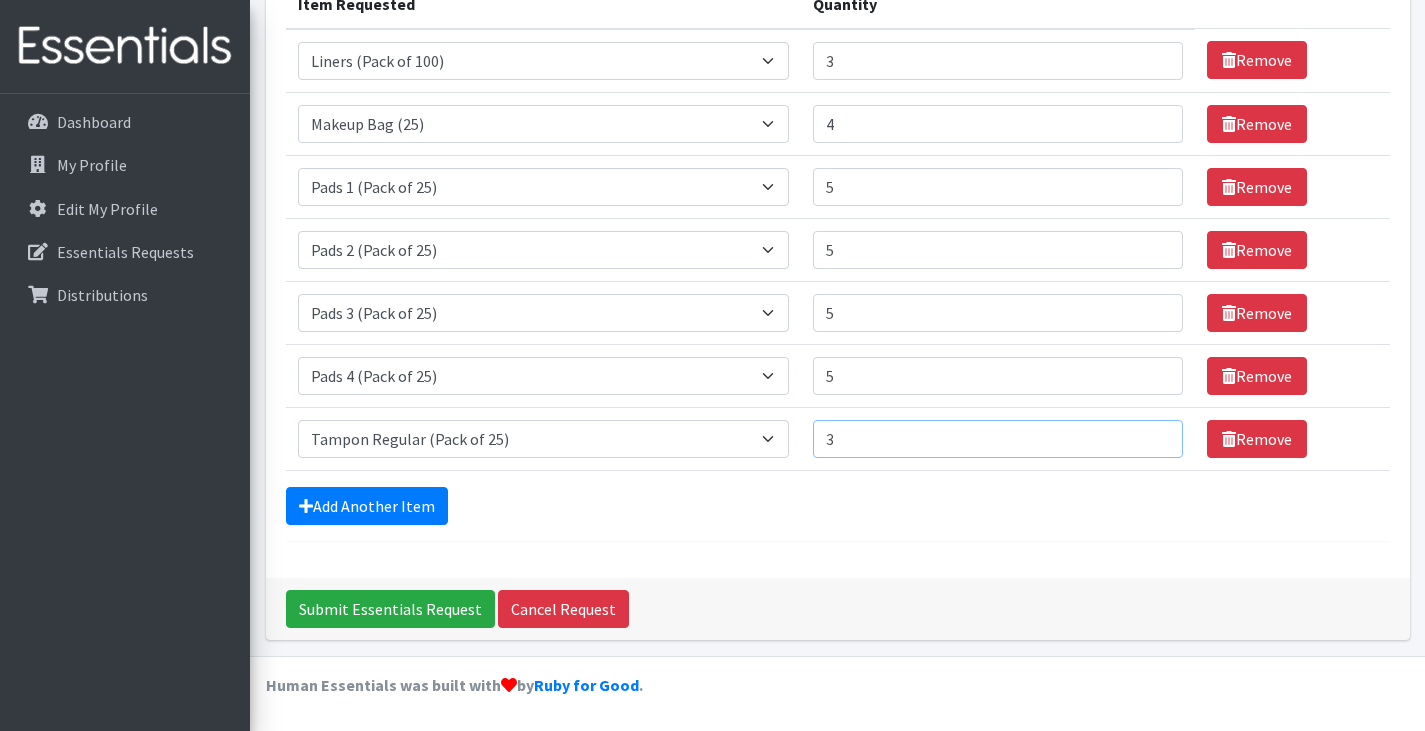 click on "3" at bounding box center [998, 439] 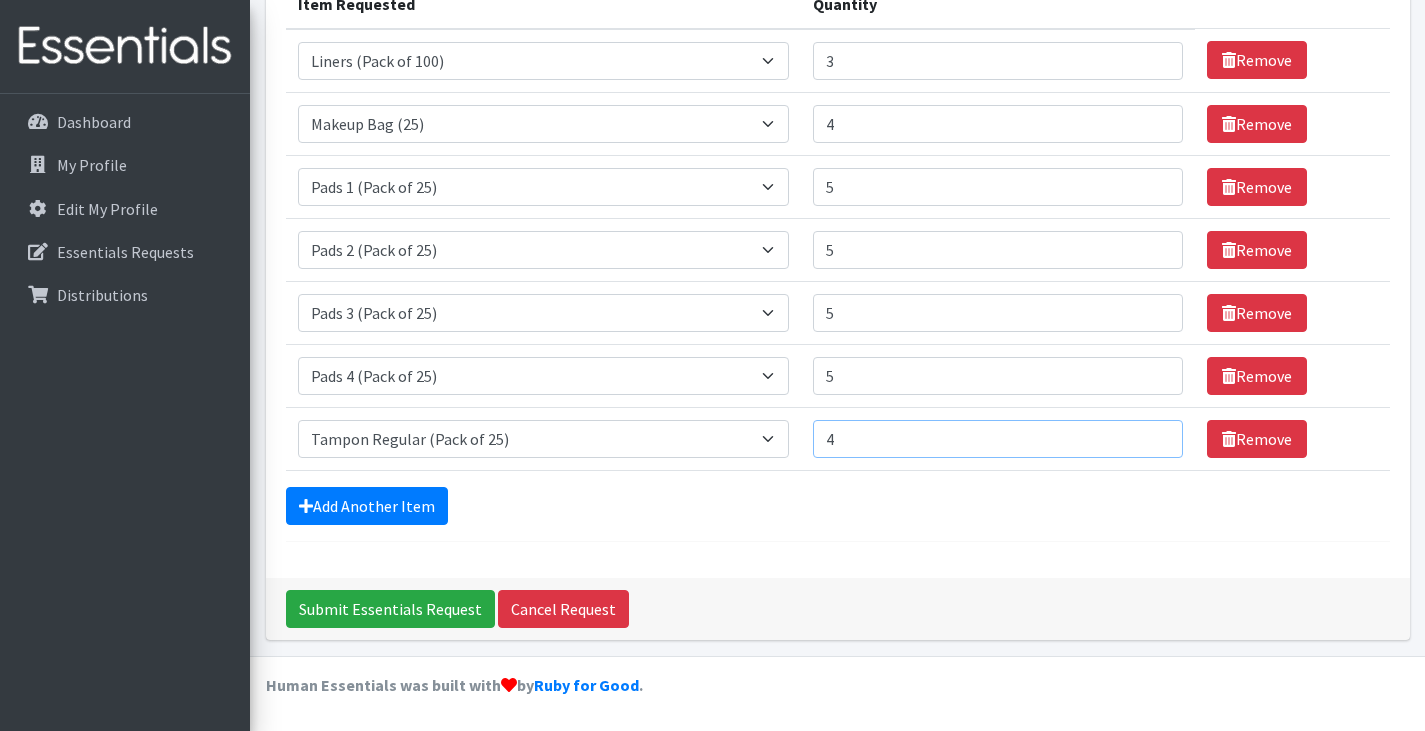 click on "4" at bounding box center (998, 439) 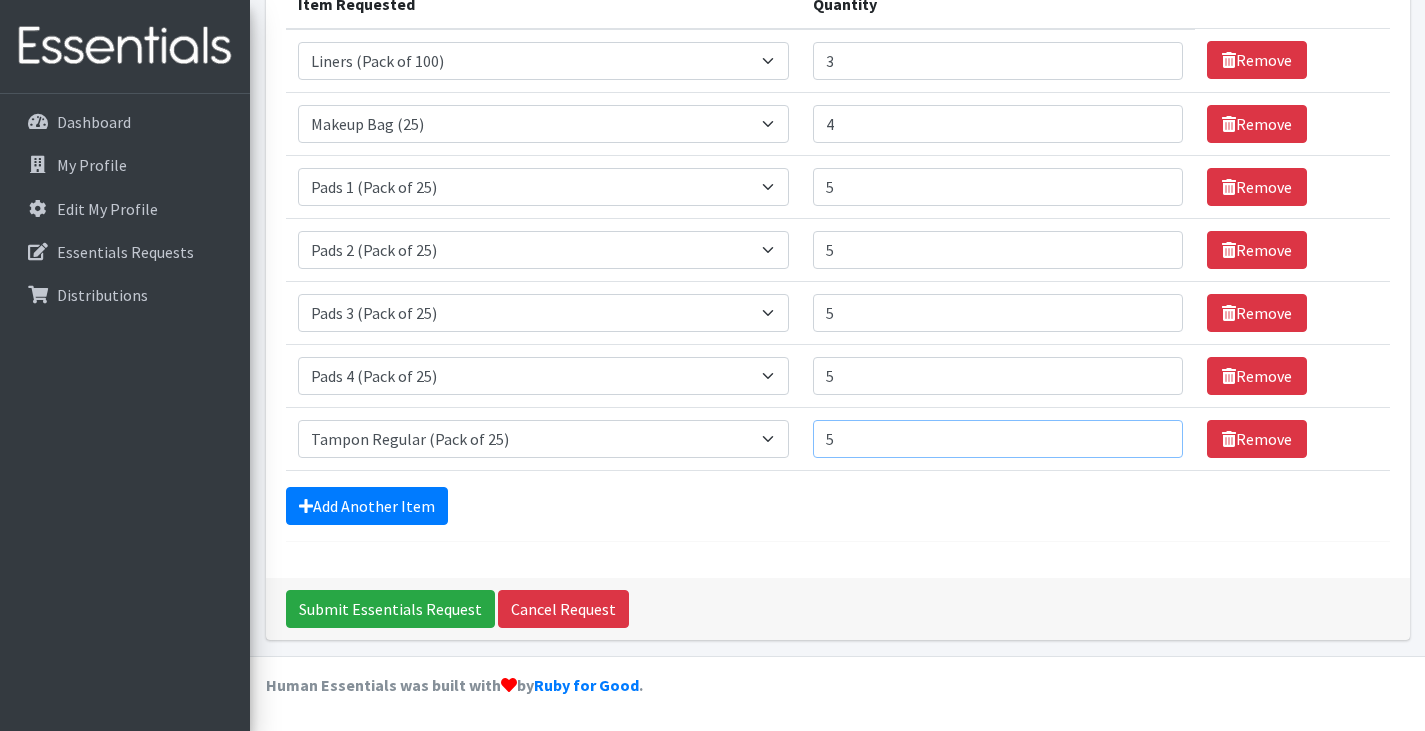 type on "5" 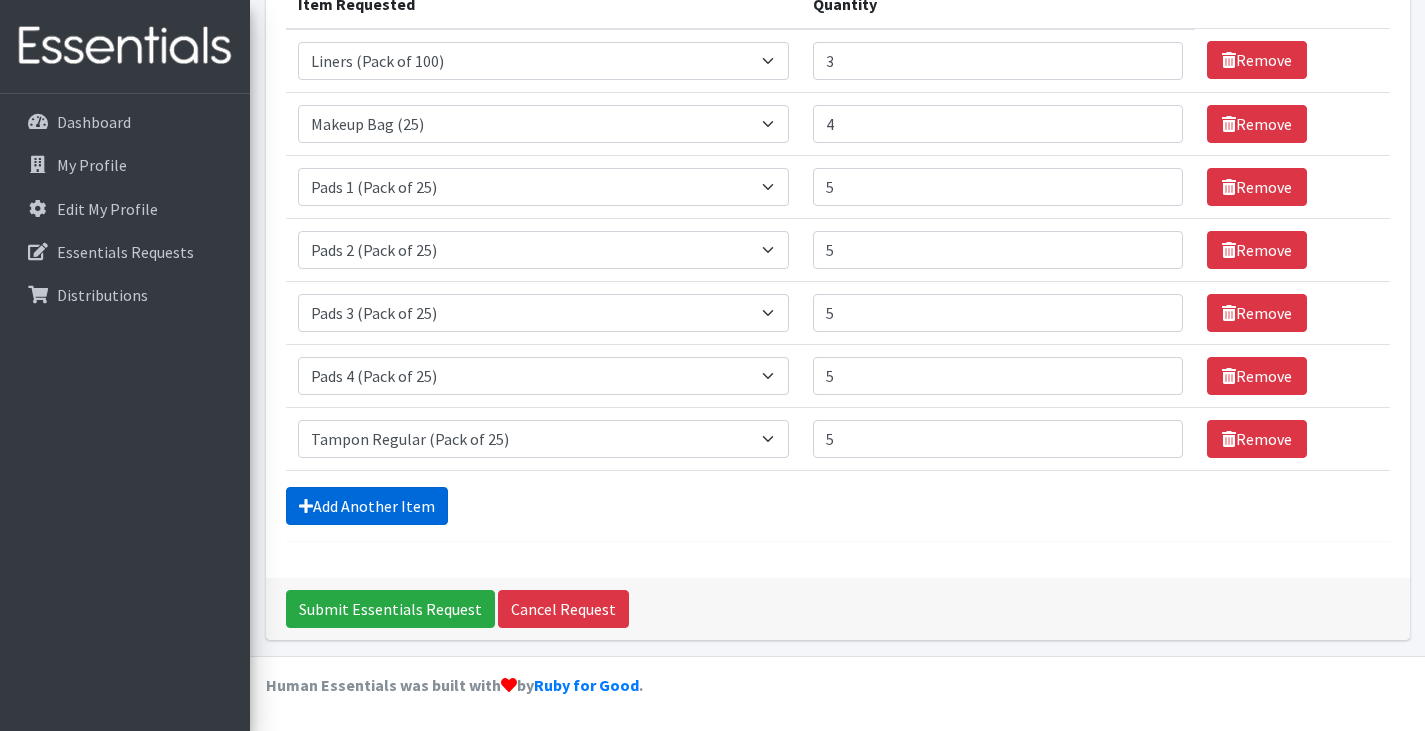click on "Add Another Item" at bounding box center (367, 506) 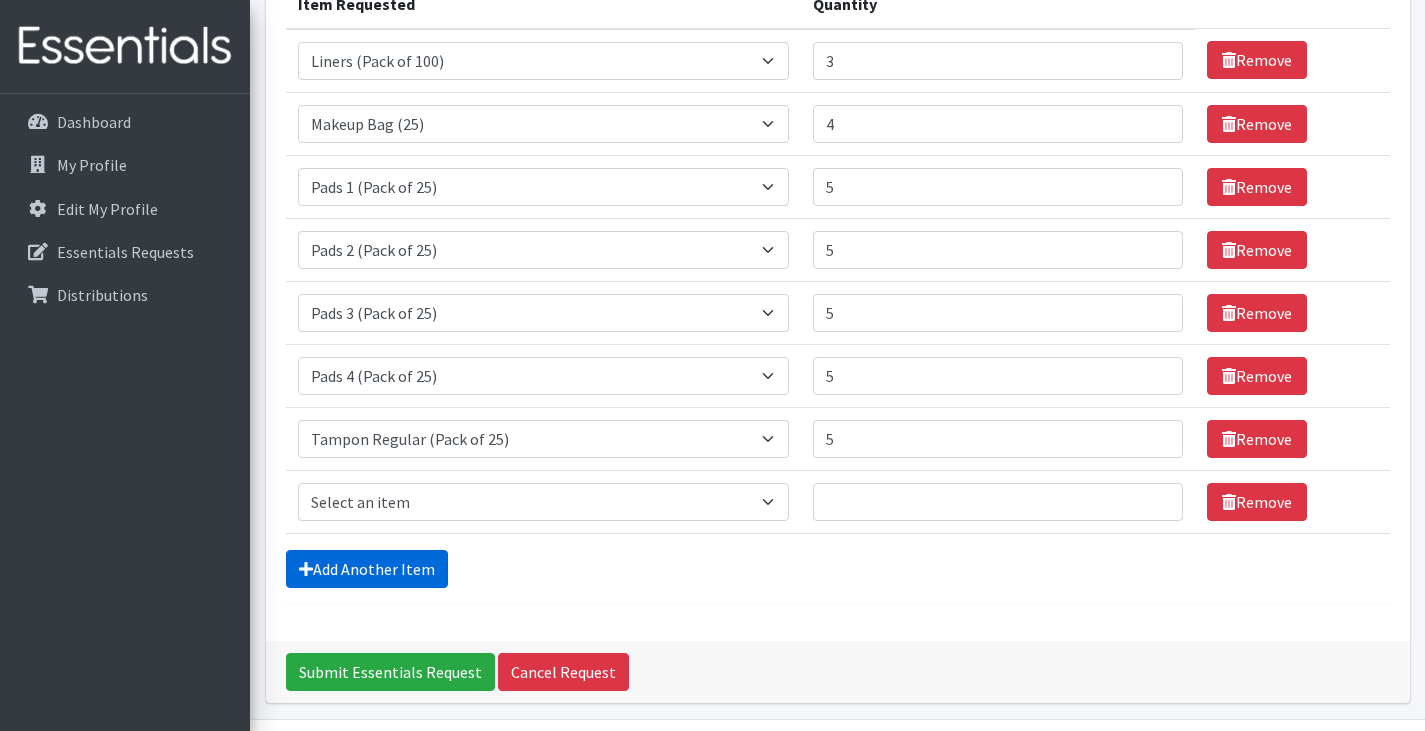 scroll, scrollTop: 344, scrollLeft: 0, axis: vertical 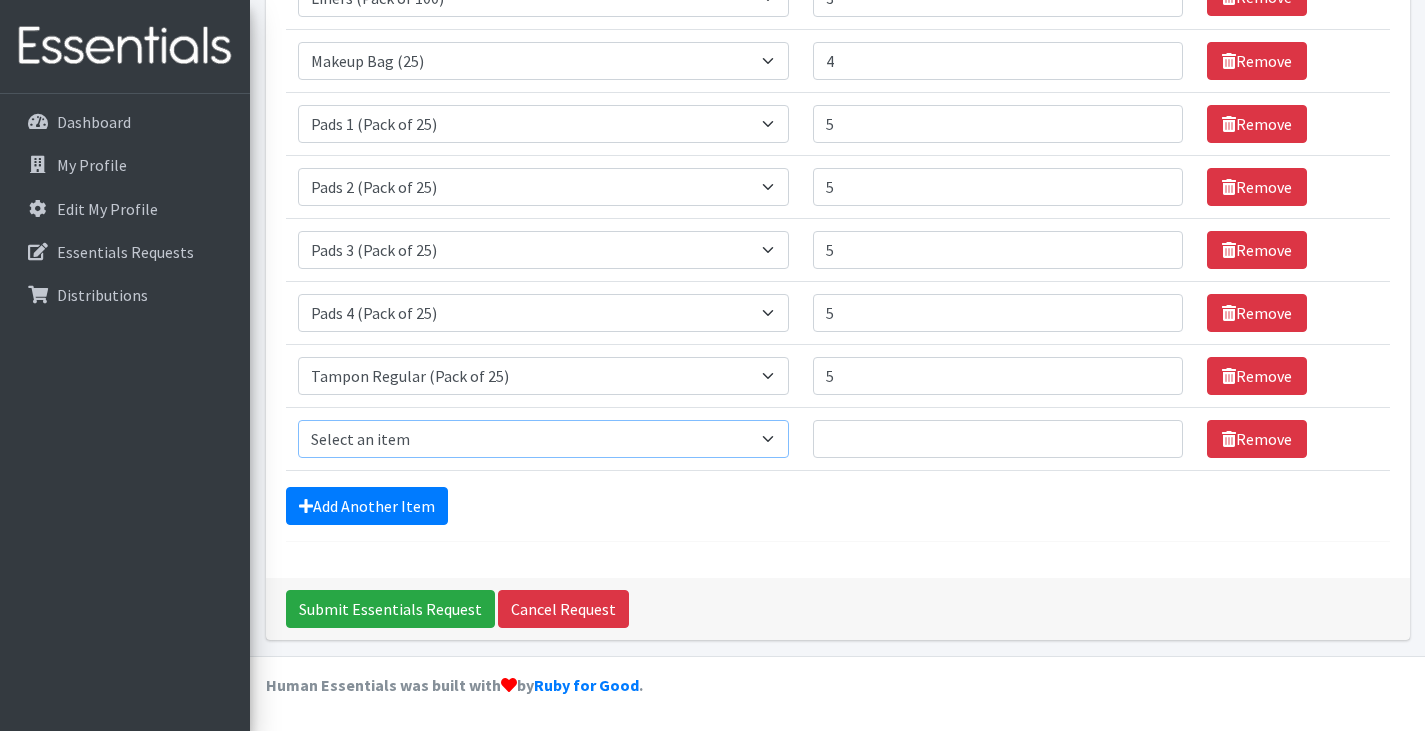 click on "Select an item
Liners (Pack of 100)
Makeup Bag (25)
Pads 1 (Pack of 25)
Pads 2 (Pack of 25)
Pads 3 (Pack of 25)
Pads 4 (Pack of 25)
Pads 5 (Pack of 25) LIMITED QUANTITIES
Tampon Regular (Pack of 25)
Tampon Super (Pack of 25)
Tampons Light (Pack of 25)" at bounding box center [544, 439] 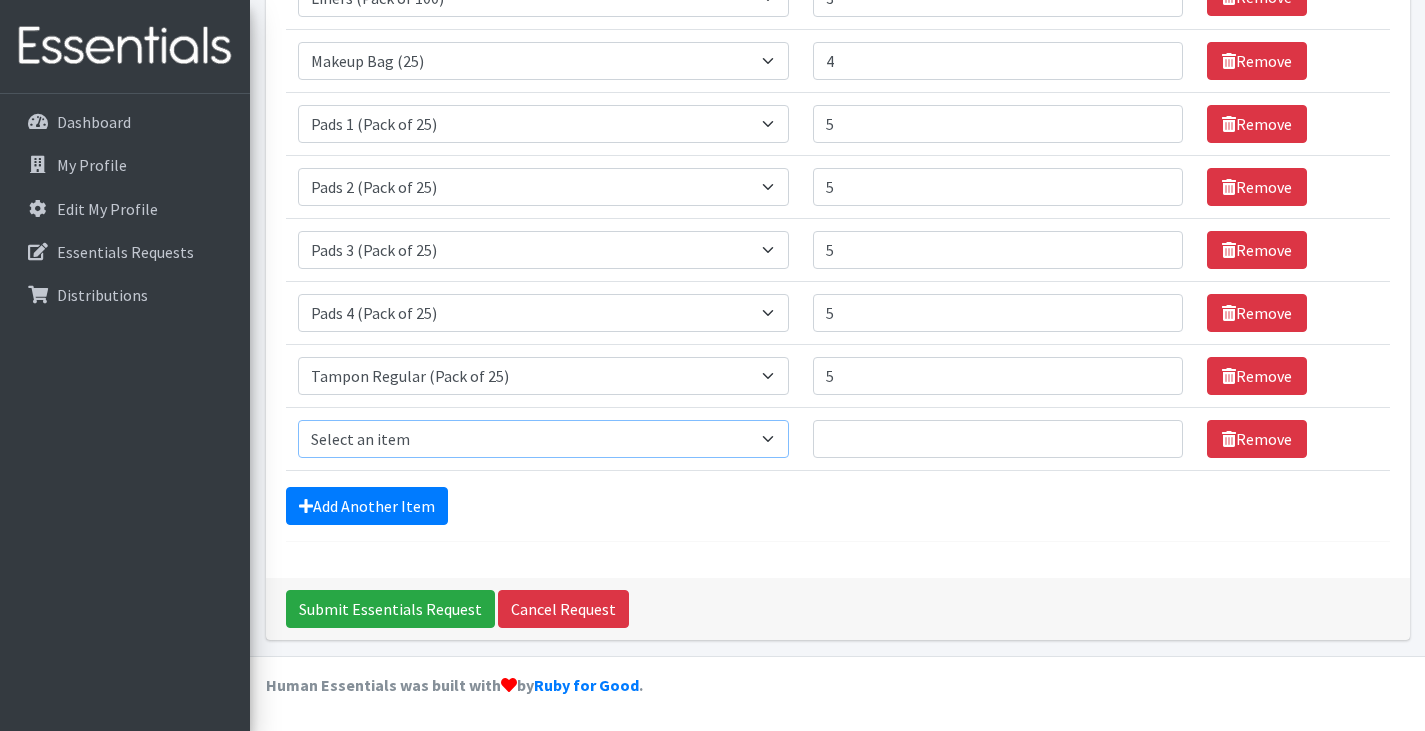 select on "13531" 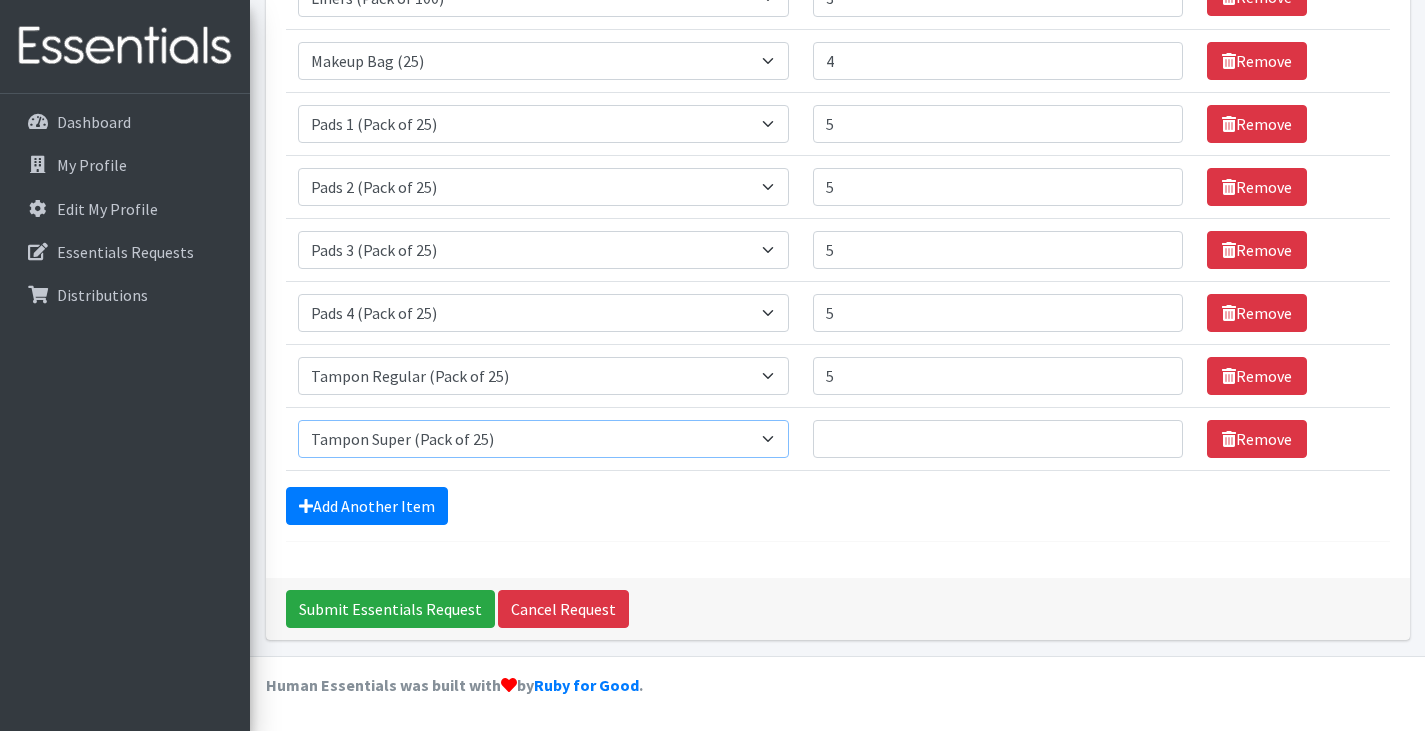 click on "Select an item
Liners (Pack of 100)
Makeup Bag (25)
Pads 1 (Pack of 25)
Pads 2 (Pack of 25)
Pads 3 (Pack of 25)
Pads 4 (Pack of 25)
Pads 5 (Pack of 25) LIMITED QUANTITIES
Tampon Regular (Pack of 25)
Tampon Super (Pack of 25)
Tampons Light (Pack of 25)" at bounding box center [544, 439] 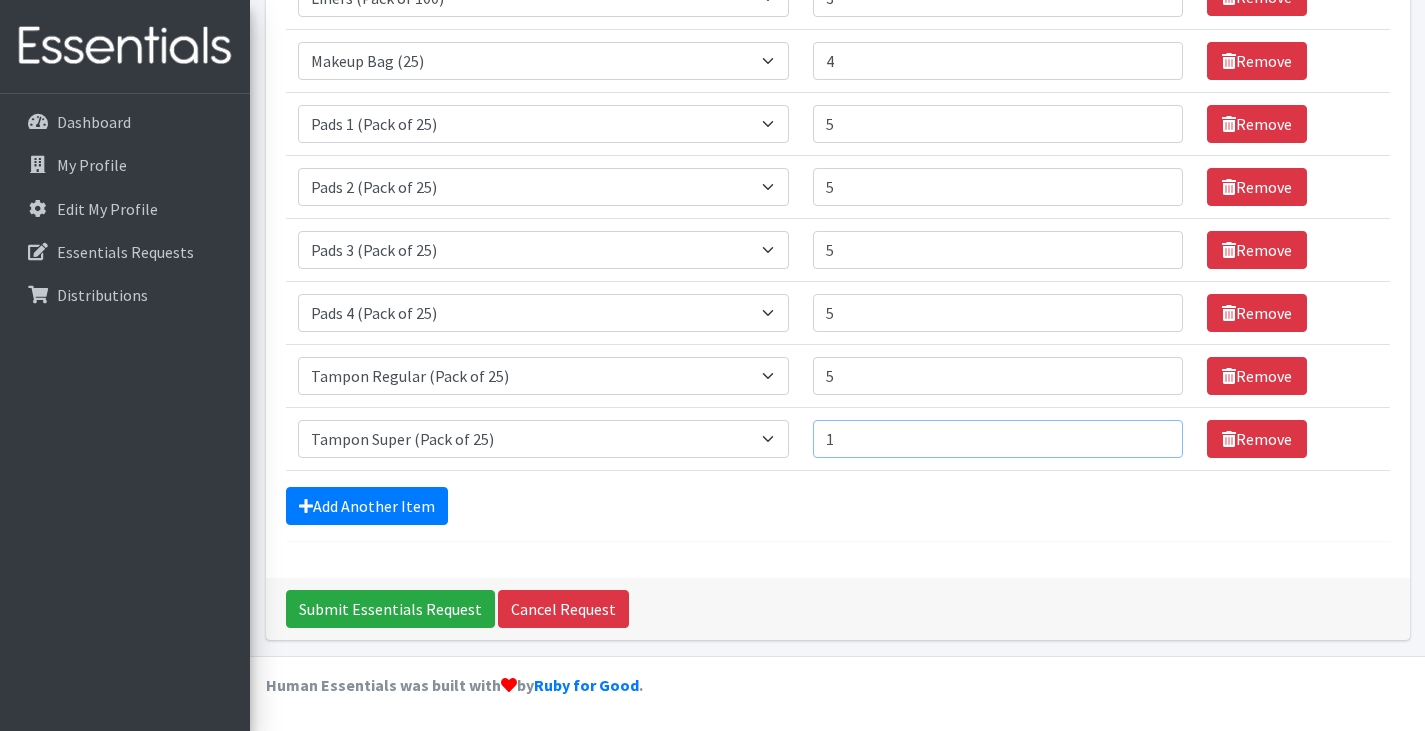 click on "1" at bounding box center [998, 439] 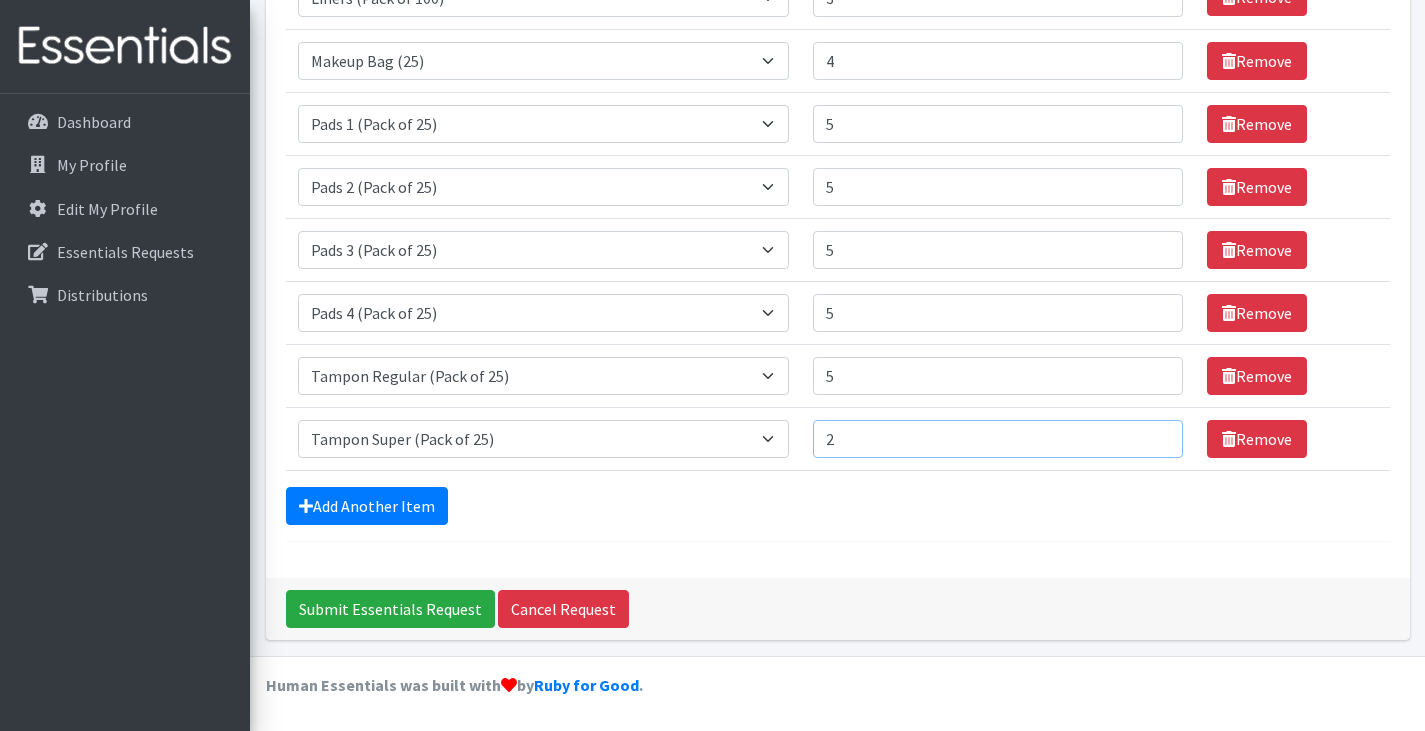 click on "2" at bounding box center [998, 439] 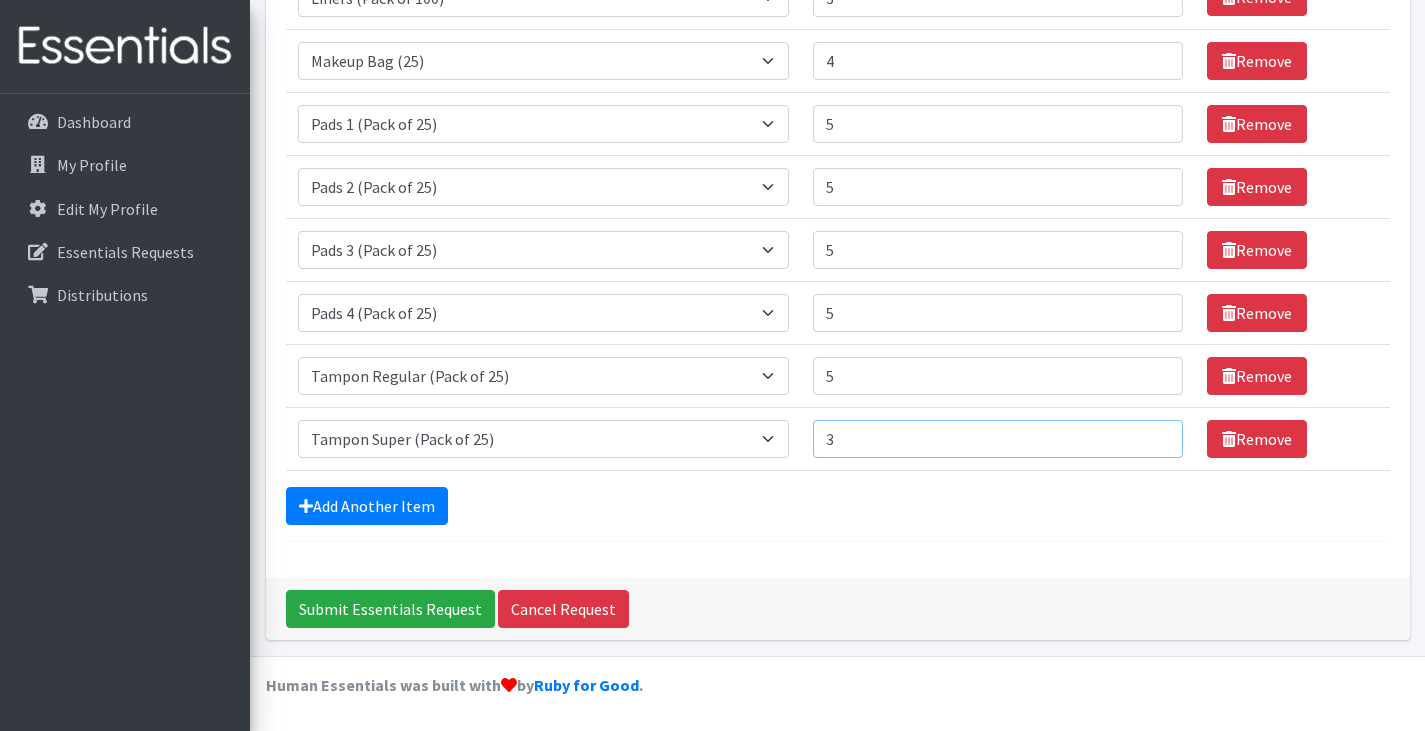 click on "3" at bounding box center [998, 439] 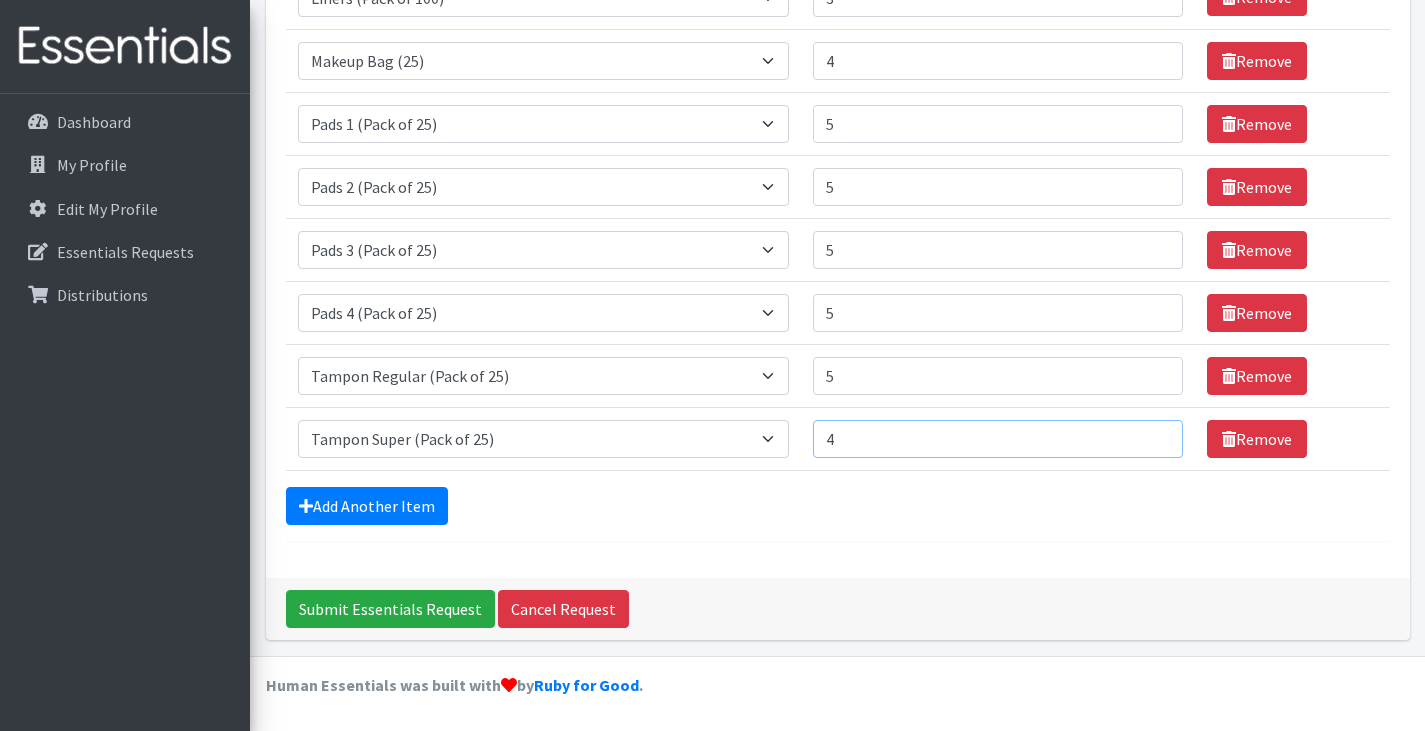 click on "4" at bounding box center [998, 439] 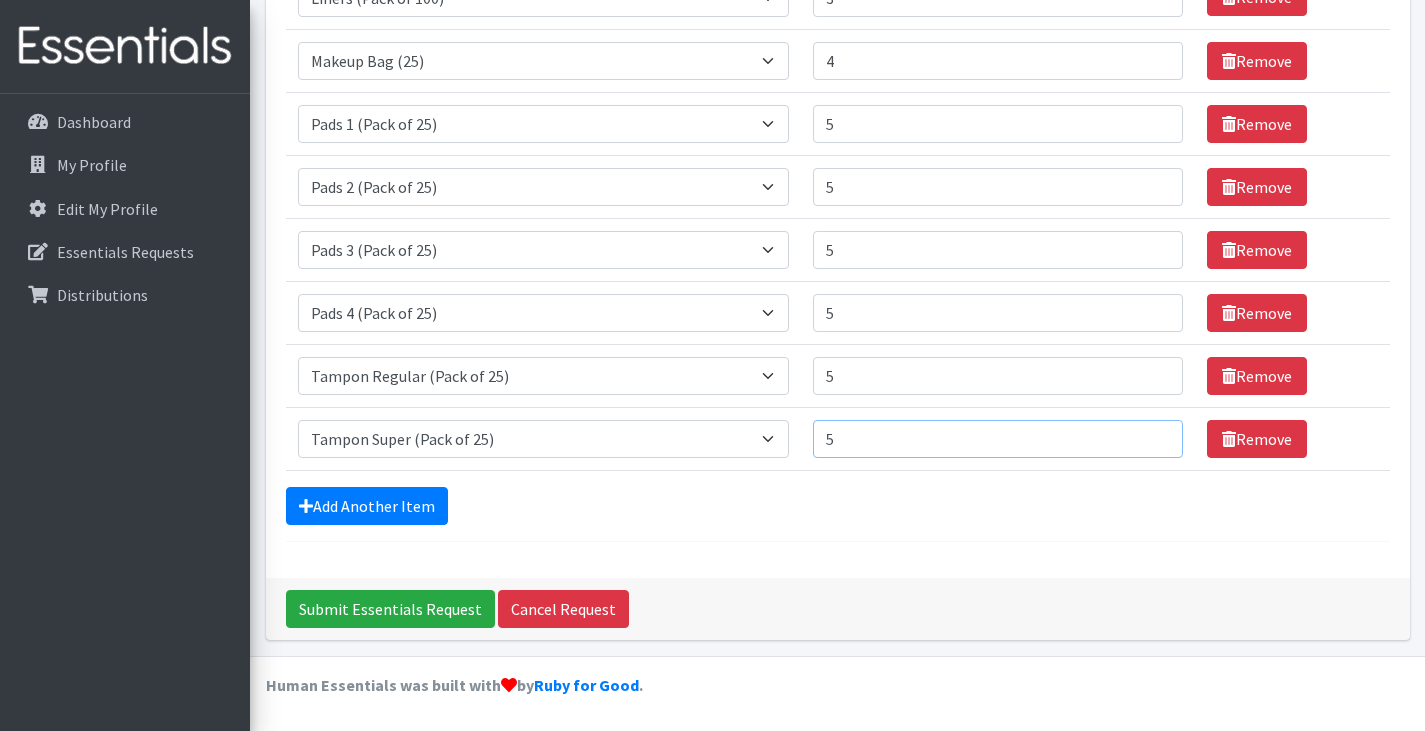 type on "5" 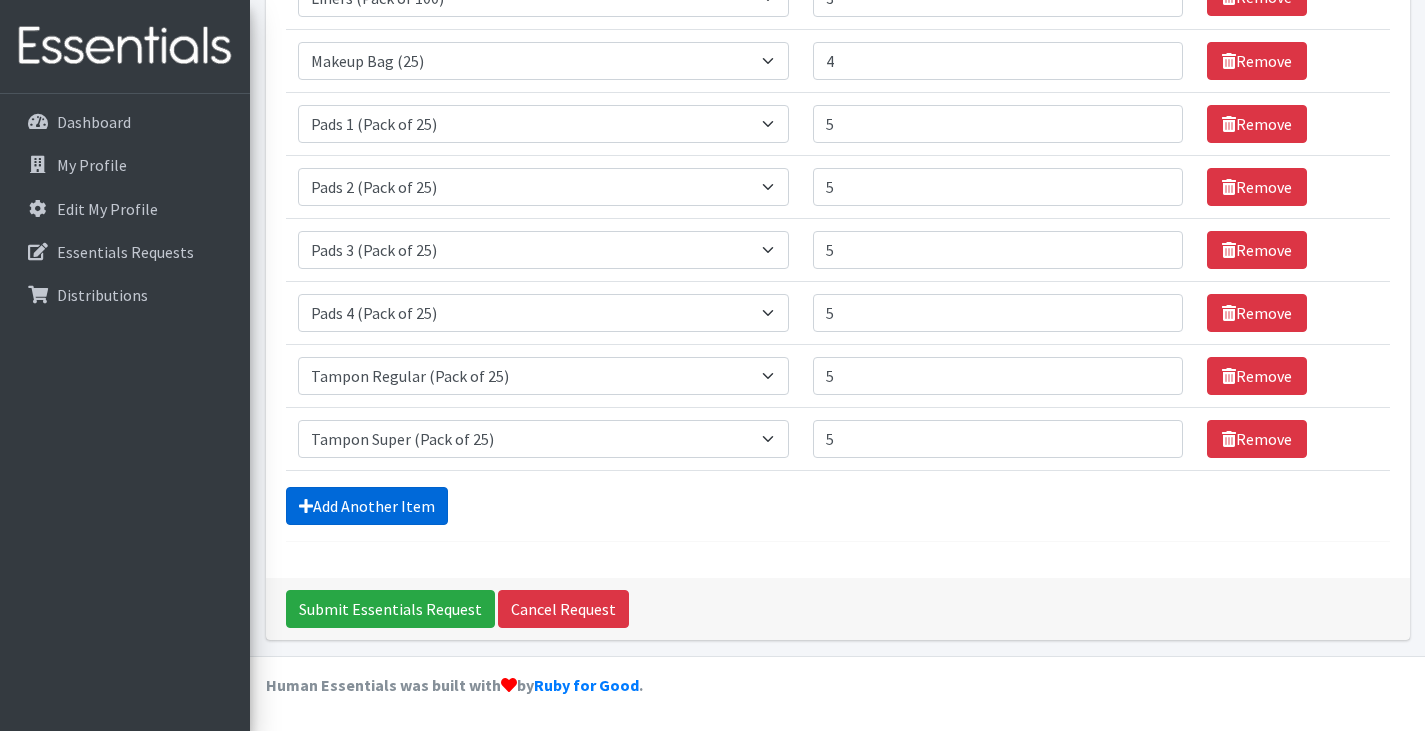 click on "Add Another Item" at bounding box center (367, 506) 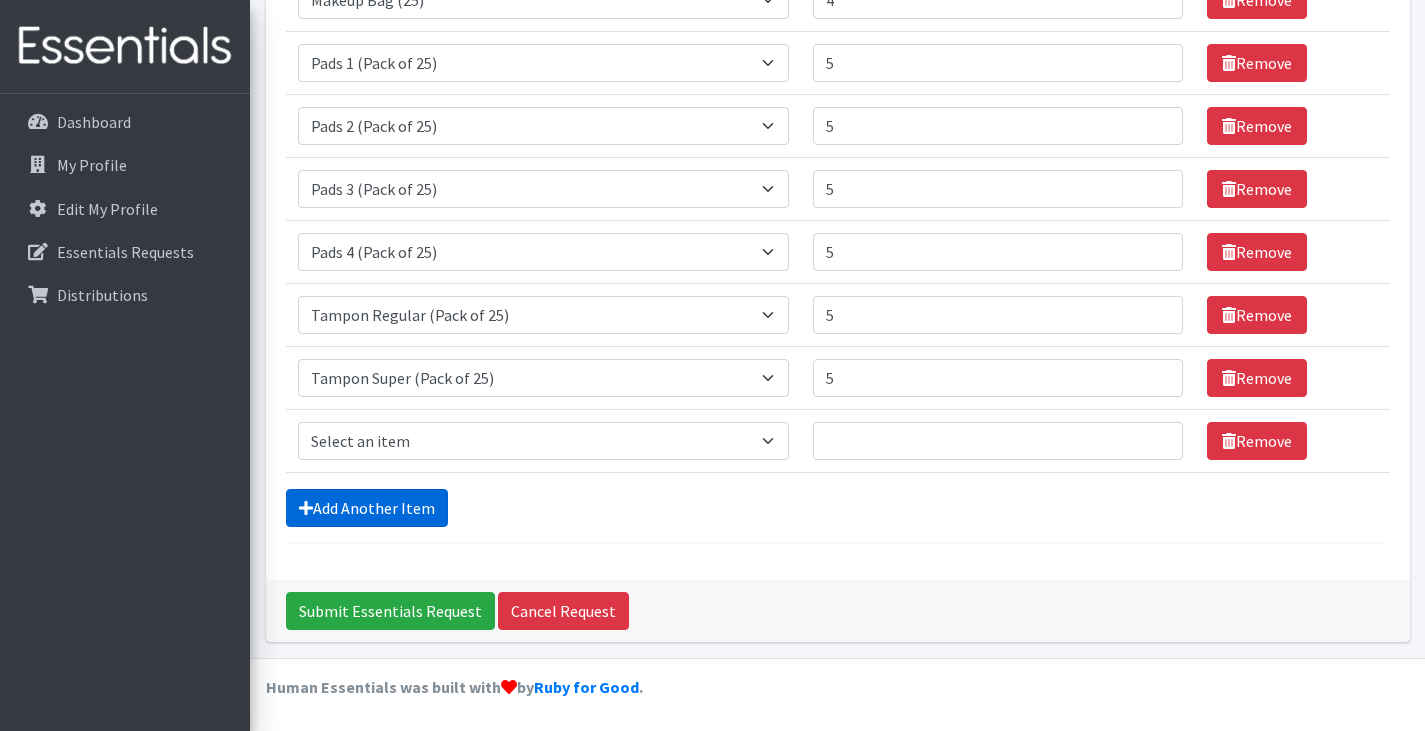 scroll, scrollTop: 407, scrollLeft: 0, axis: vertical 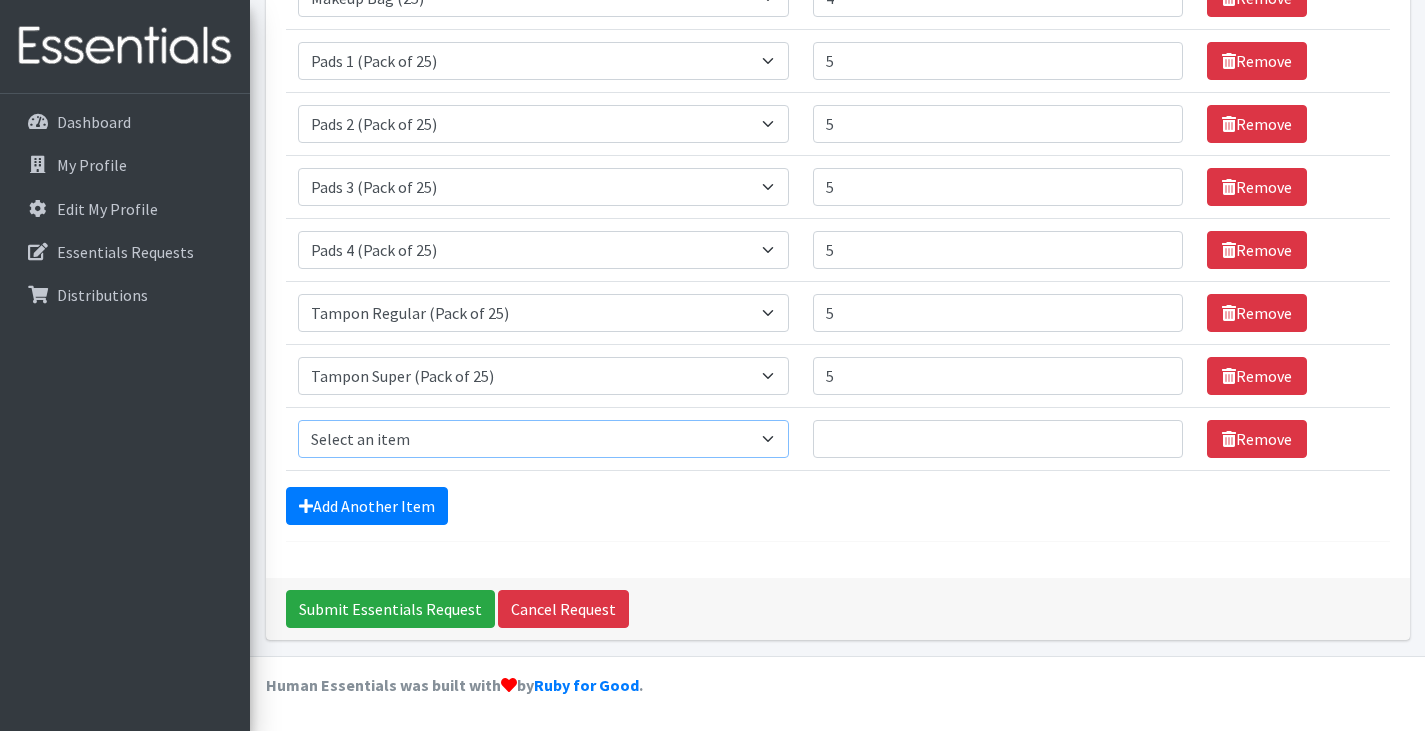 click on "Select an item
Liners (Pack of 100)
Makeup Bag (25)
Pads 1 (Pack of 25)
Pads 2 (Pack of 25)
Pads 3 (Pack of 25)
Pads 4 (Pack of 25)
Pads 5 (Pack of 25) LIMITED QUANTITIES
Tampon Regular (Pack of 25)
Tampon Super (Pack of 25)
Tampons Light (Pack of 25)" at bounding box center (544, 439) 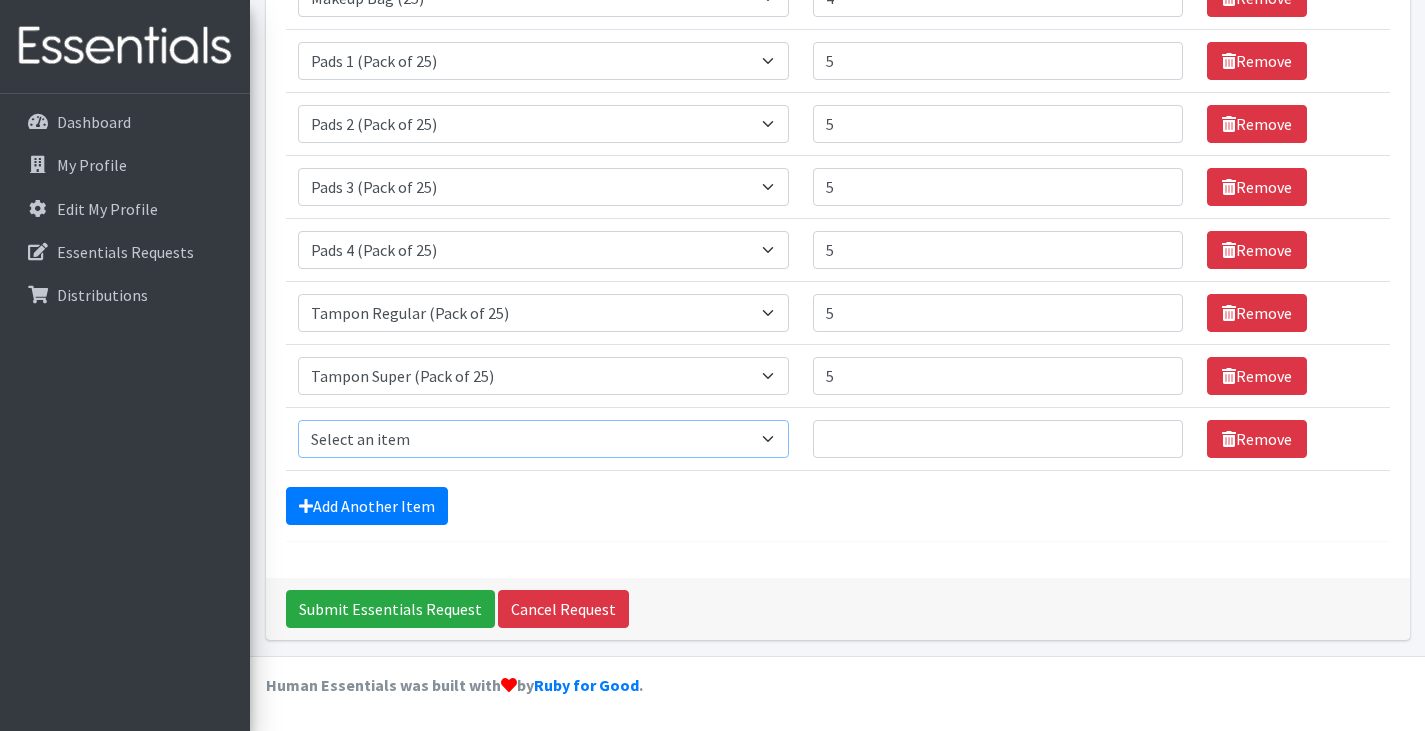 select on "13448" 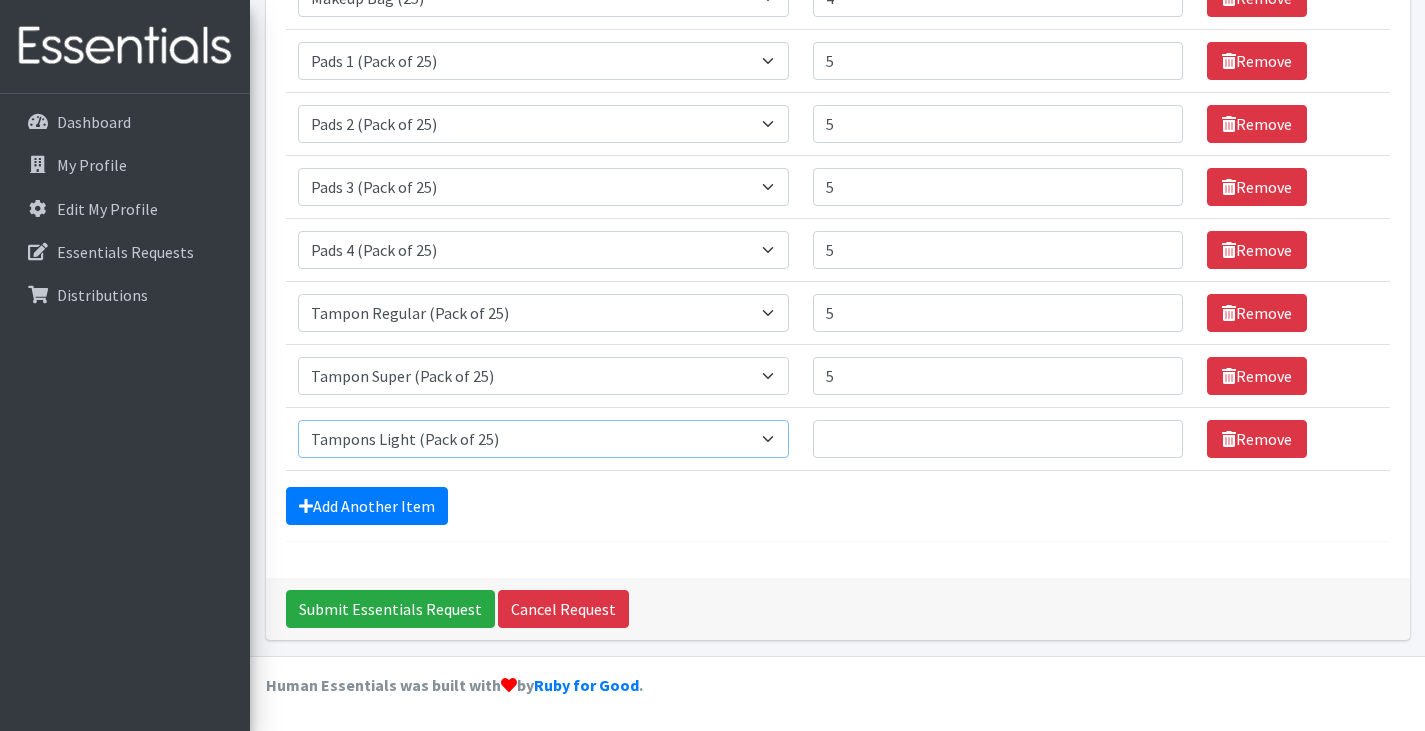 click on "Select an item
Liners (Pack of 100)
Makeup Bag (25)
Pads 1 (Pack of 25)
Pads 2 (Pack of 25)
Pads 3 (Pack of 25)
Pads 4 (Pack of 25)
Pads 5 (Pack of 25) LIMITED QUANTITIES
Tampon Regular (Pack of 25)
Tampon Super (Pack of 25)
Tampons Light (Pack of 25)" at bounding box center (544, 439) 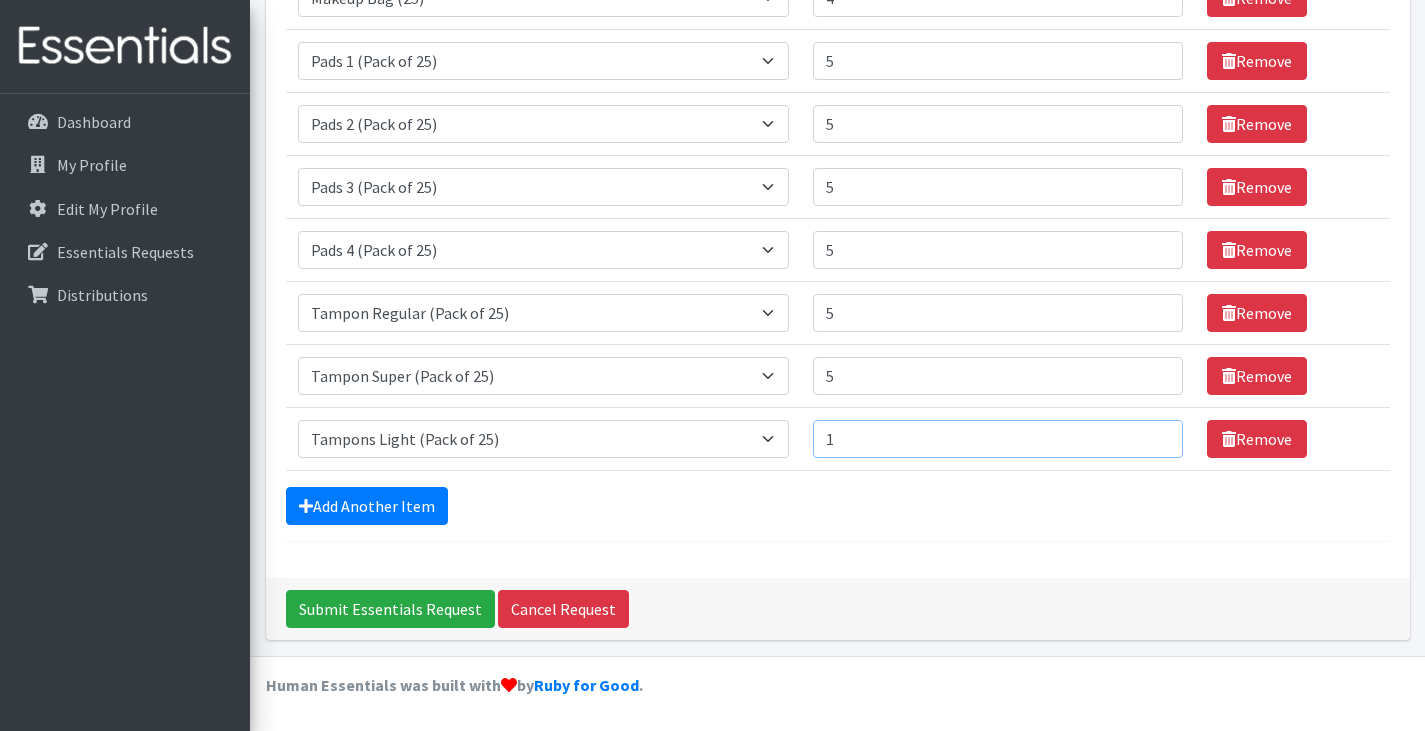 click on "1" at bounding box center [998, 439] 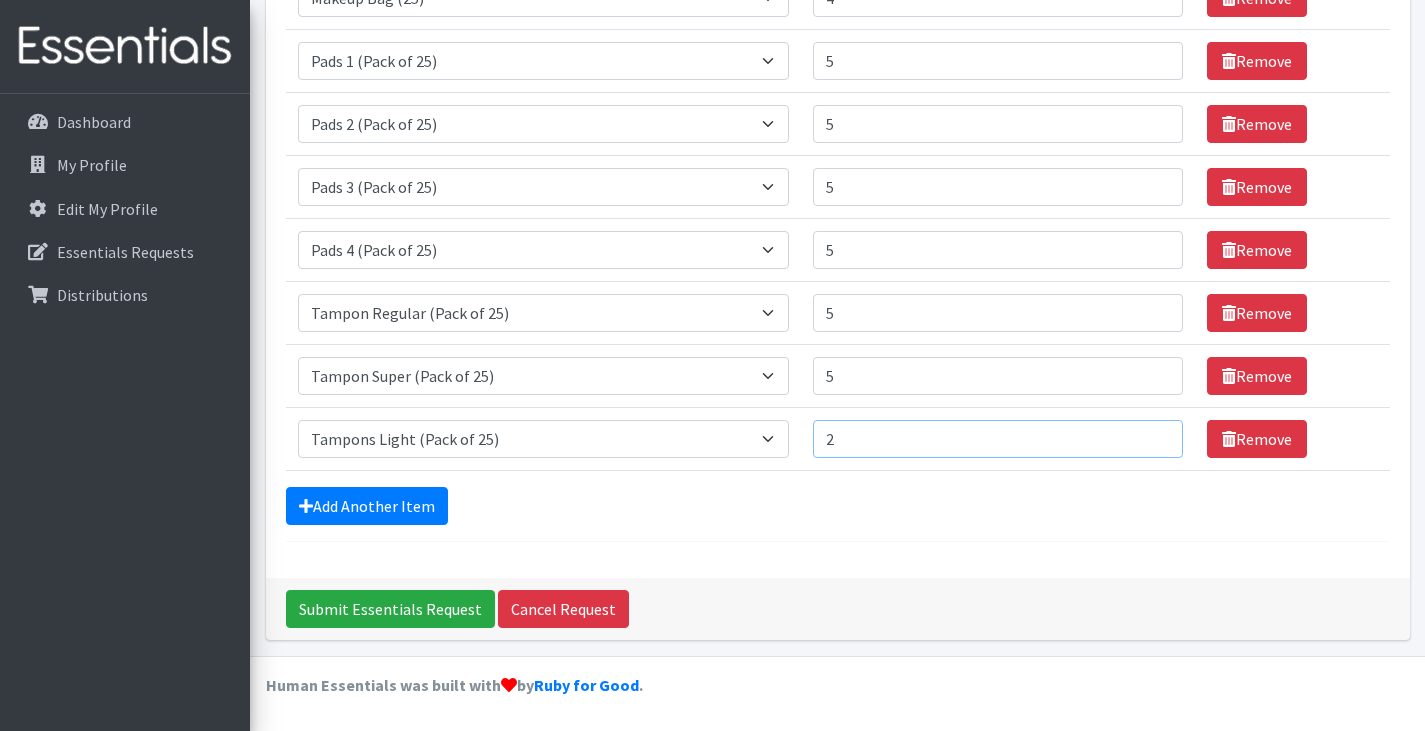 click on "2" at bounding box center (998, 439) 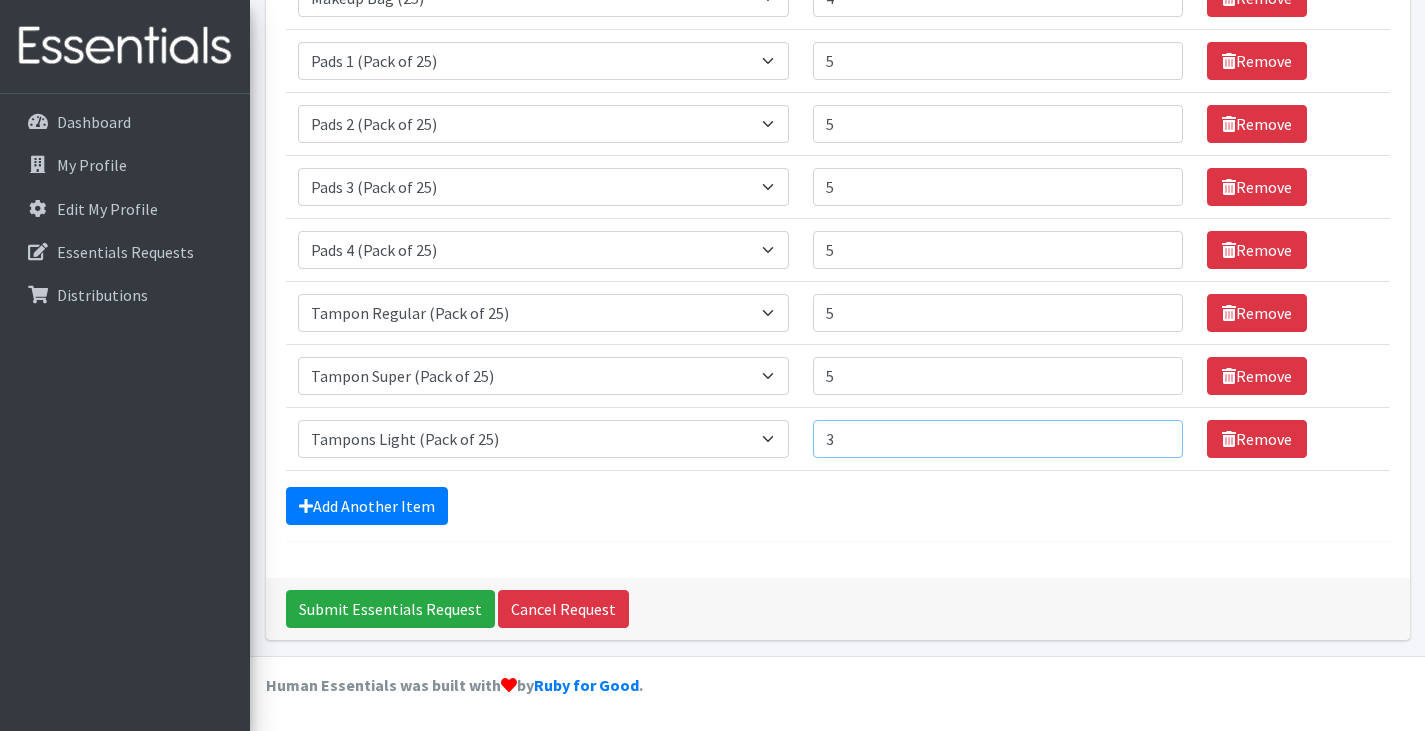 click on "3" at bounding box center [998, 439] 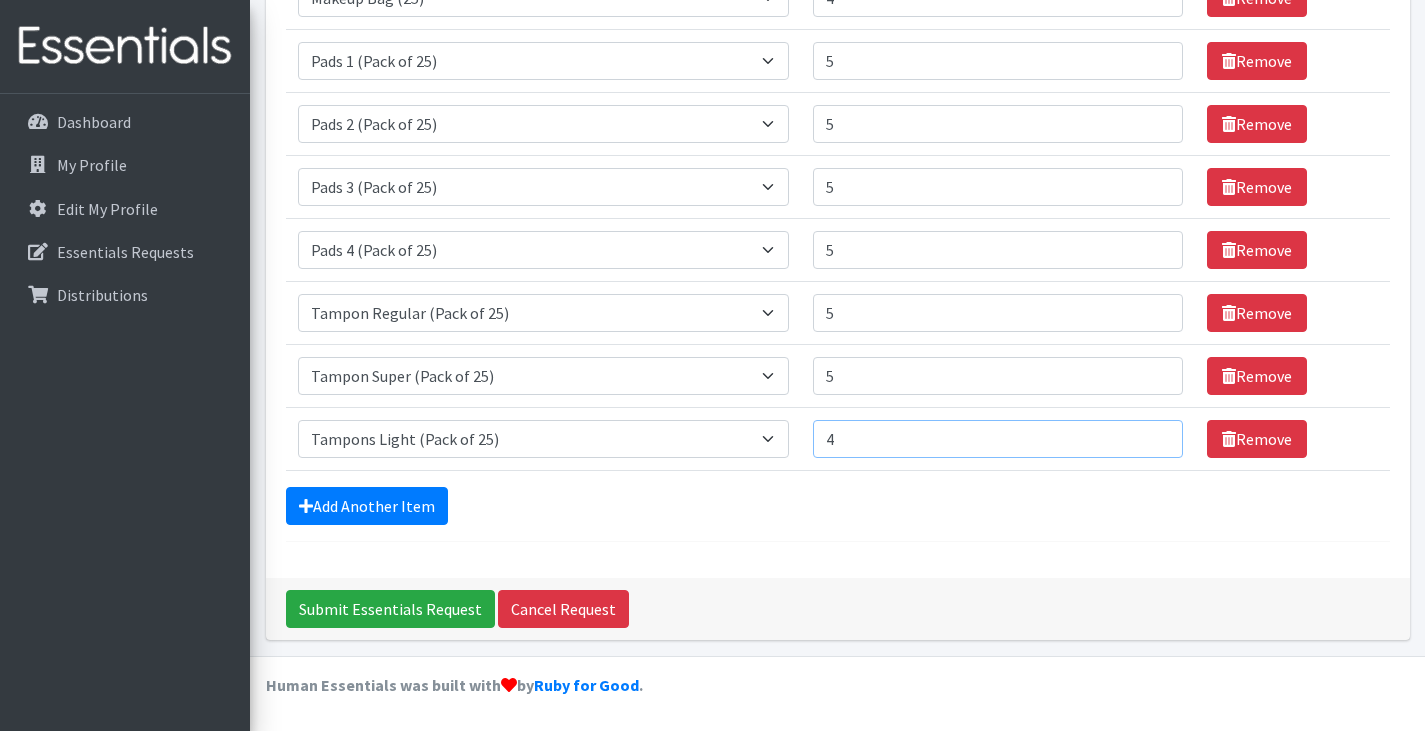 click on "4" at bounding box center [998, 439] 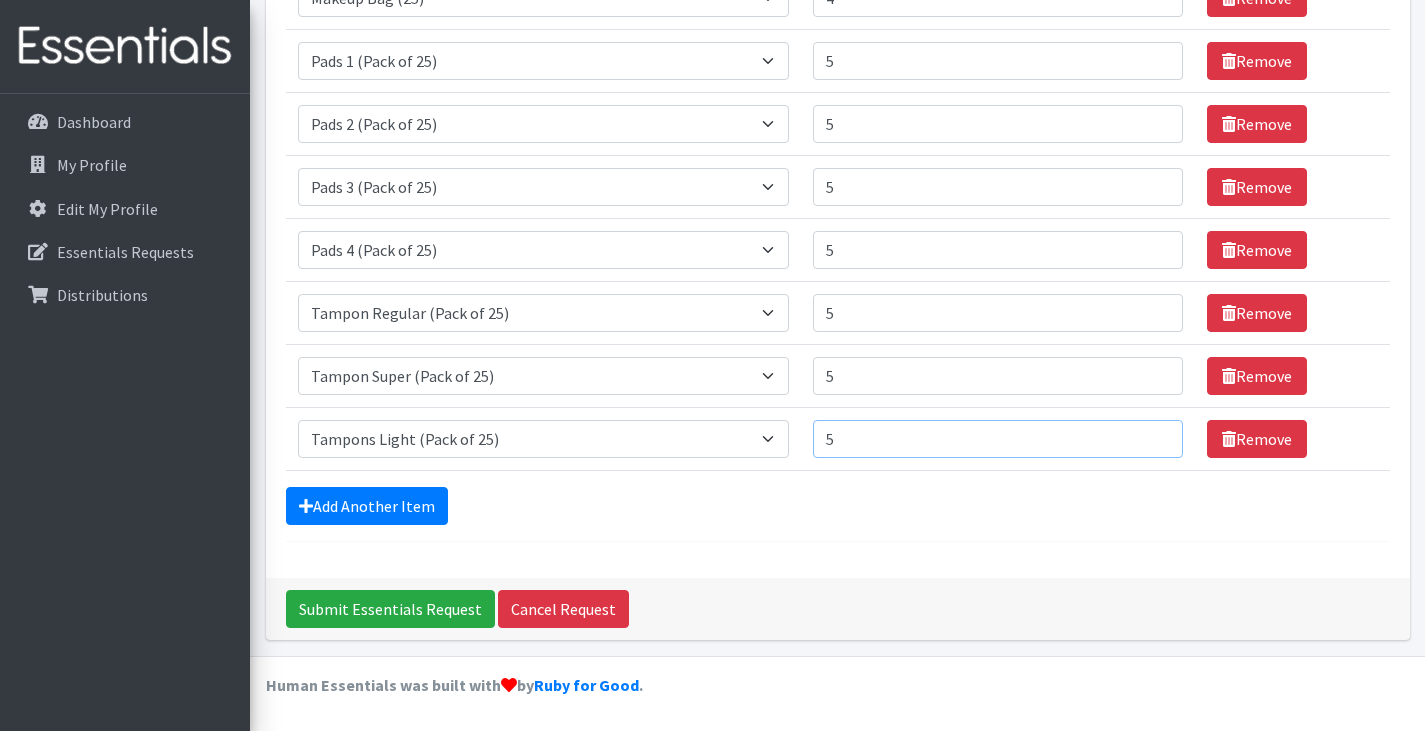 type on "5" 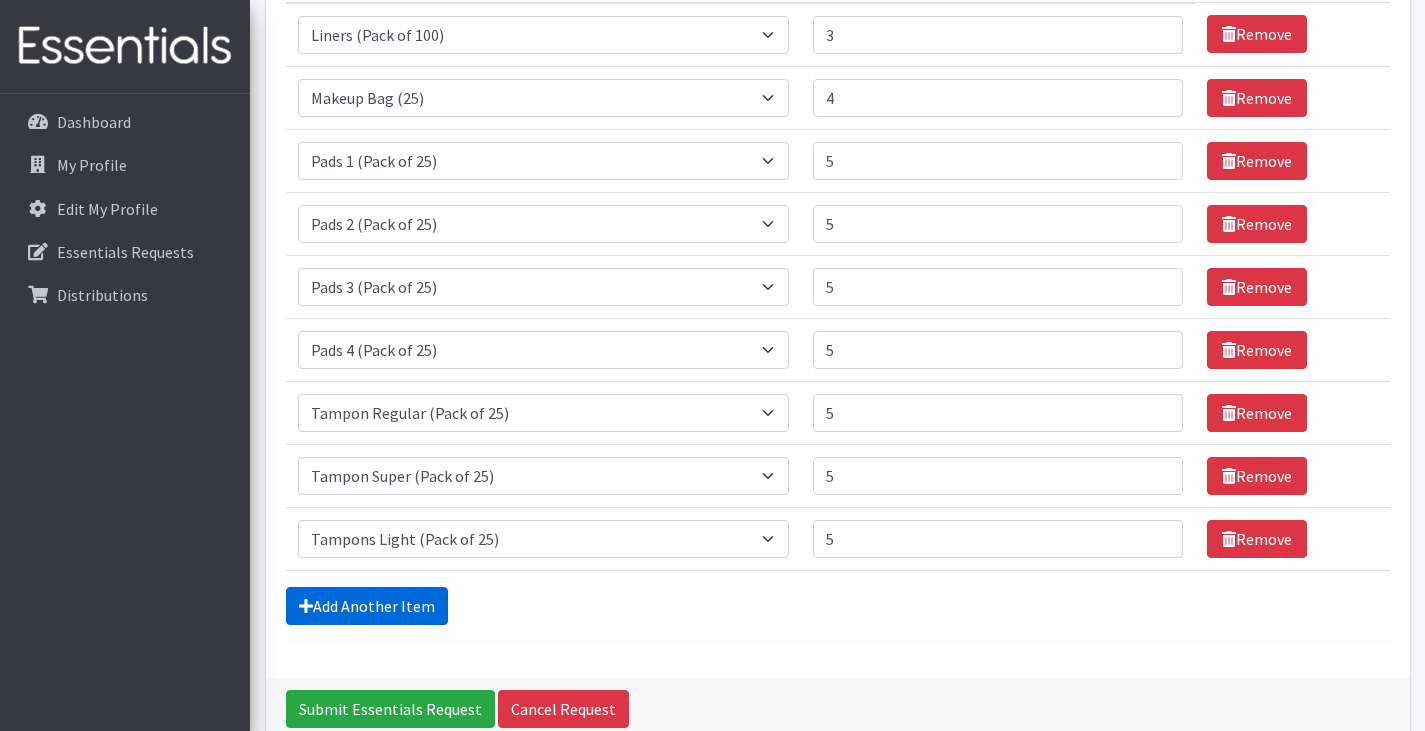 click on "Add Another Item" at bounding box center (367, 606) 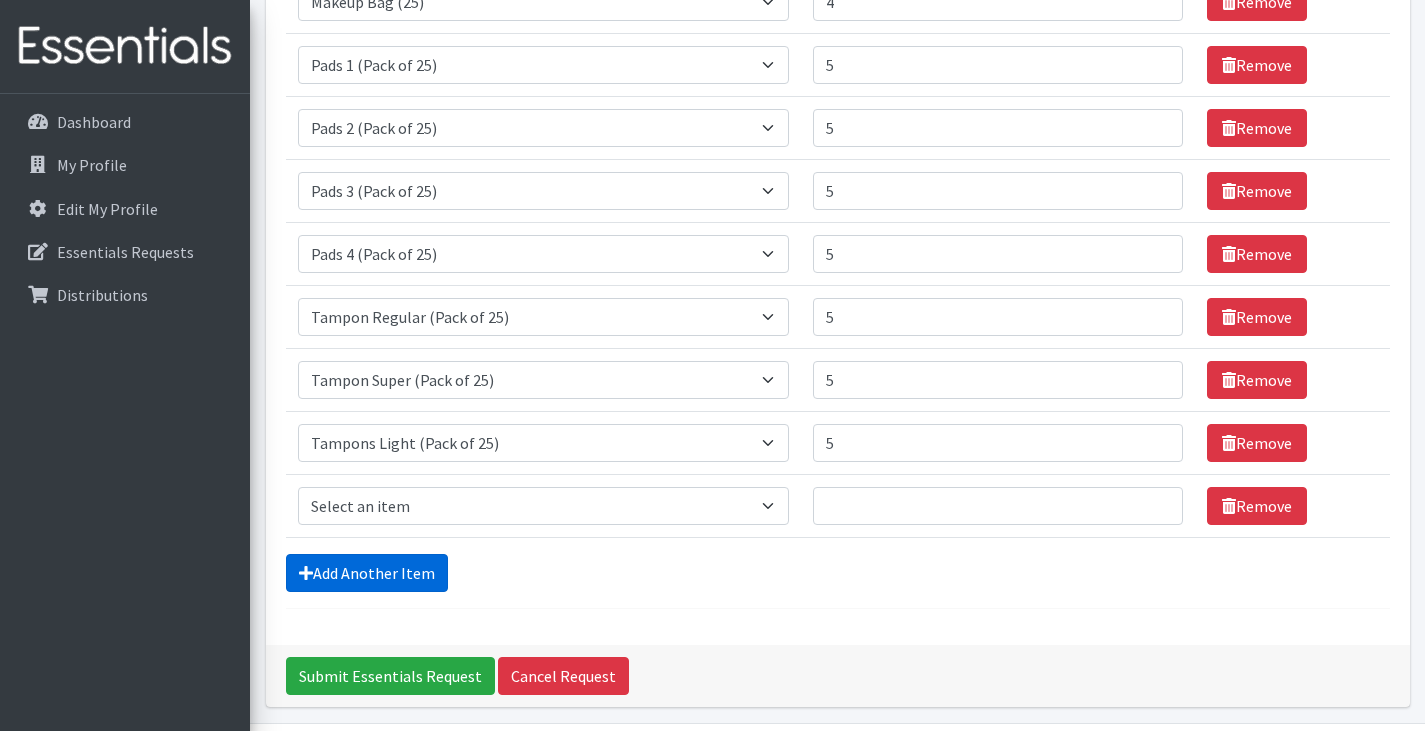 scroll, scrollTop: 470, scrollLeft: 0, axis: vertical 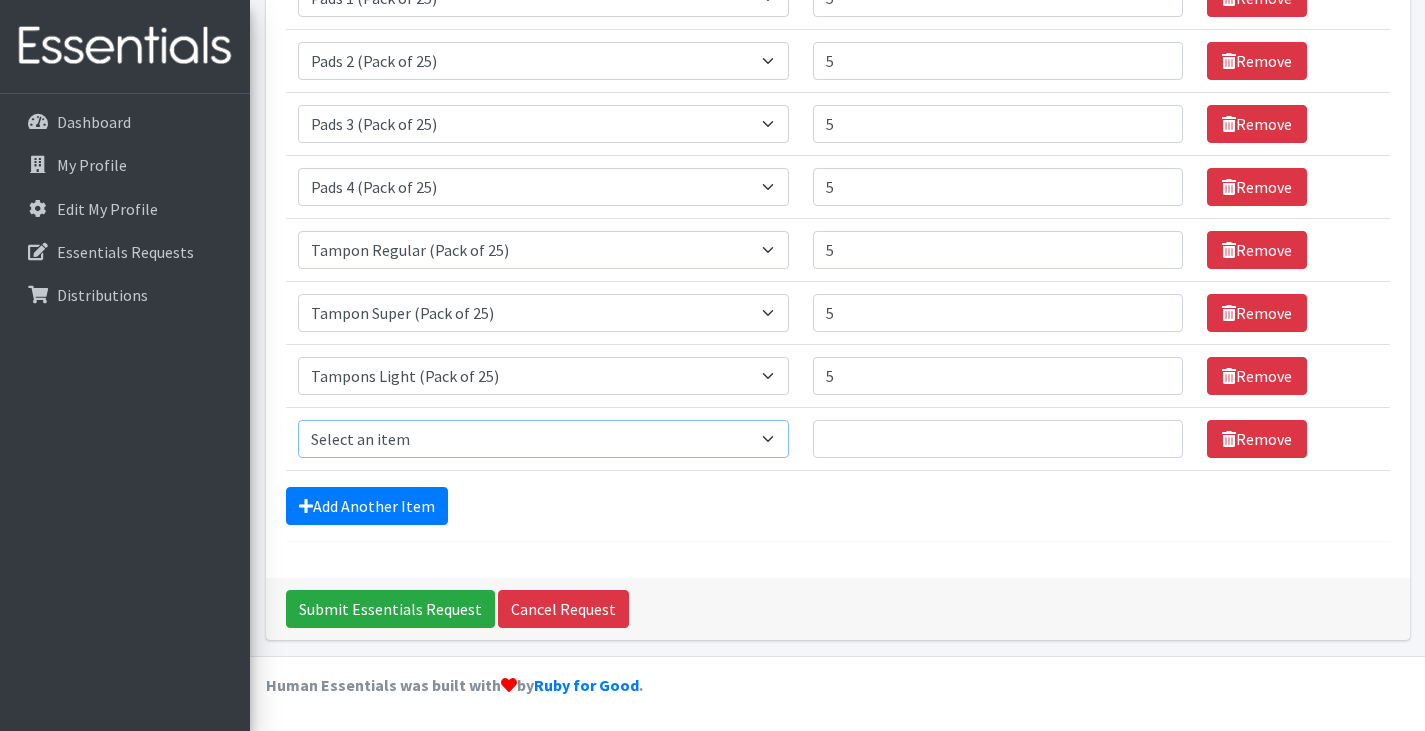 click on "Select an item
Liners (Pack of 100)
Makeup Bag (25)
Pads 1 (Pack of 25)
Pads 2 (Pack of 25)
Pads 3 (Pack of 25)
Pads 4 (Pack of 25)
Pads 5 (Pack of 25) LIMITED QUANTITIES
Tampon Regular (Pack of 25)
Tampon Super (Pack of 25)
Tampons Light (Pack of 25)" at bounding box center (544, 439) 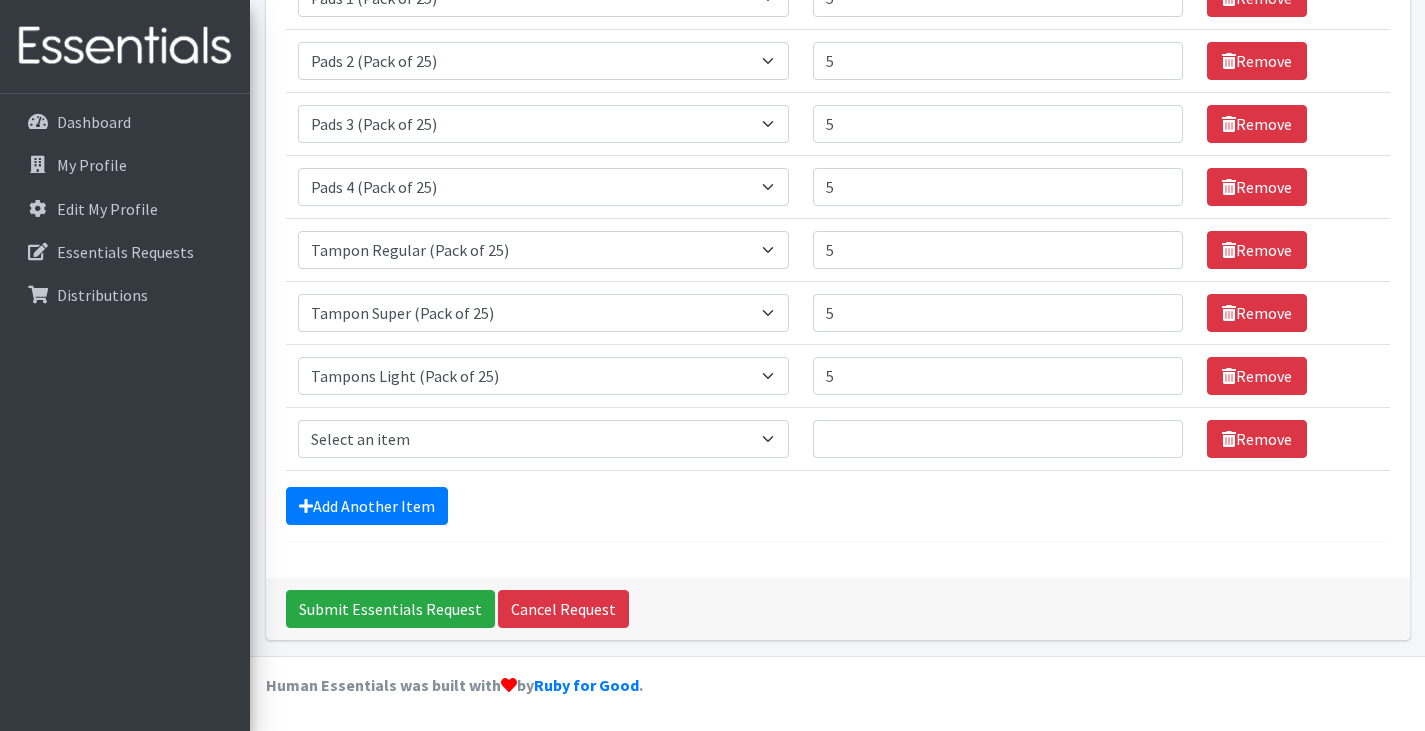 click on "Add Another Item" at bounding box center [838, 506] 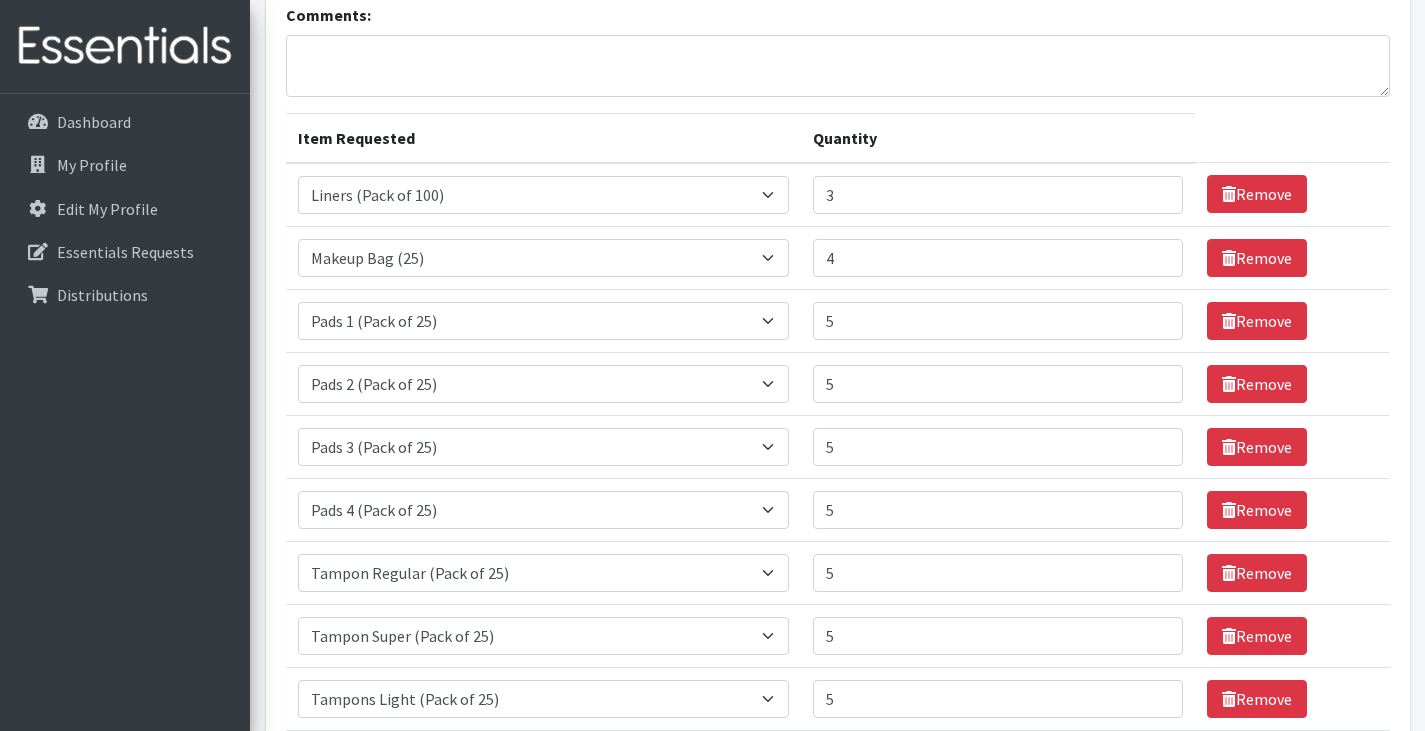 scroll, scrollTop: 0, scrollLeft: 0, axis: both 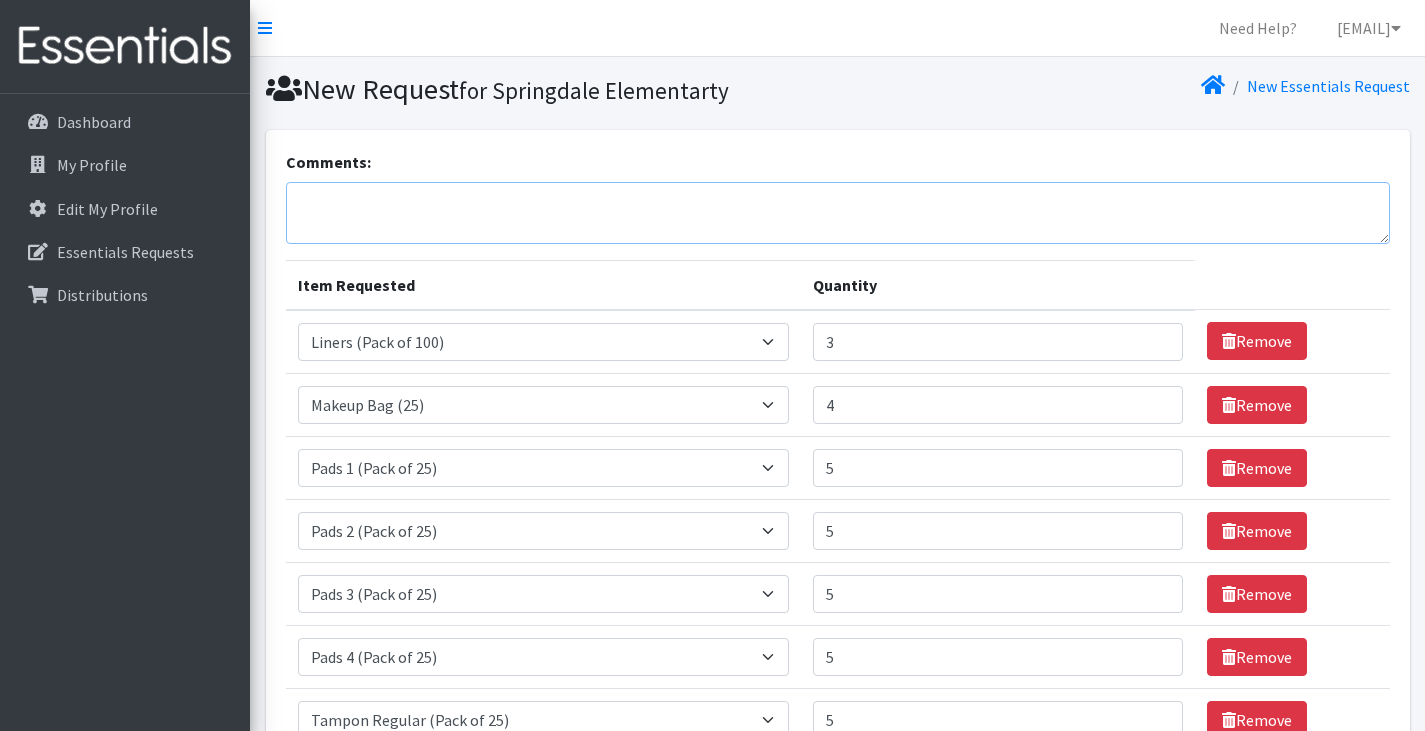 click on "Comments:" at bounding box center (838, 213) 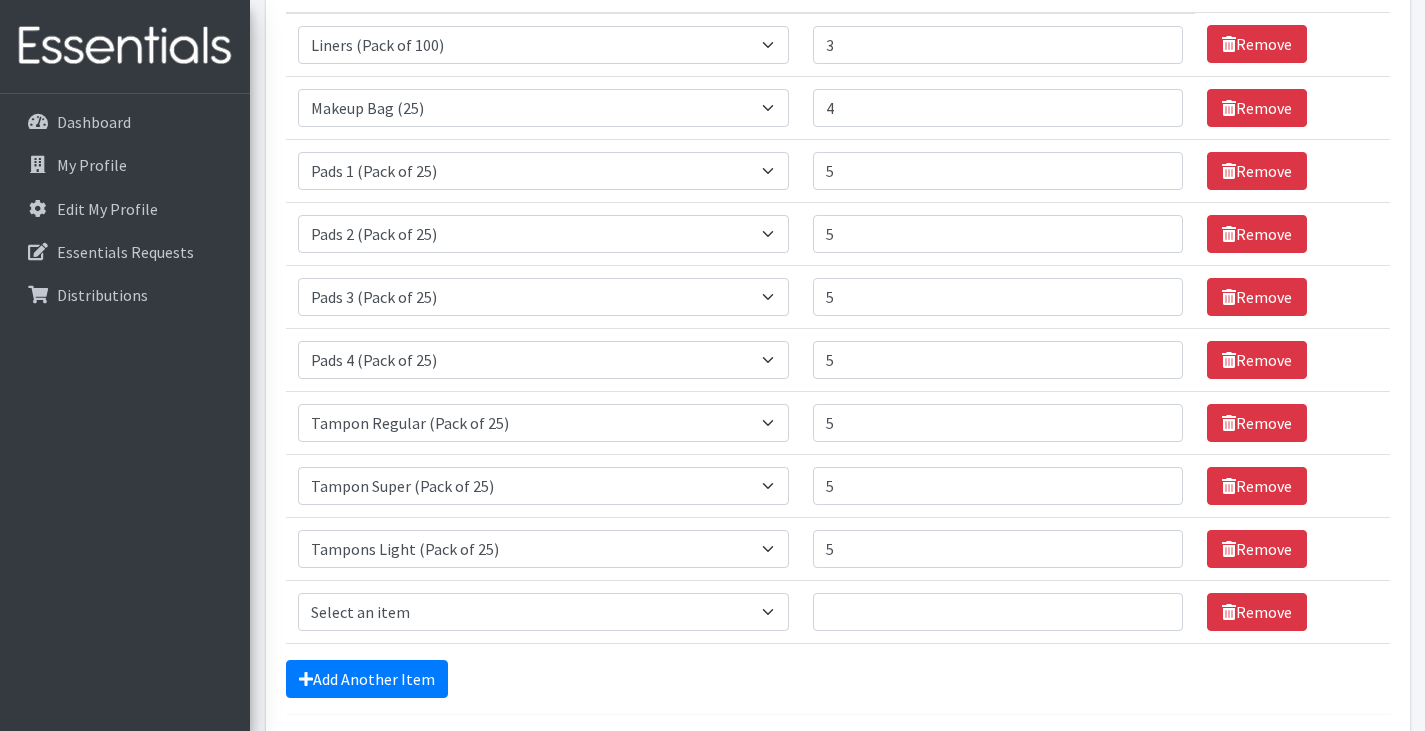 scroll, scrollTop: 0, scrollLeft: 0, axis: both 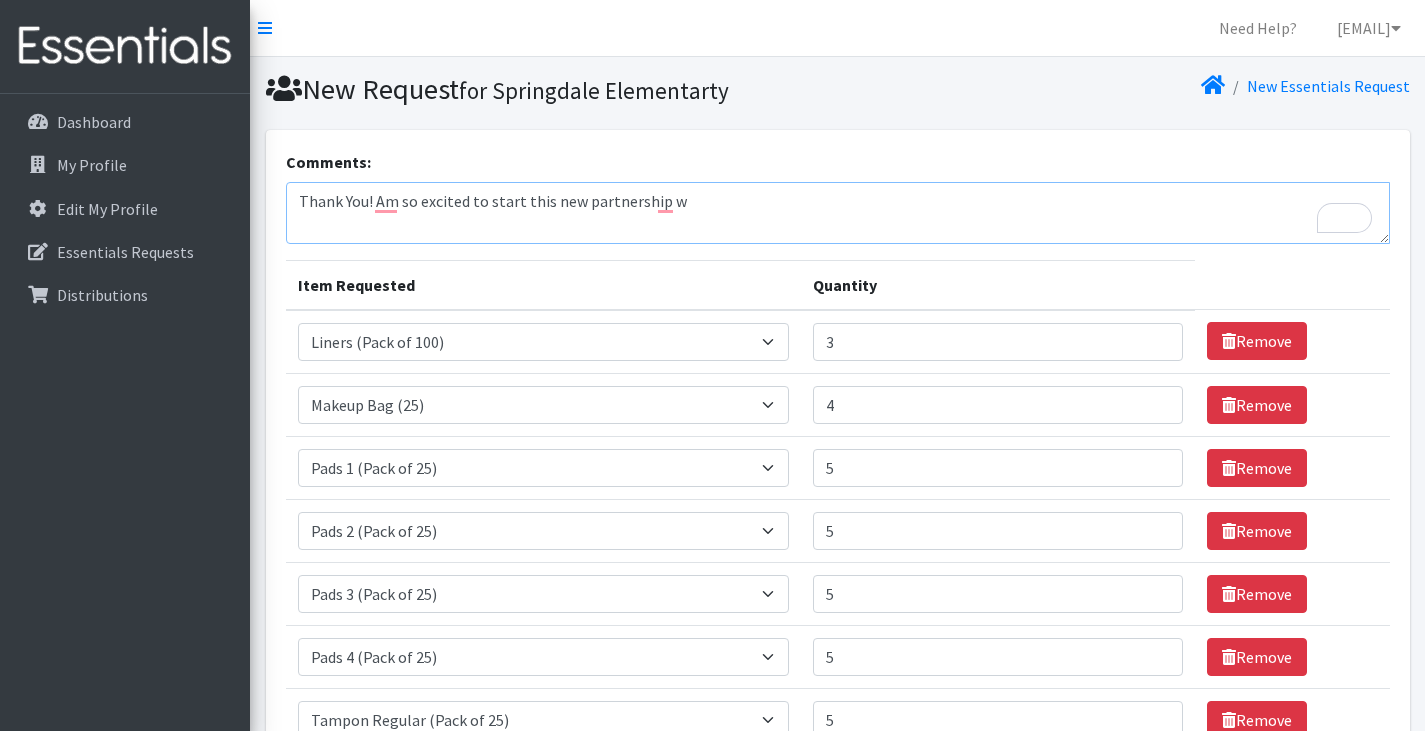 type on "Thank You! Am so excited to start this new partnership w" 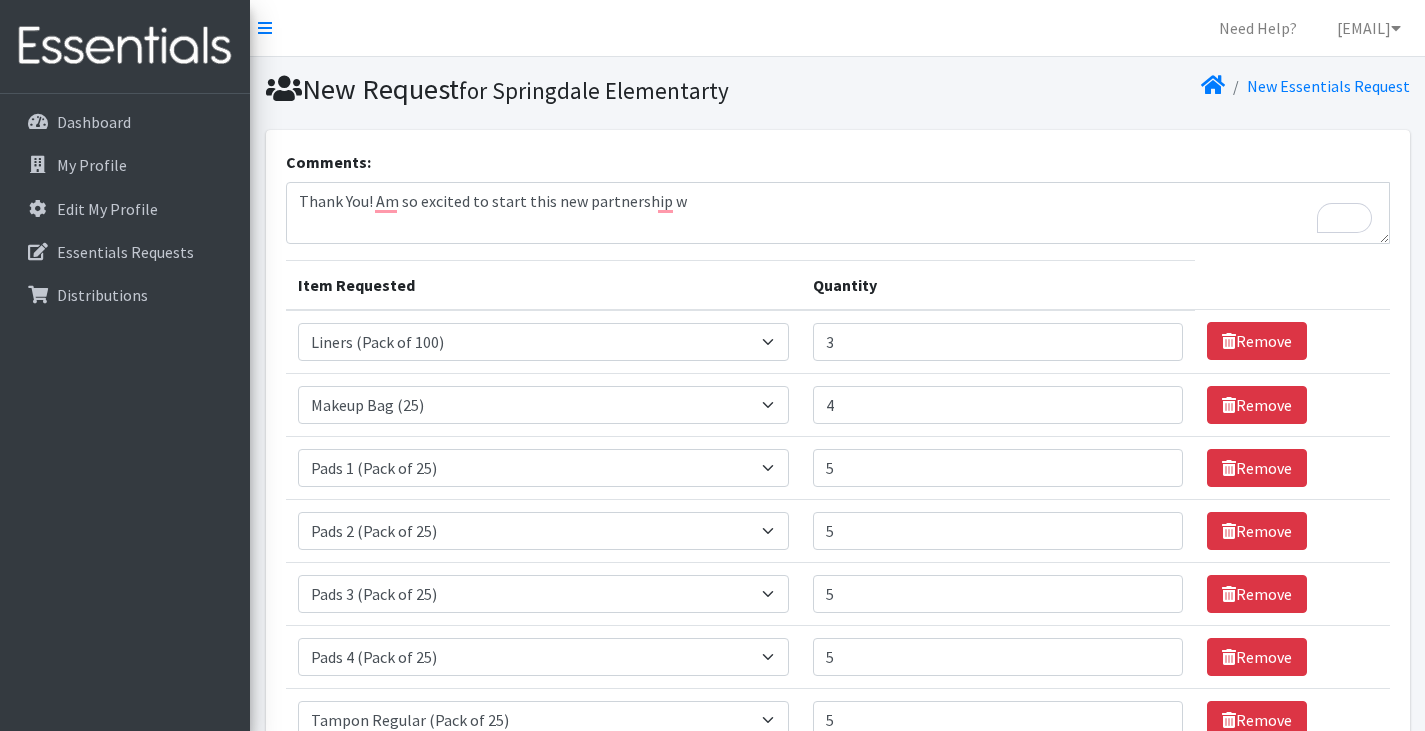 click on "Need Help?
carrama@tulsaschools.org
Organization Settings
My Co-Workers
My Profile
Logout" at bounding box center [837, 28] 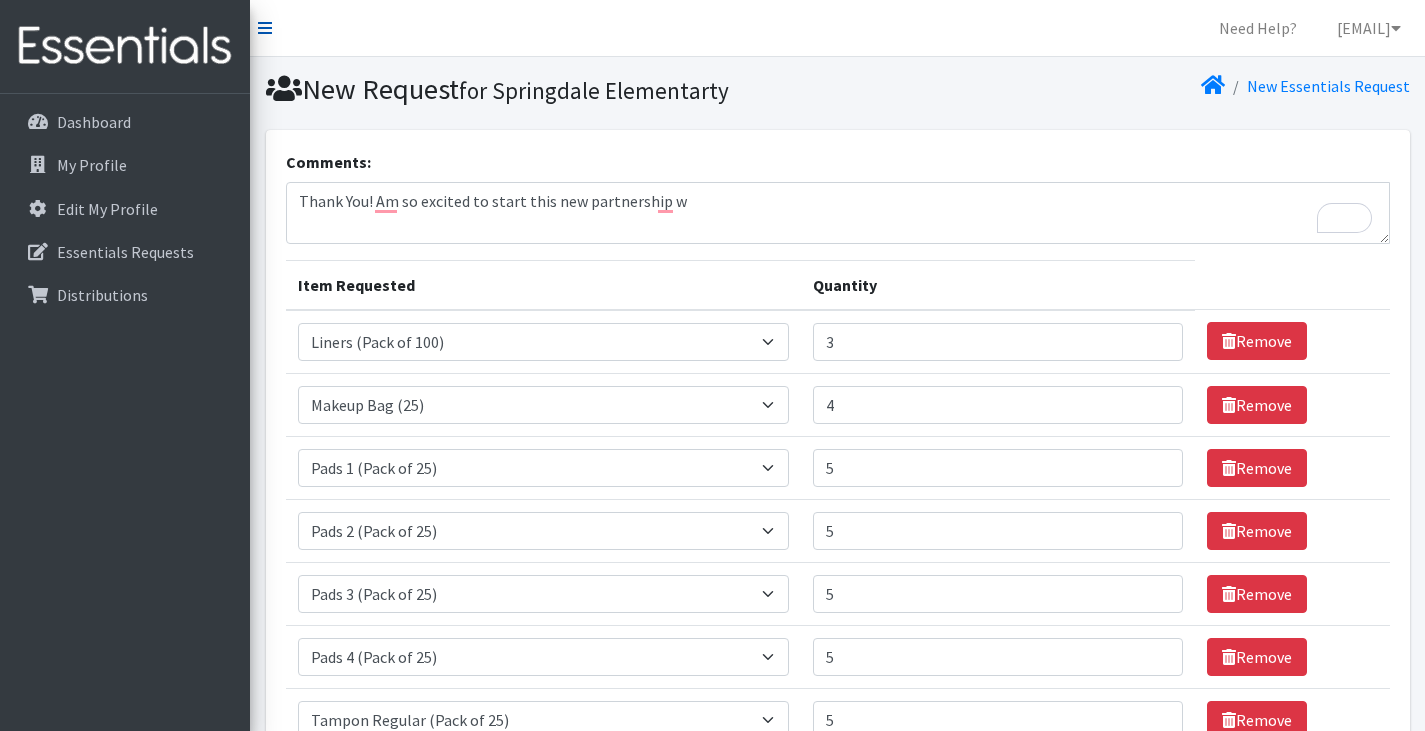 click at bounding box center (265, 28) 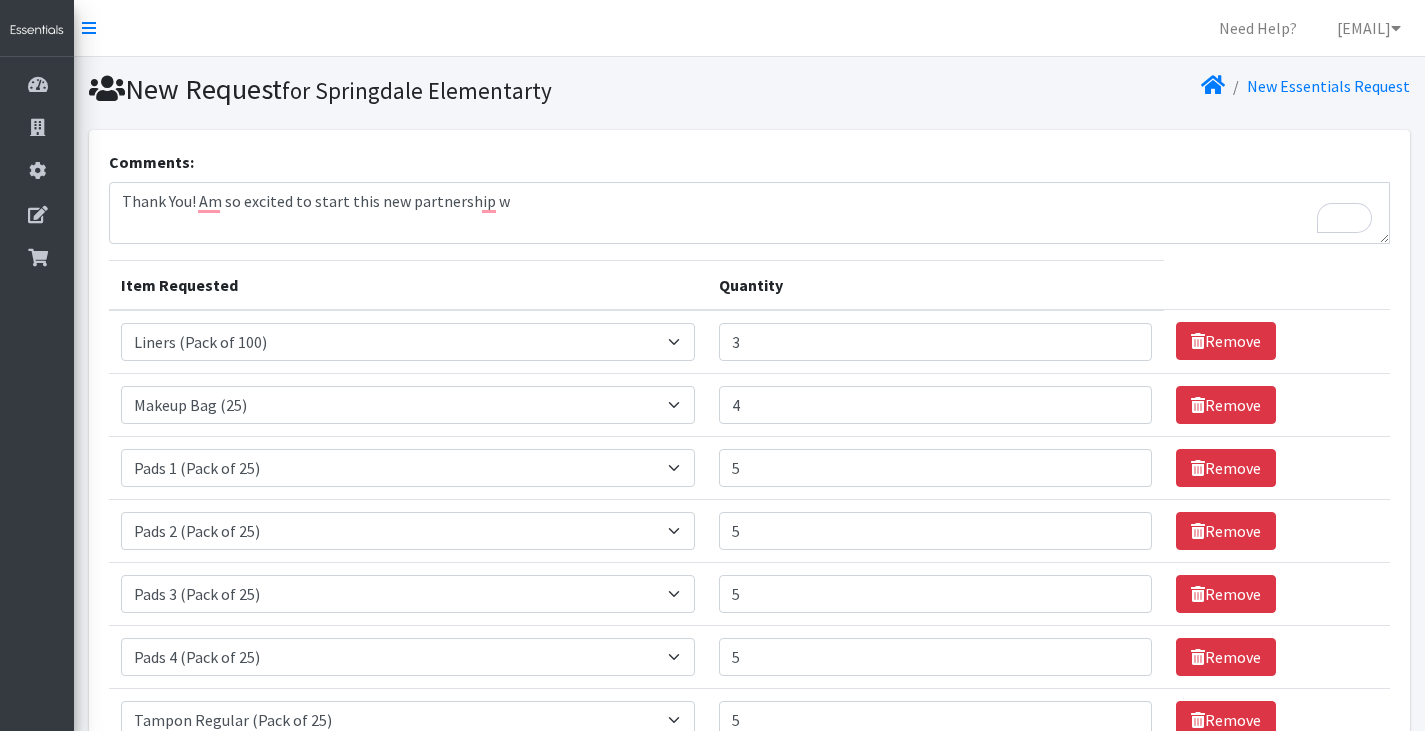click on "Need Help?
carrama@tulsaschools.org
Organization Settings
My Co-Workers
My Profile
Logout" at bounding box center [749, 28] 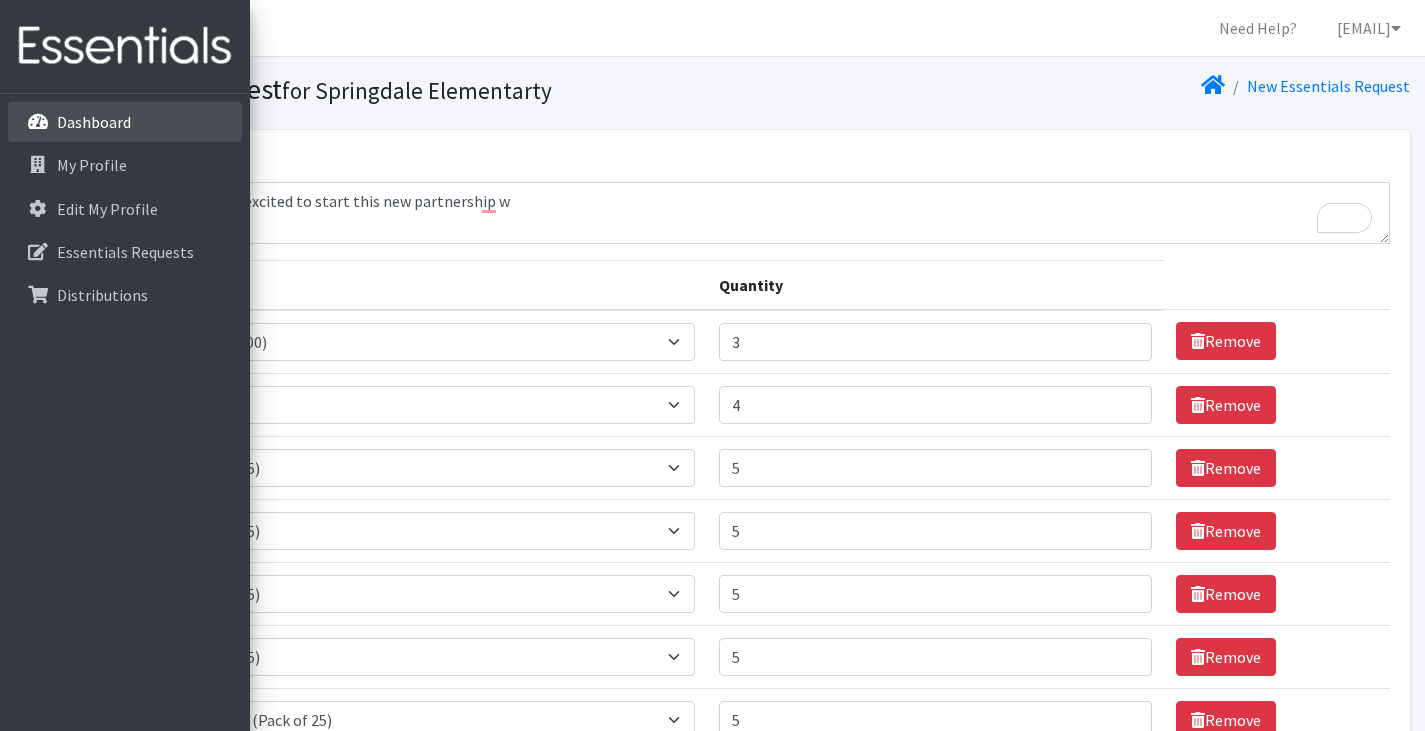 click on "Dashboard" at bounding box center (57, 122) 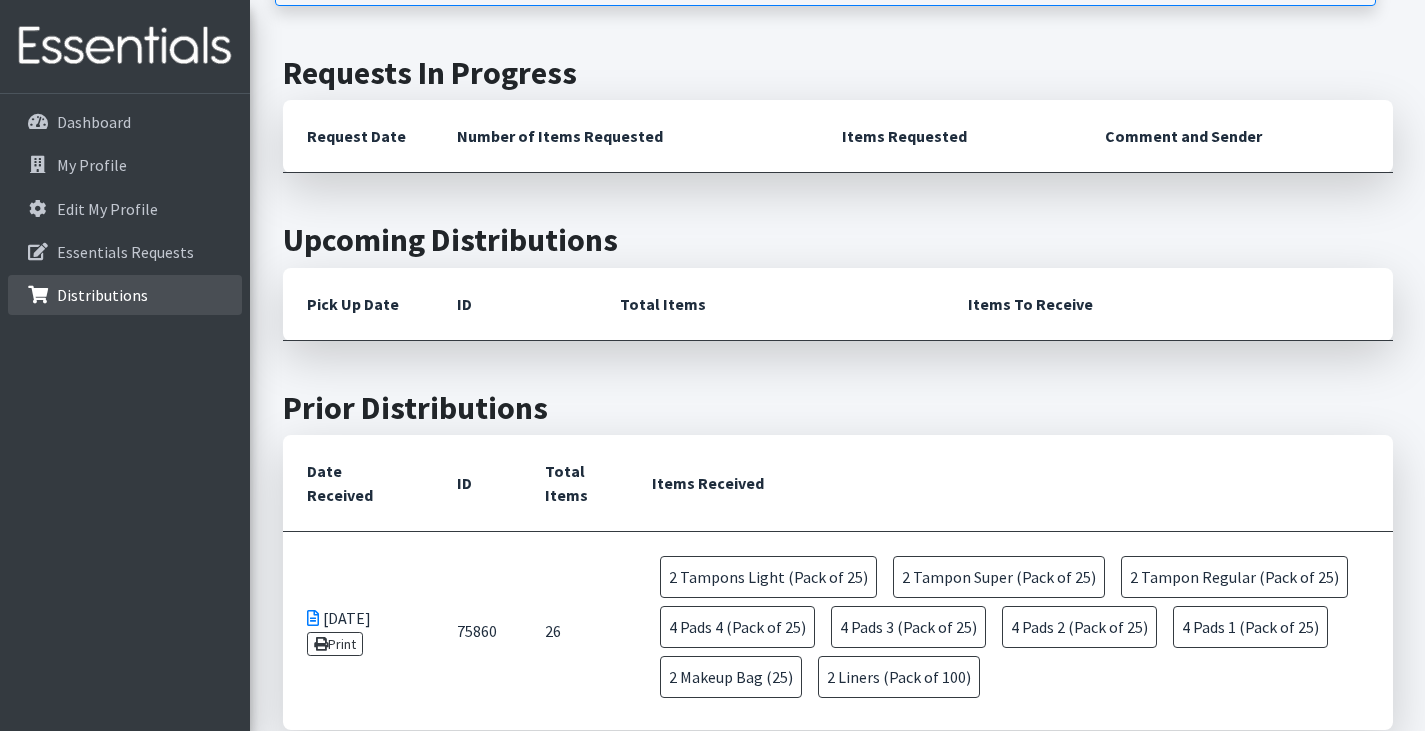scroll, scrollTop: 400, scrollLeft: 0, axis: vertical 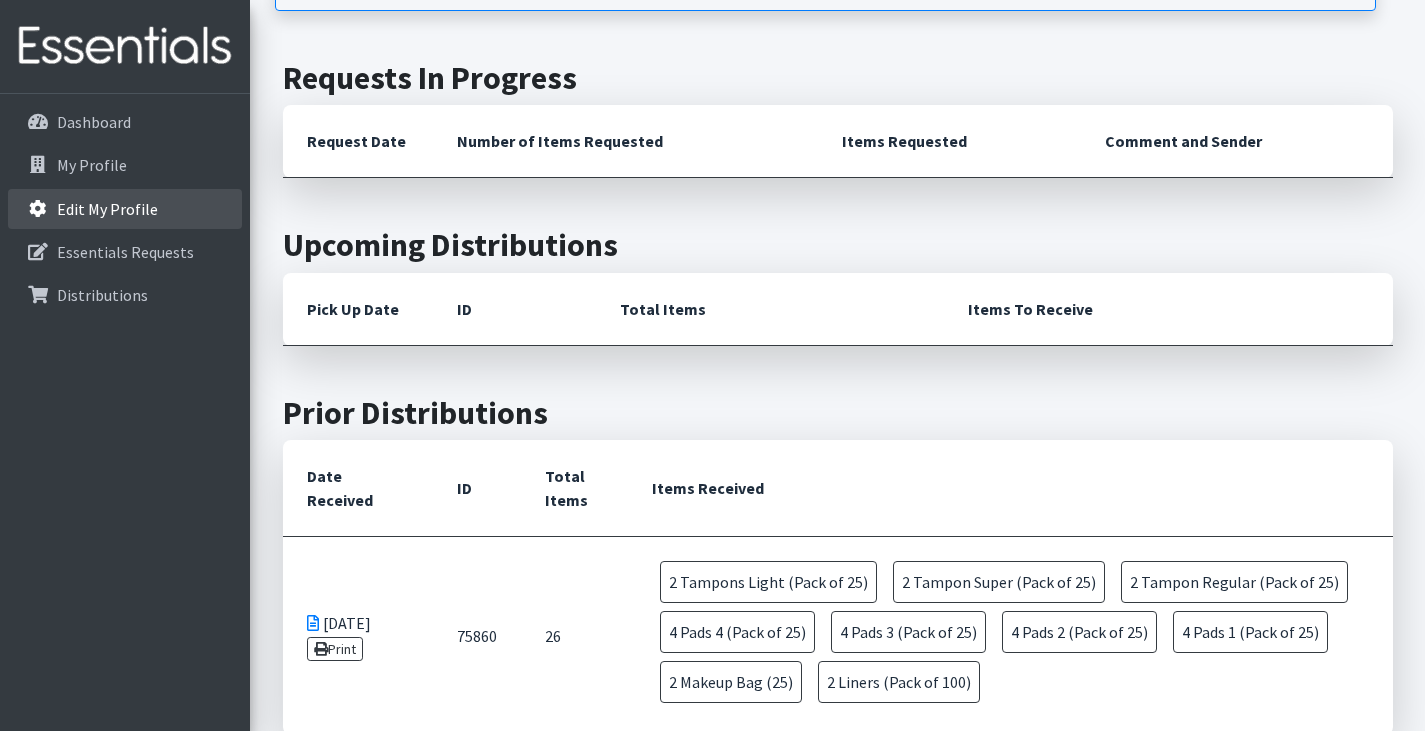 click on "Edit My Profile" at bounding box center [107, 209] 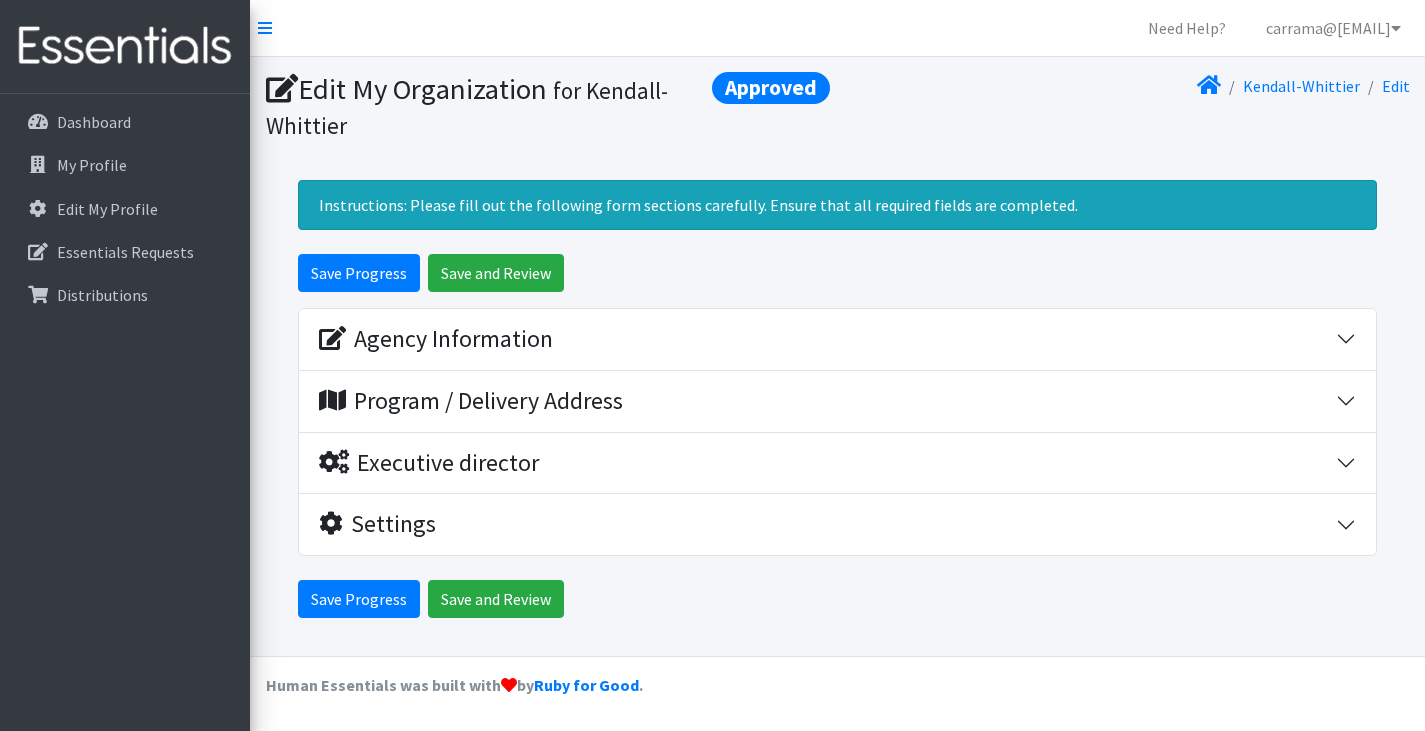 scroll, scrollTop: 0, scrollLeft: 0, axis: both 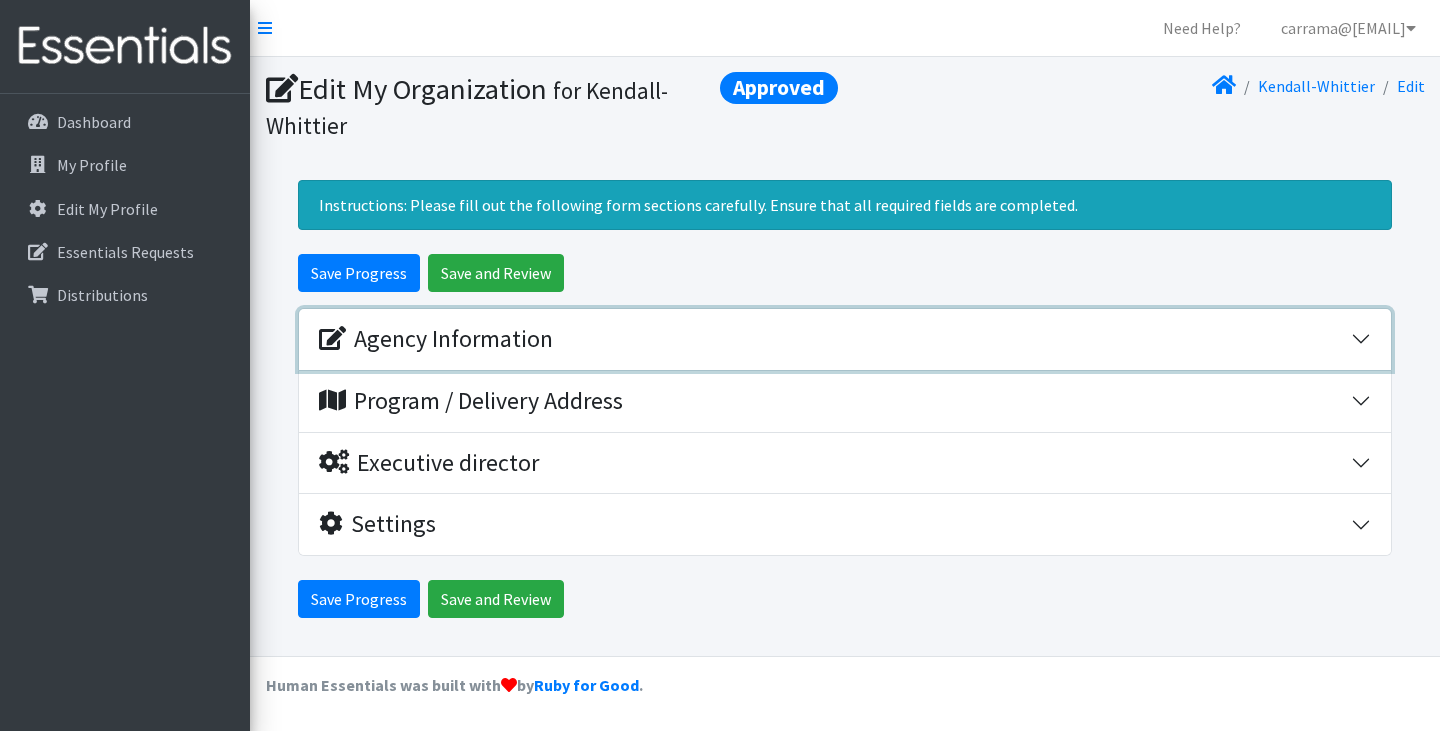 click on "Agency Information" at bounding box center (835, 339) 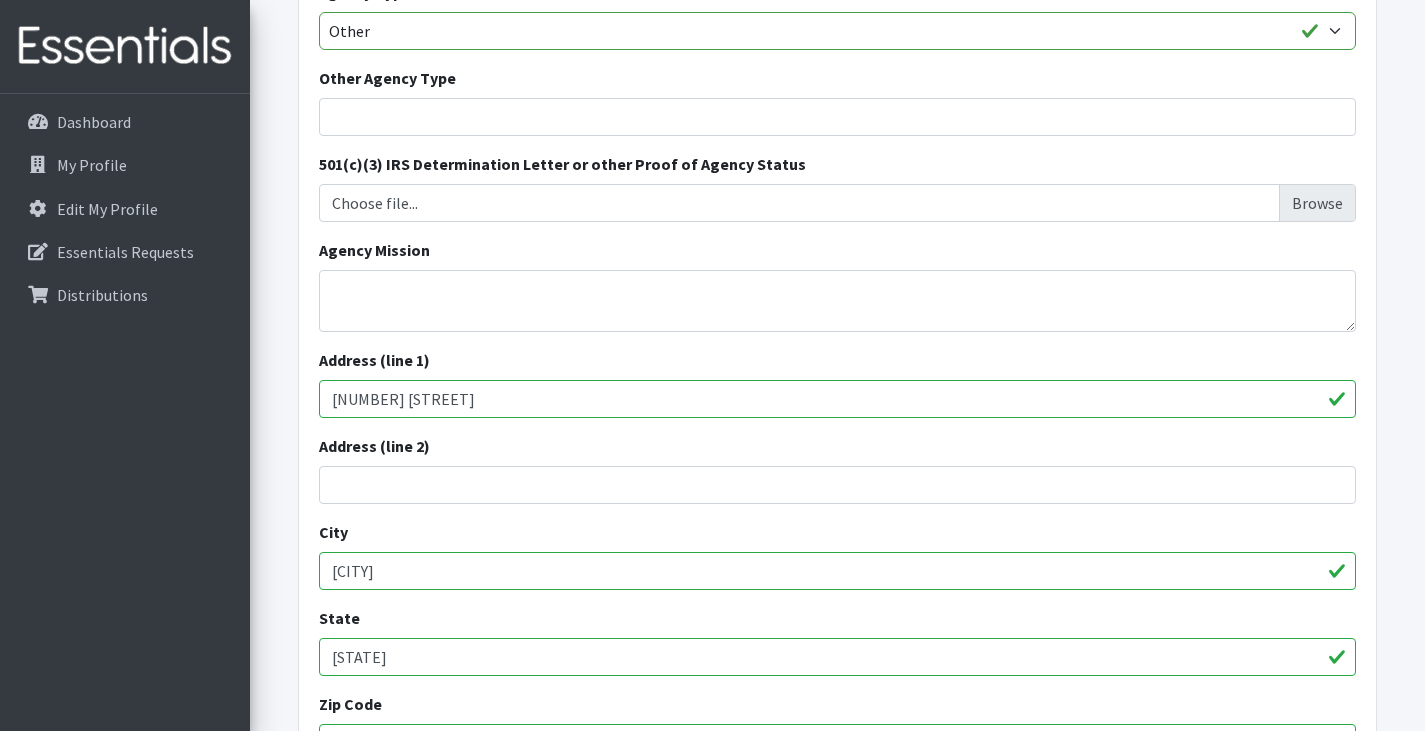 scroll, scrollTop: 500, scrollLeft: 0, axis: vertical 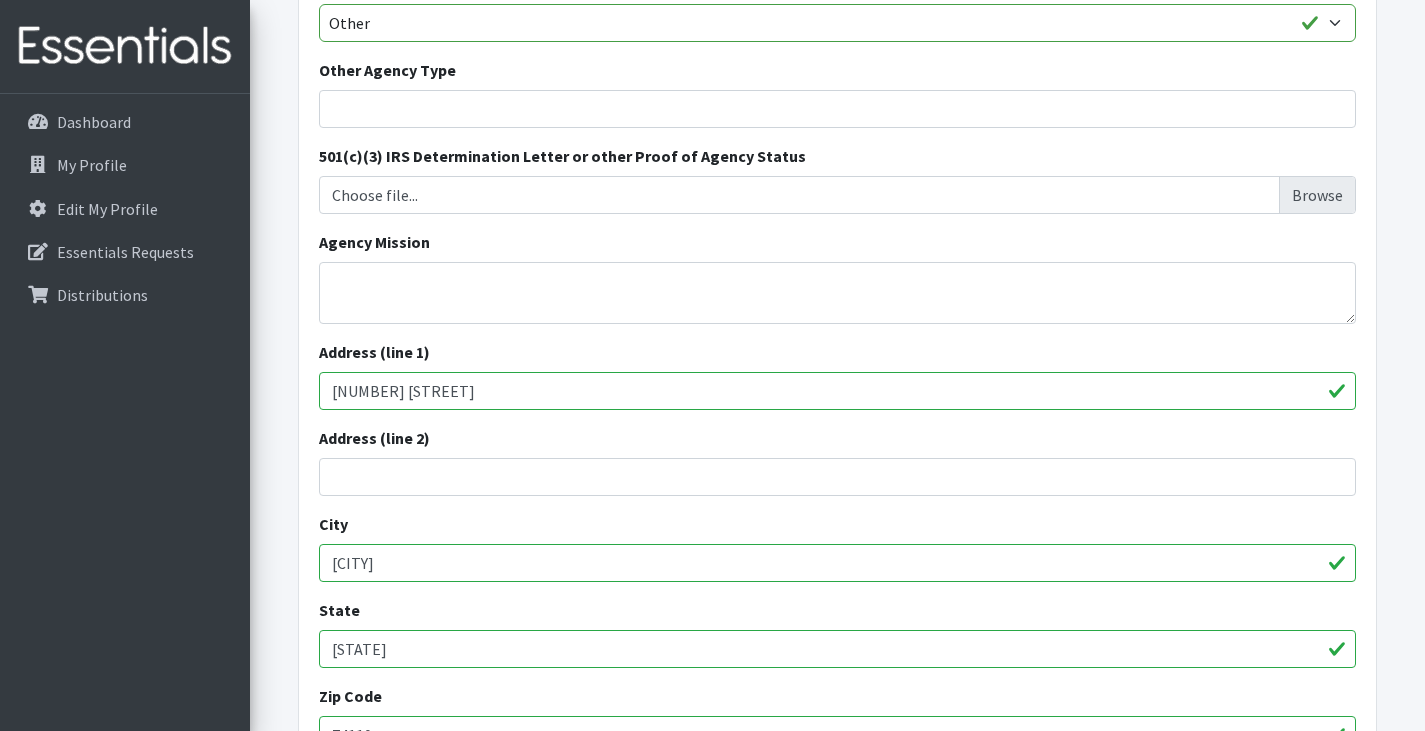 drag, startPoint x: 509, startPoint y: 394, endPoint x: 278, endPoint y: 400, distance: 231.07791 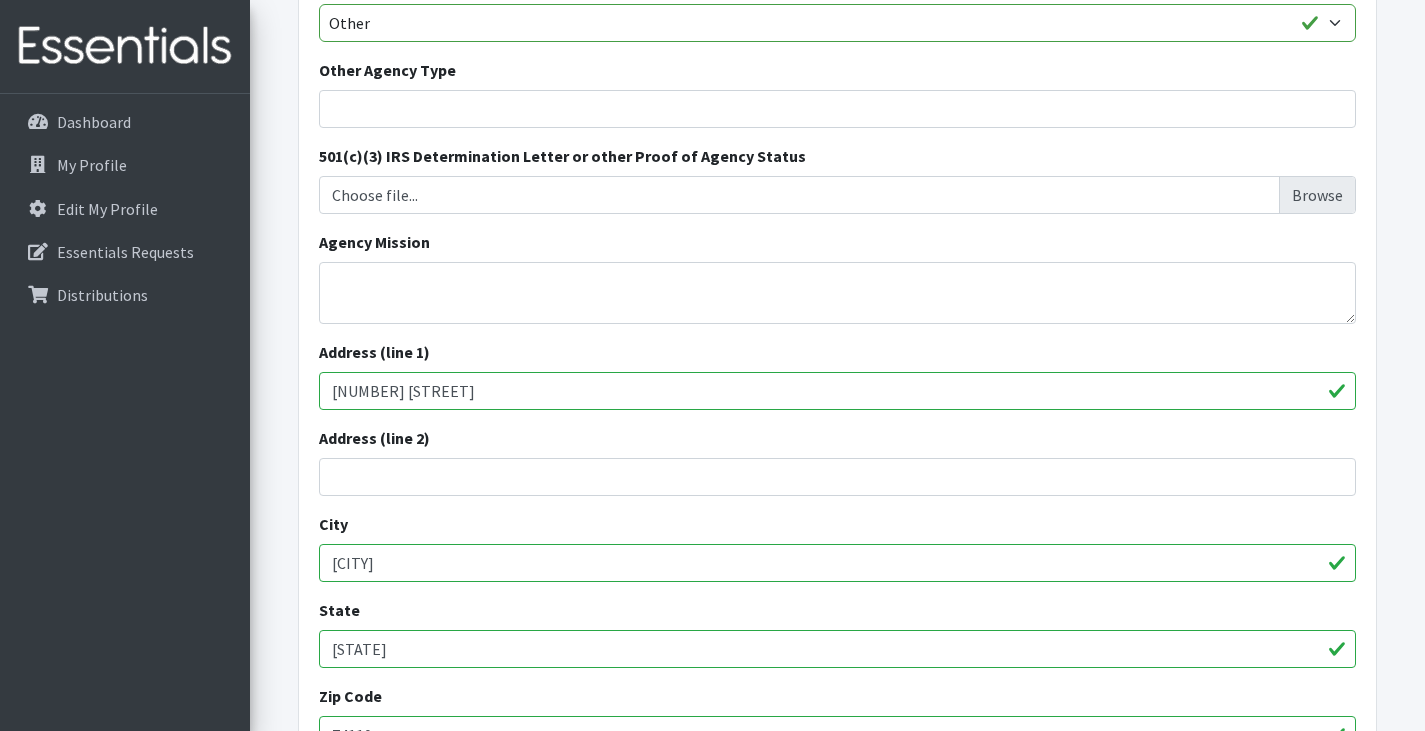 click on "Save Progress
Save and Review
Agency Information
Agency Name  * Kendall-Whittier
Agency Type
Basic Needs Bank
Career technical training
Child abuse resource center
Church outreach ministry
College and Universities
Community development corporation
Community health program or clinic
Community outreach services
Correctional Facilities / Jail / Prison / Legal System
Crisis/Disaster services
Developmental disabilities program
Domestic violence shelter
Early Childhood Education/Childcare
Early childhood services
Education program
Family resource center
Food bank/pantry
Foster Program
Government Agency/Affiliate
Head Start/Early Head Start
Home visits
Homeless resource center
Hospital
Infant/Child Pantry/Closet
Library
Mental Health
Military Bases/Veteran Services
Police Station
Pregnancy resource center" at bounding box center (837, 394) 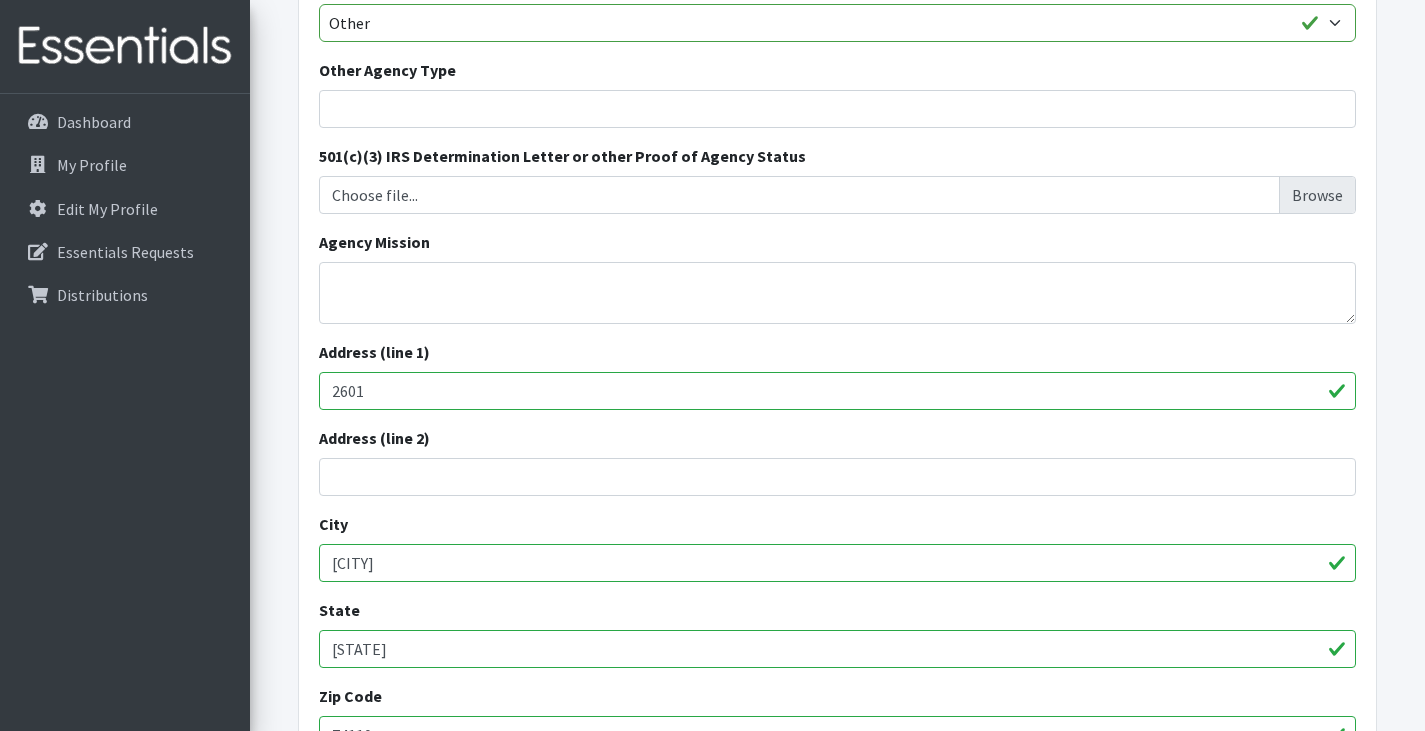 type on "[NUMBER] [STREET]" 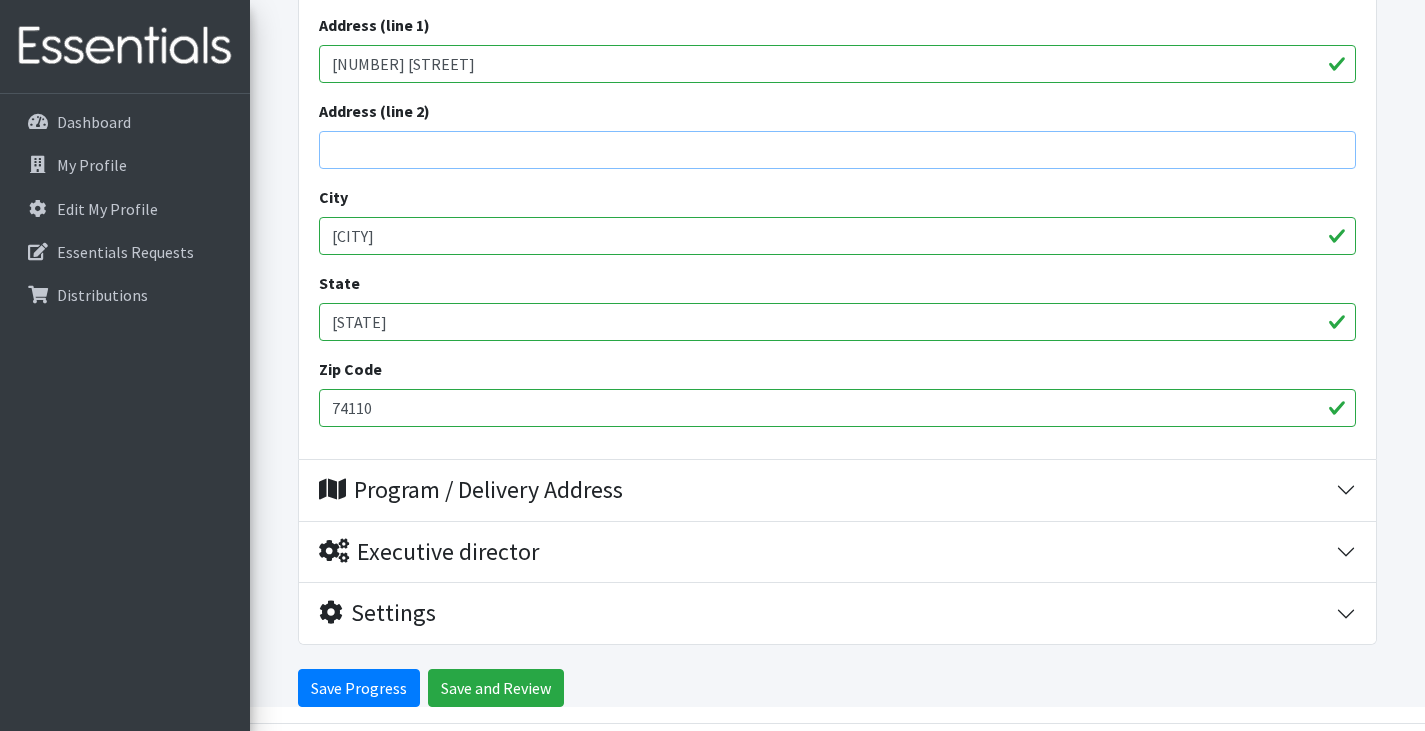 scroll, scrollTop: 894, scrollLeft: 0, axis: vertical 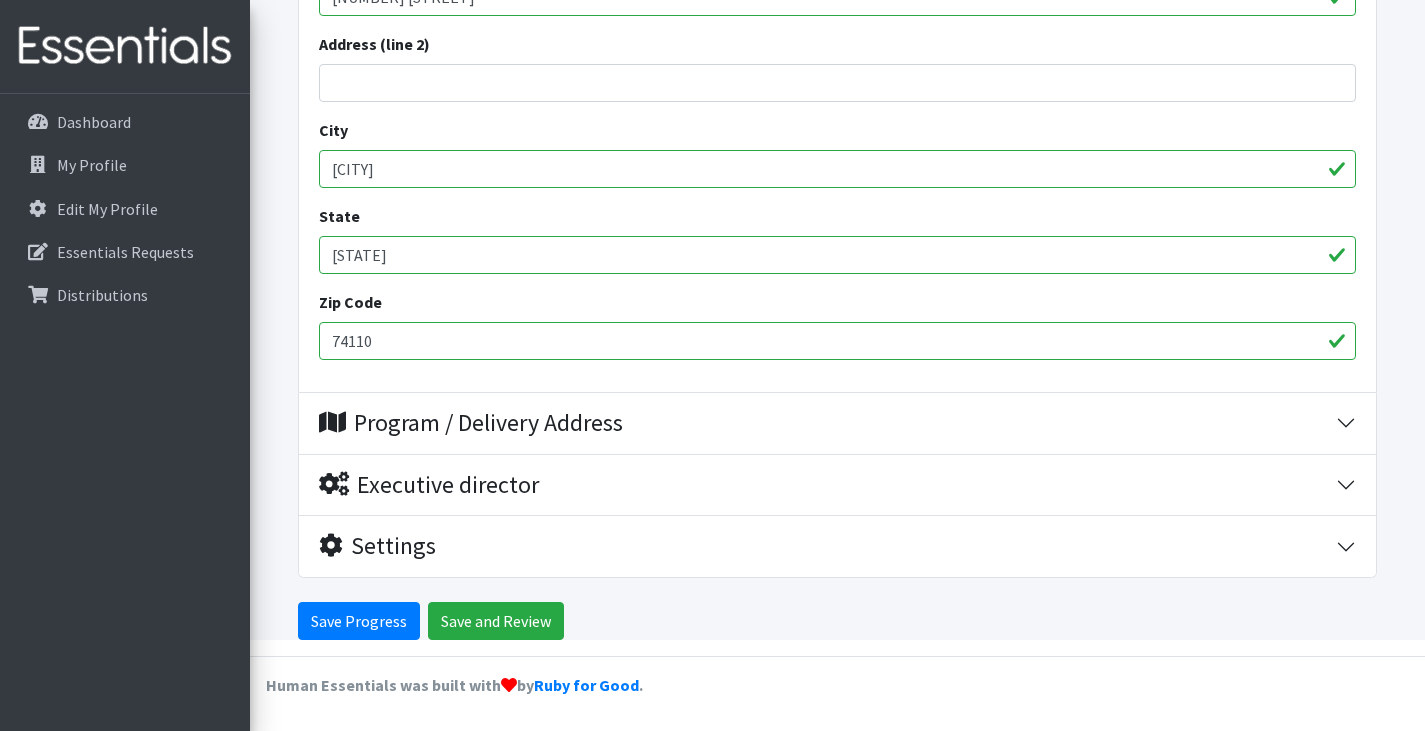 click on "74110" at bounding box center [837, 341] 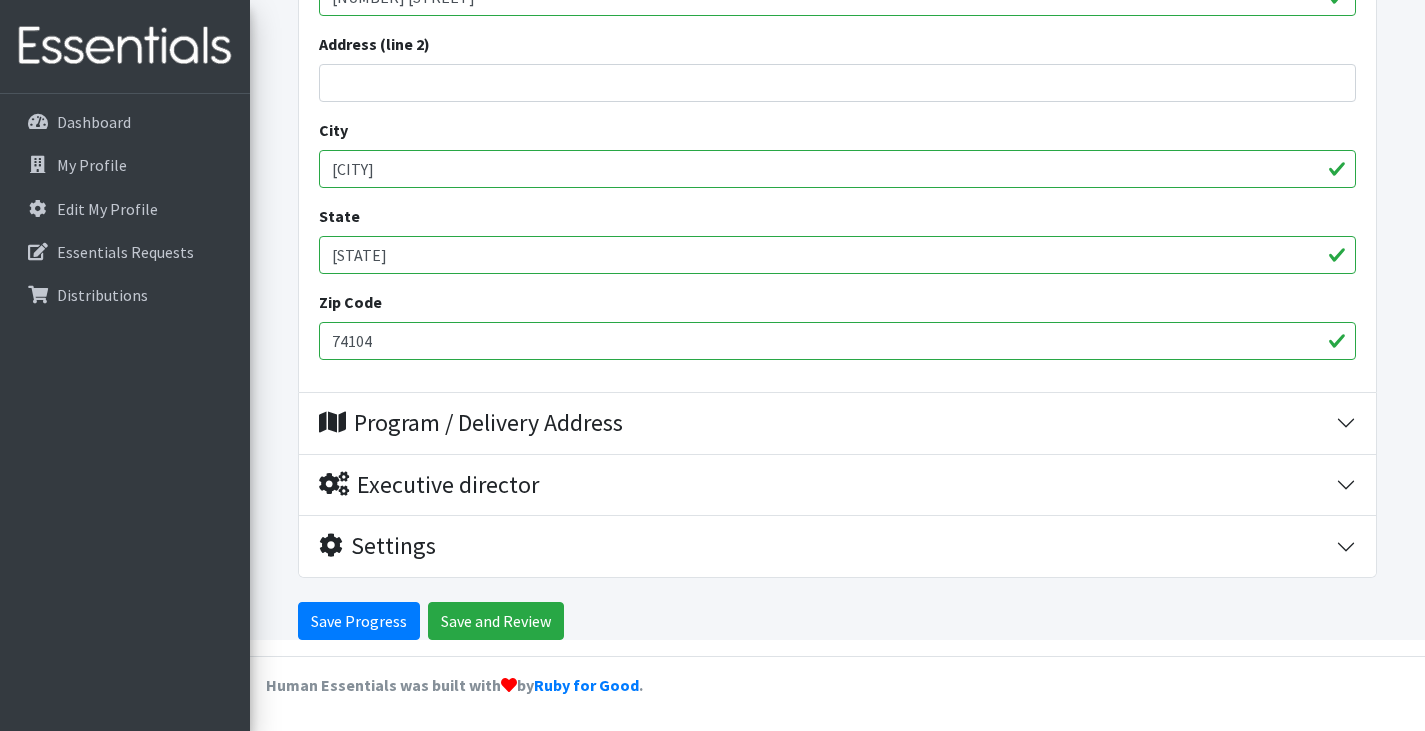 type on "74104" 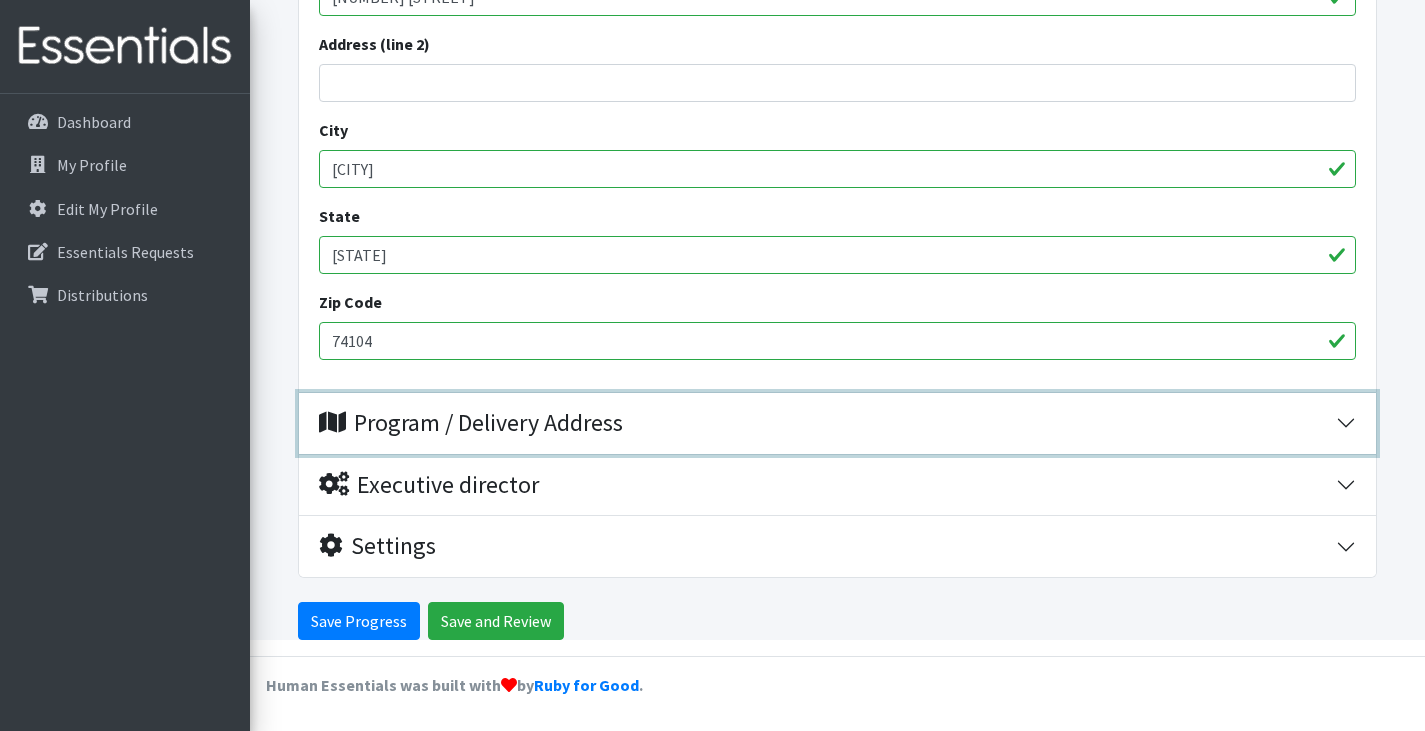 click on "Program / Delivery Address" at bounding box center [471, 423] 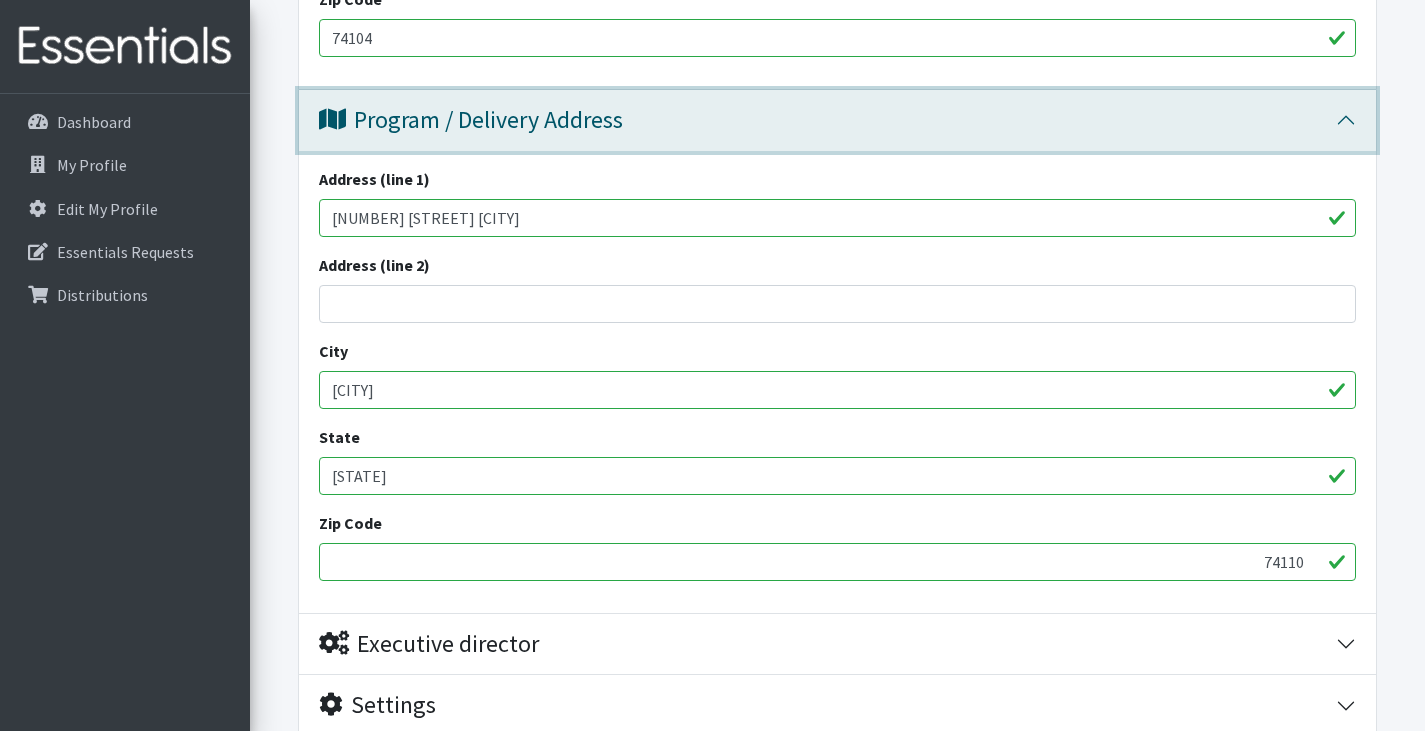 scroll, scrollTop: 1356, scrollLeft: 0, axis: vertical 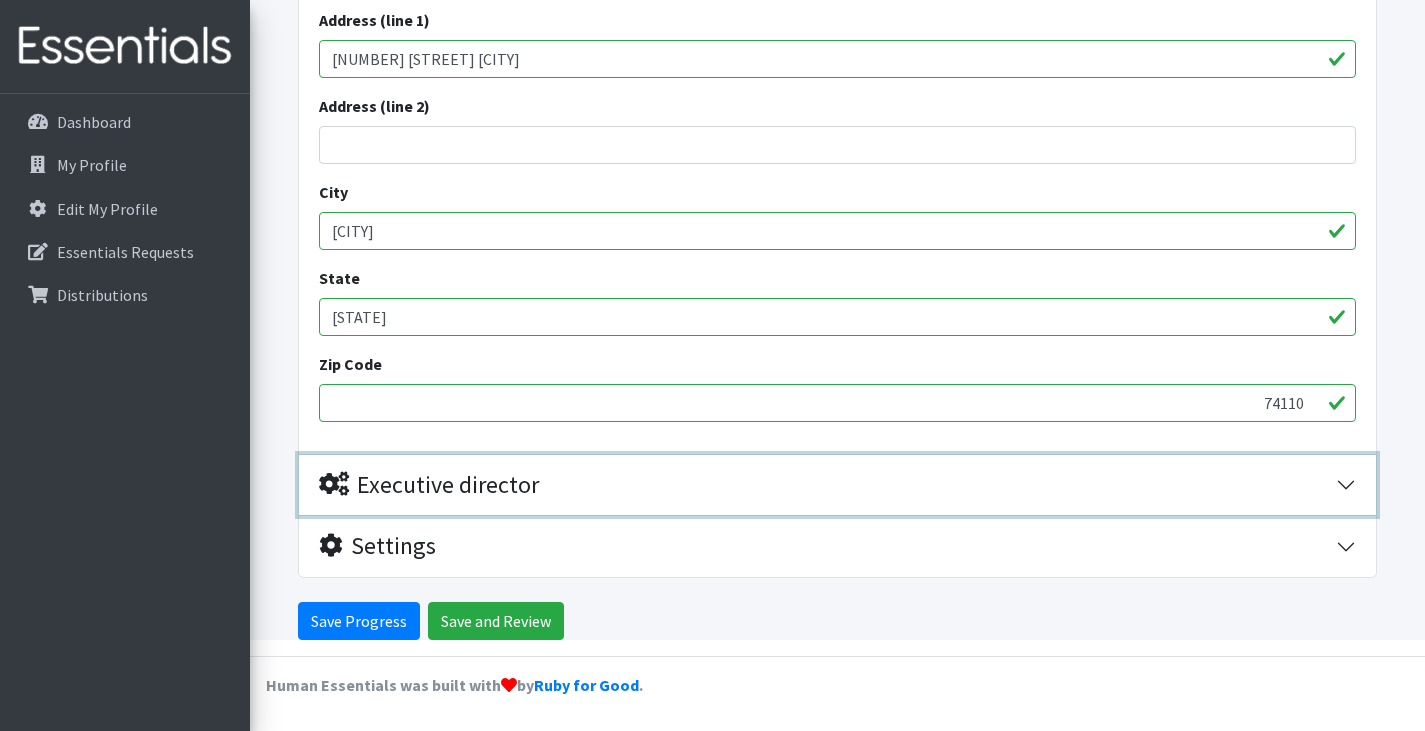 click on "Executive director" at bounding box center [429, 485] 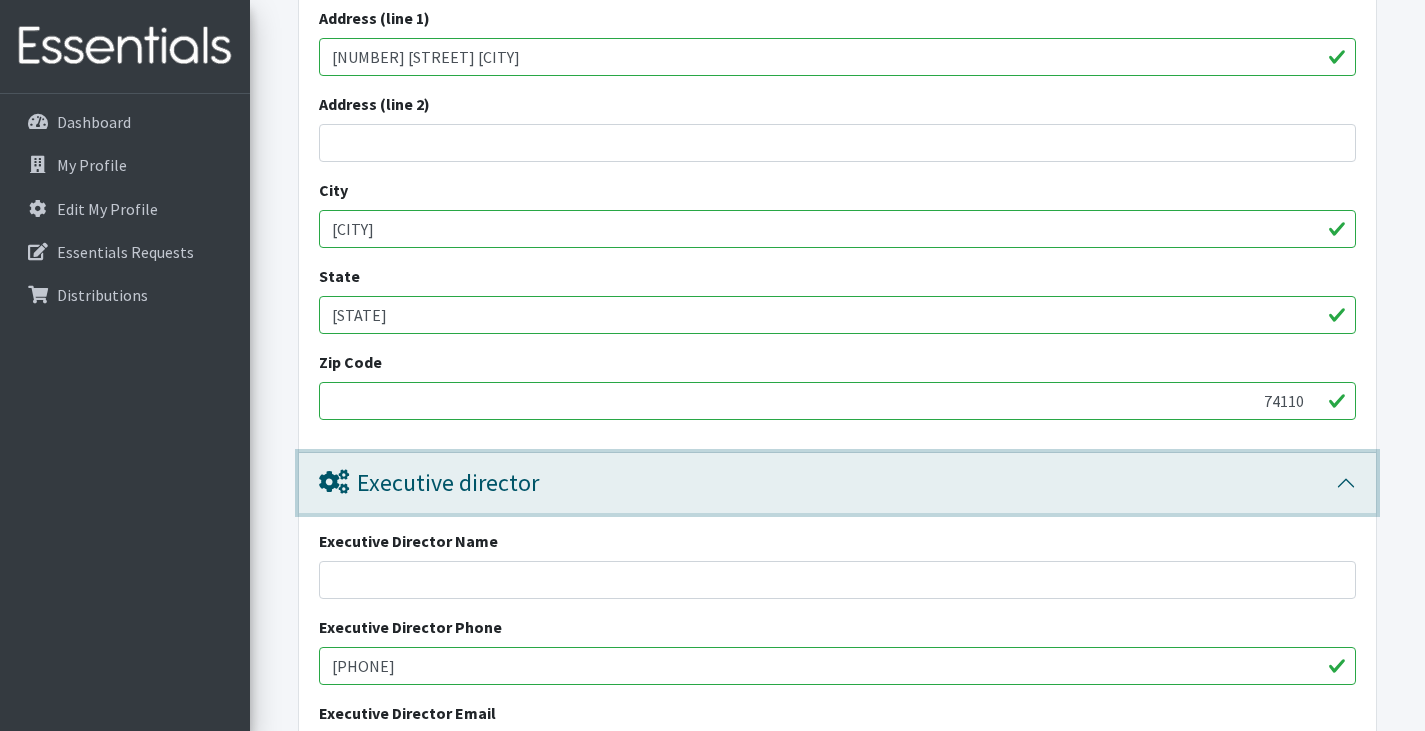 scroll, scrollTop: 1348, scrollLeft: 0, axis: vertical 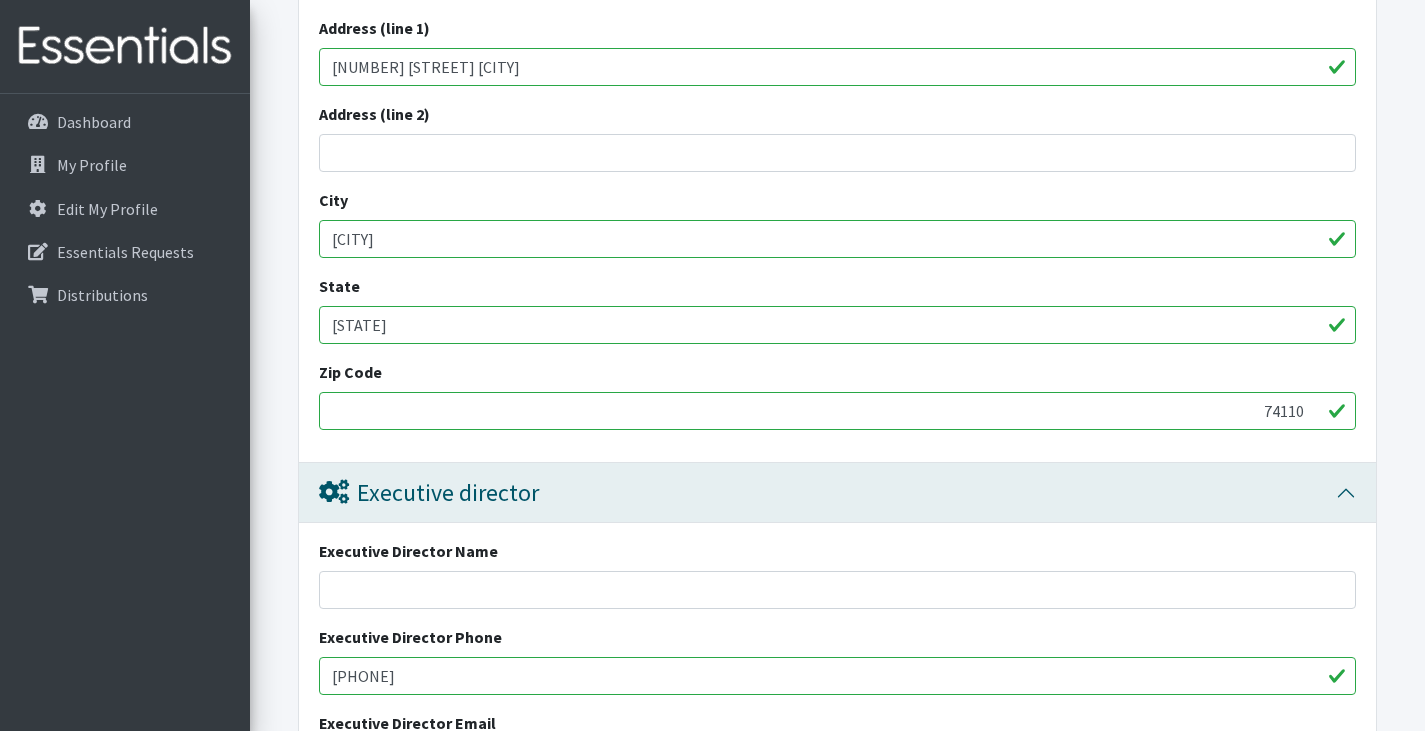 click on "74110" at bounding box center [837, 411] 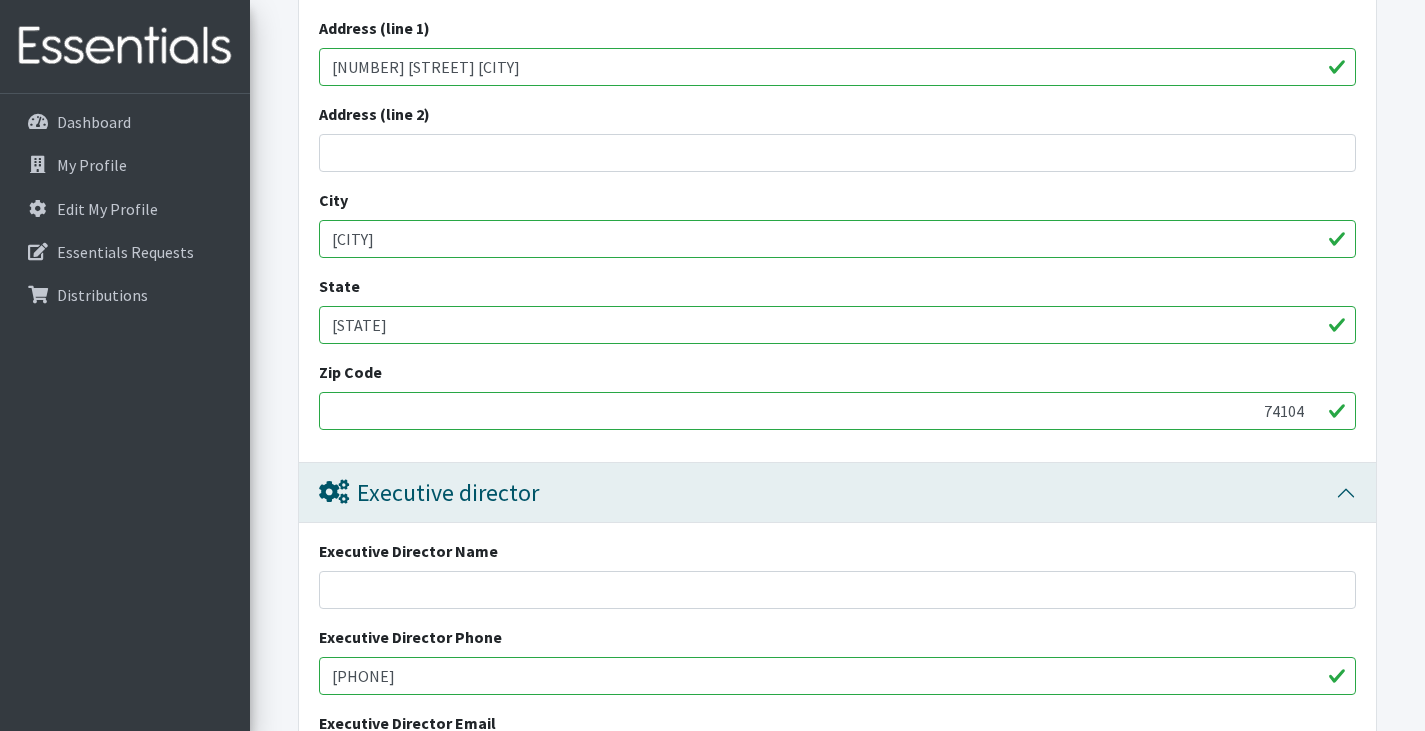 click on "74104" at bounding box center [837, 411] 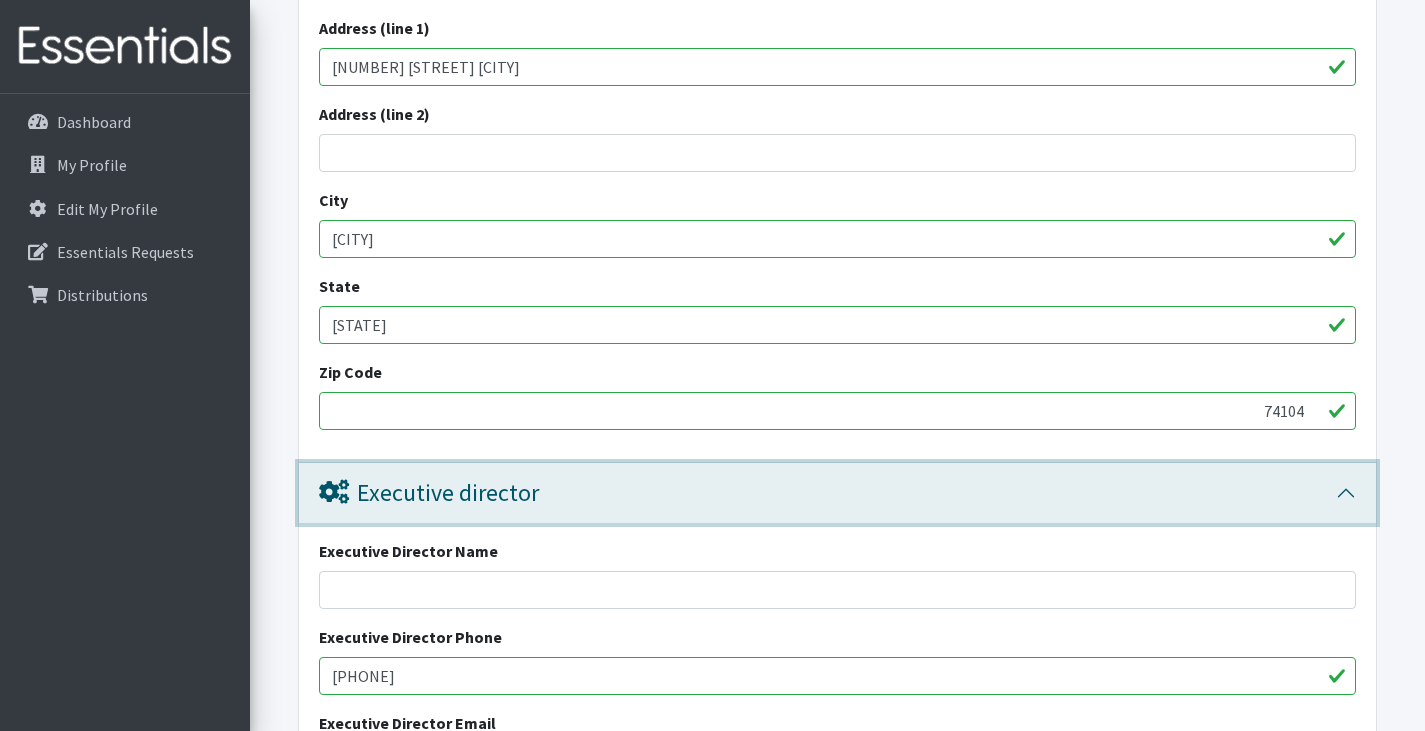 click on "Executive director" at bounding box center (827, 493) 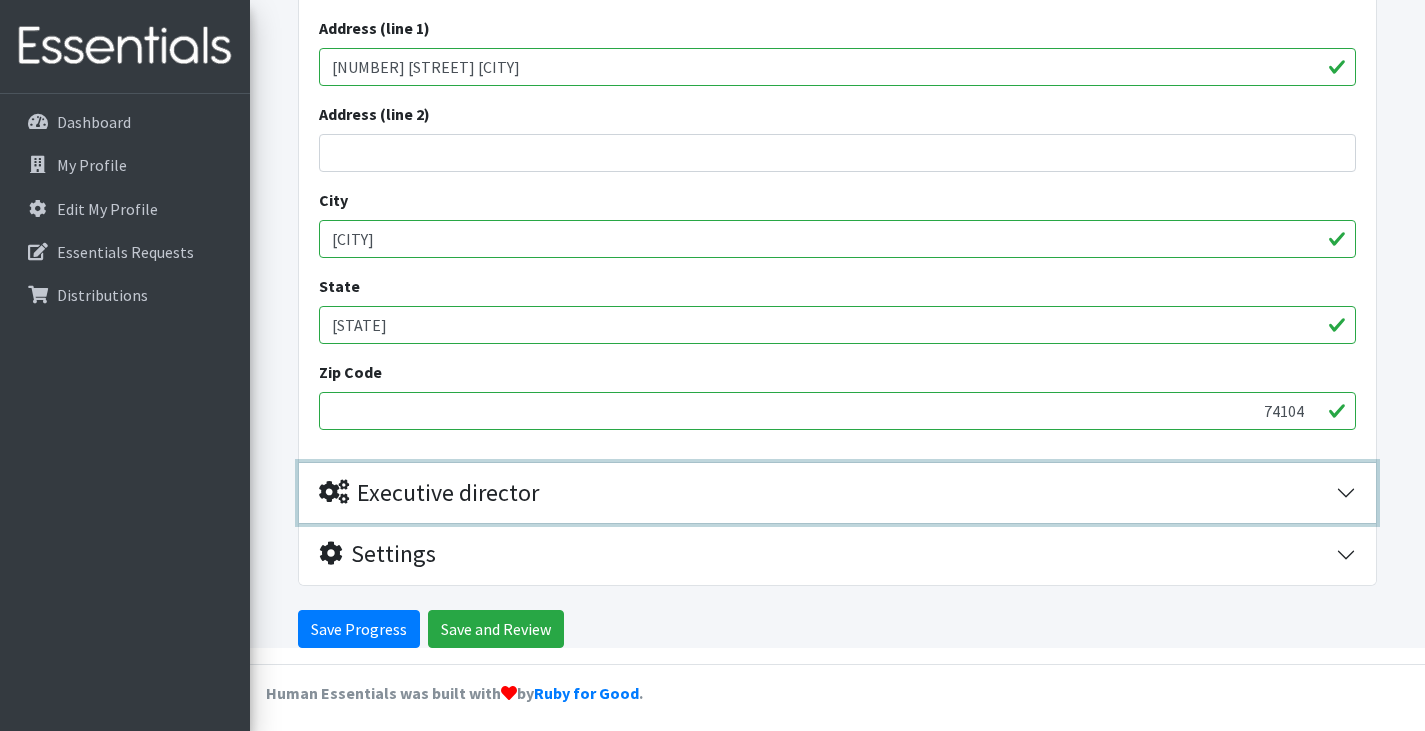 click on "Executive director" at bounding box center [827, 493] 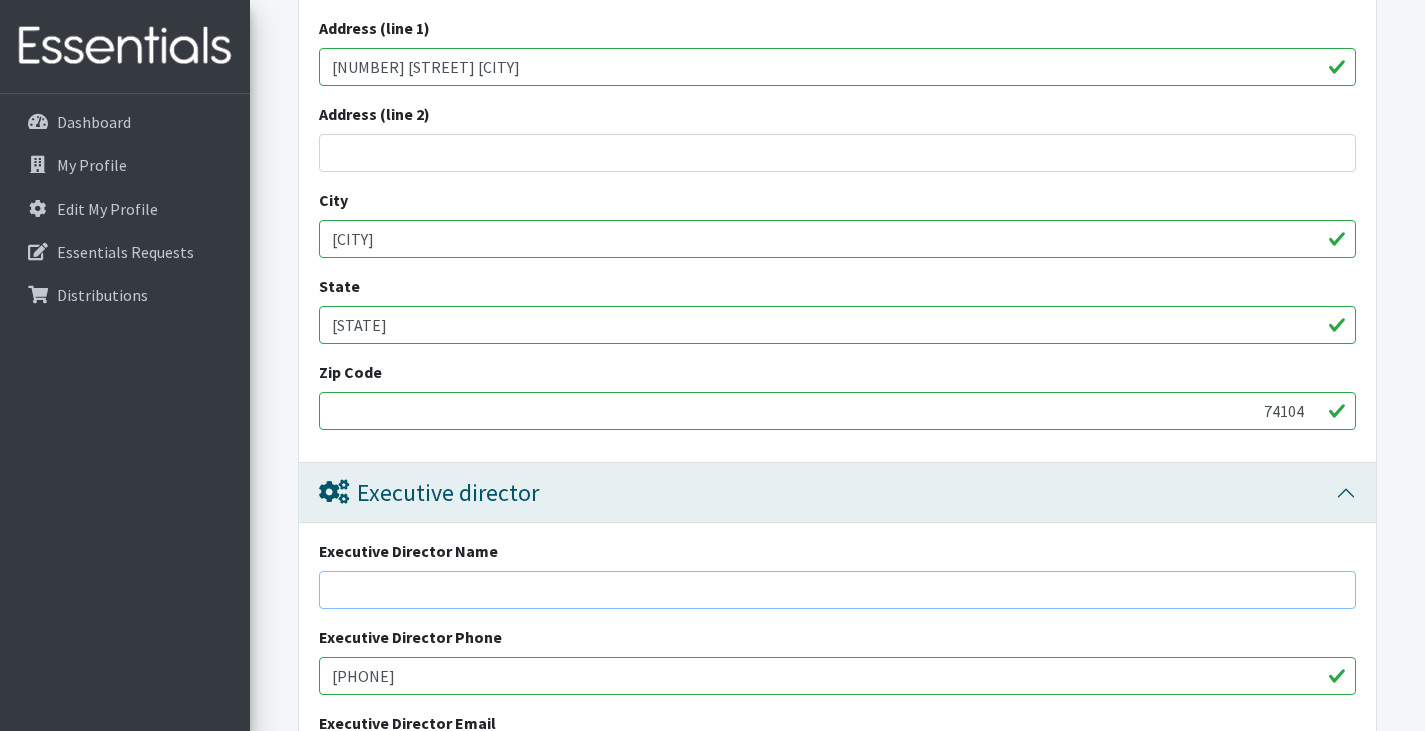 click on "Executive Director Name" at bounding box center [837, 590] 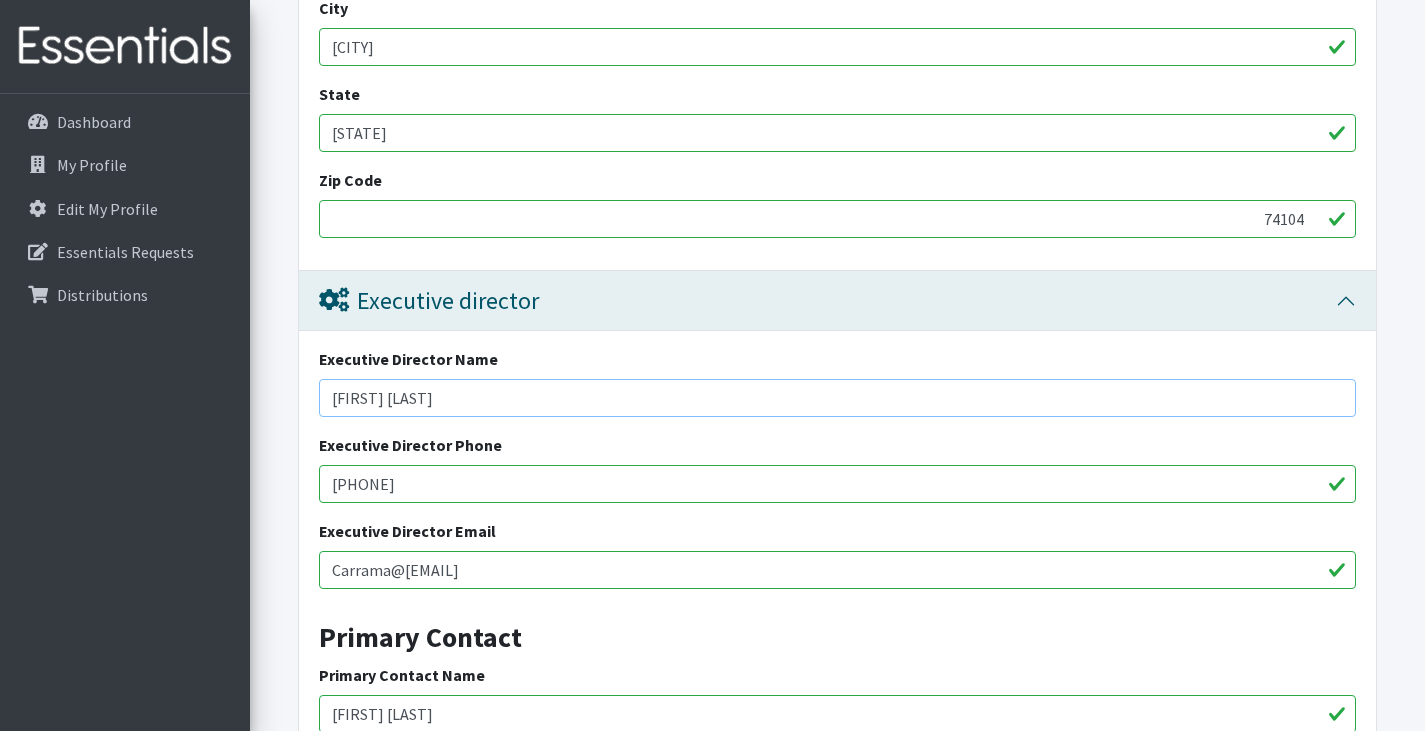 scroll, scrollTop: 1548, scrollLeft: 0, axis: vertical 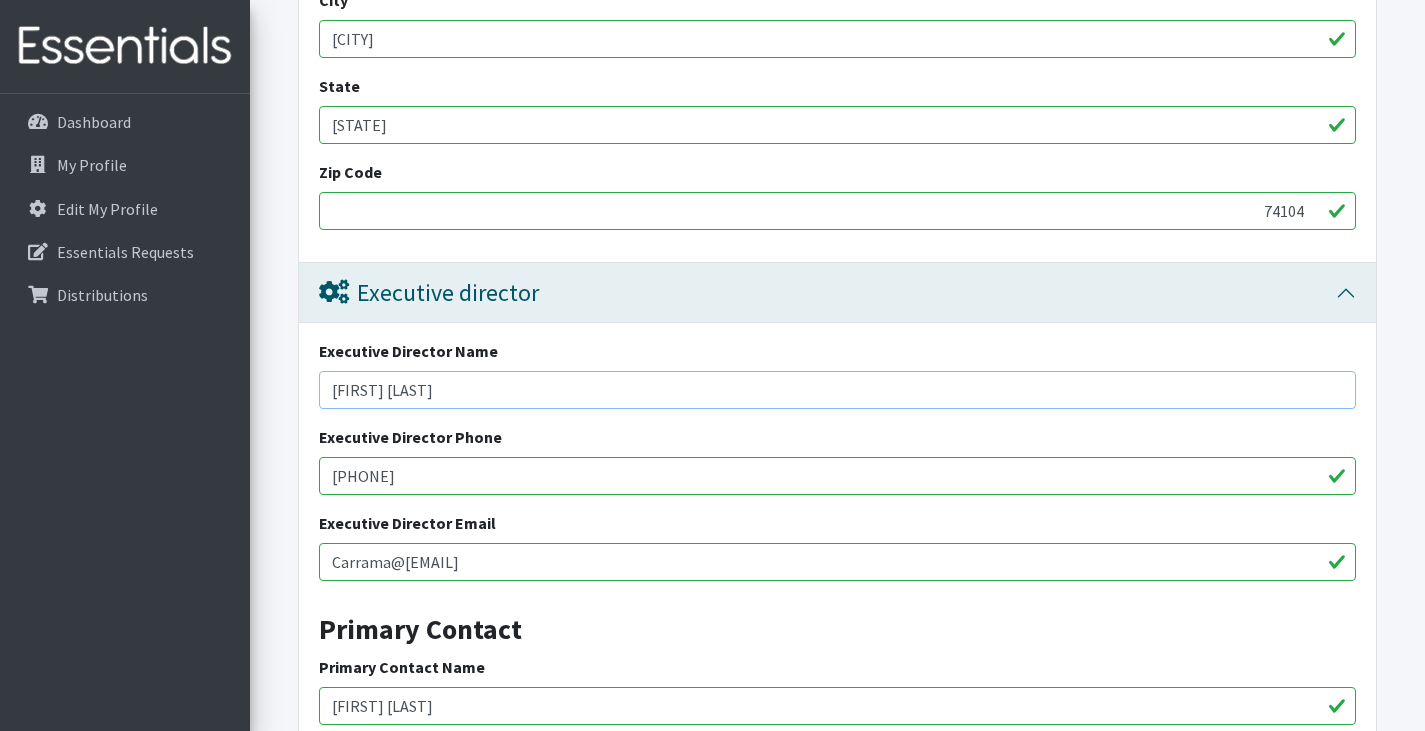 type on "[FIRST] [LAST]" 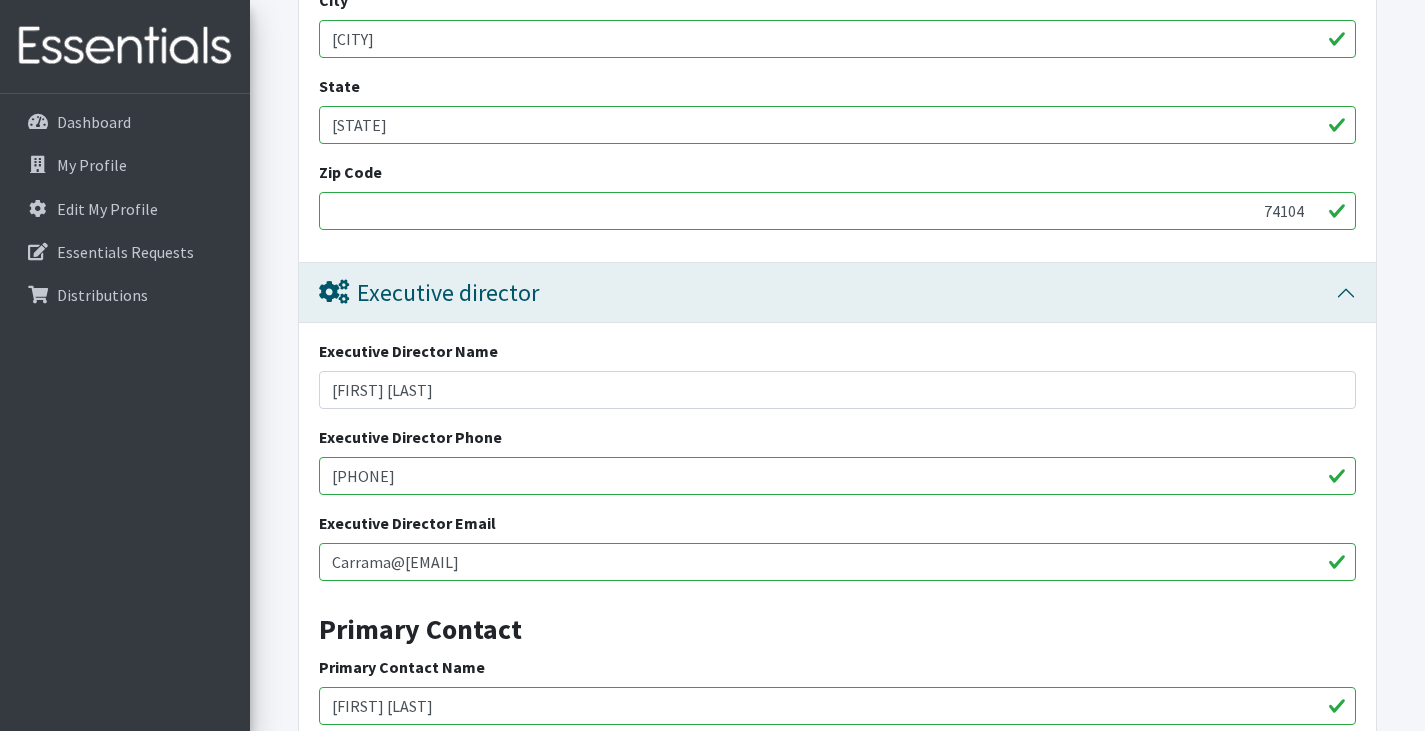 click on "9187469396" at bounding box center (837, 476) 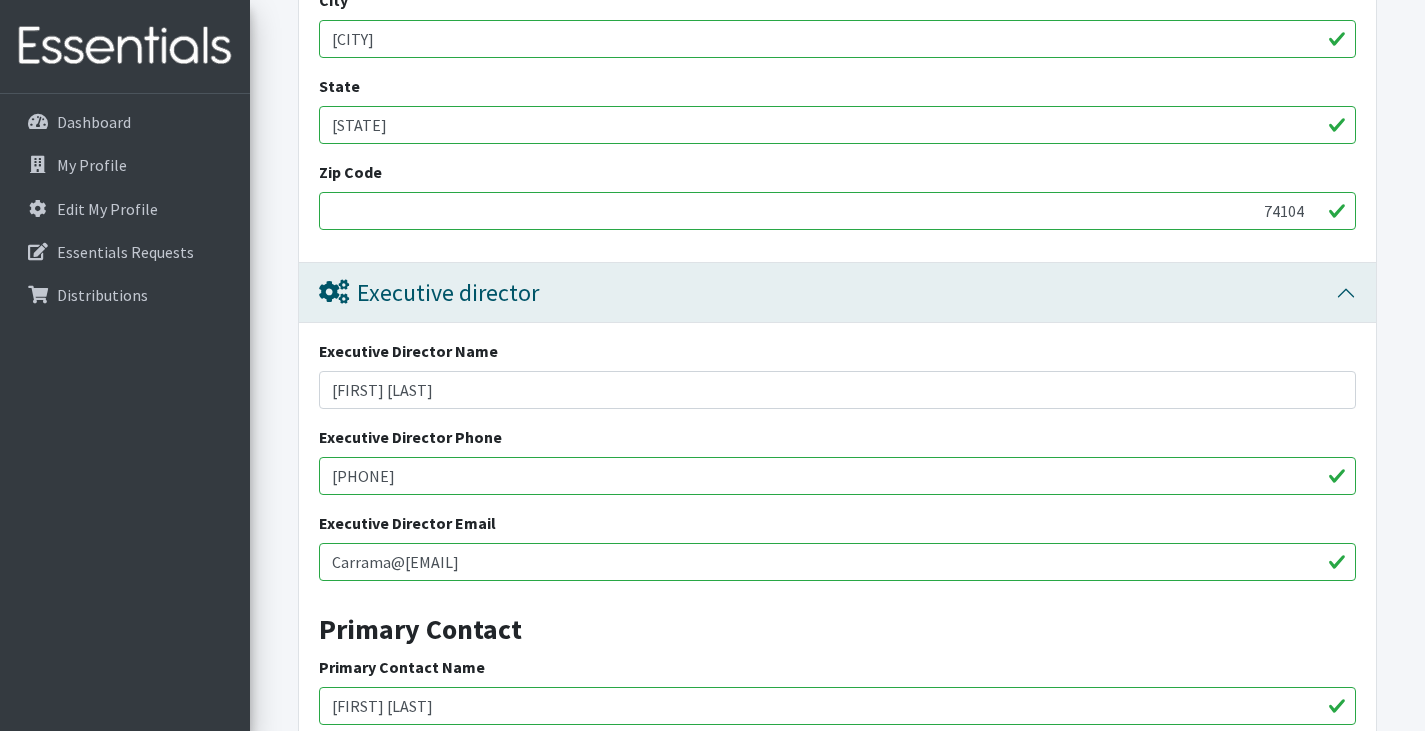 drag, startPoint x: 483, startPoint y: 476, endPoint x: 359, endPoint y: 493, distance: 125.1599 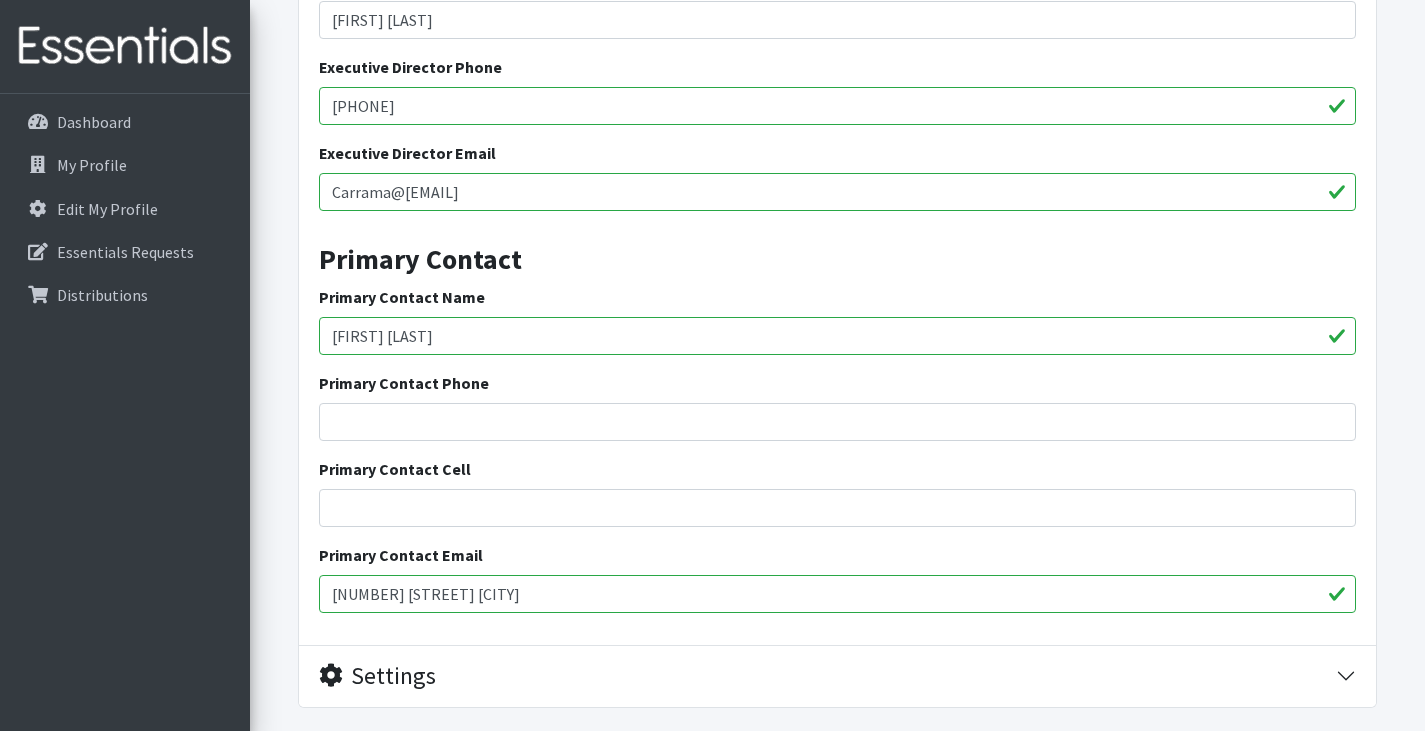 scroll, scrollTop: 1948, scrollLeft: 0, axis: vertical 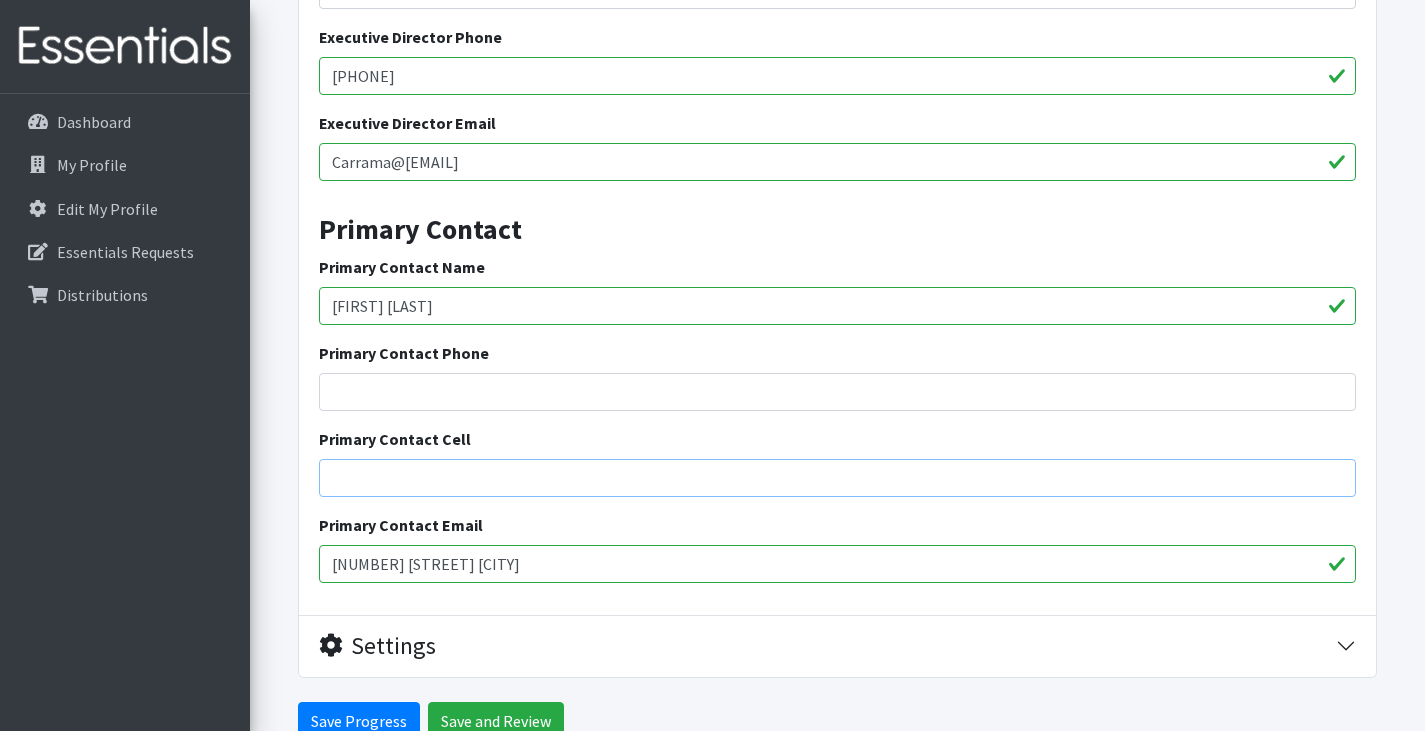 drag, startPoint x: 482, startPoint y: 476, endPoint x: 518, endPoint y: 474, distance: 36.05551 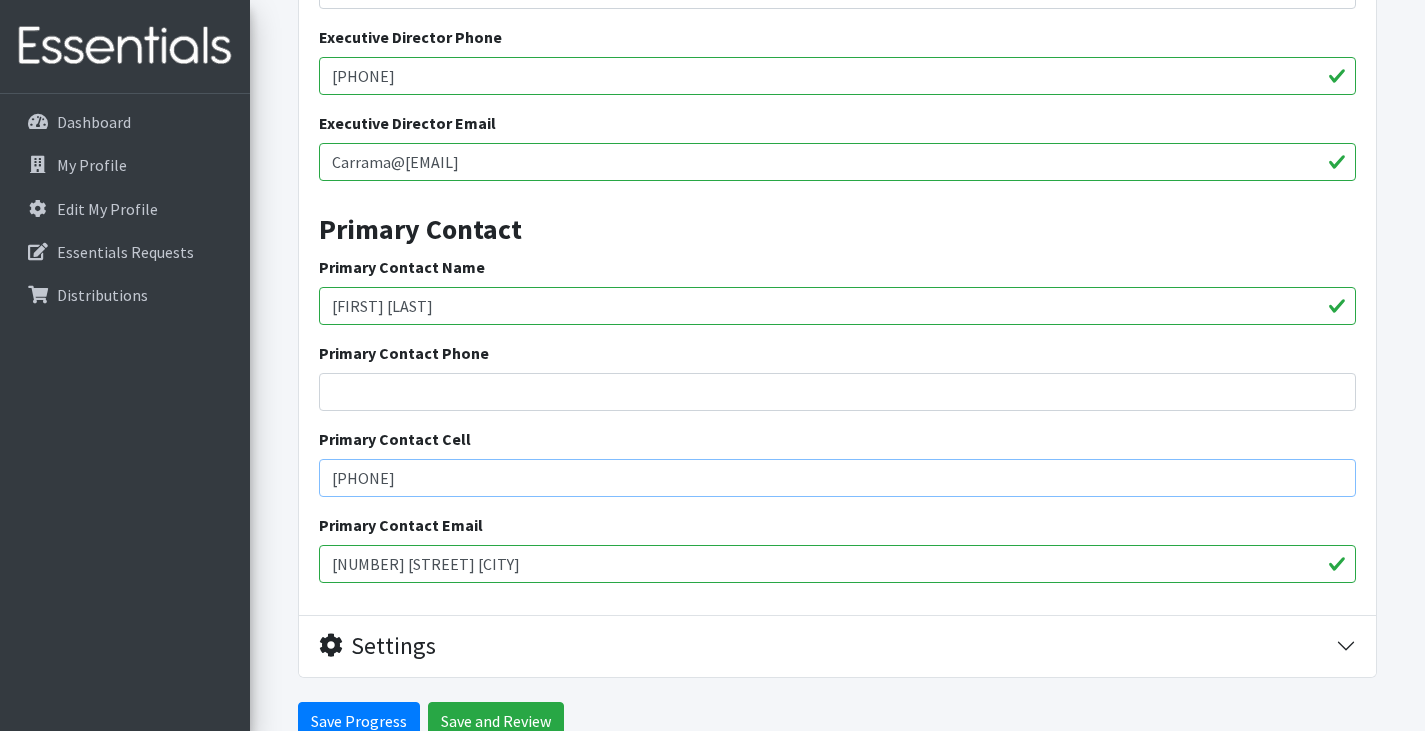 type on "9185132481" 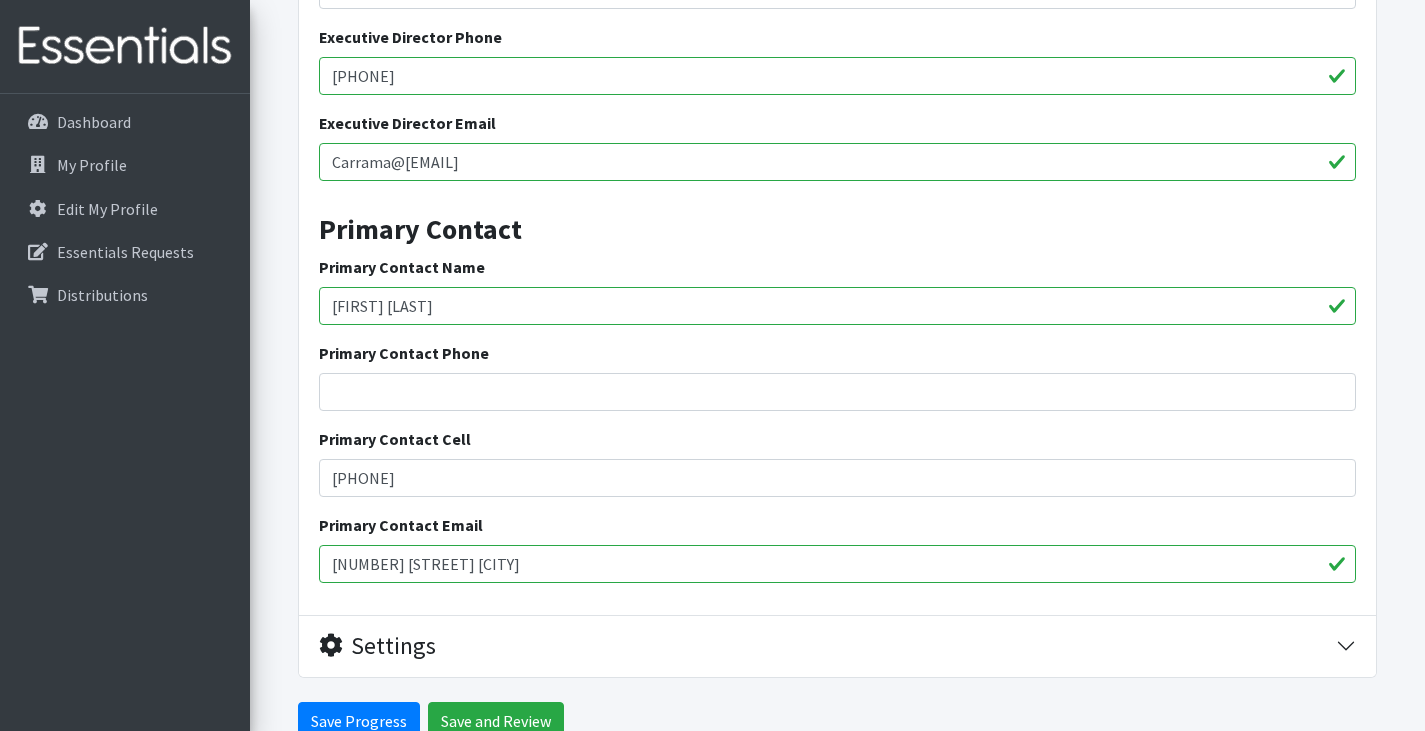 click on "Executive Director Name Mayra Carranza
Executive Director Phone 918833-9918
Executive Director Email Carrama@tulsaschools.org
Primary Contact
Primary Contact Name Mayra Carranza
Primary Contact Phone
Primary Contact Cell 9185132481
Primary Contact Email 2601 E. 5th Pl. Tulsa" at bounding box center (837, 269) 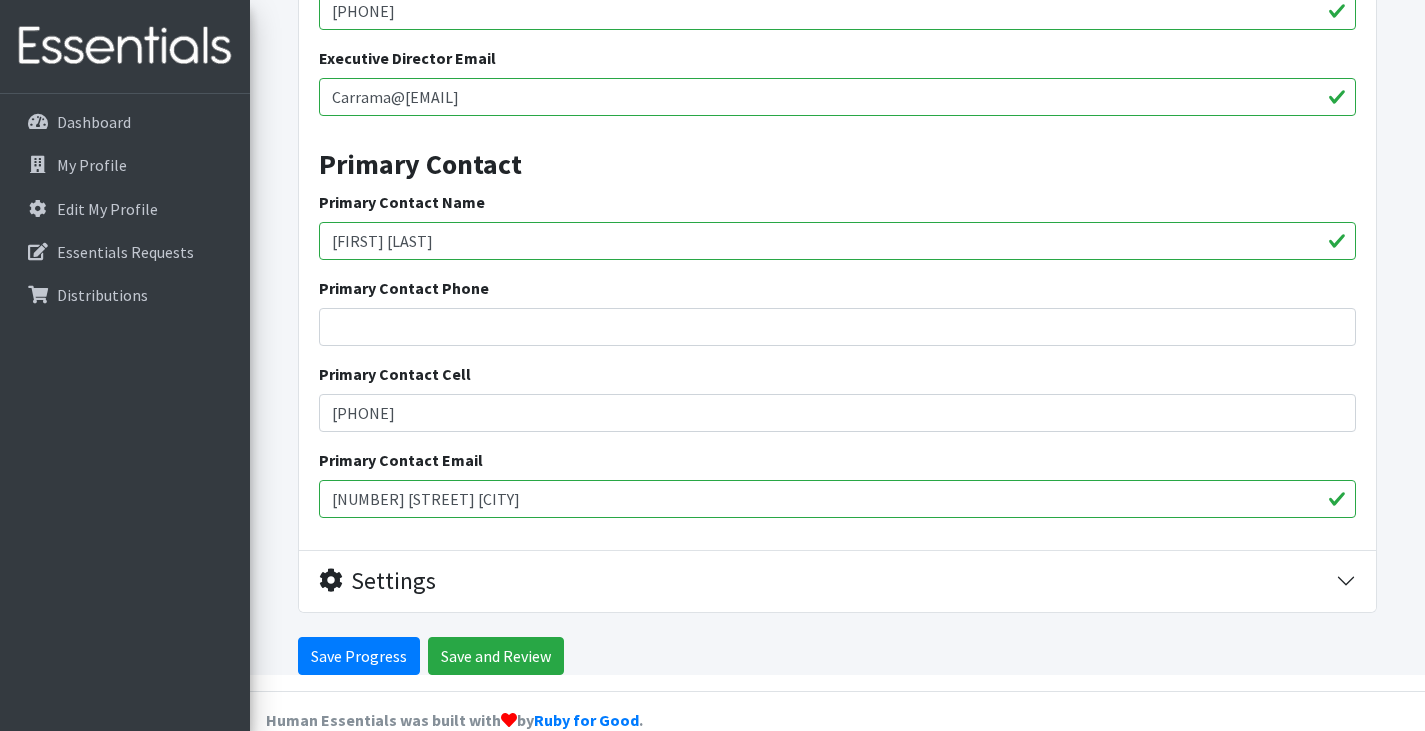 scroll, scrollTop: 2048, scrollLeft: 0, axis: vertical 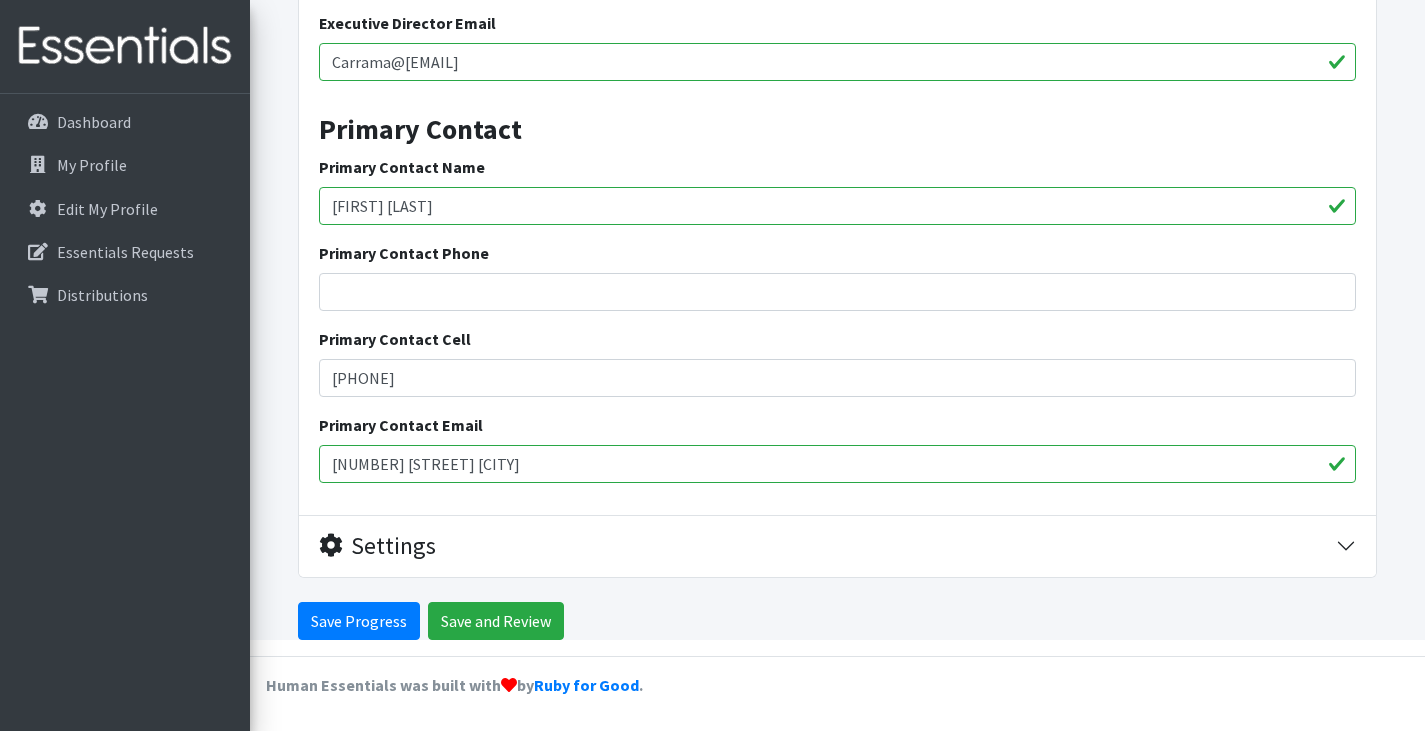 drag, startPoint x: 500, startPoint y: 463, endPoint x: 270, endPoint y: 492, distance: 231.82104 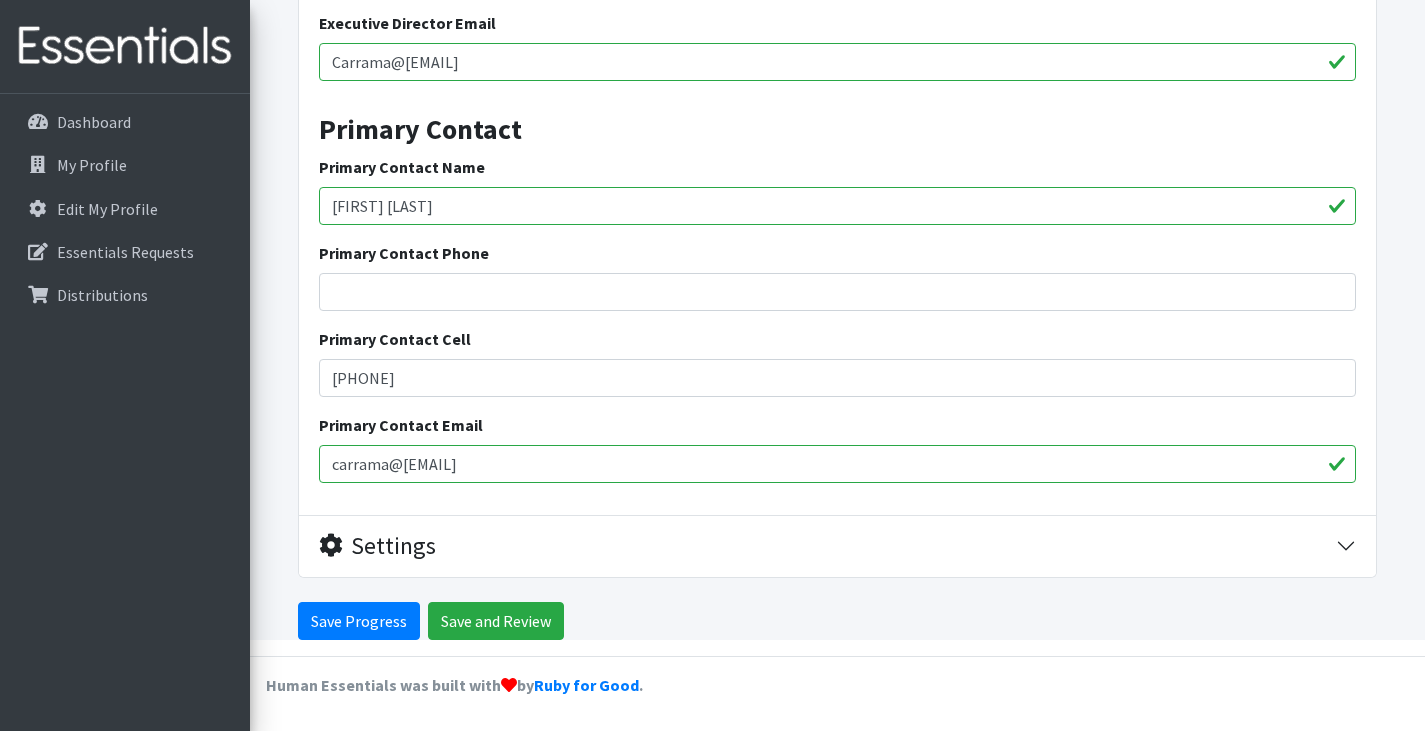 type on "carrama@tulsachools.org" 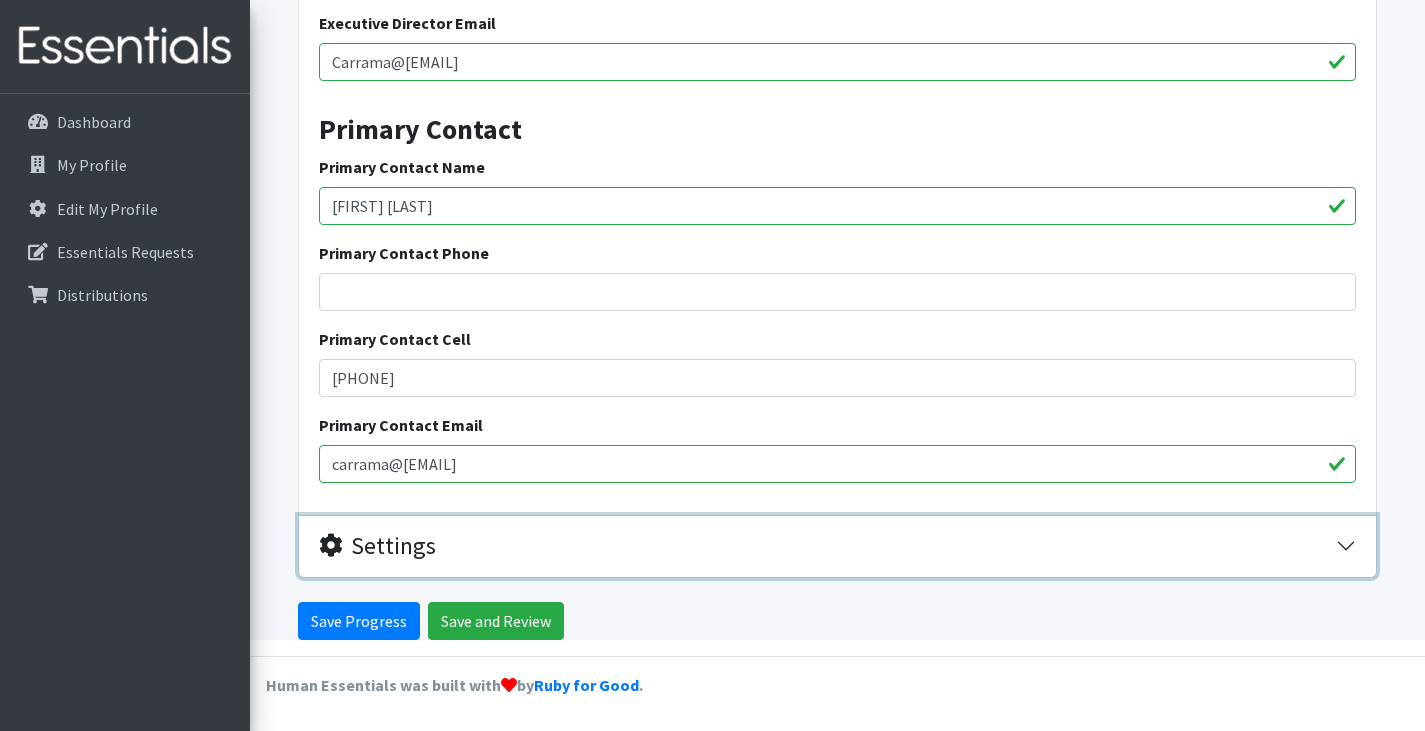 click on "Settings" at bounding box center (827, 546) 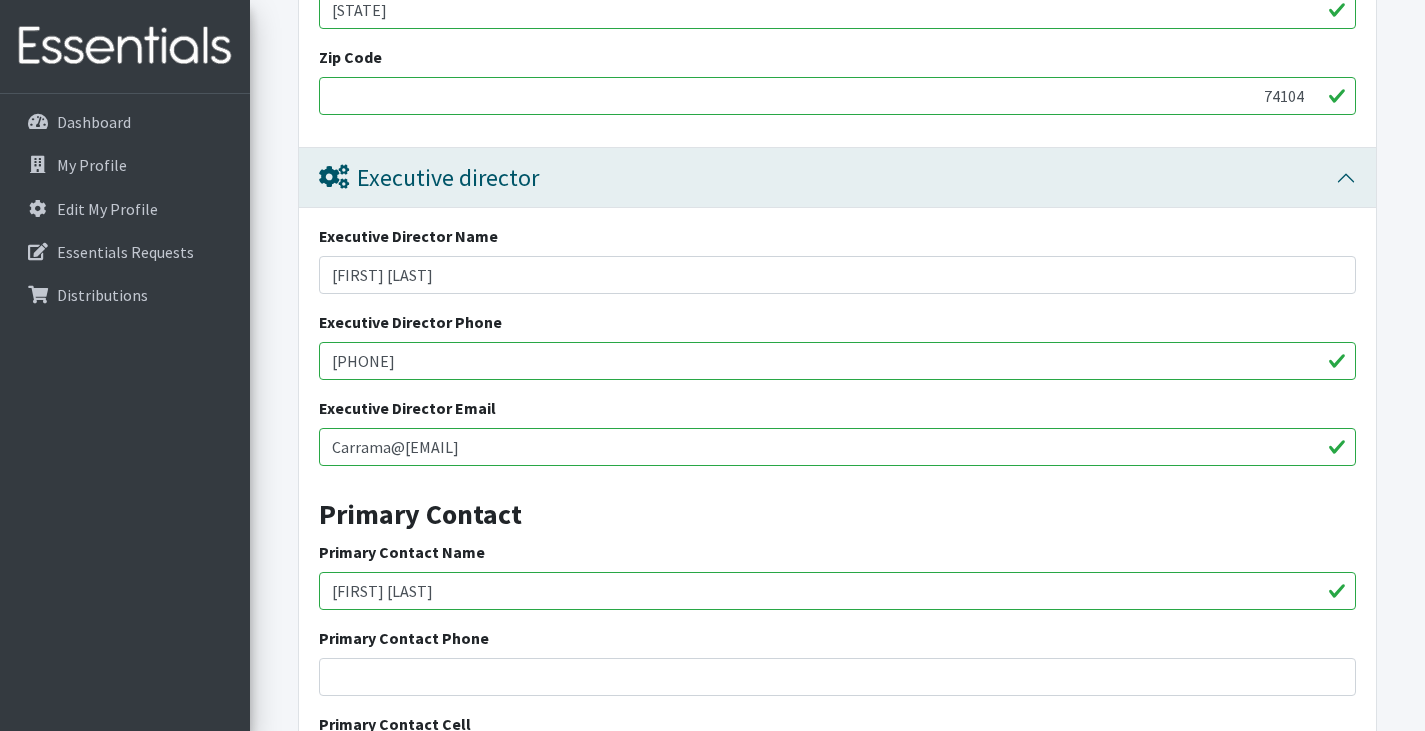 scroll, scrollTop: 1628, scrollLeft: 0, axis: vertical 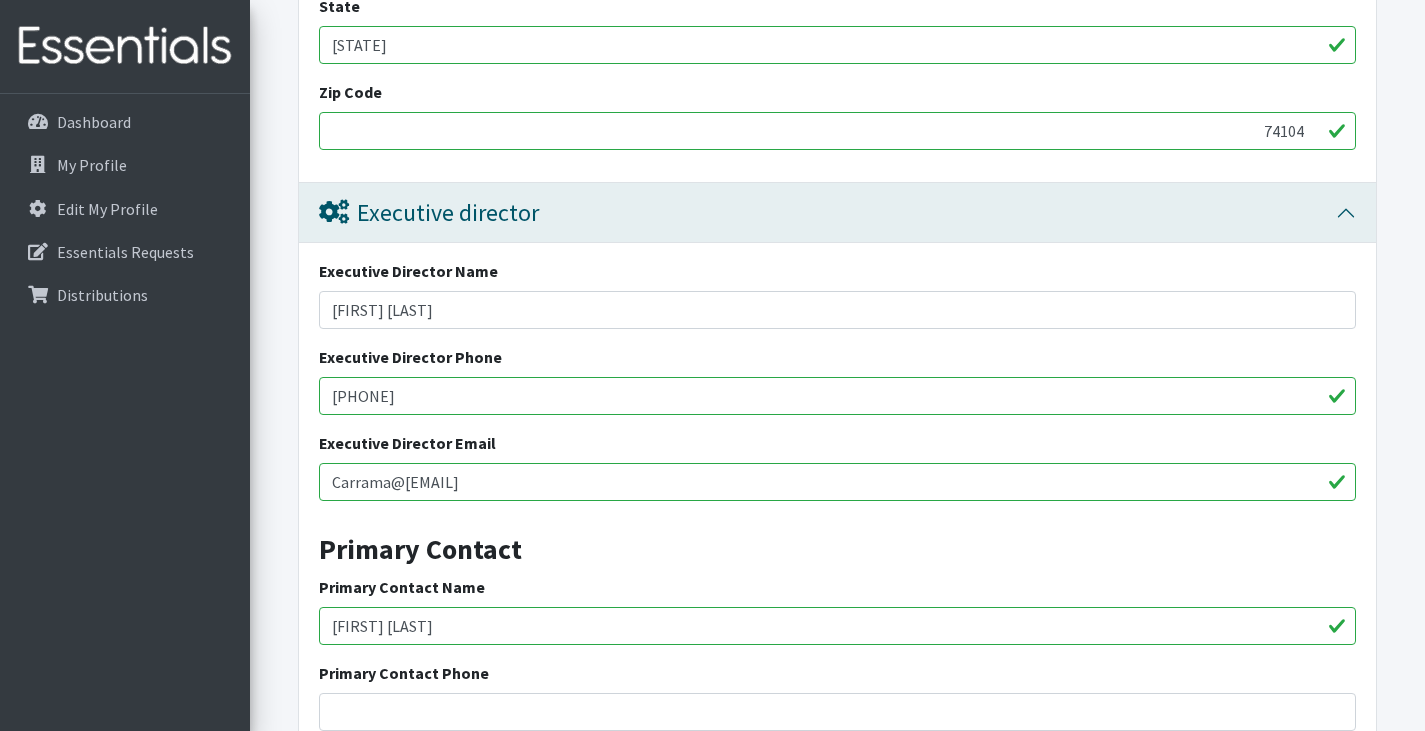 click on "918833-9918" at bounding box center (837, 396) 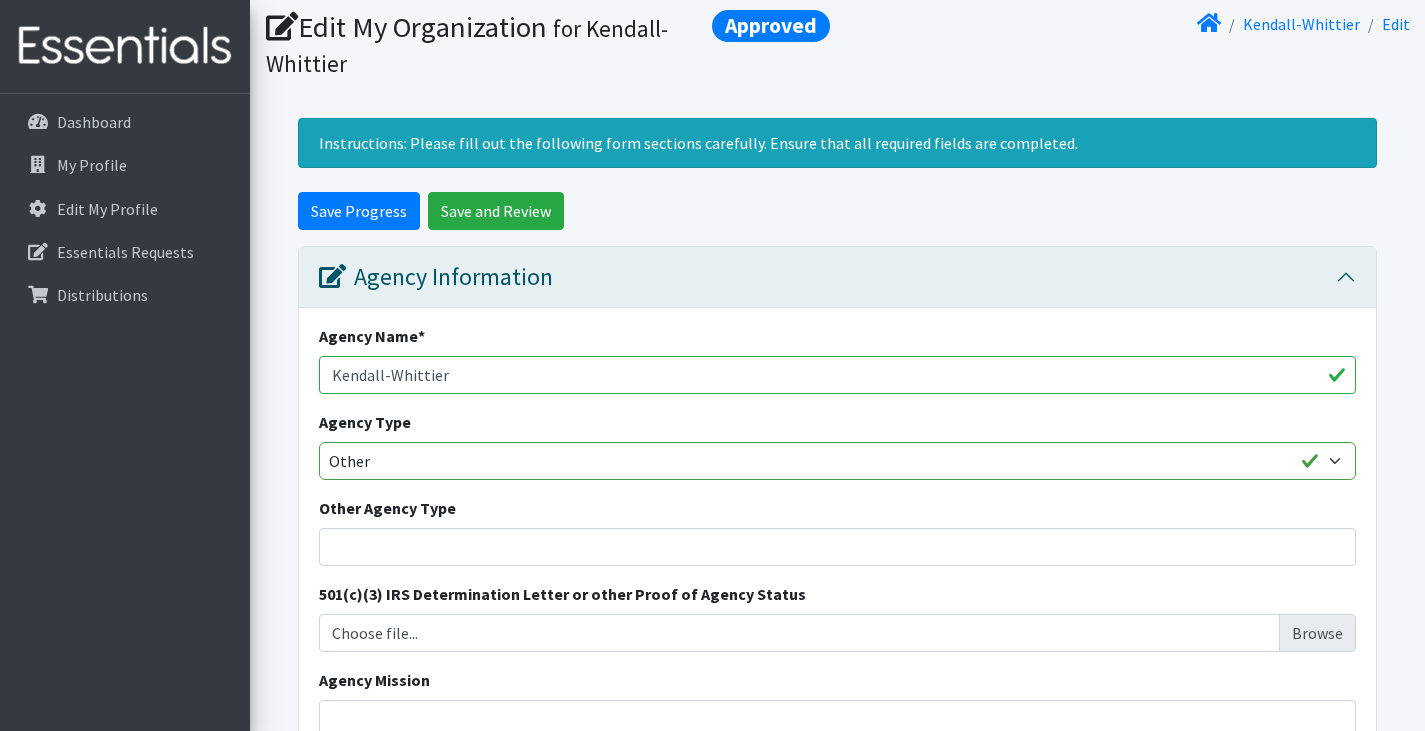 scroll, scrollTop: 28, scrollLeft: 0, axis: vertical 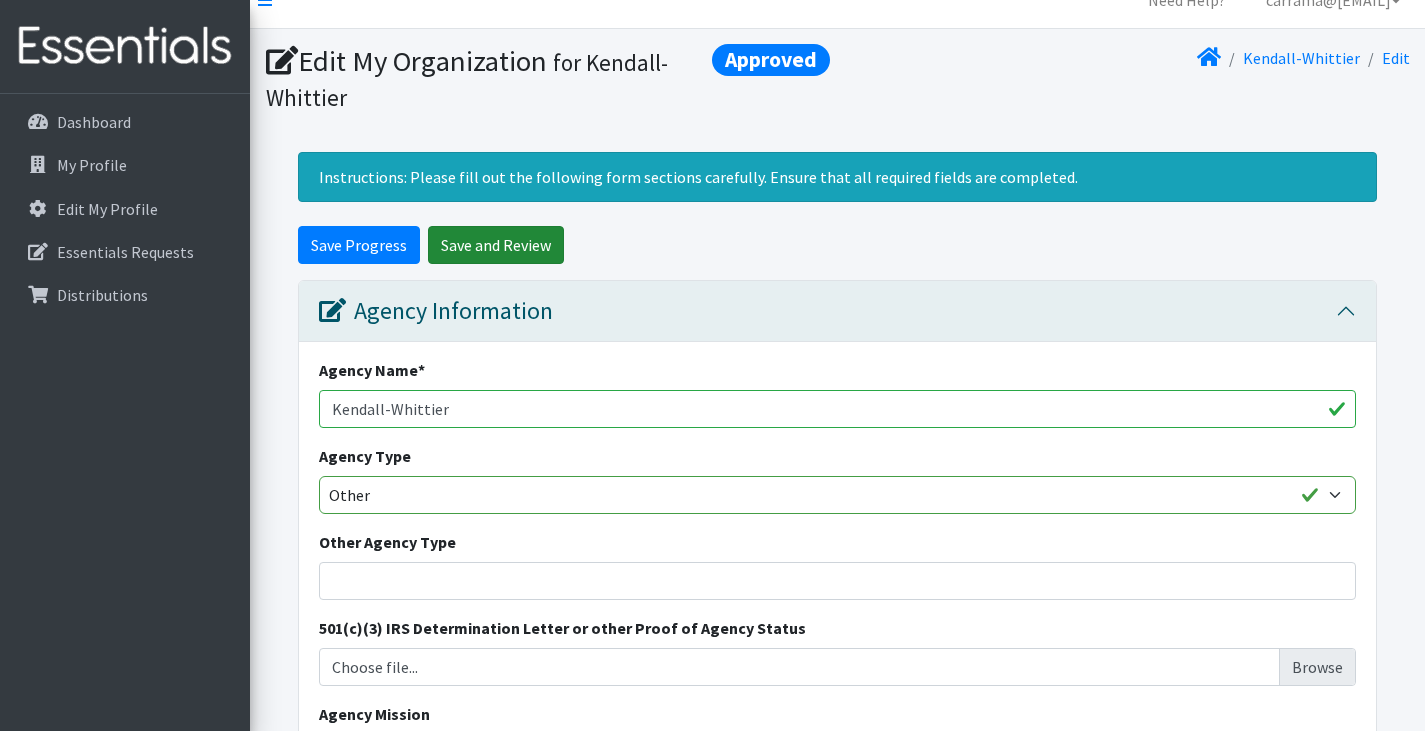 type on "918-833-9918" 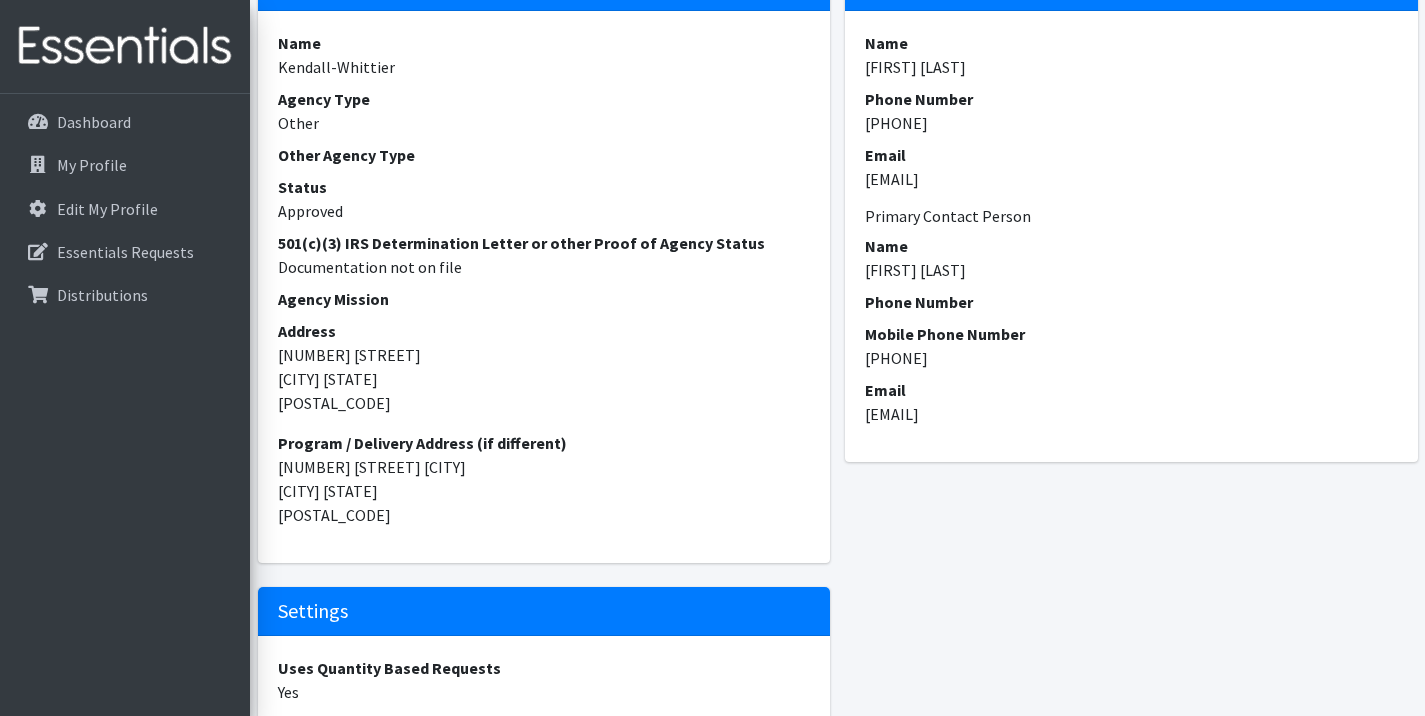 scroll, scrollTop: 413, scrollLeft: 0, axis: vertical 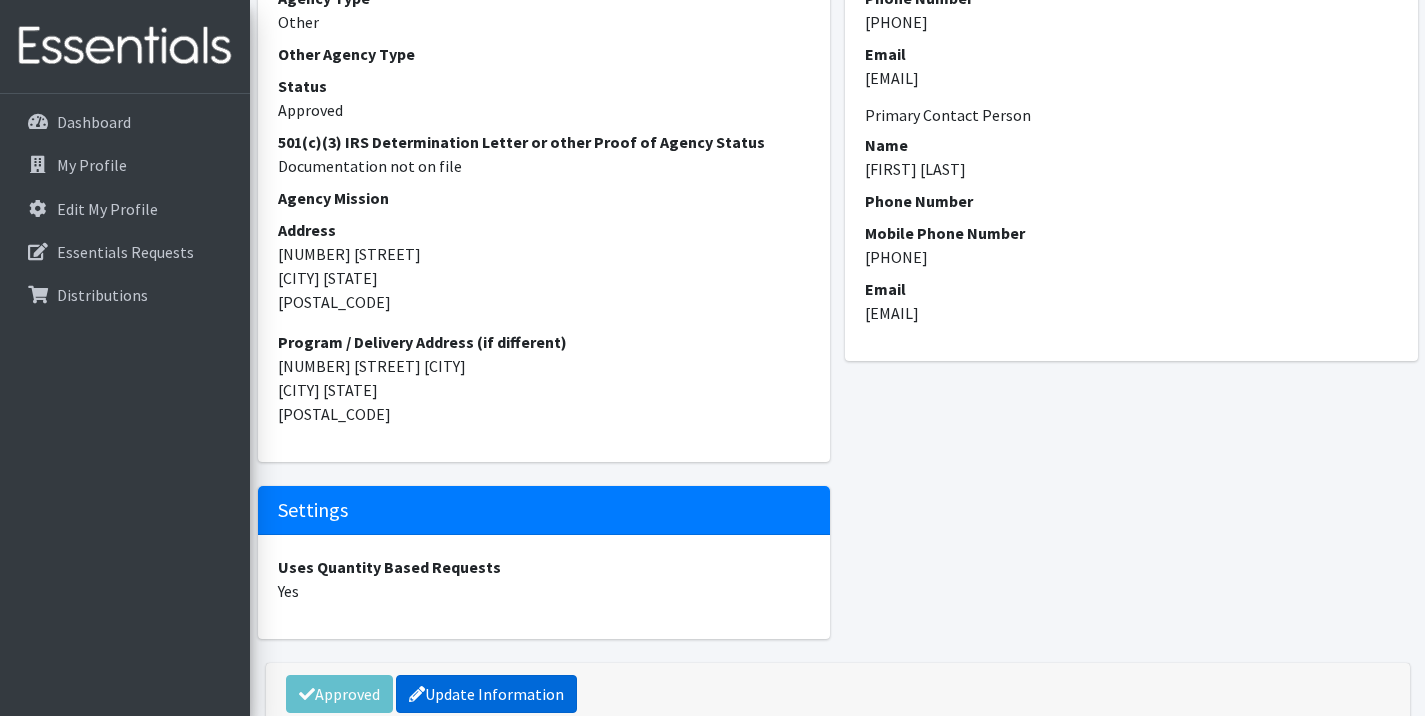 click on "Update Information" at bounding box center [486, 694] 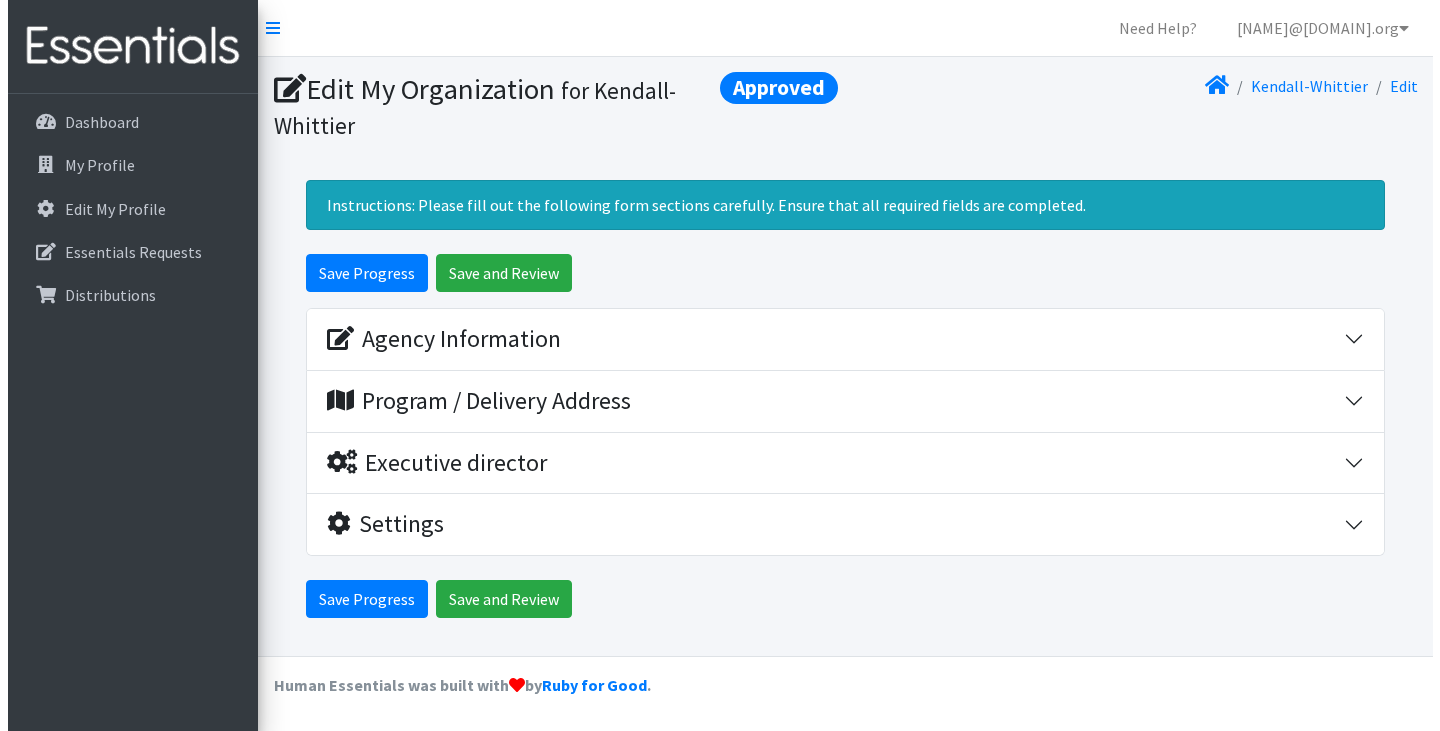 scroll, scrollTop: 0, scrollLeft: 0, axis: both 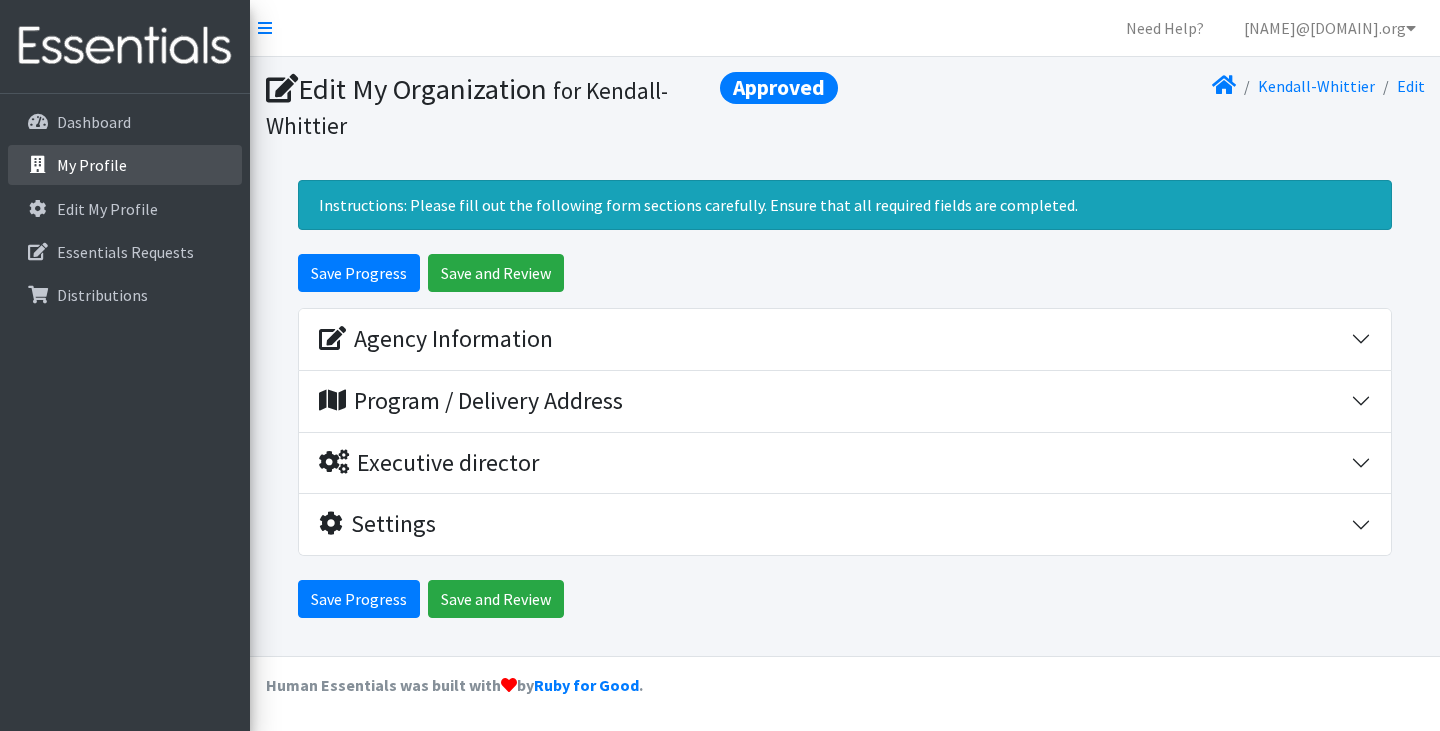 click on "My Profile" at bounding box center [92, 165] 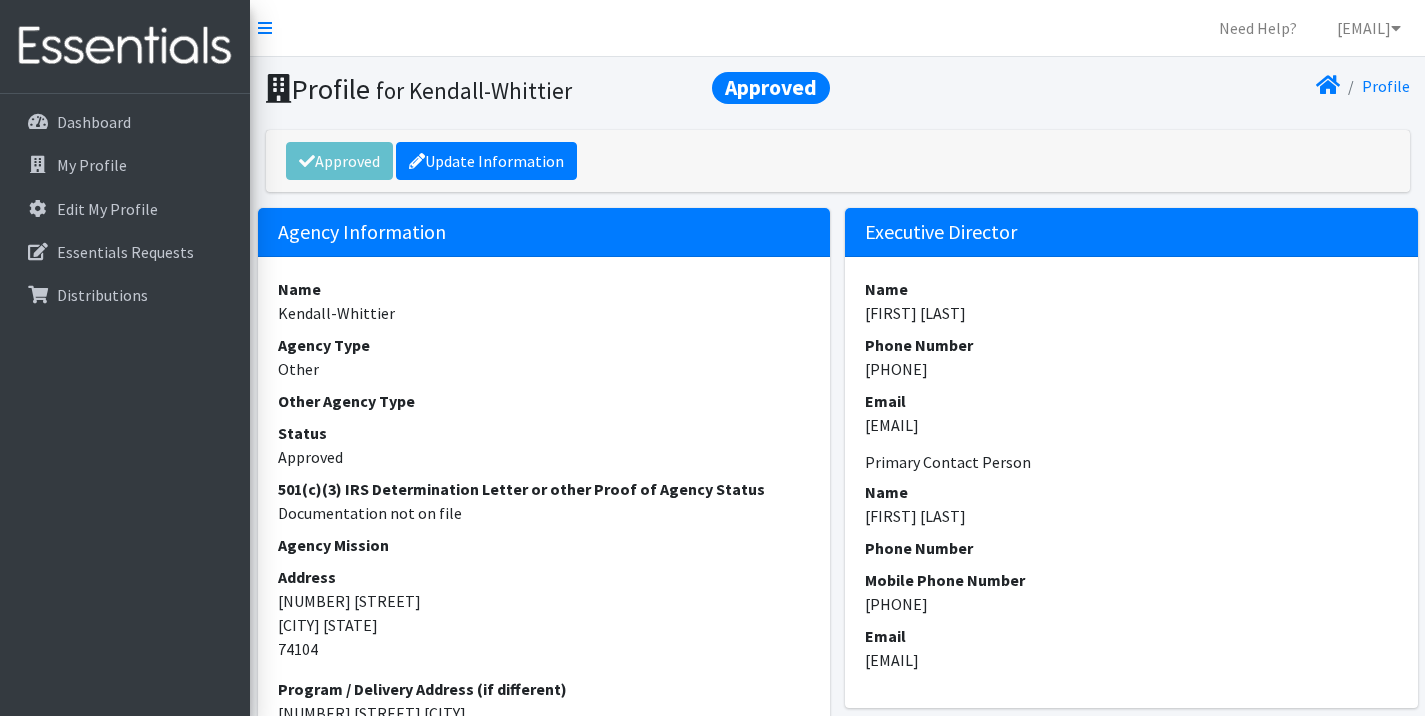 scroll, scrollTop: 0, scrollLeft: 0, axis: both 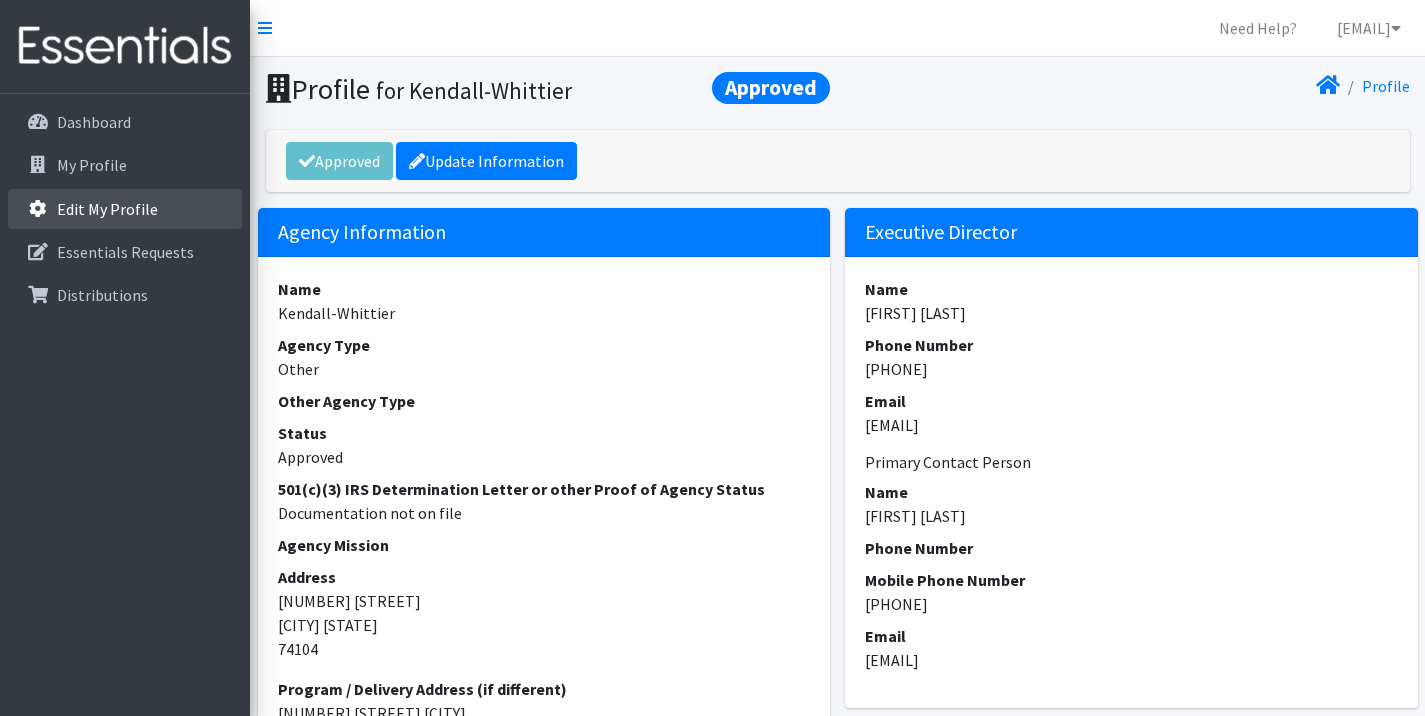 click on "Edit My Profile" at bounding box center (107, 209) 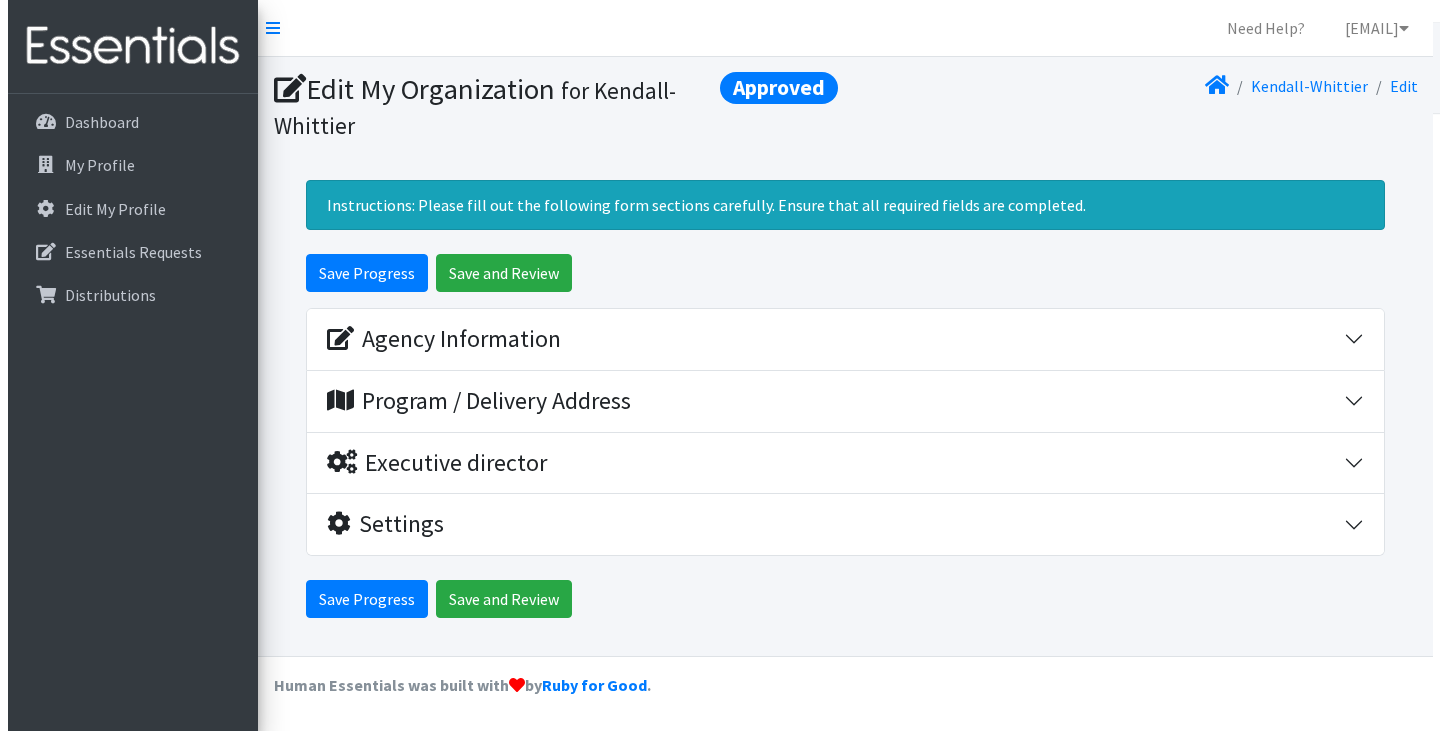 scroll, scrollTop: 0, scrollLeft: 0, axis: both 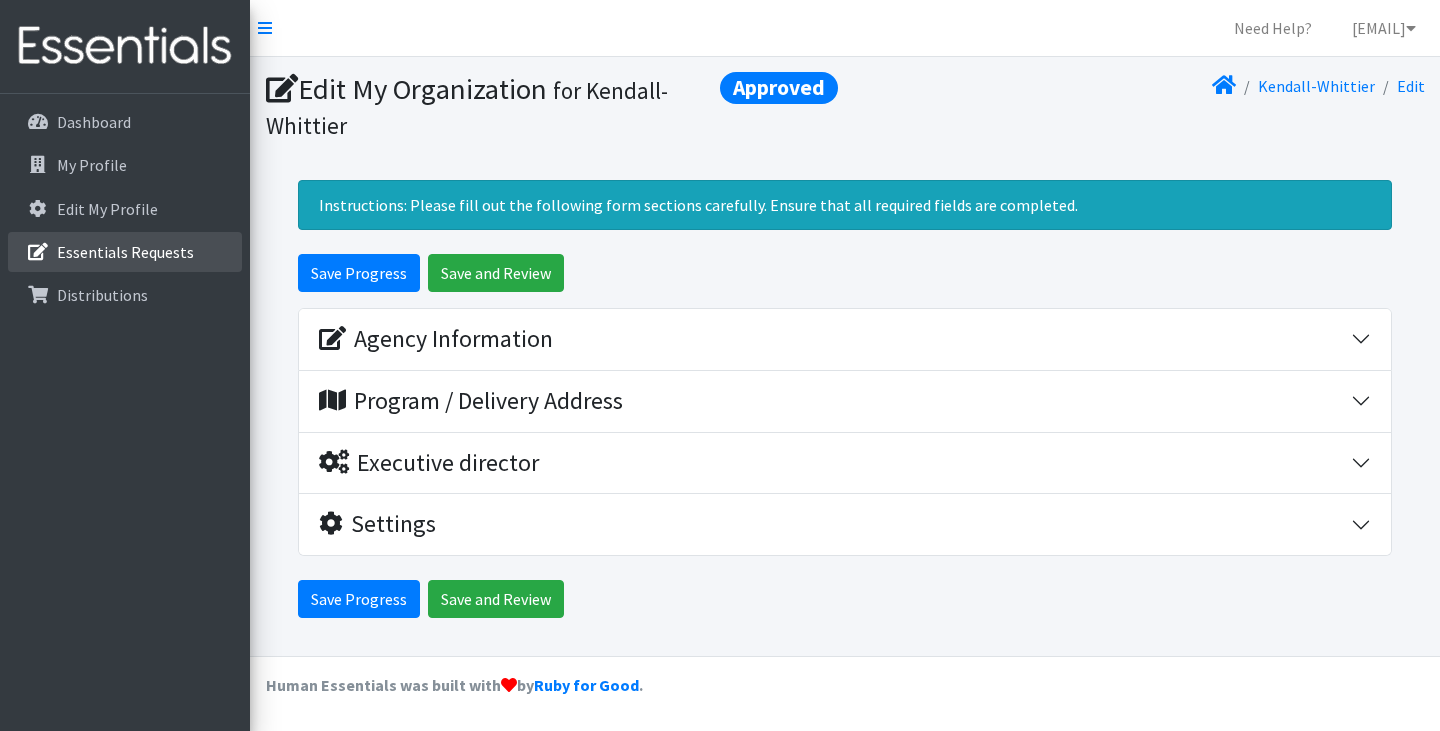 click on "Essentials Requests" at bounding box center [125, 252] 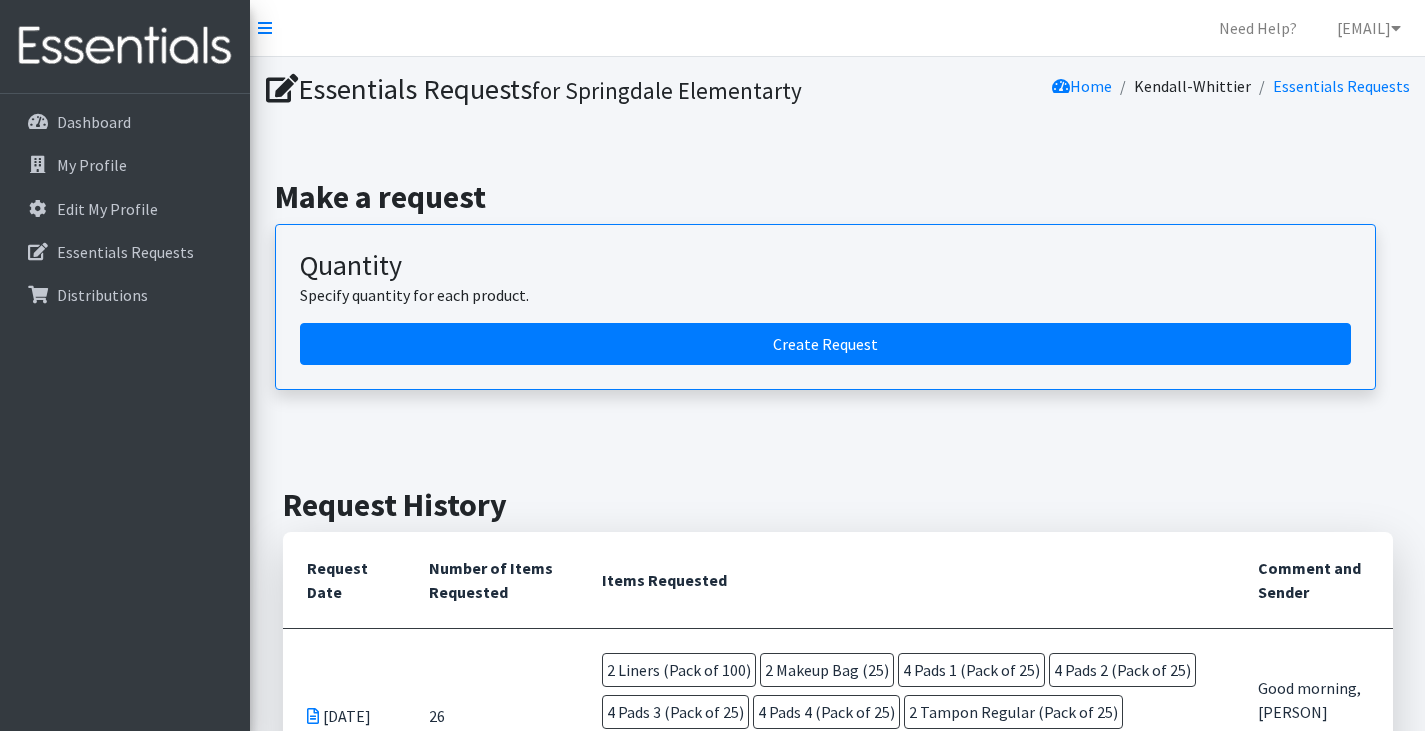 scroll, scrollTop: 0, scrollLeft: 0, axis: both 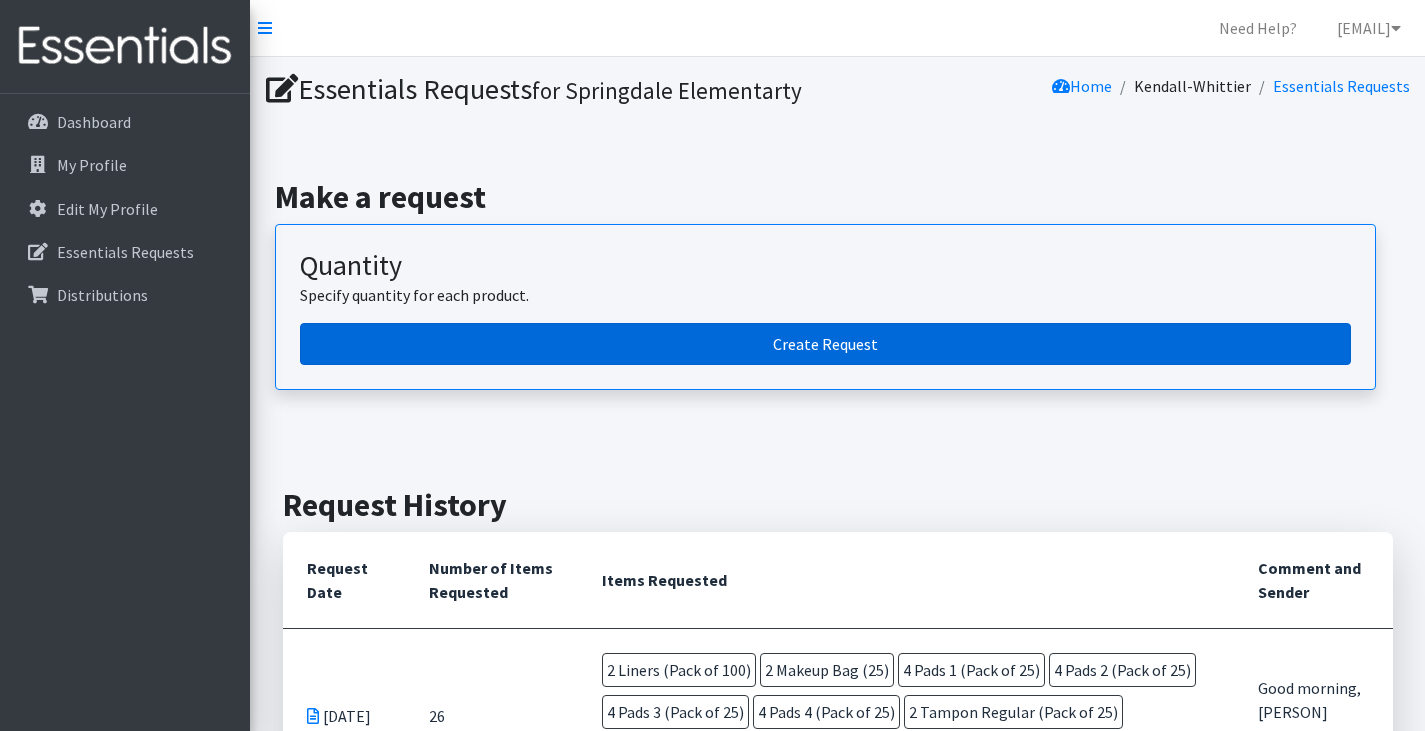 click on "Create Request" at bounding box center (825, 344) 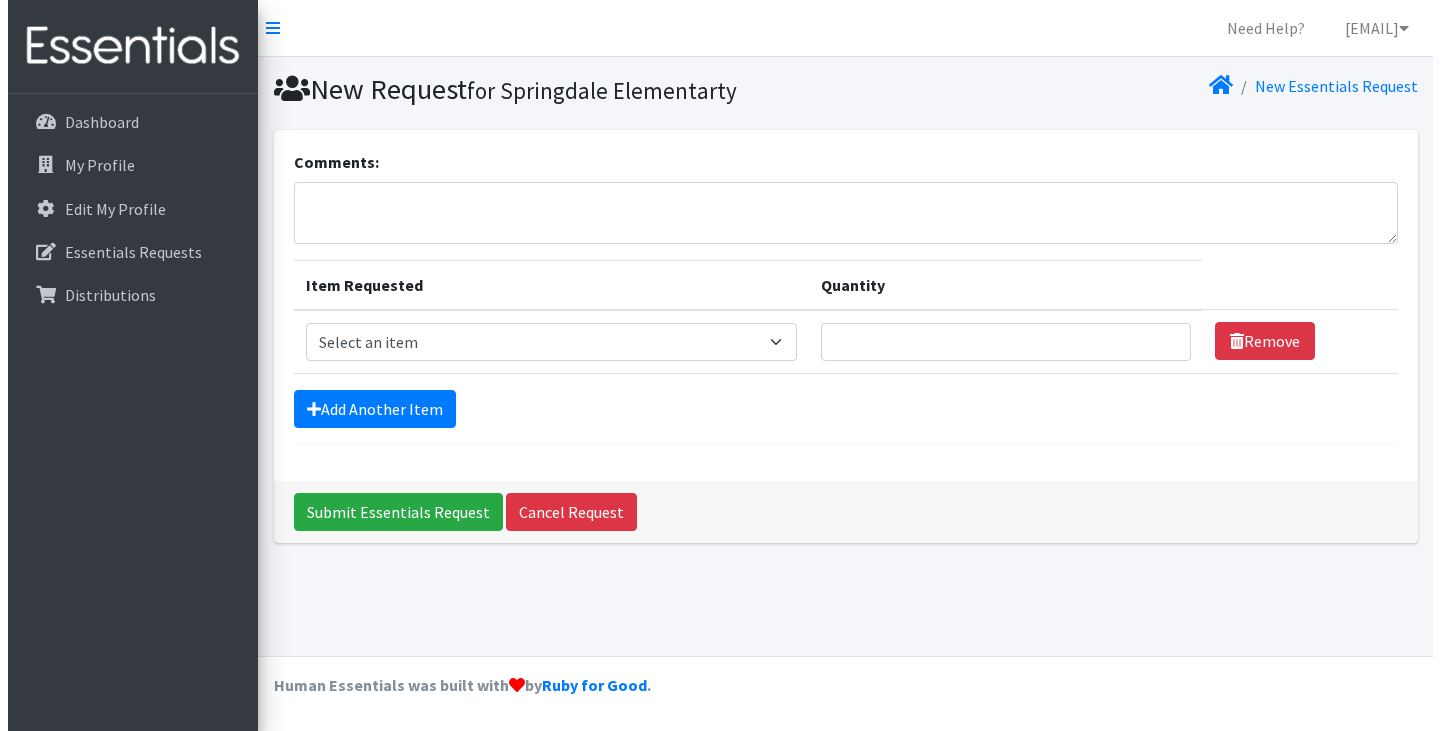 scroll, scrollTop: 0, scrollLeft: 0, axis: both 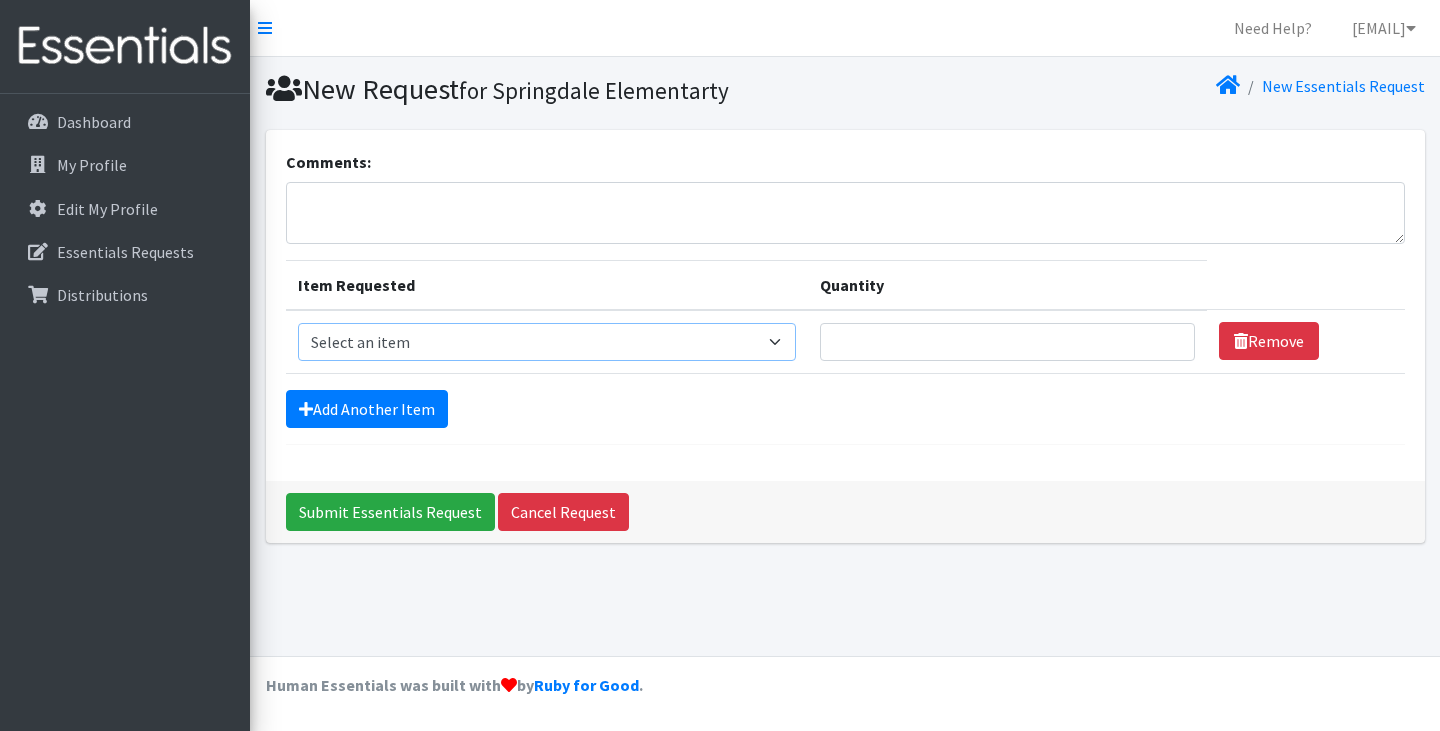 click on "Select an item
Liners (Pack of 100)
Makeup Bag (25)
Pads 1 (Pack of 25)
Pads 2 (Pack of 25)
Pads 3 (Pack of 25)
Pads 4 (Pack of 25)
Pads 5 (Pack of 25) LIMITED QUANTITIES
Tampon Regular (Pack of 25)
Tampon Super (Pack of 25)
Tampons Light (Pack of 25)" at bounding box center (547, 342) 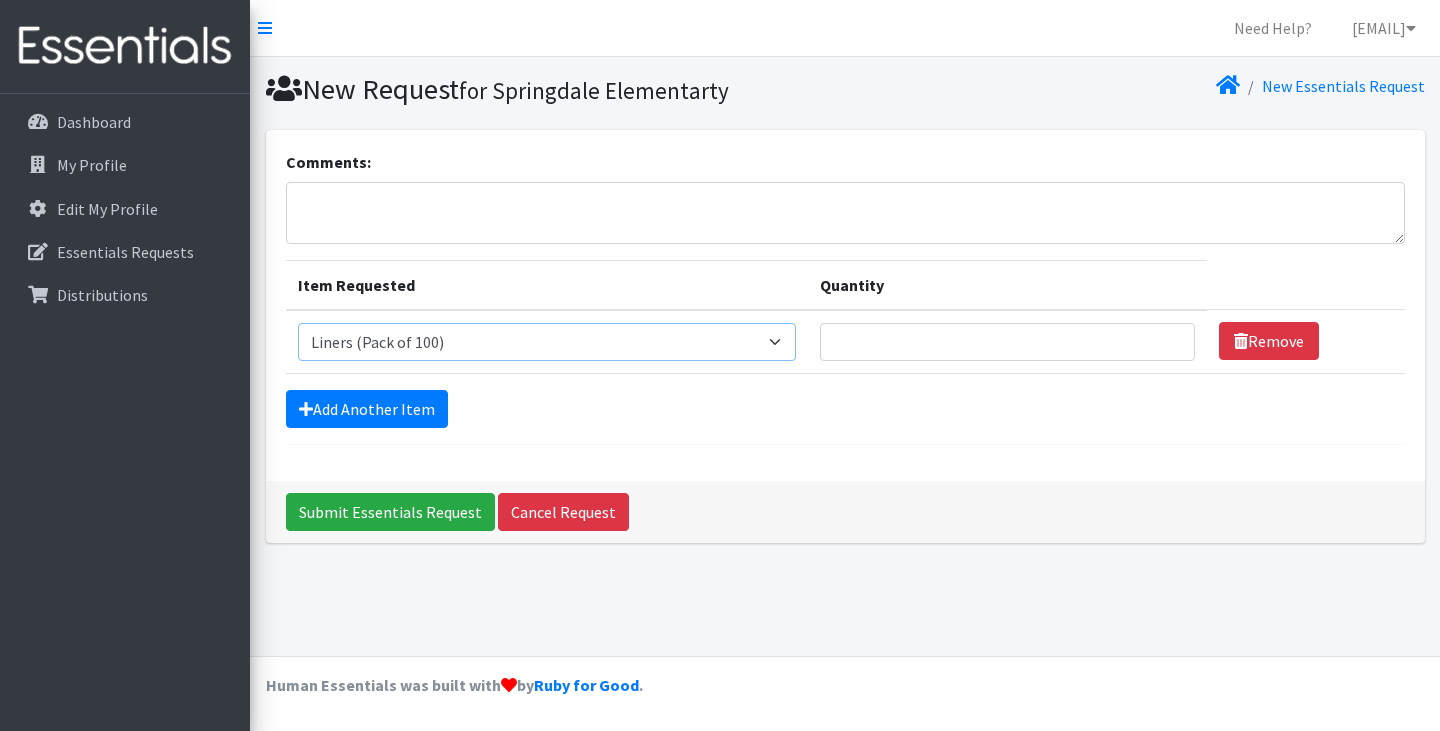click on "Select an item
Liners (Pack of 100)
Makeup Bag (25)
Pads 1 (Pack of 25)
Pads 2 (Pack of 25)
Pads 3 (Pack of 25)
Pads 4 (Pack of 25)
Pads 5 (Pack of 25) LIMITED QUANTITIES
Tampon Regular (Pack of 25)
Tampon Super (Pack of 25)
Tampons Light (Pack of 25)" at bounding box center [547, 342] 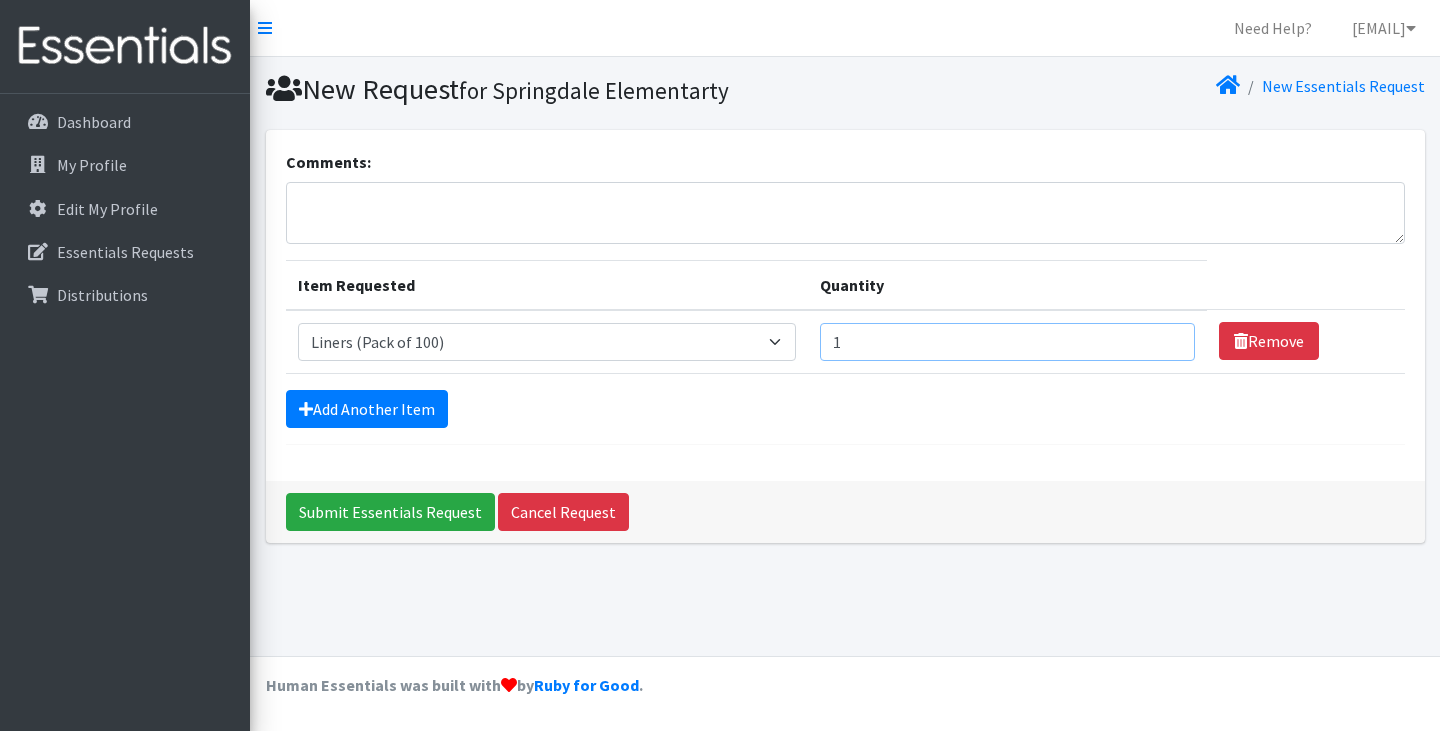 click on "1" at bounding box center (1007, 342) 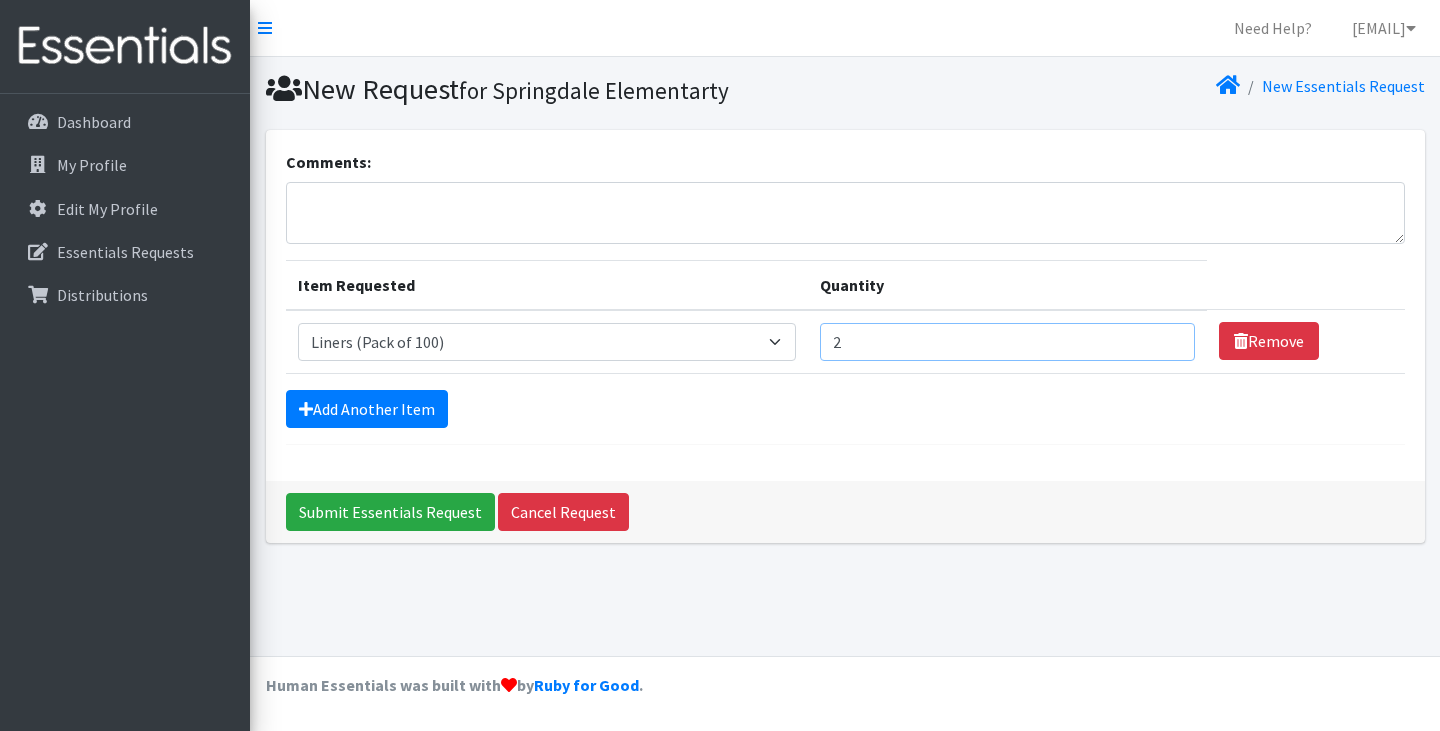type on "2" 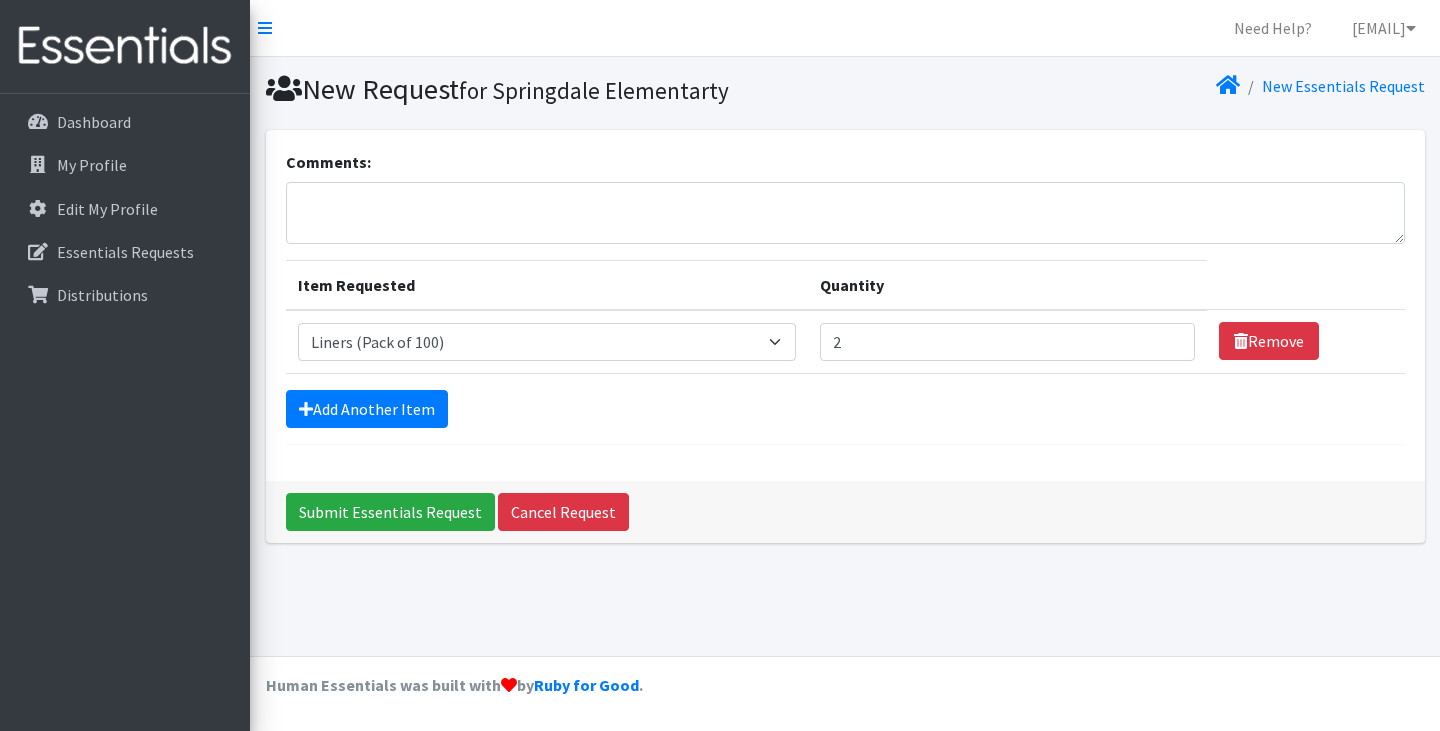 click on "Comments:
Item Requested
Quantity
Item Requested
Select an item
Liners (Pack of 100)
Makeup Bag (25)
Pads 1 (Pack of 25)
Pads 2 (Pack of 25)
Pads 3 (Pack of 25)
Pads 4 (Pack of 25)
Pads 5 (Pack of 25) LIMITED QUANTITIES
Tampon Regular (Pack of 25)
Tampon Super (Pack of 25)
Tampons Light (Pack of 25)
Quantity
2
Remove
Add Another Item" at bounding box center (845, 297) 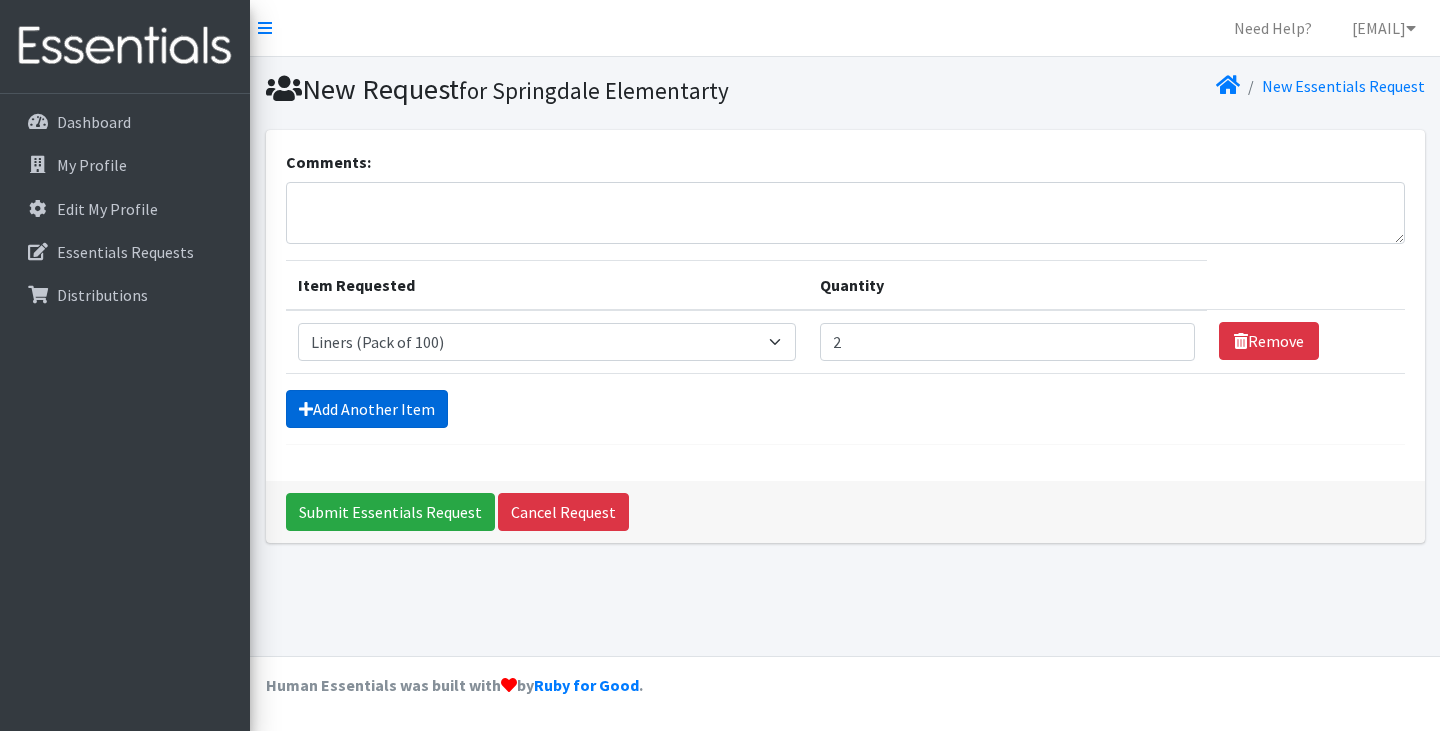 click on "Add Another Item" at bounding box center (367, 409) 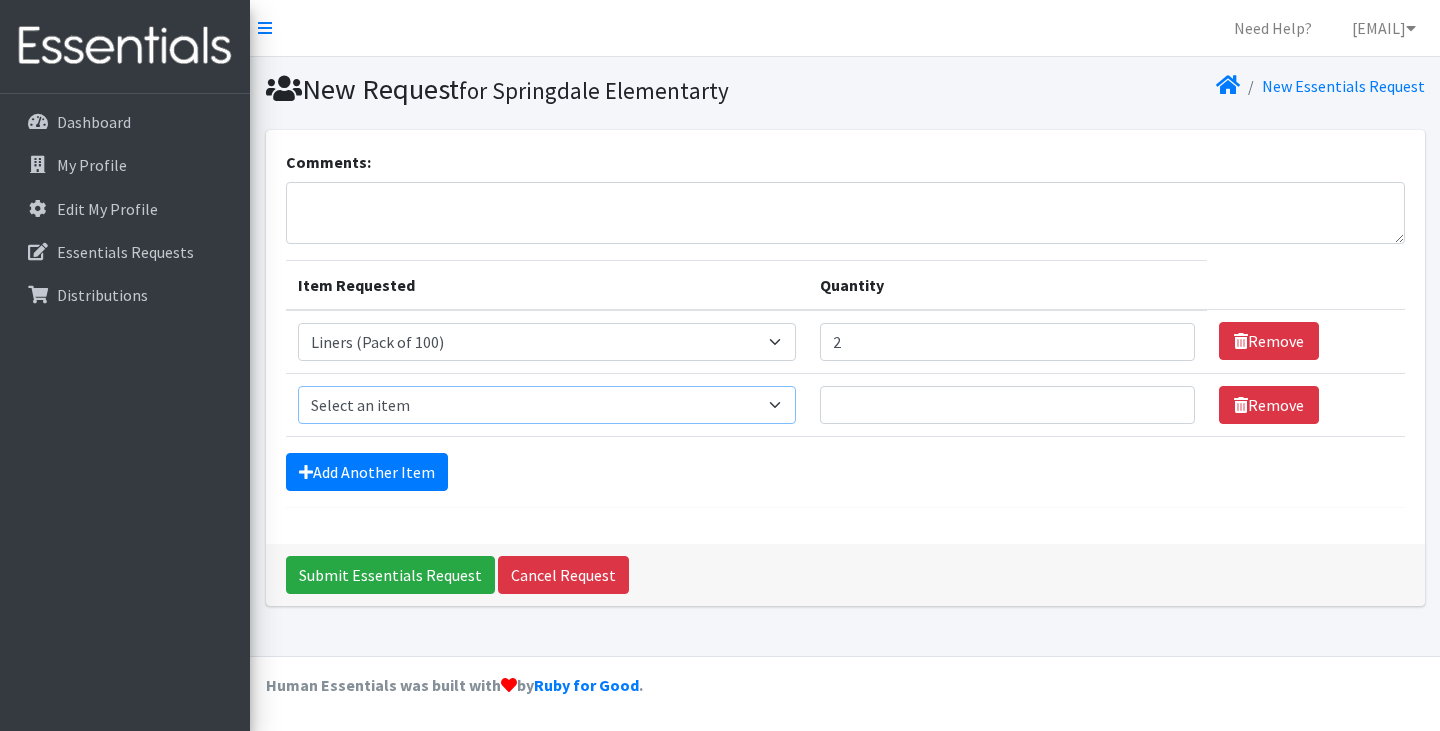 click on "Select an item
Liners (Pack of 100)
Makeup Bag (25)
Pads 1 (Pack of 25)
Pads 2 (Pack of 25)
Pads 3 (Pack of 25)
Pads 4 (Pack of 25)
Pads 5 (Pack of 25) LIMITED QUANTITIES
Tampon Regular (Pack of 25)
Tampon Super (Pack of 25)
Tampons Light (Pack of 25)" at bounding box center (547, 405) 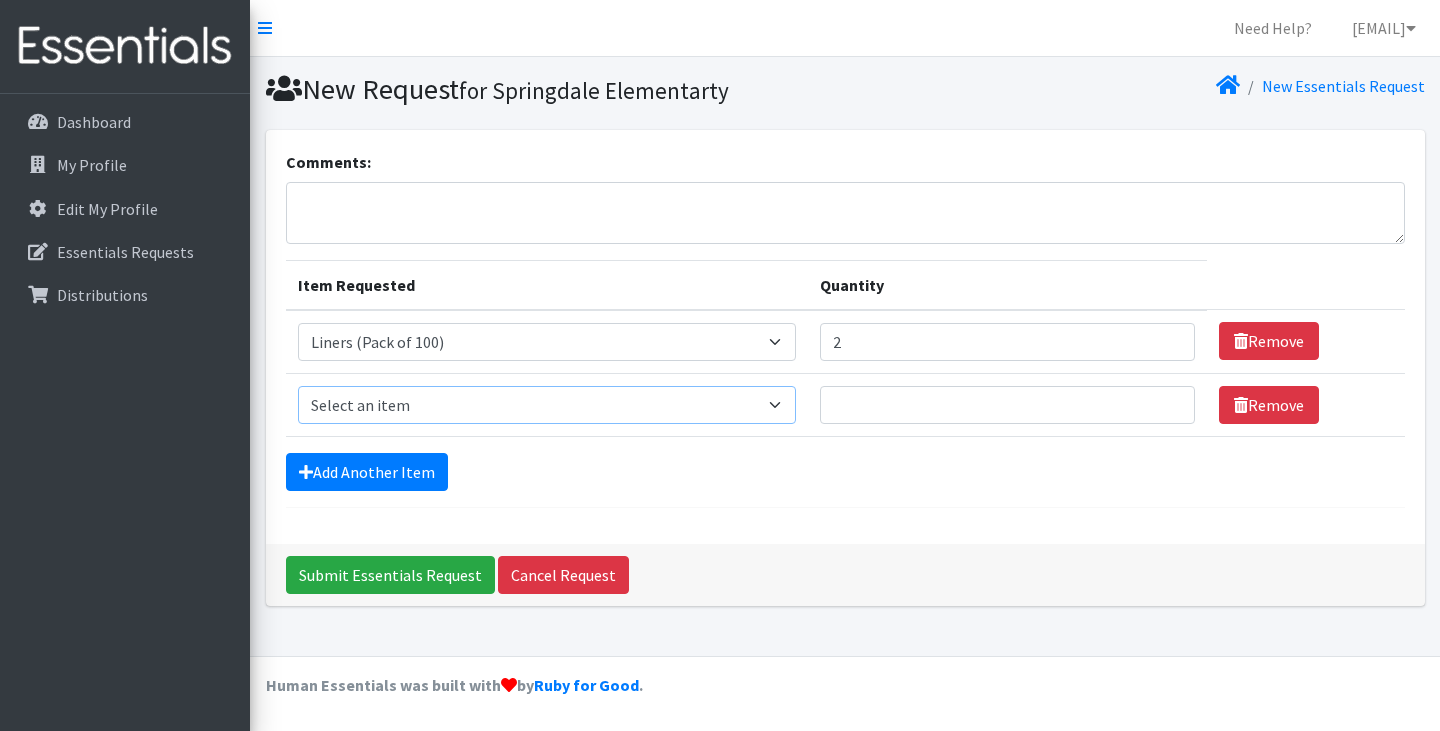 select on "13585" 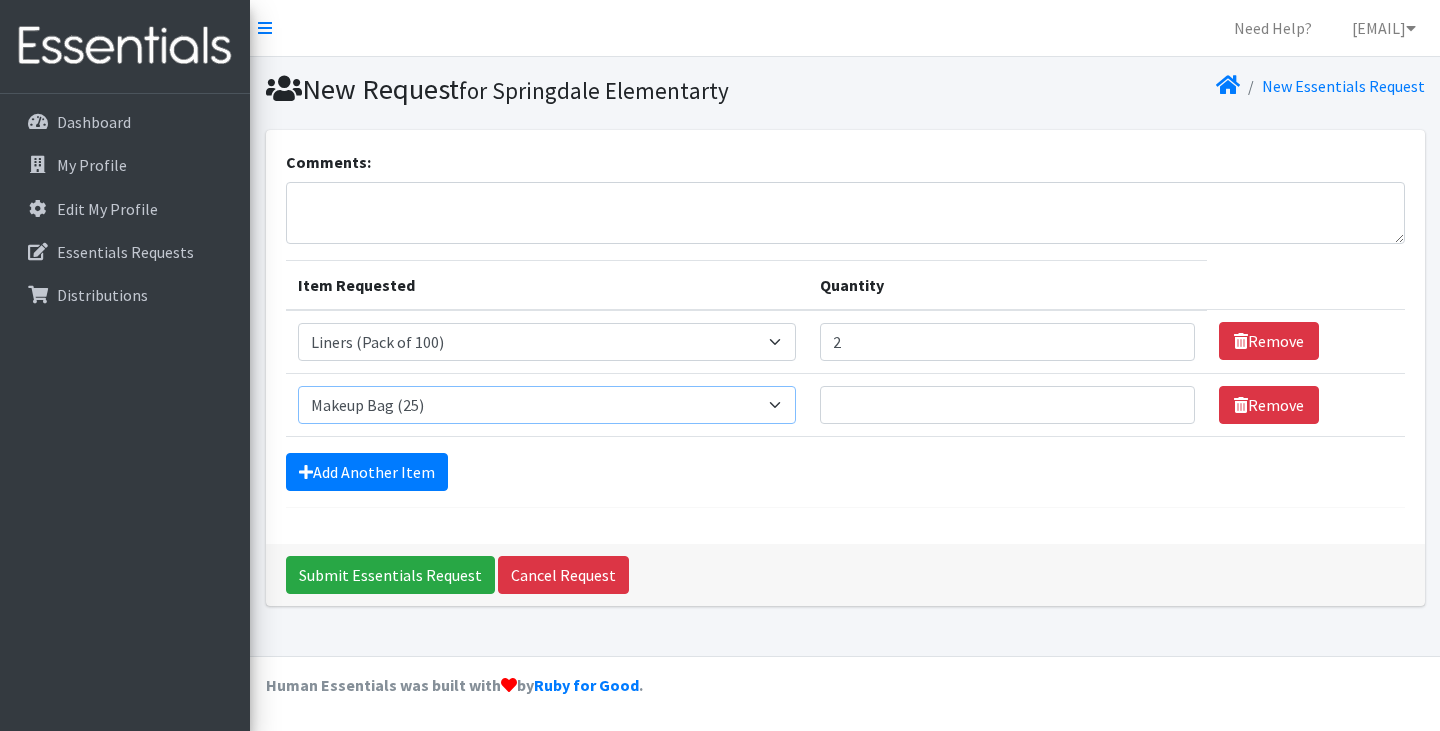 click on "Select an item
Liners (Pack of 100)
Makeup Bag (25)
Pads 1 (Pack of 25)
Pads 2 (Pack of 25)
Pads 3 (Pack of 25)
Pads 4 (Pack of 25)
Pads 5 (Pack of 25) LIMITED QUANTITIES
Tampon Regular (Pack of 25)
Tampon Super (Pack of 25)
Tampons Light (Pack of 25)" at bounding box center [547, 405] 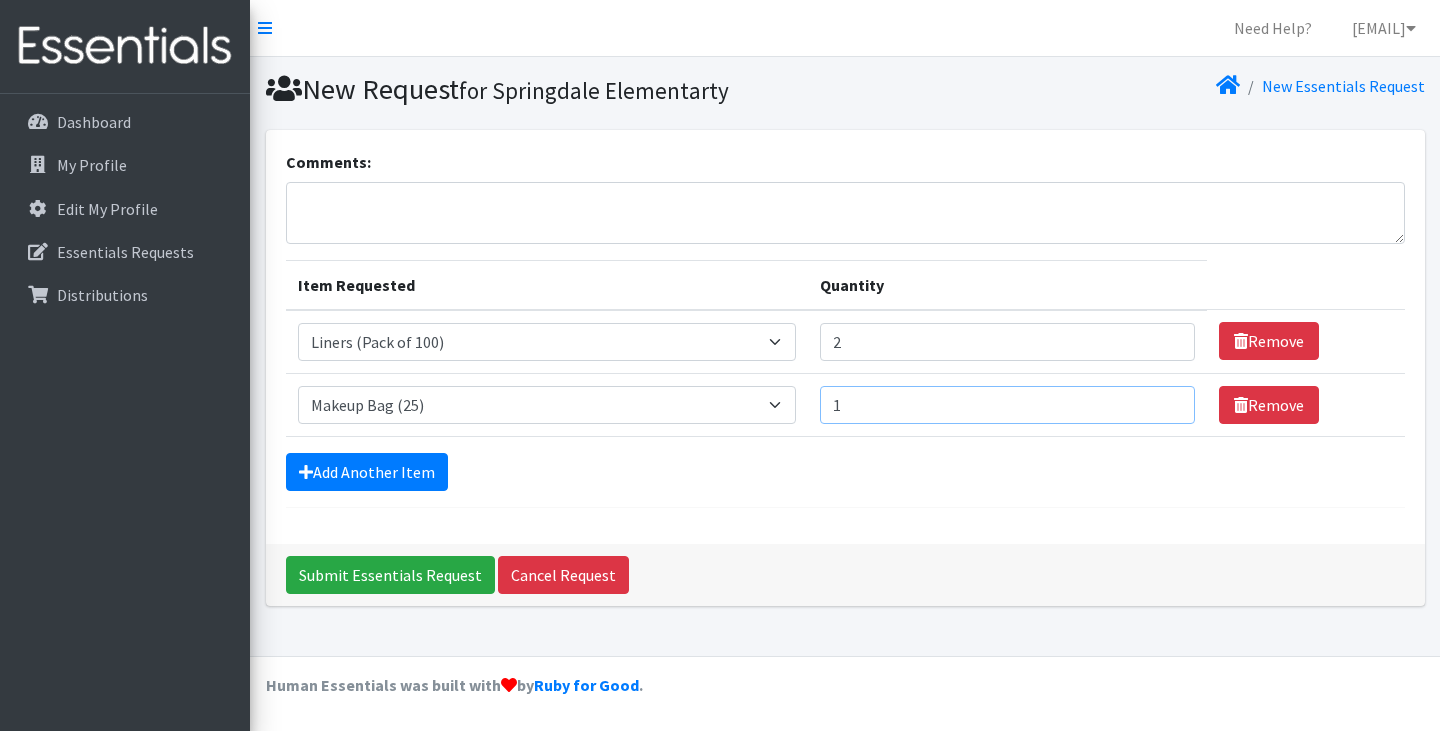 click on "1" at bounding box center (1007, 405) 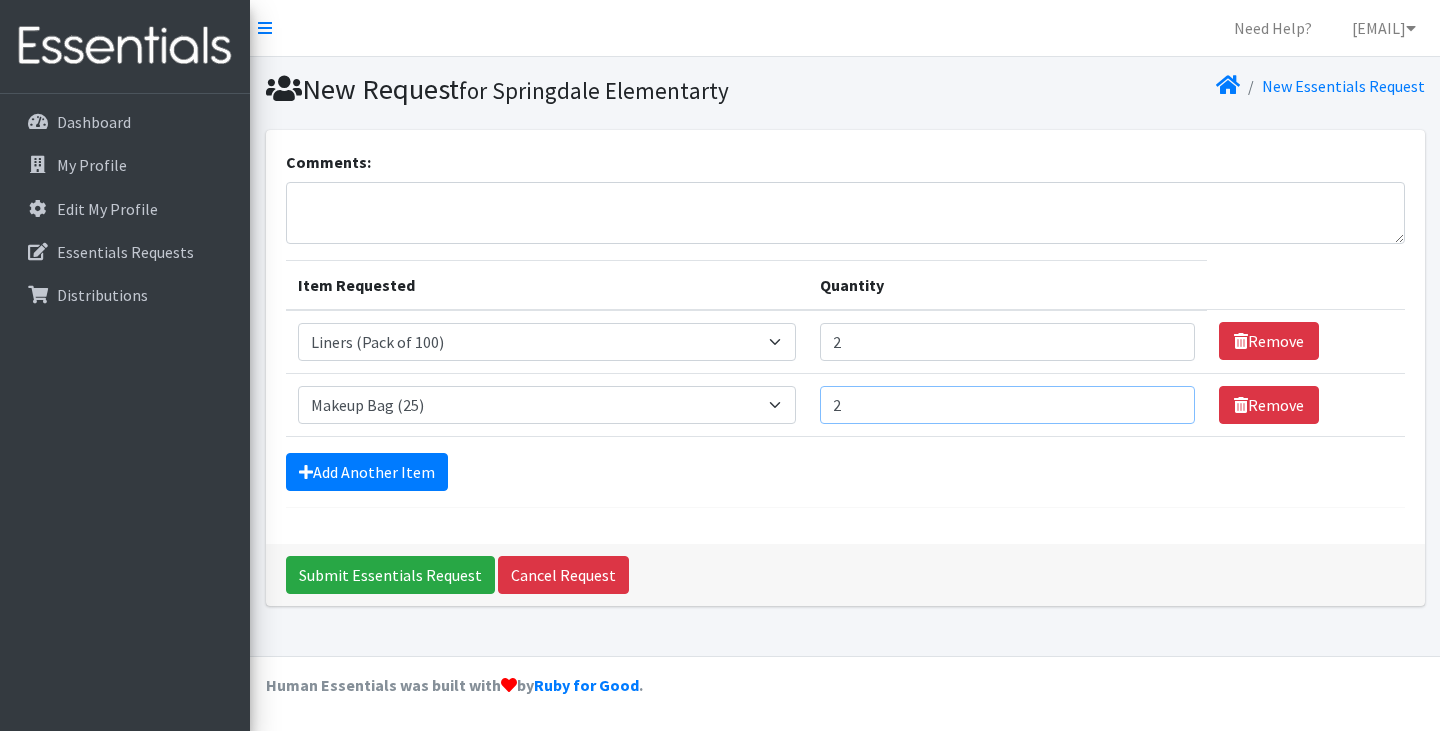 click on "2" at bounding box center [1007, 405] 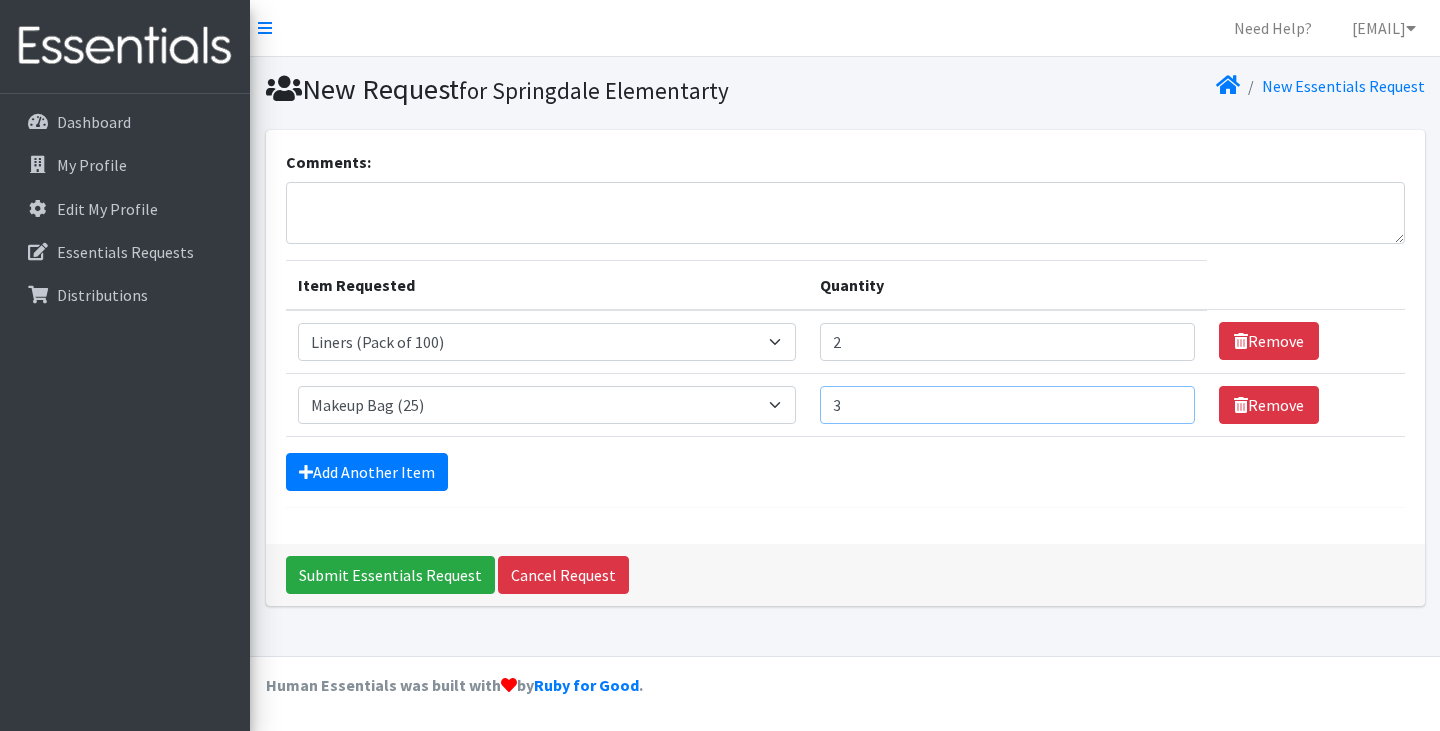 click on "3" at bounding box center (1007, 405) 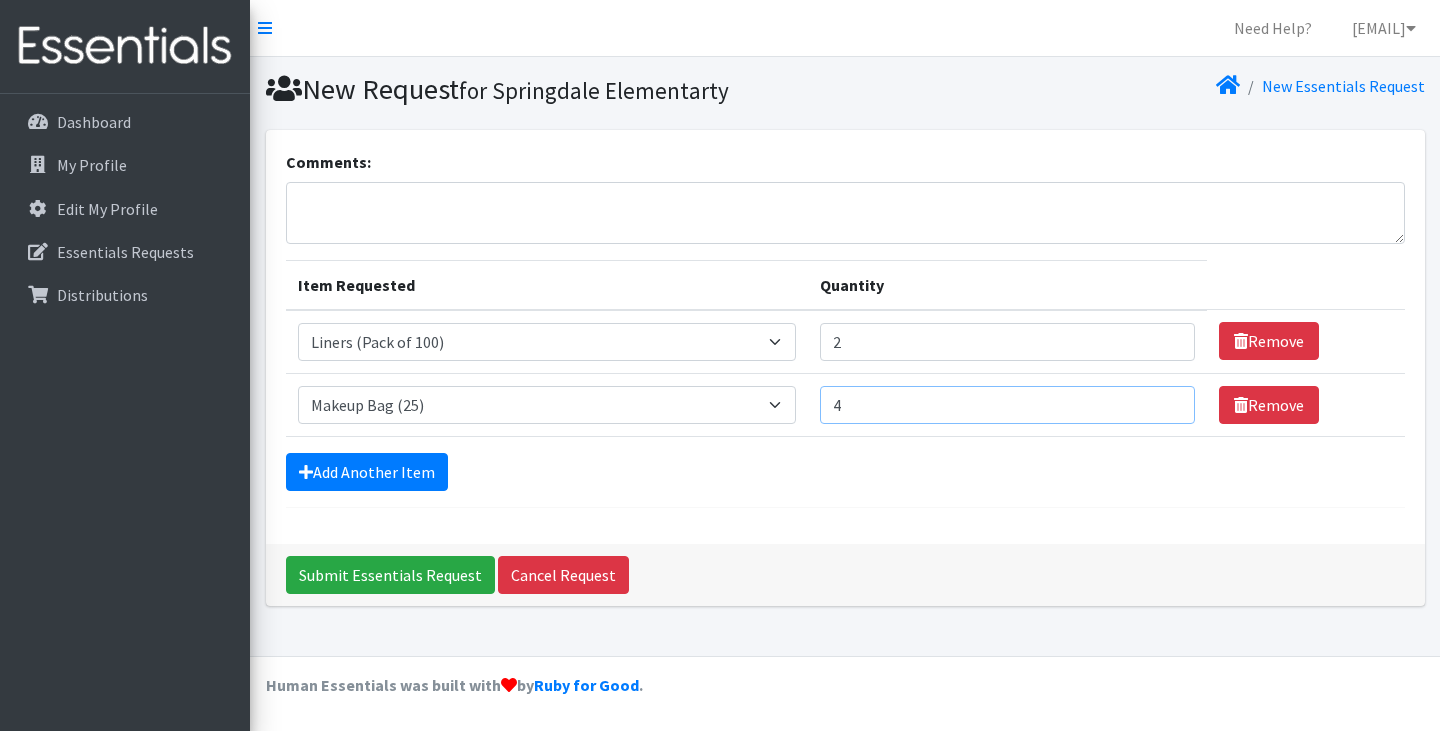 type on "4" 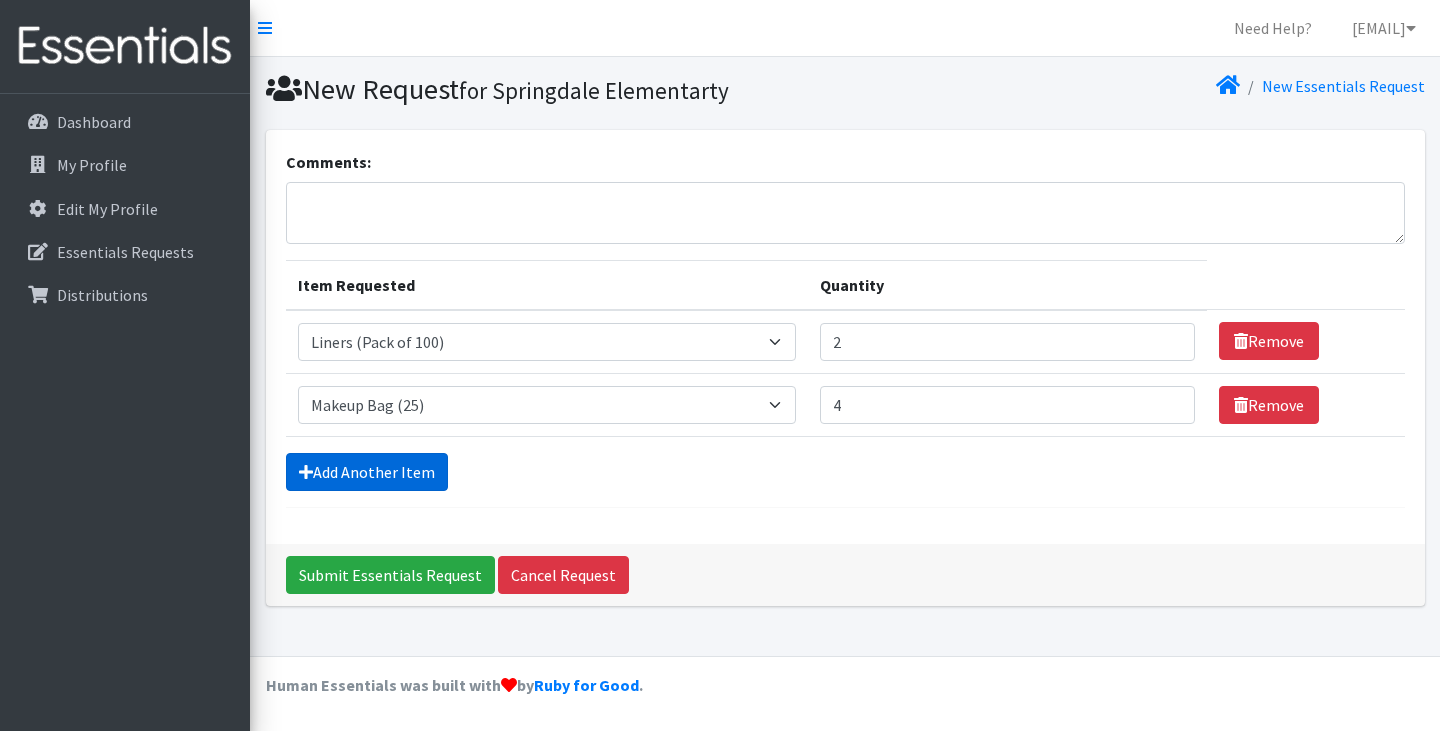 click on "Add Another Item" at bounding box center [367, 472] 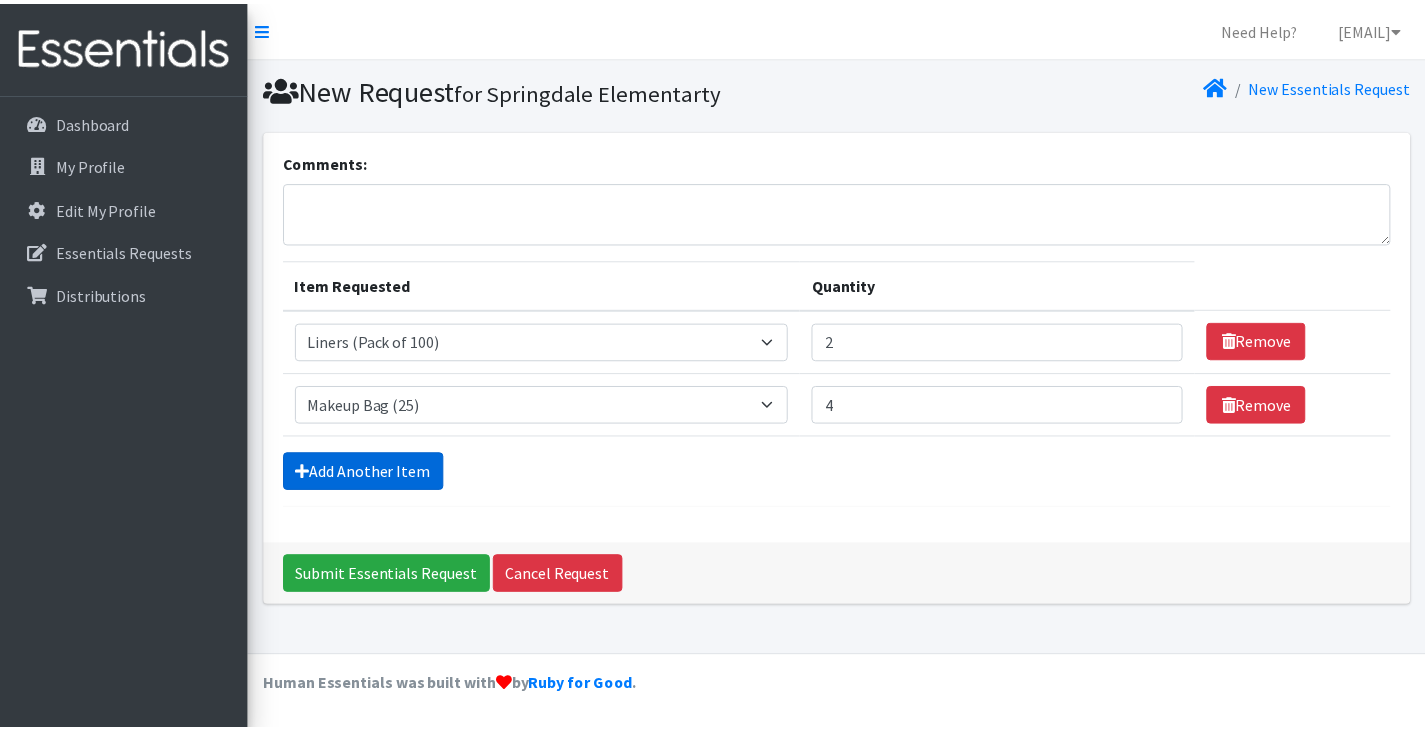 scroll, scrollTop: 29, scrollLeft: 0, axis: vertical 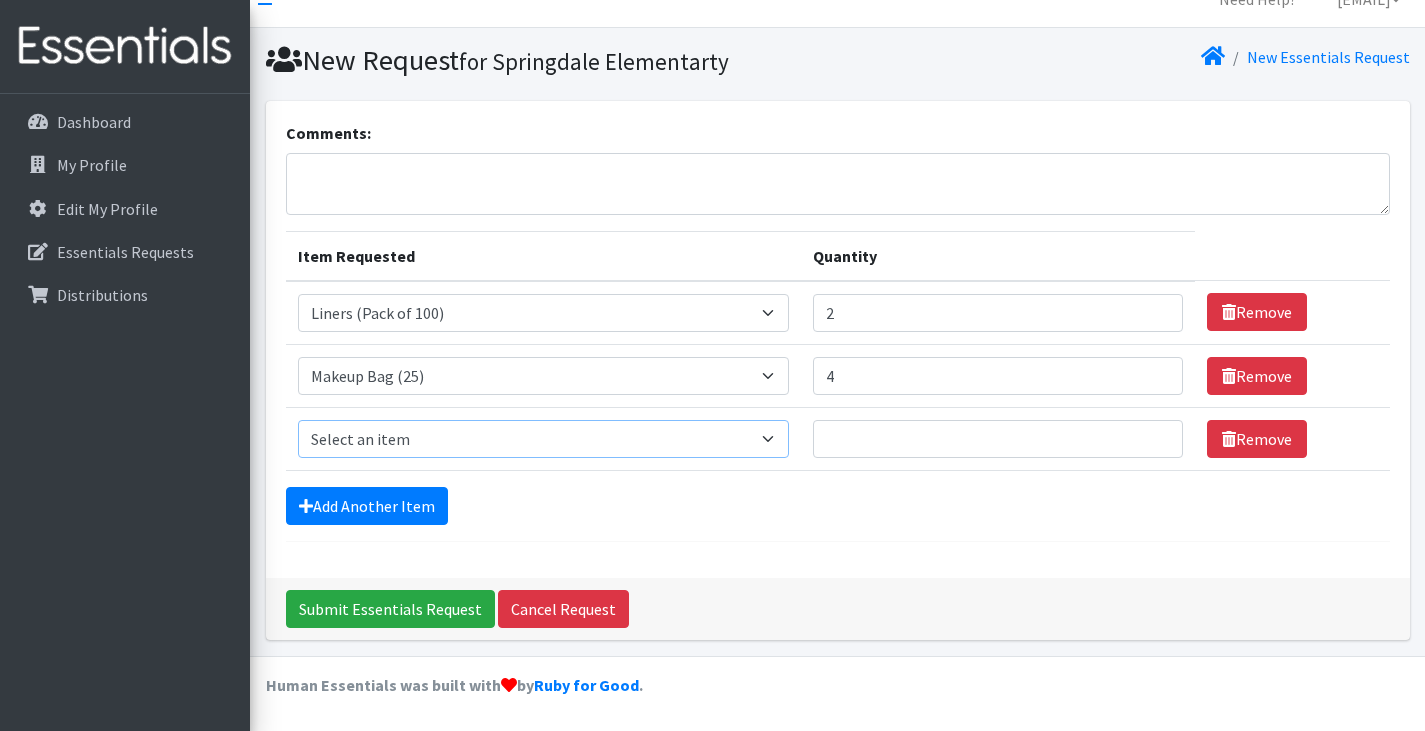 click on "Select an item
Liners (Pack of 100)
Makeup Bag (25)
Pads 1 (Pack of 25)
Pads 2 (Pack of 25)
Pads 3 (Pack of 25)
Pads 4 (Pack of 25)
Pads 5 (Pack of 25) LIMITED QUANTITIES
Tampon Regular (Pack of 25)
Tampon Super (Pack of 25)
Tampons Light (Pack of 25)" at bounding box center (544, 439) 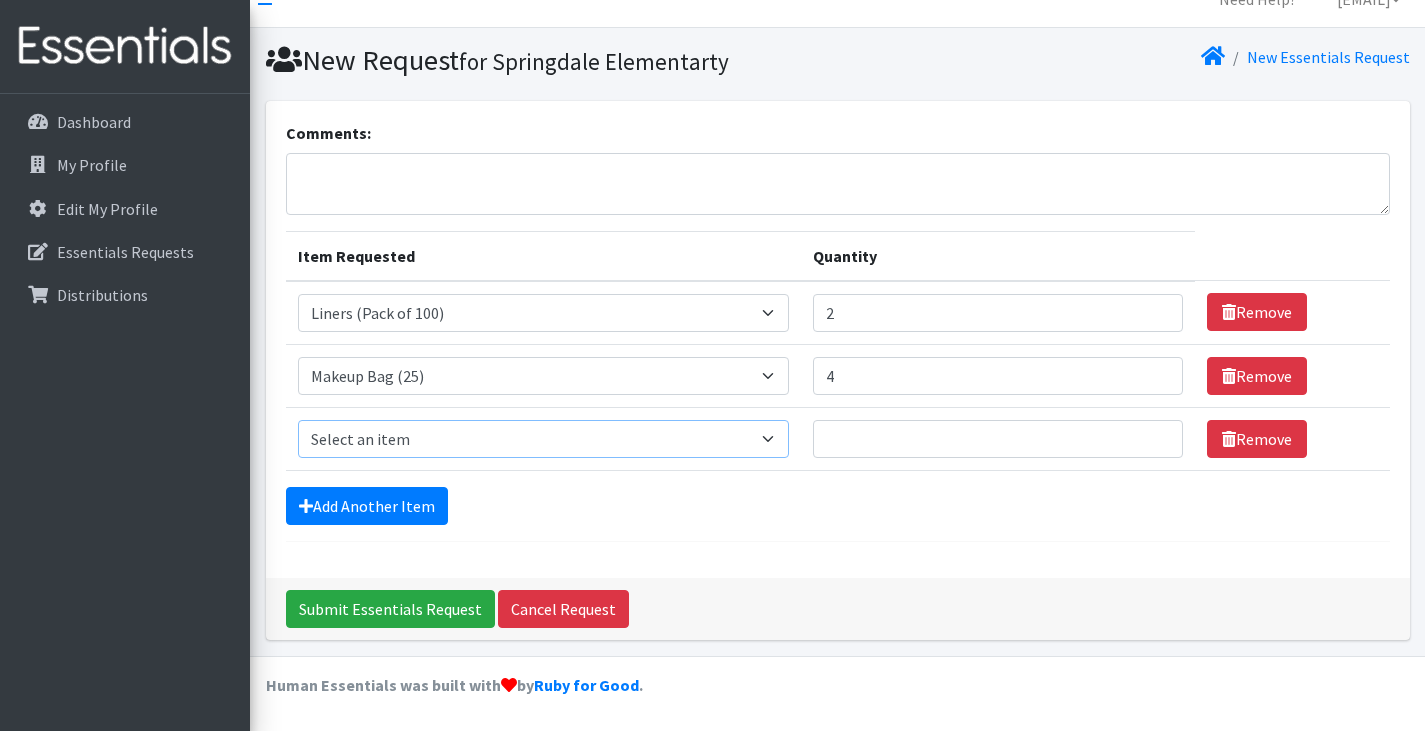 select on "13447" 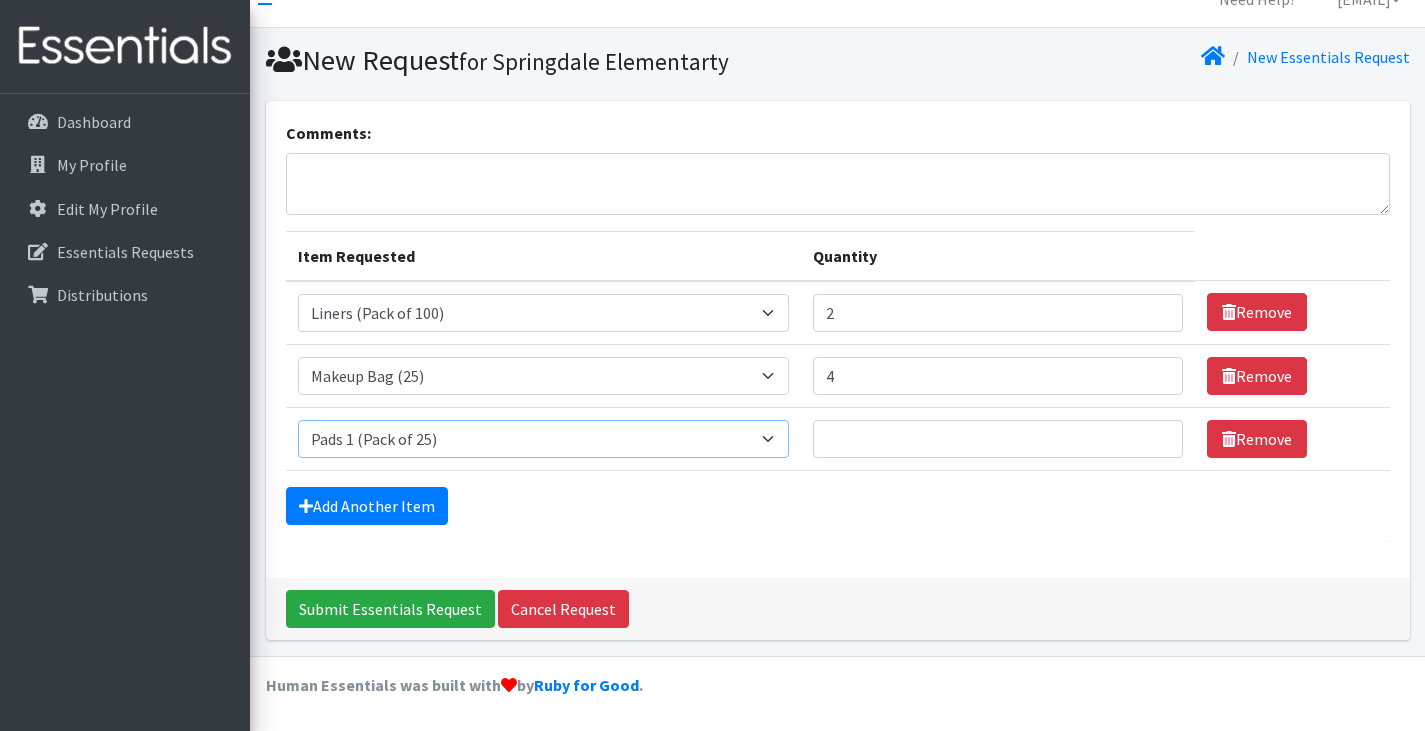 click on "Select an item
Liners (Pack of 100)
Makeup Bag (25)
Pads 1 (Pack of 25)
Pads 2 (Pack of 25)
Pads 3 (Pack of 25)
Pads 4 (Pack of 25)
Pads 5 (Pack of 25) LIMITED QUANTITIES
Tampon Regular (Pack of 25)
Tampon Super (Pack of 25)
Tampons Light (Pack of 25)" at bounding box center (544, 439) 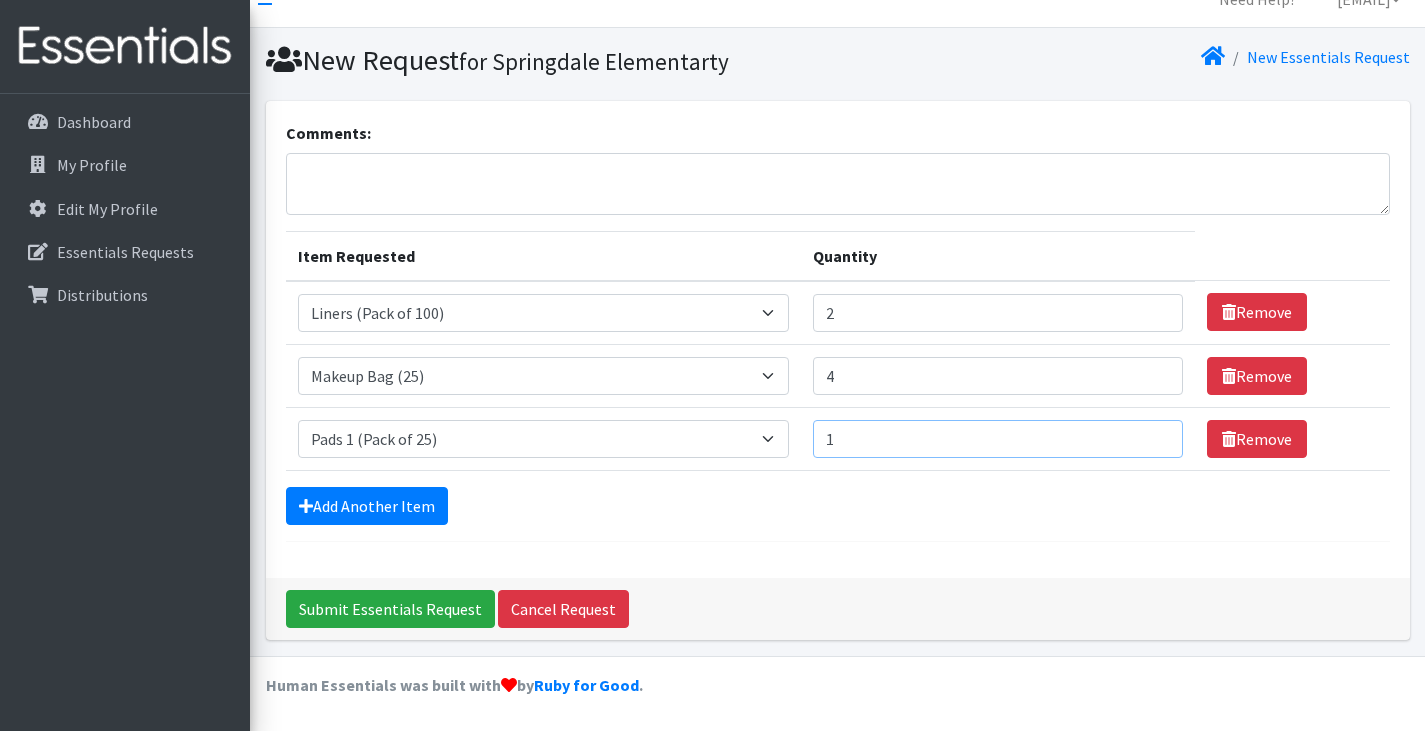 click on "1" at bounding box center [998, 439] 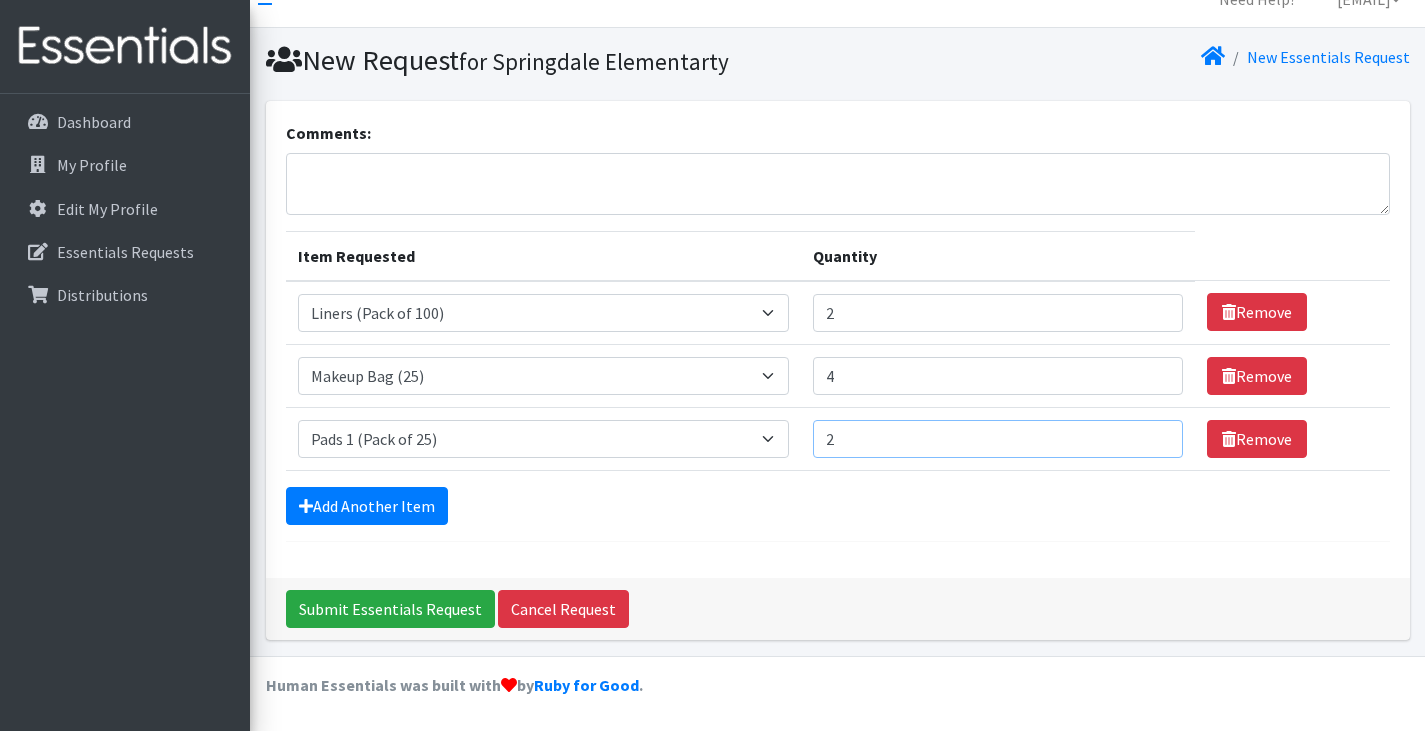 click on "2" at bounding box center [998, 439] 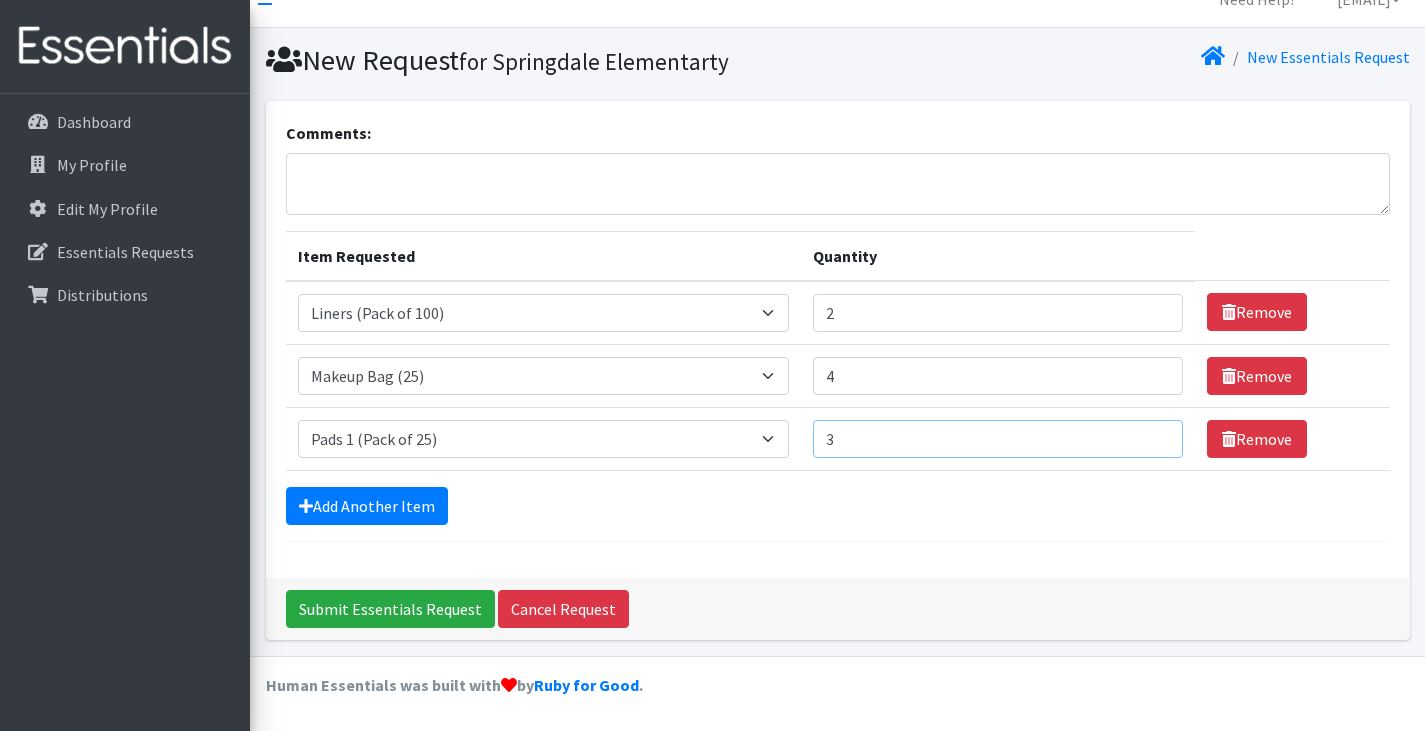 click on "3" at bounding box center (998, 439) 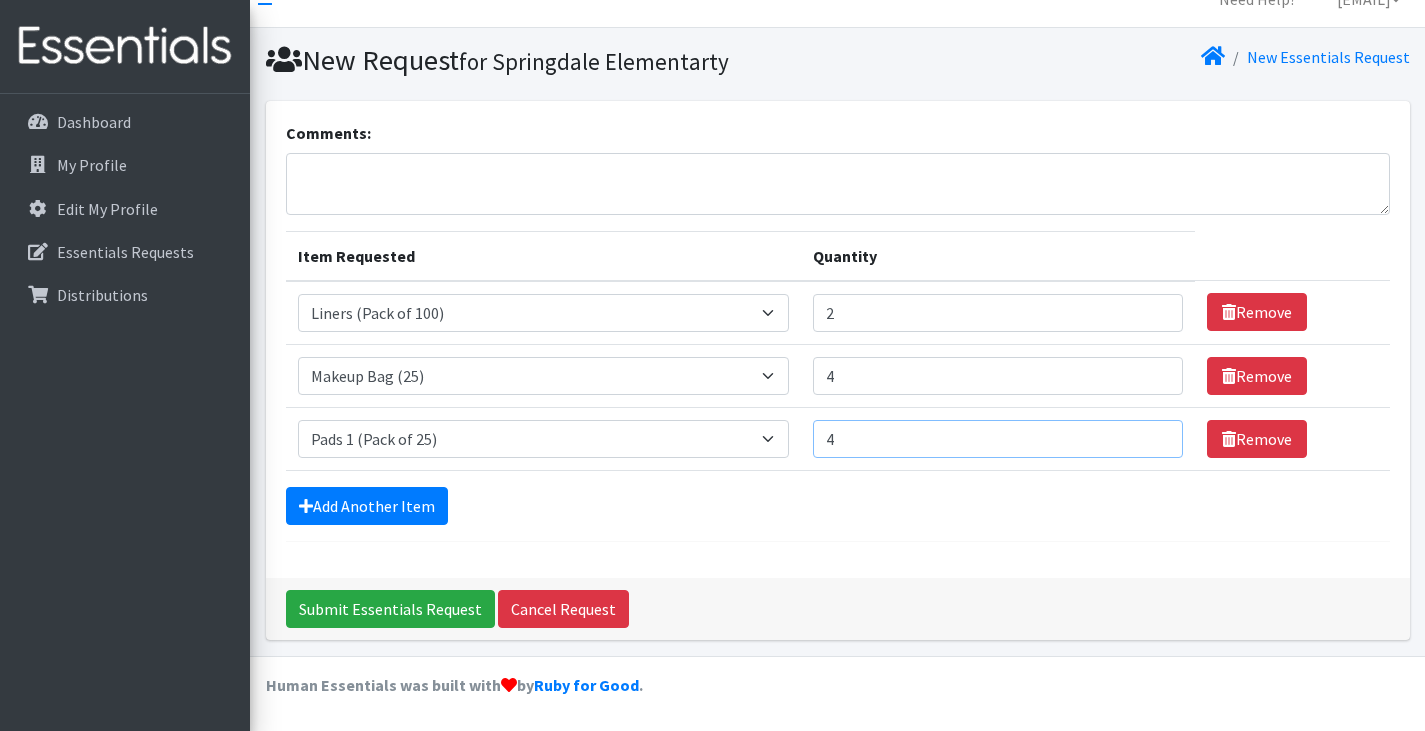 click on "4" at bounding box center (998, 439) 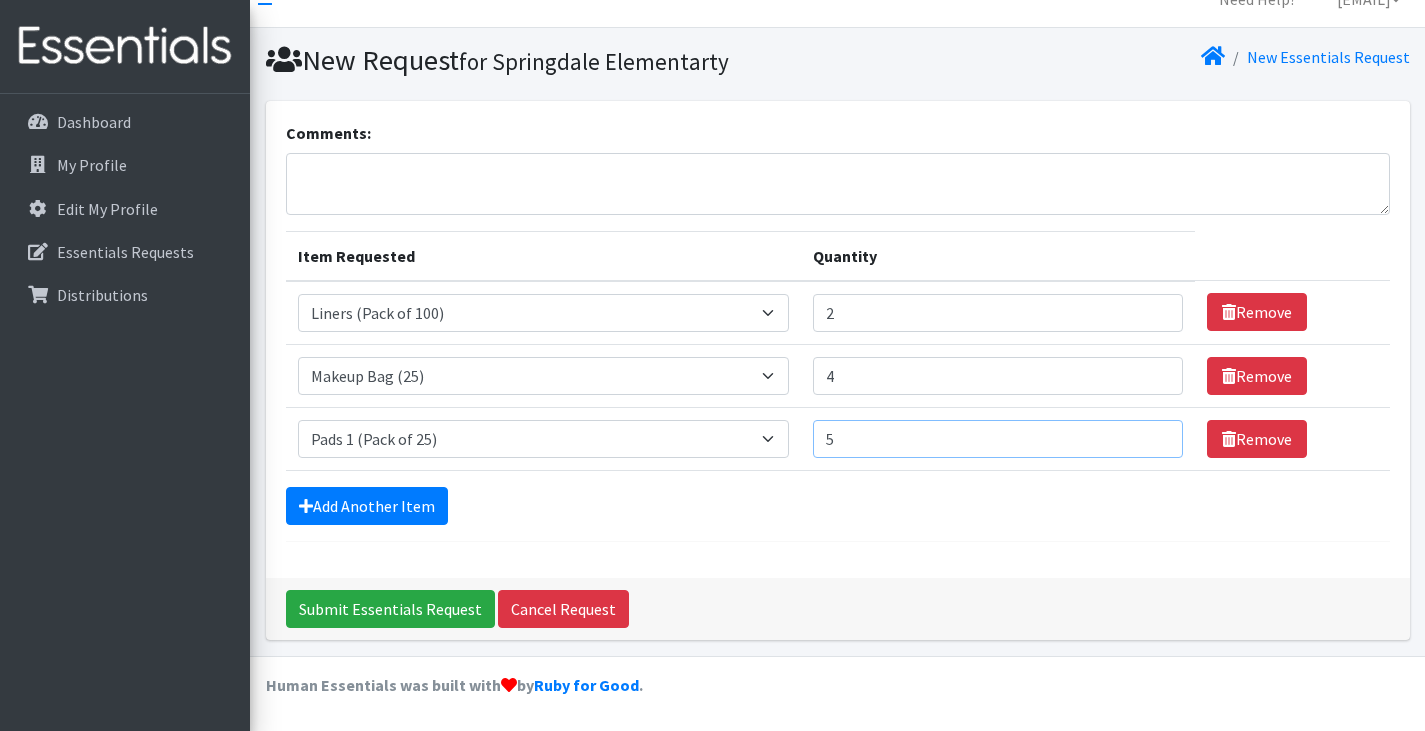 type on "5" 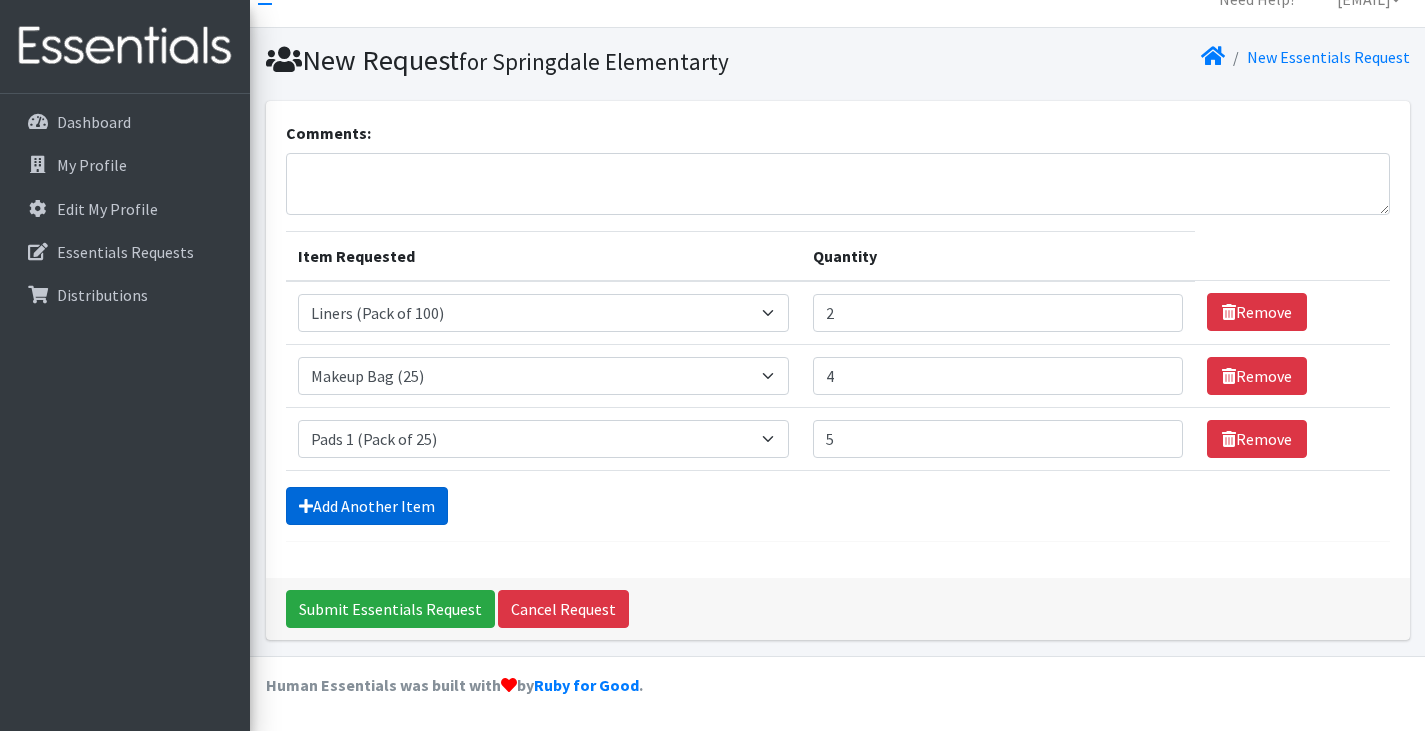 click on "Add Another Item" at bounding box center (367, 506) 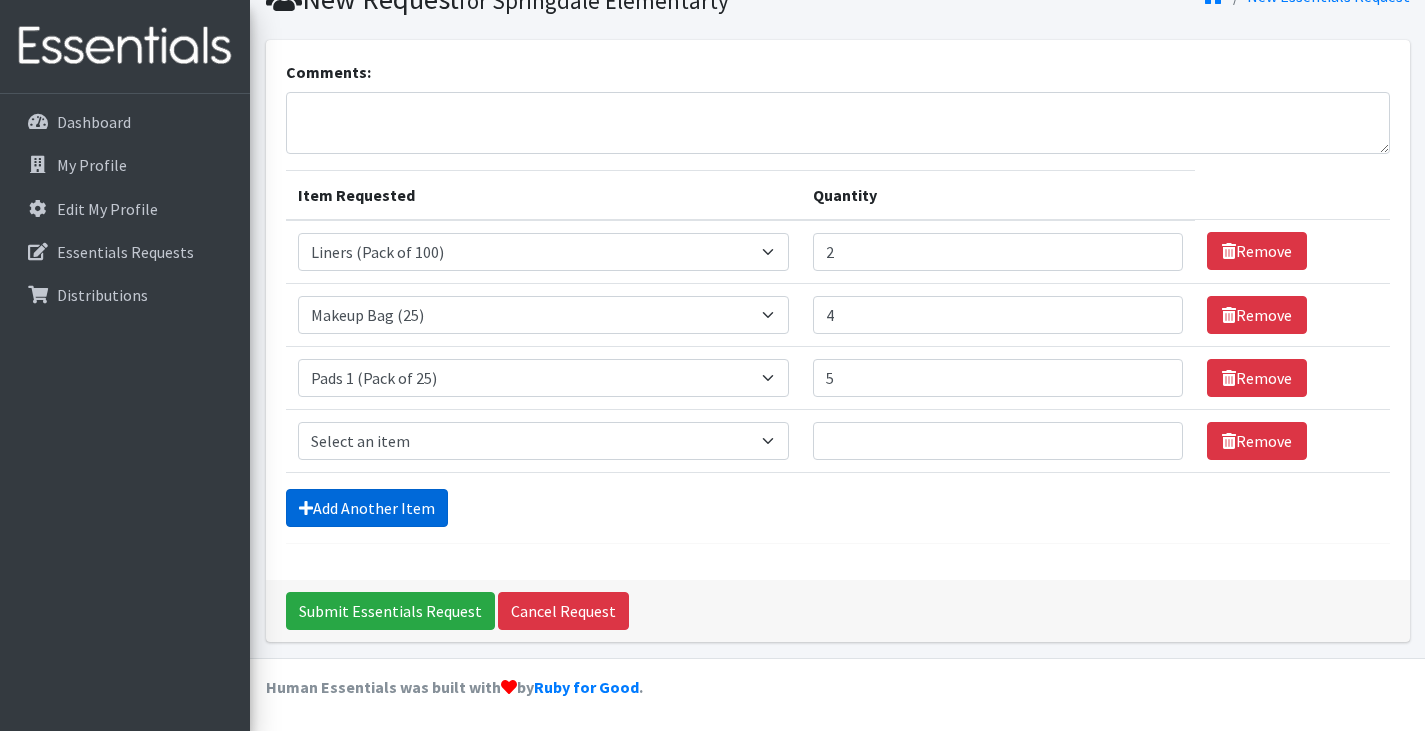 scroll, scrollTop: 92, scrollLeft: 0, axis: vertical 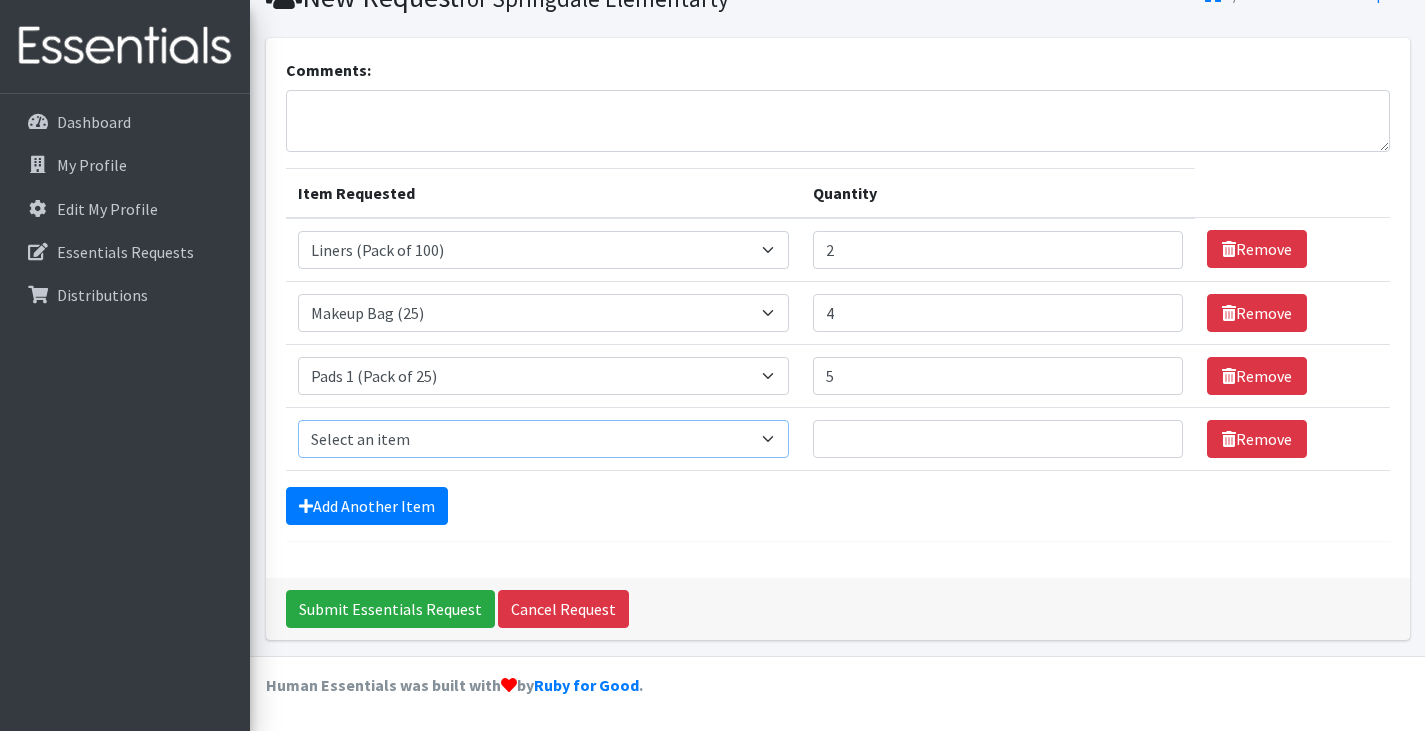 click on "Select an item
Liners (Pack of 100)
Makeup Bag (25)
Pads 1 (Pack of 25)
Pads 2 (Pack of 25)
Pads 3 (Pack of 25)
Pads 4 (Pack of 25)
Pads 5 (Pack of 25) LIMITED QUANTITIES
Tampon Regular (Pack of 25)
Tampon Super (Pack of 25)
Tampons Light (Pack of 25)" at bounding box center (544, 439) 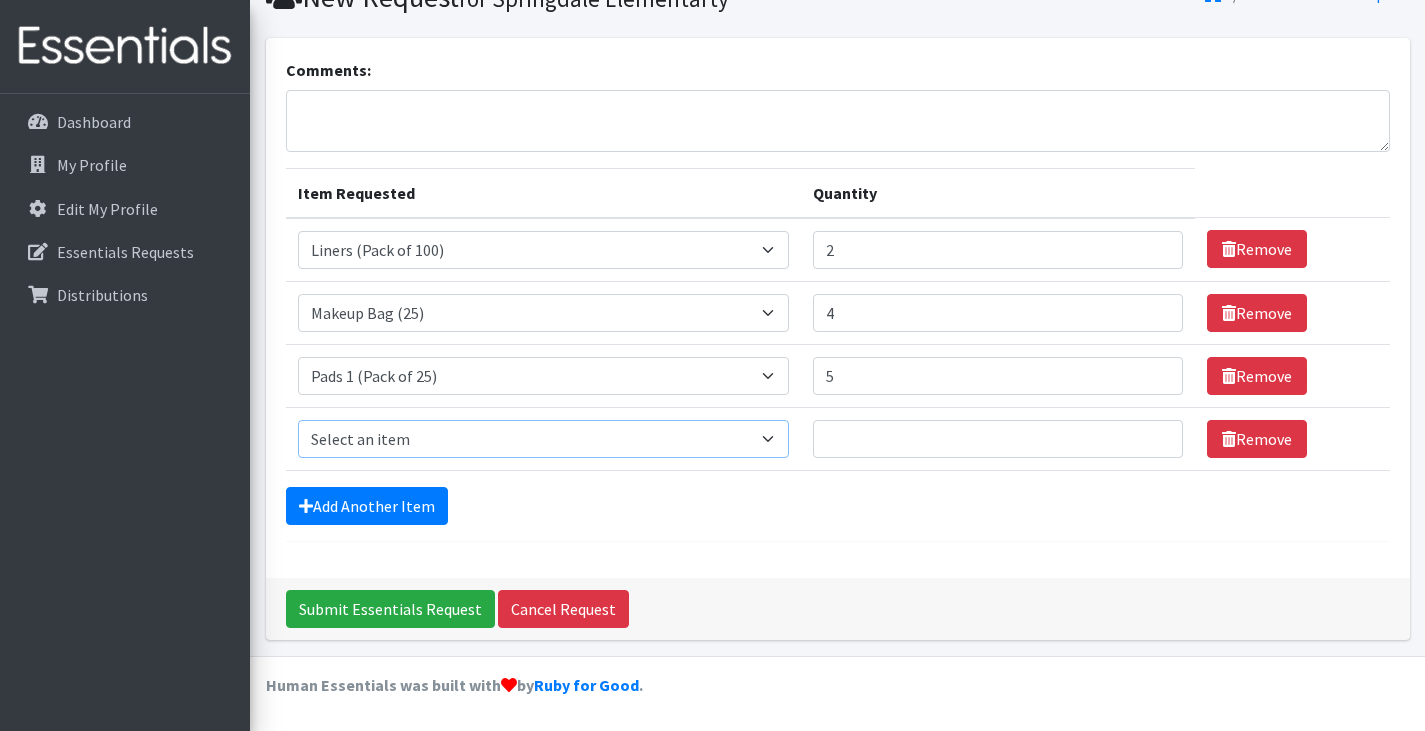 select on "13532" 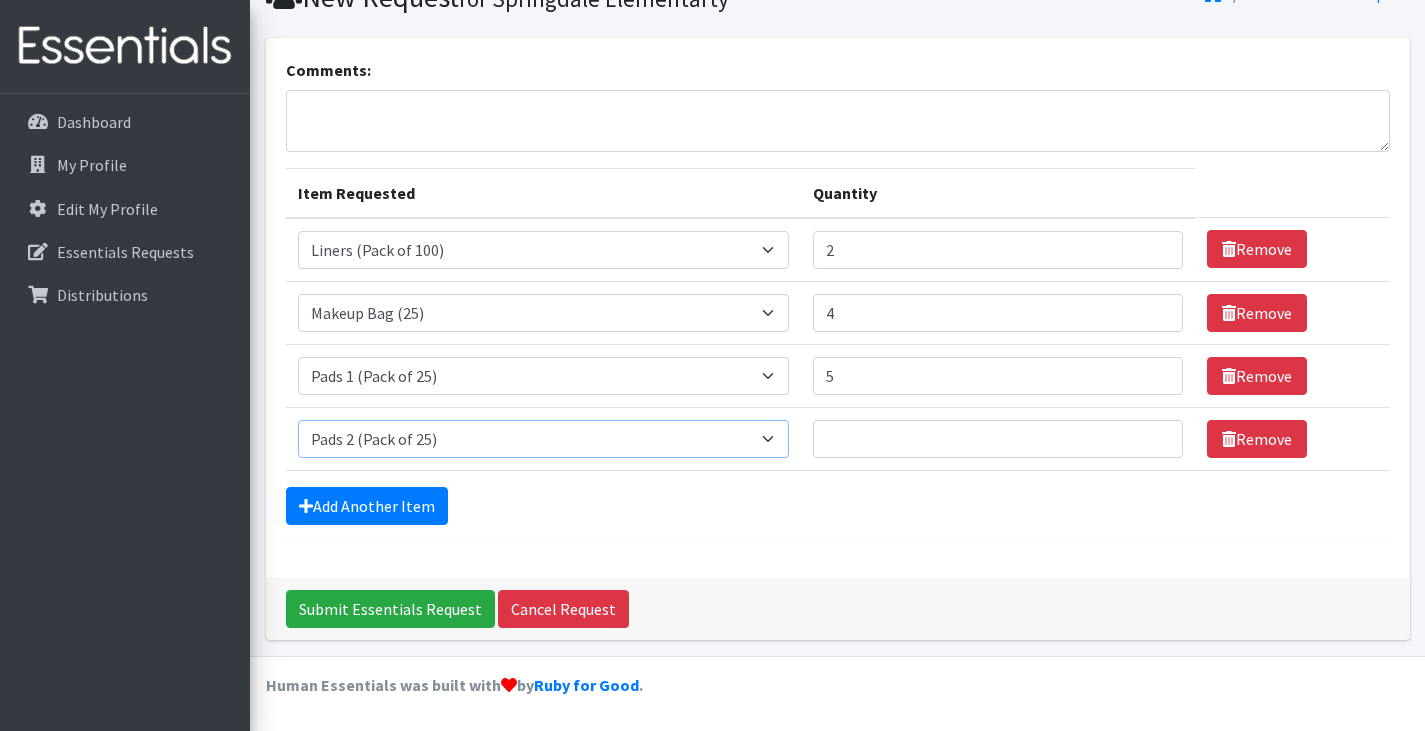 click on "Select an item
Liners (Pack of 100)
Makeup Bag (25)
Pads 1 (Pack of 25)
Pads 2 (Pack of 25)
Pads 3 (Pack of 25)
Pads 4 (Pack of 25)
Pads 5 (Pack of 25) LIMITED QUANTITIES
Tampon Regular (Pack of 25)
Tampon Super (Pack of 25)
Tampons Light (Pack of 25)" at bounding box center [544, 439] 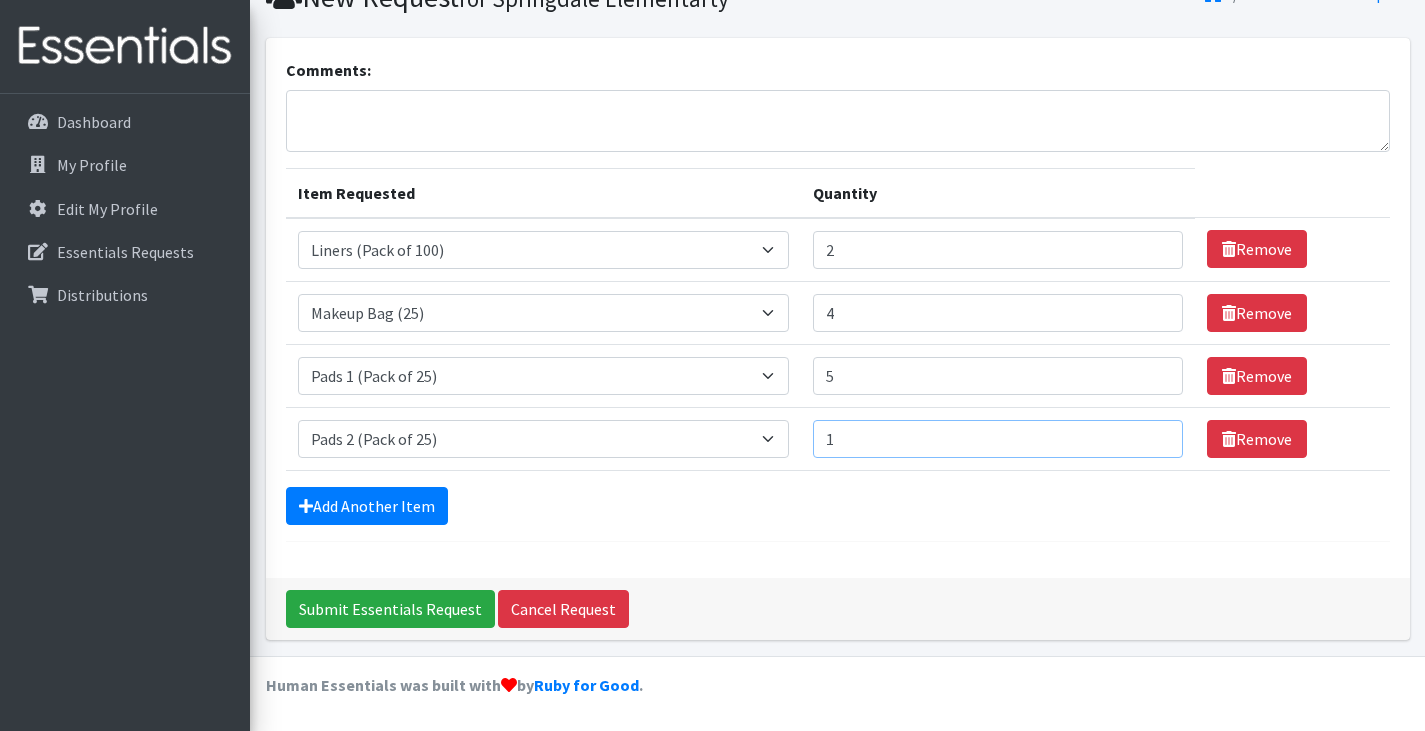 click on "1" at bounding box center [998, 439] 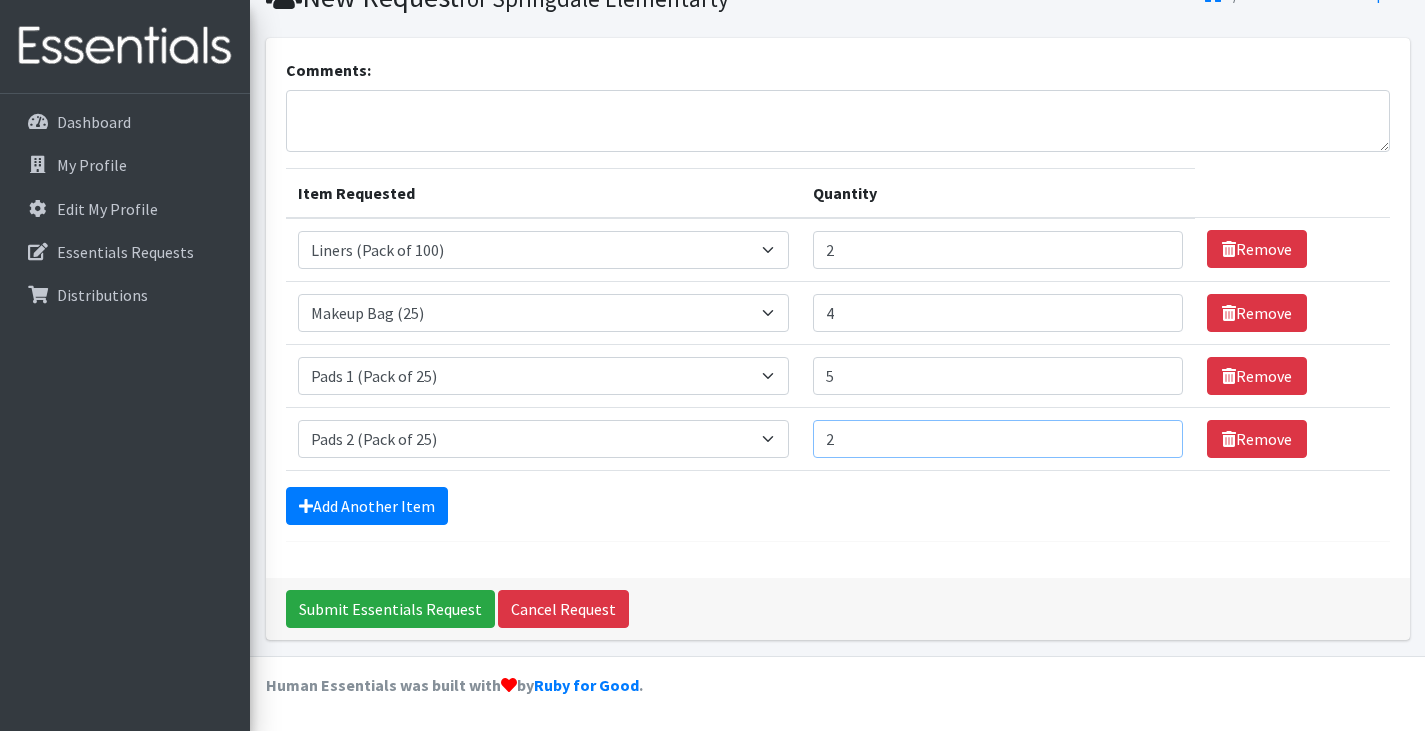 click on "2" at bounding box center [998, 439] 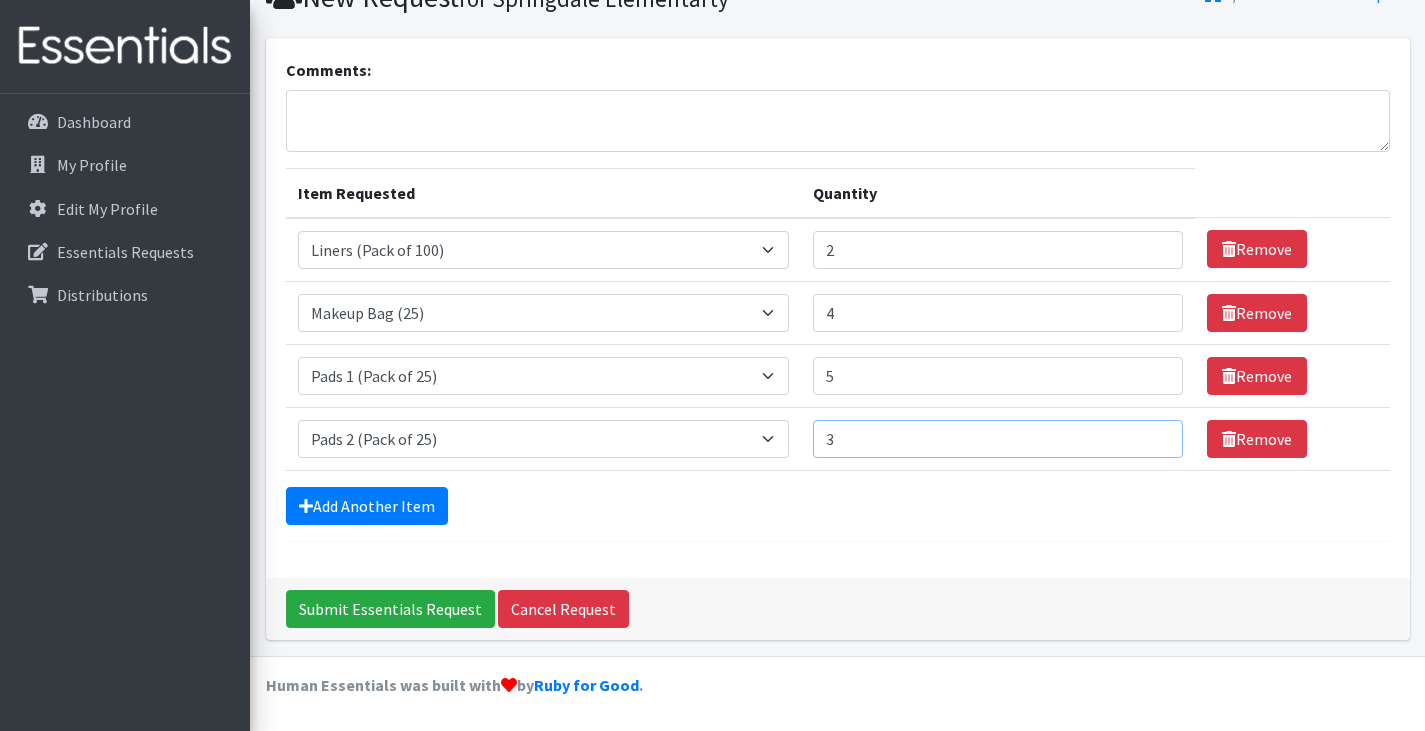 click on "3" at bounding box center (998, 439) 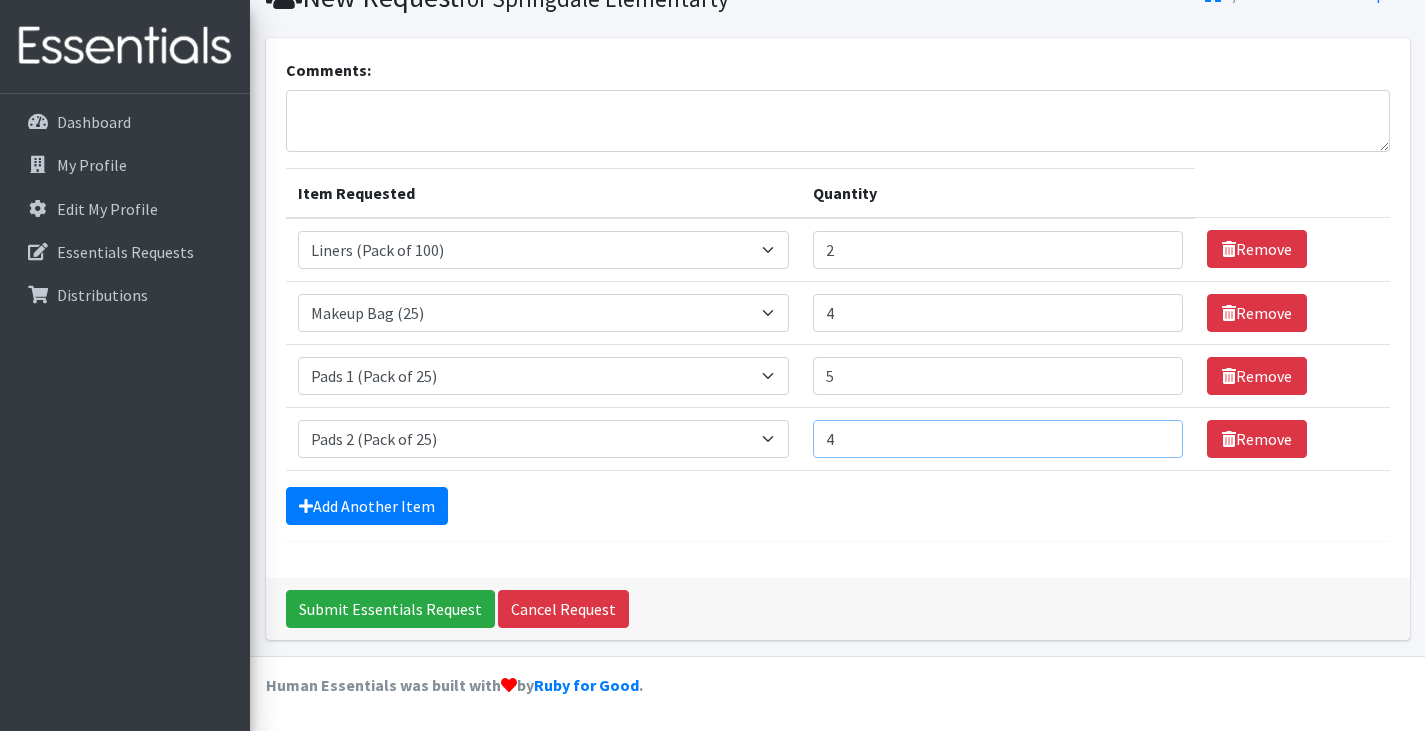 click on "4" at bounding box center (998, 439) 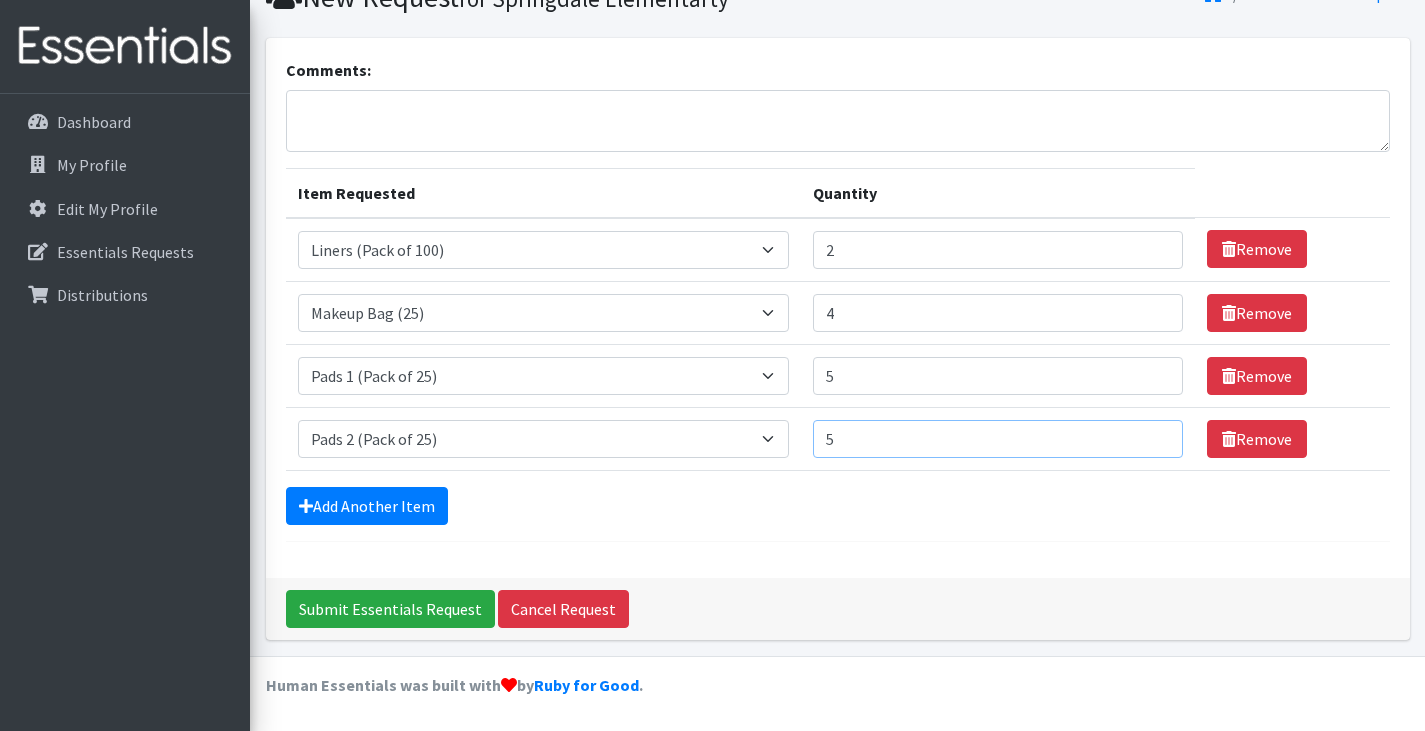 type on "5" 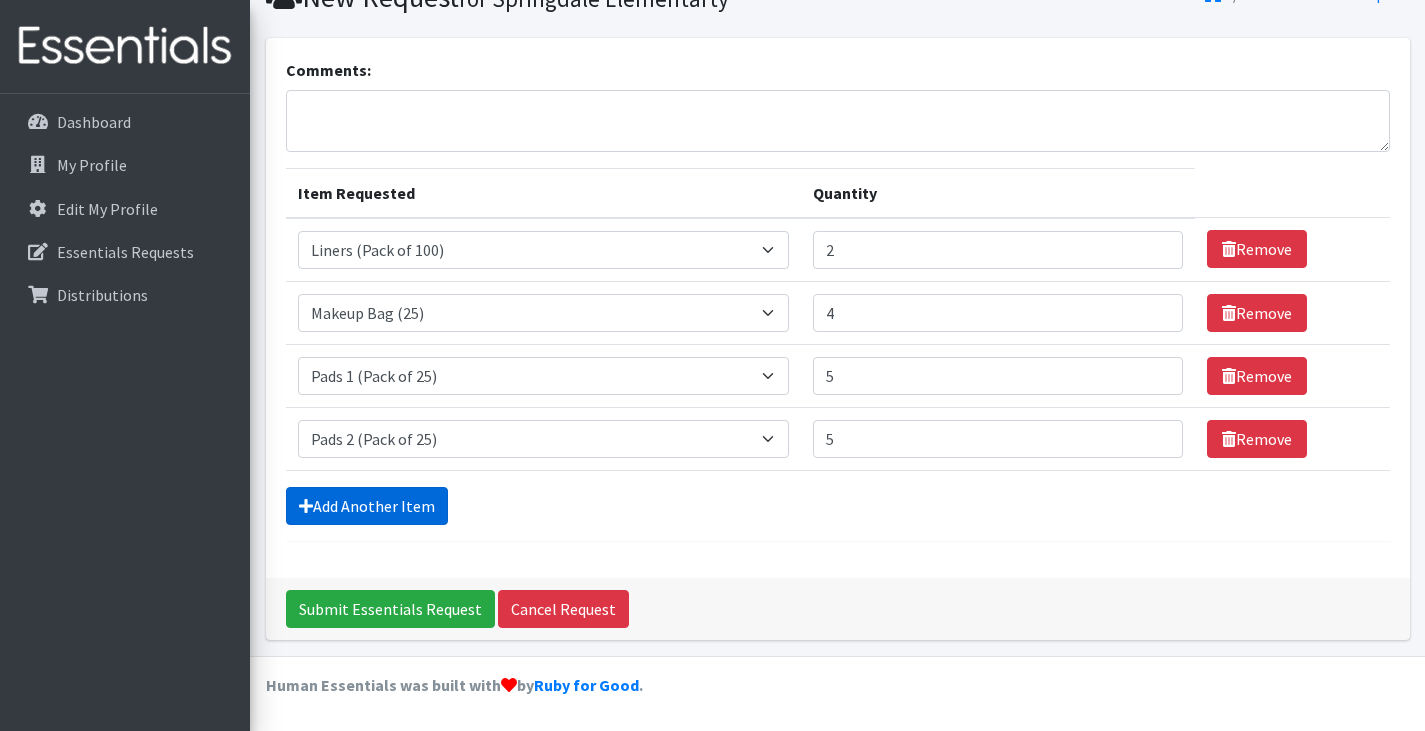 click on "Add Another Item" at bounding box center [367, 506] 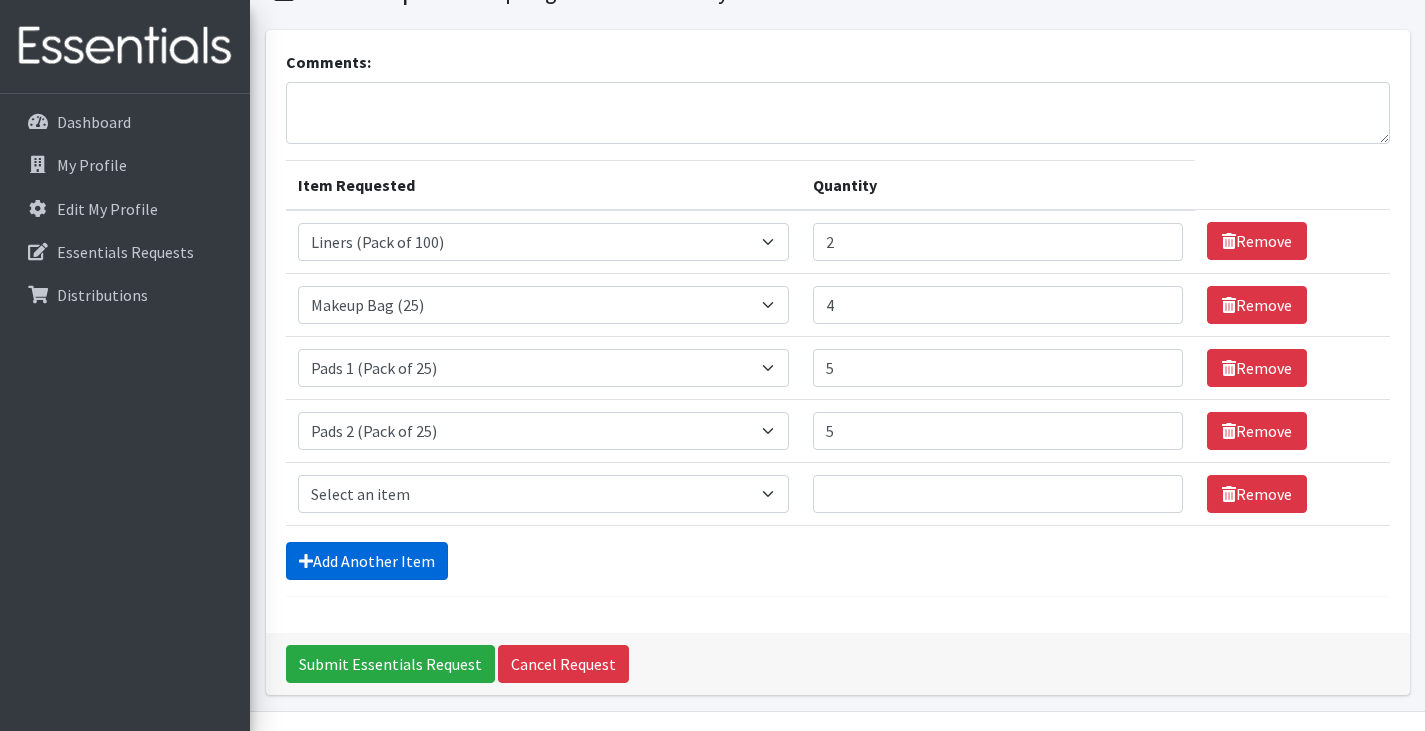 scroll, scrollTop: 155, scrollLeft: 0, axis: vertical 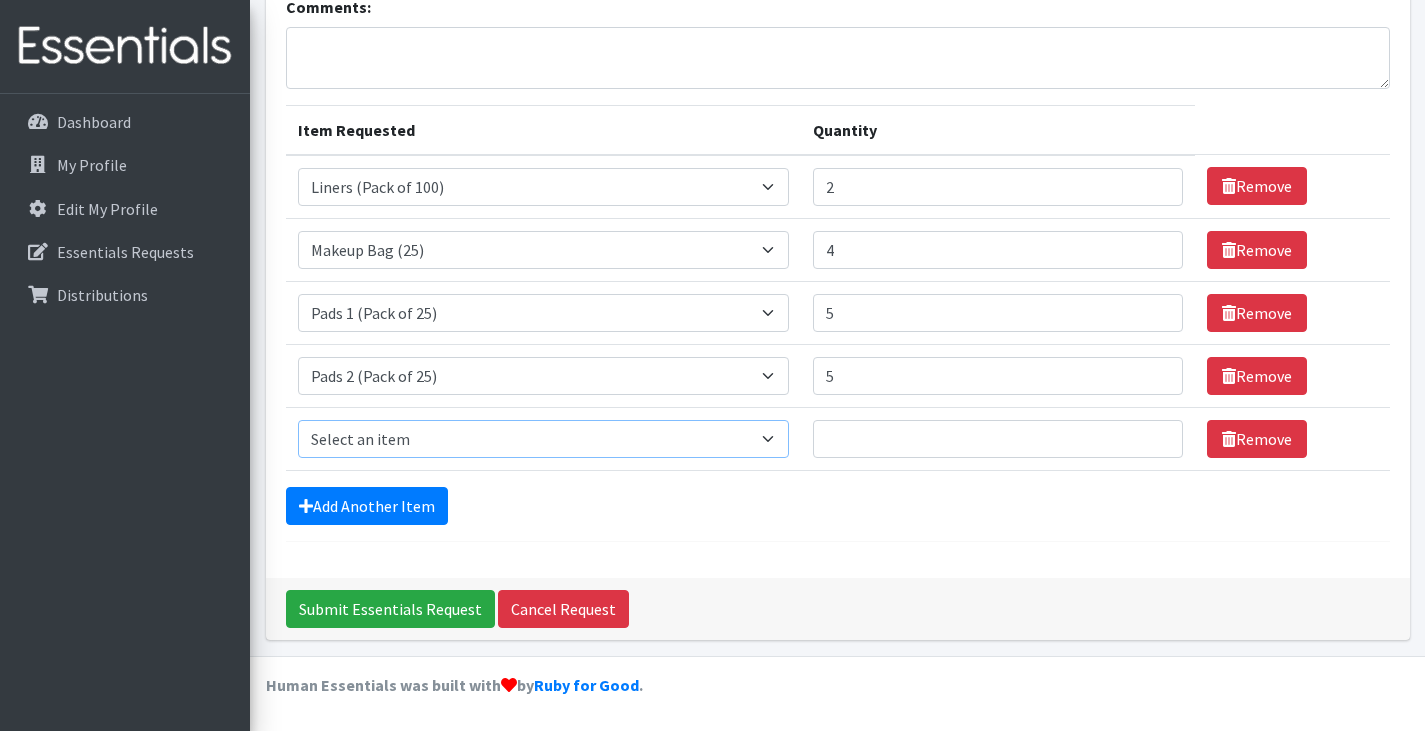 click on "Select an item
Liners (Pack of 100)
Makeup Bag (25)
Pads 1 (Pack of 25)
Pads 2 (Pack of 25)
Pads 3 (Pack of 25)
Pads 4 (Pack of 25)
Pads 5 (Pack of 25) LIMITED QUANTITIES
Tampon Regular (Pack of 25)
Tampon Super (Pack of 25)
Tampons Light (Pack of 25)" at bounding box center (544, 439) 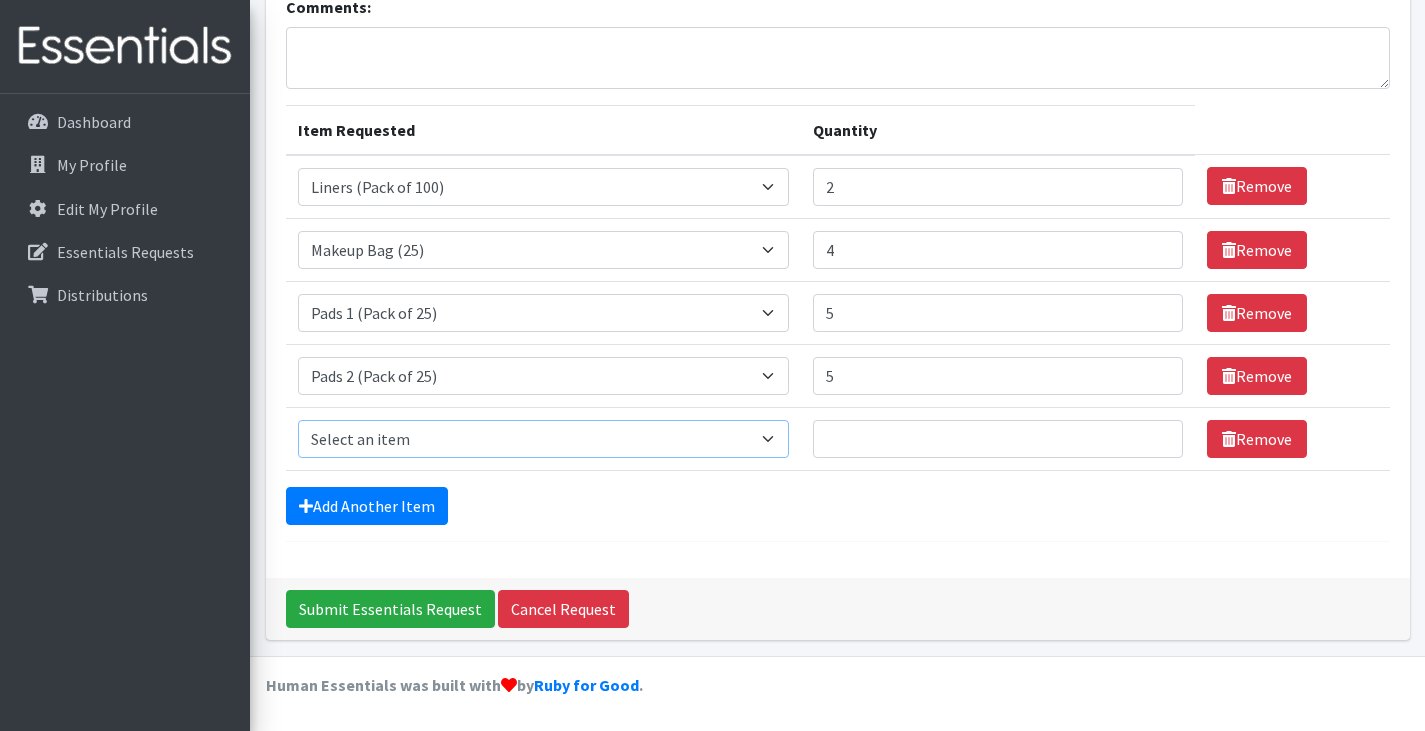 select on "13533" 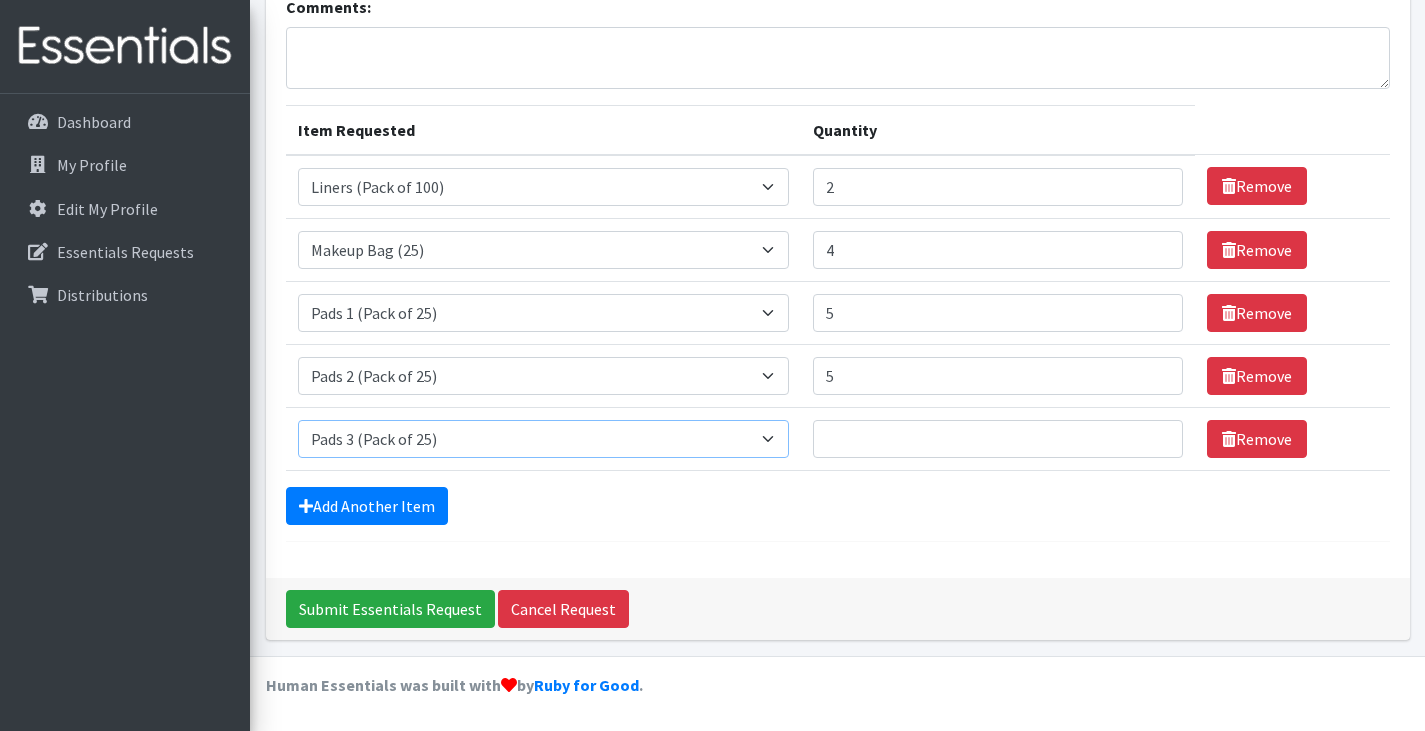 click on "Select an item
Liners (Pack of 100)
Makeup Bag (25)
Pads 1 (Pack of 25)
Pads 2 (Pack of 25)
Pads 3 (Pack of 25)
Pads 4 (Pack of 25)
Pads 5 (Pack of 25) LIMITED QUANTITIES
Tampon Regular (Pack of 25)
Tampon Super (Pack of 25)
Tampons Light (Pack of 25)" at bounding box center (544, 439) 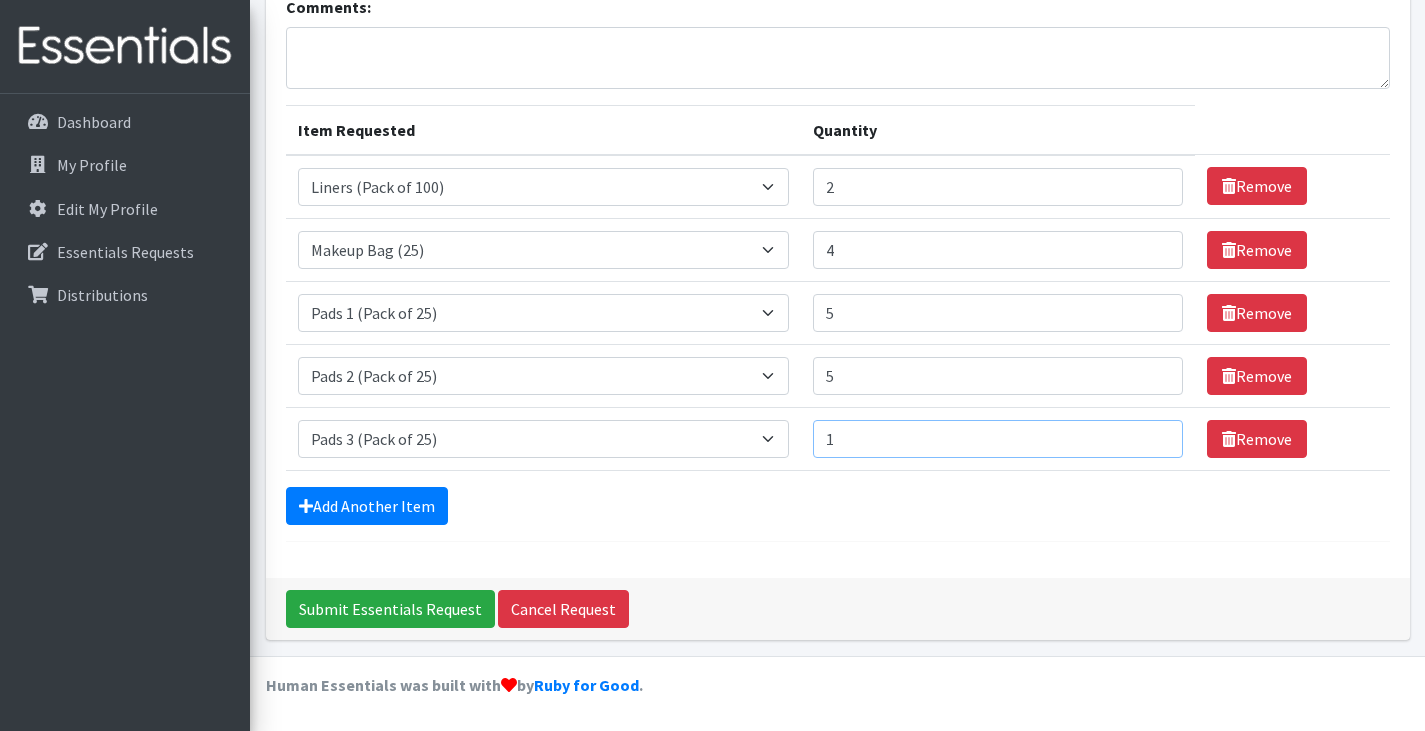 click on "1" at bounding box center (998, 439) 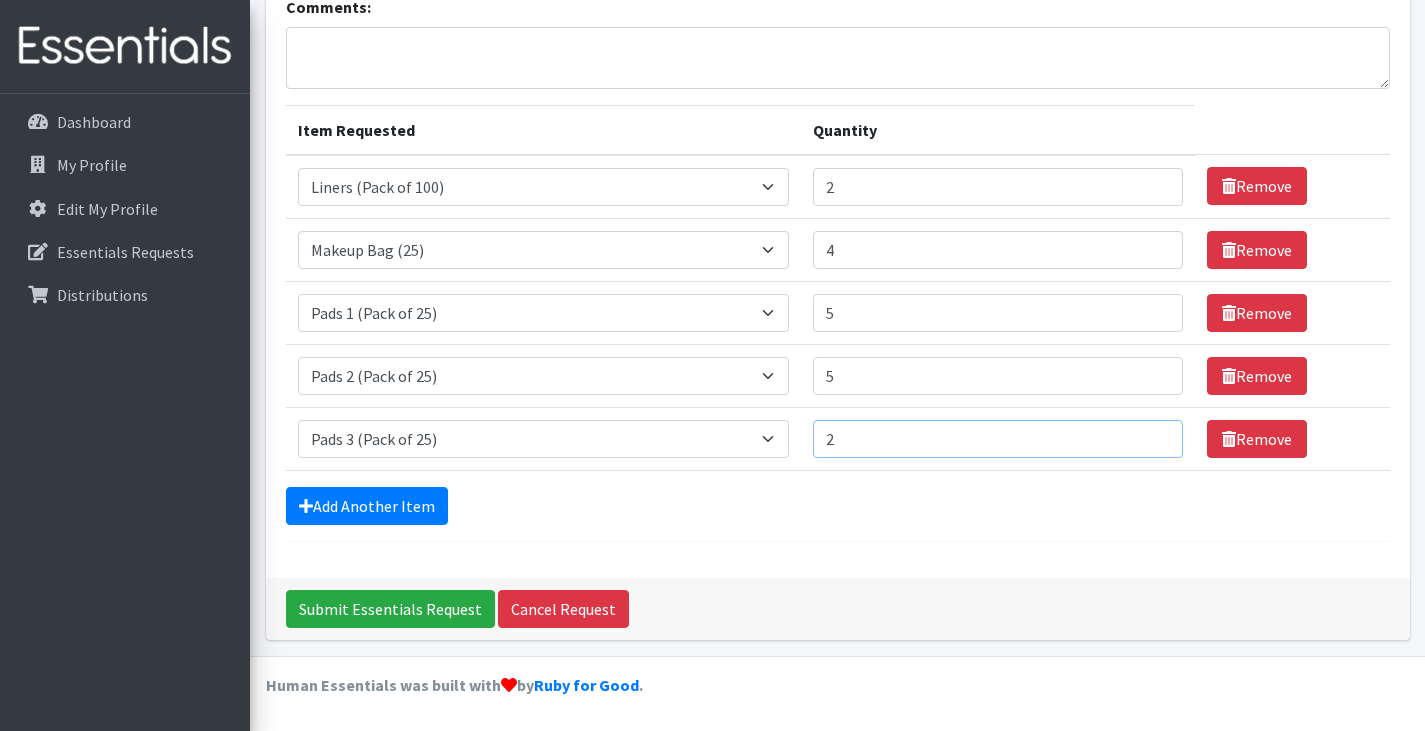 click on "2" at bounding box center (998, 439) 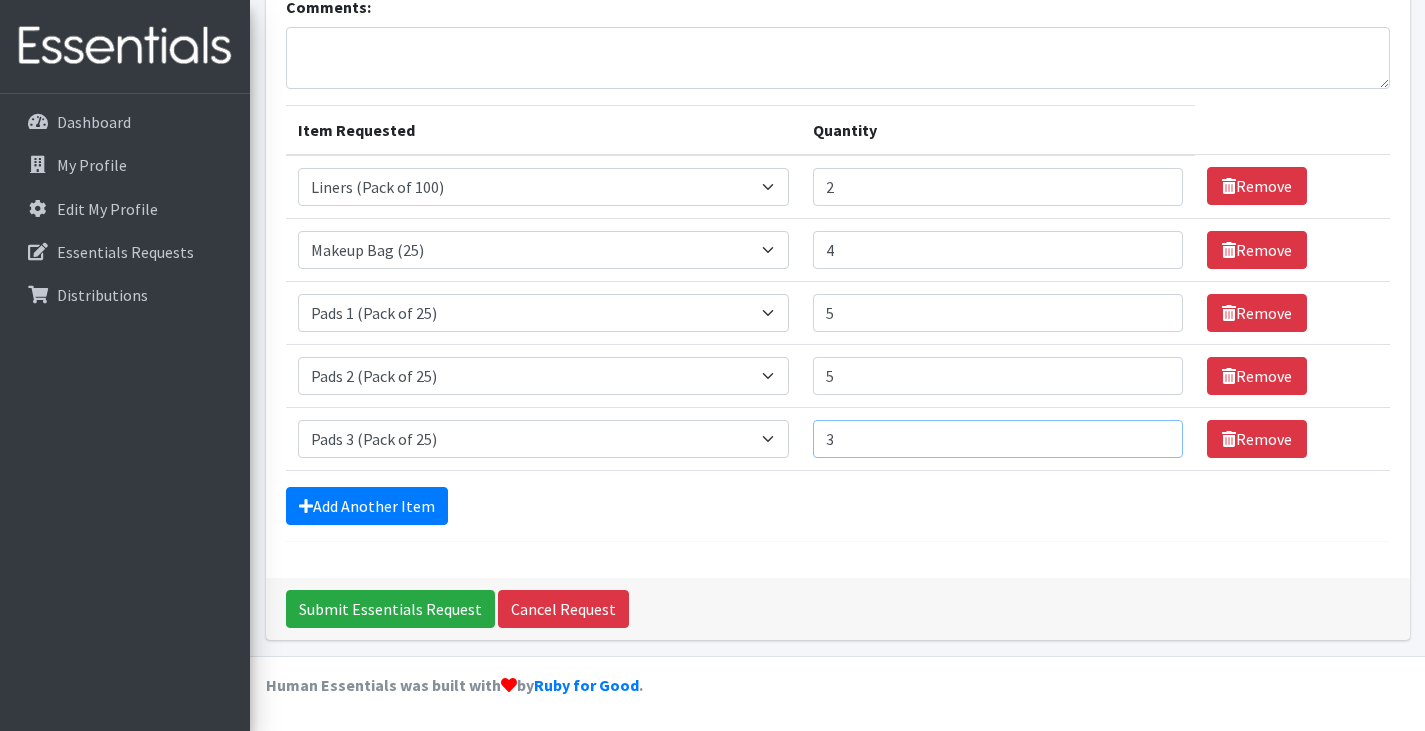 click on "3" at bounding box center [998, 439] 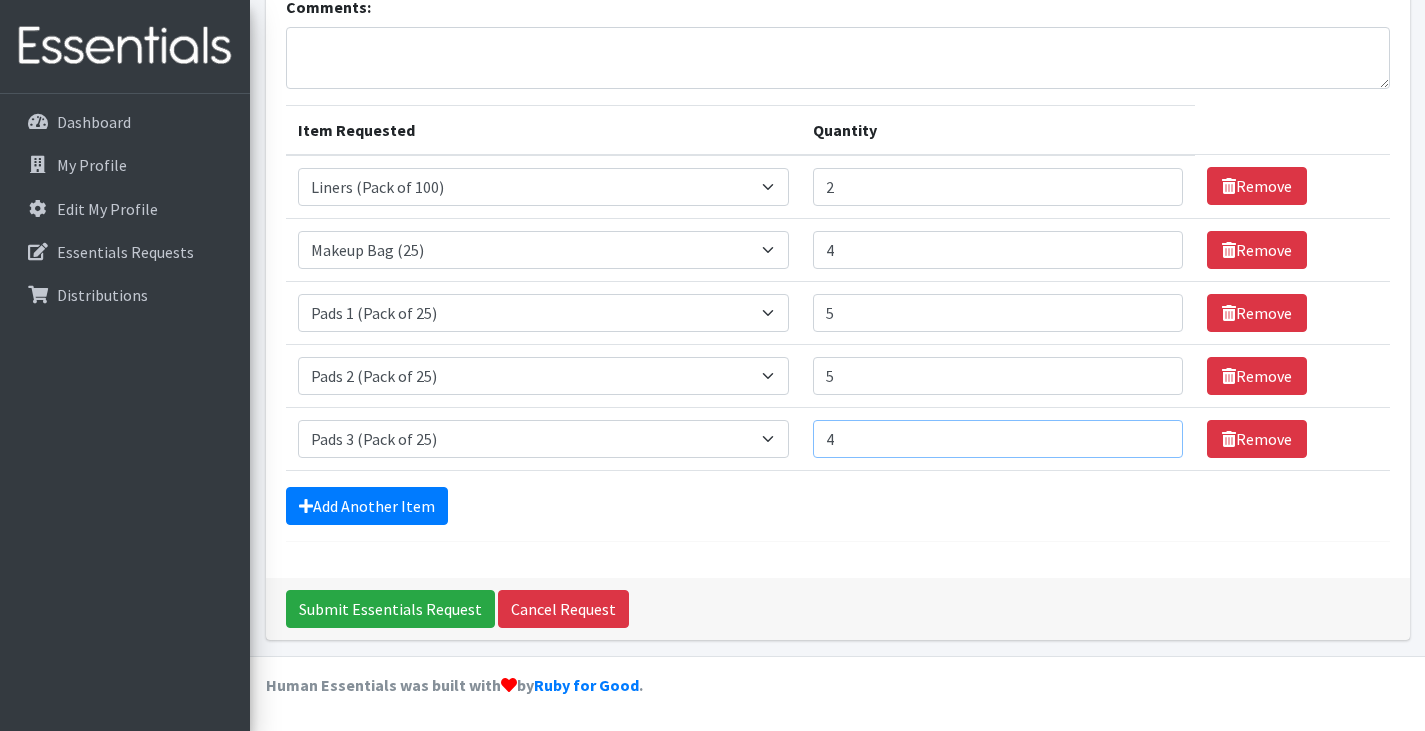 click on "4" at bounding box center [998, 439] 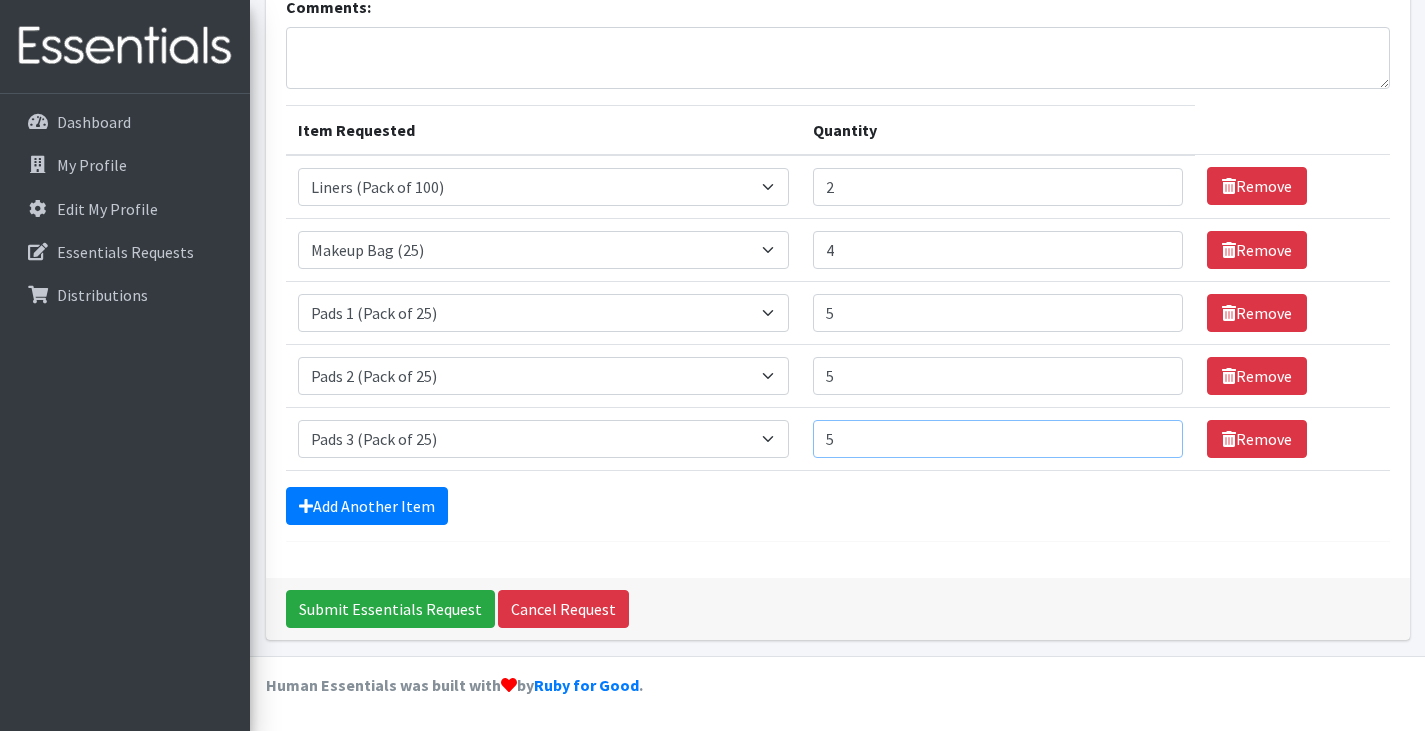 type on "5" 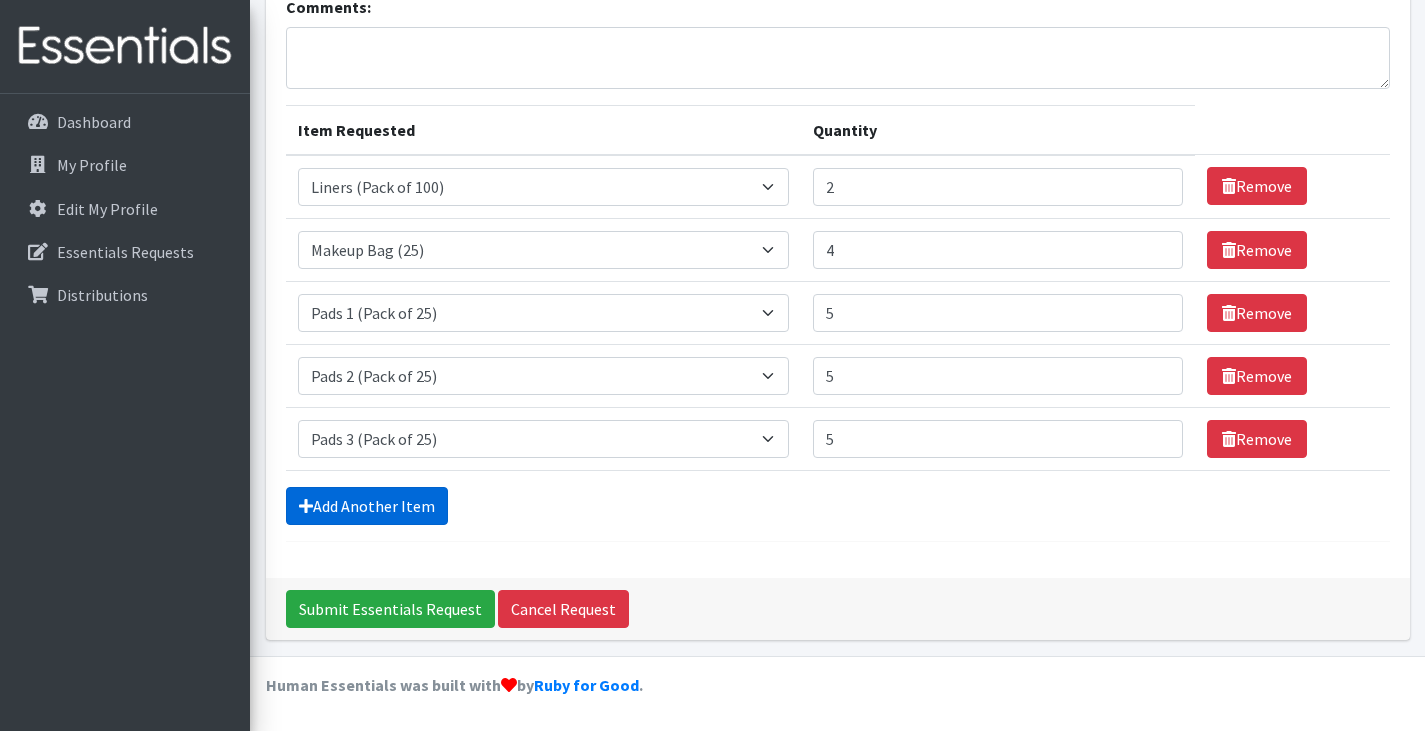 click on "Add Another Item" at bounding box center (367, 506) 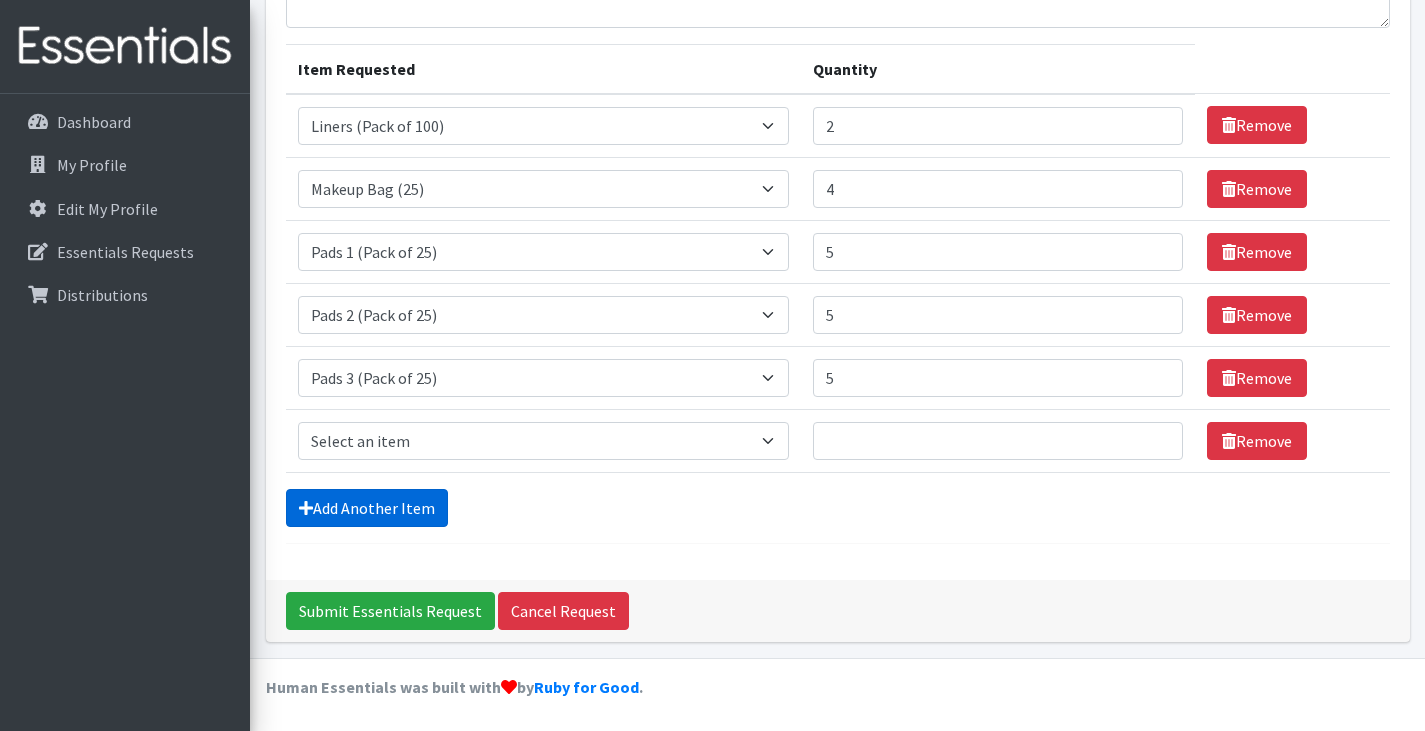 scroll, scrollTop: 218, scrollLeft: 0, axis: vertical 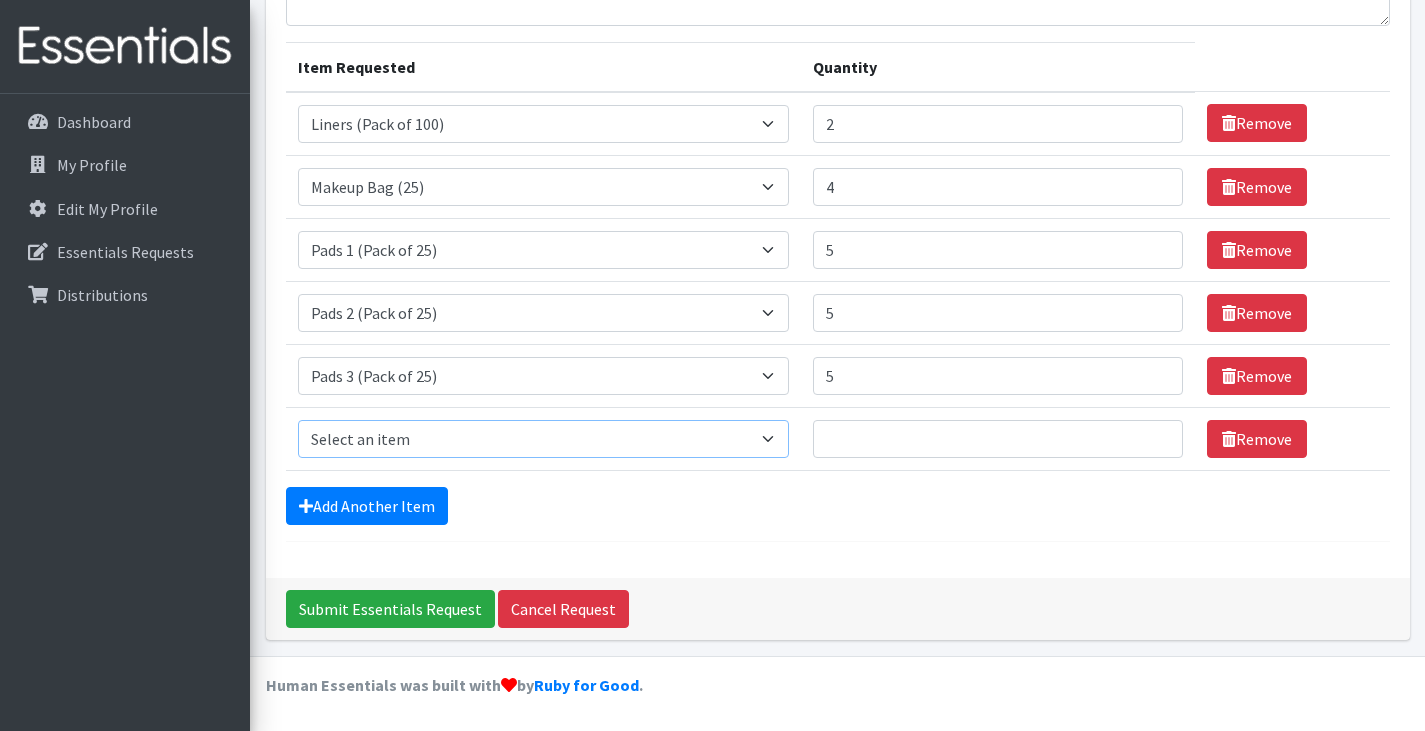 click on "Select an item
Liners (Pack of 100)
Makeup Bag (25)
Pads 1 (Pack of 25)
Pads 2 (Pack of 25)
Pads 3 (Pack of 25)
Pads 4 (Pack of 25)
Pads 5 (Pack of 25) LIMITED QUANTITIES
Tampon Regular (Pack of 25)
Tampon Super (Pack of 25)
Tampons Light (Pack of 25)" at bounding box center (544, 439) 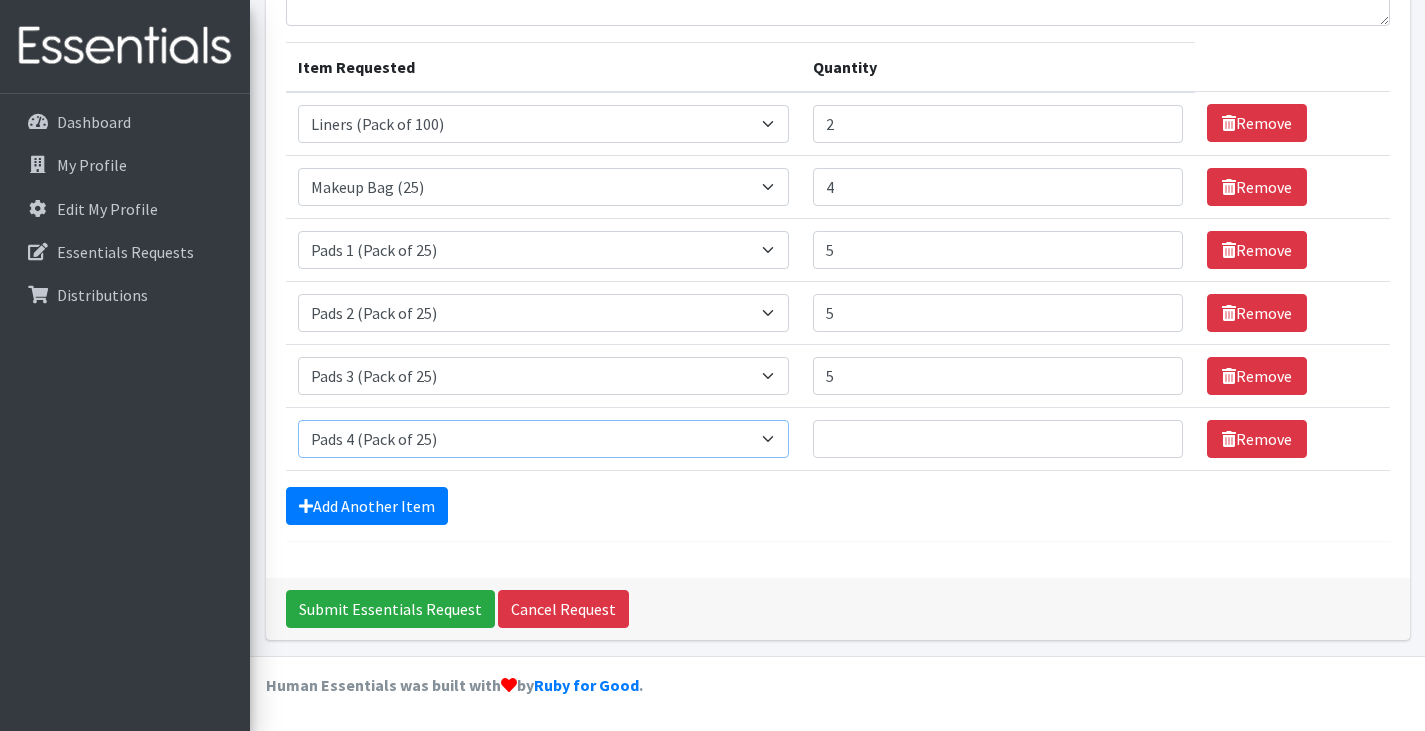 click on "Select an item
Liners (Pack of 100)
Makeup Bag (25)
Pads 1 (Pack of 25)
Pads 2 (Pack of 25)
Pads 3 (Pack of 25)
Pads 4 (Pack of 25)
Pads 5 (Pack of 25) LIMITED QUANTITIES
Tampon Regular (Pack of 25)
Tampon Super (Pack of 25)
Tampons Light (Pack of 25)" at bounding box center (544, 439) 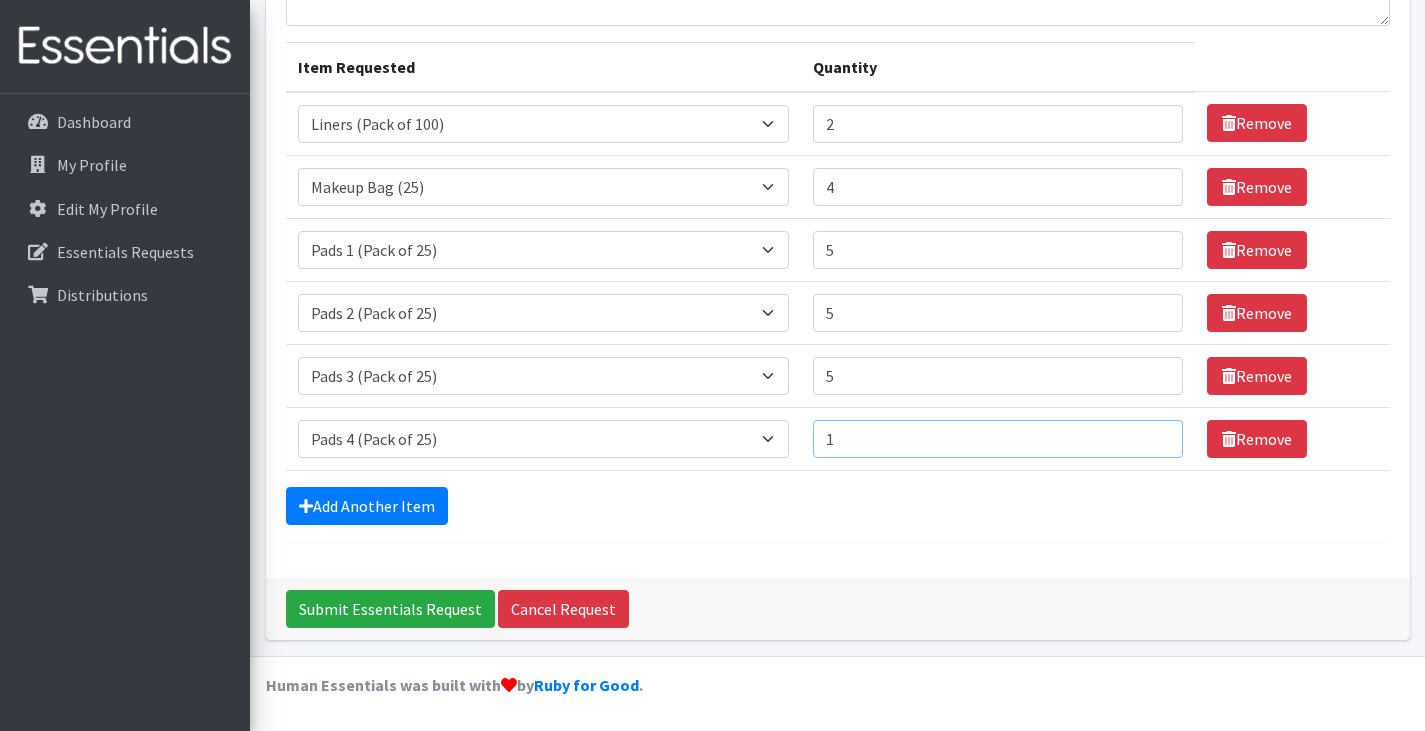 click on "1" at bounding box center (998, 439) 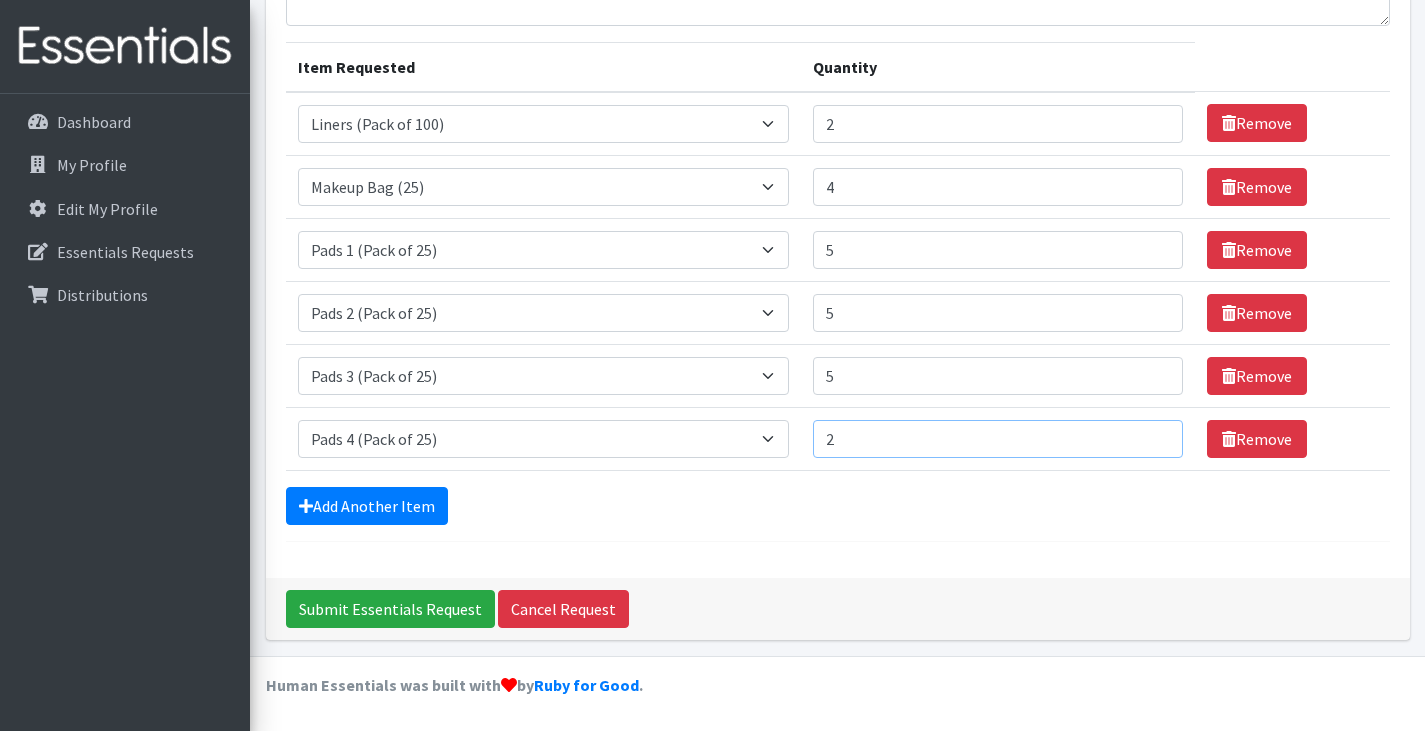 click on "2" at bounding box center (998, 439) 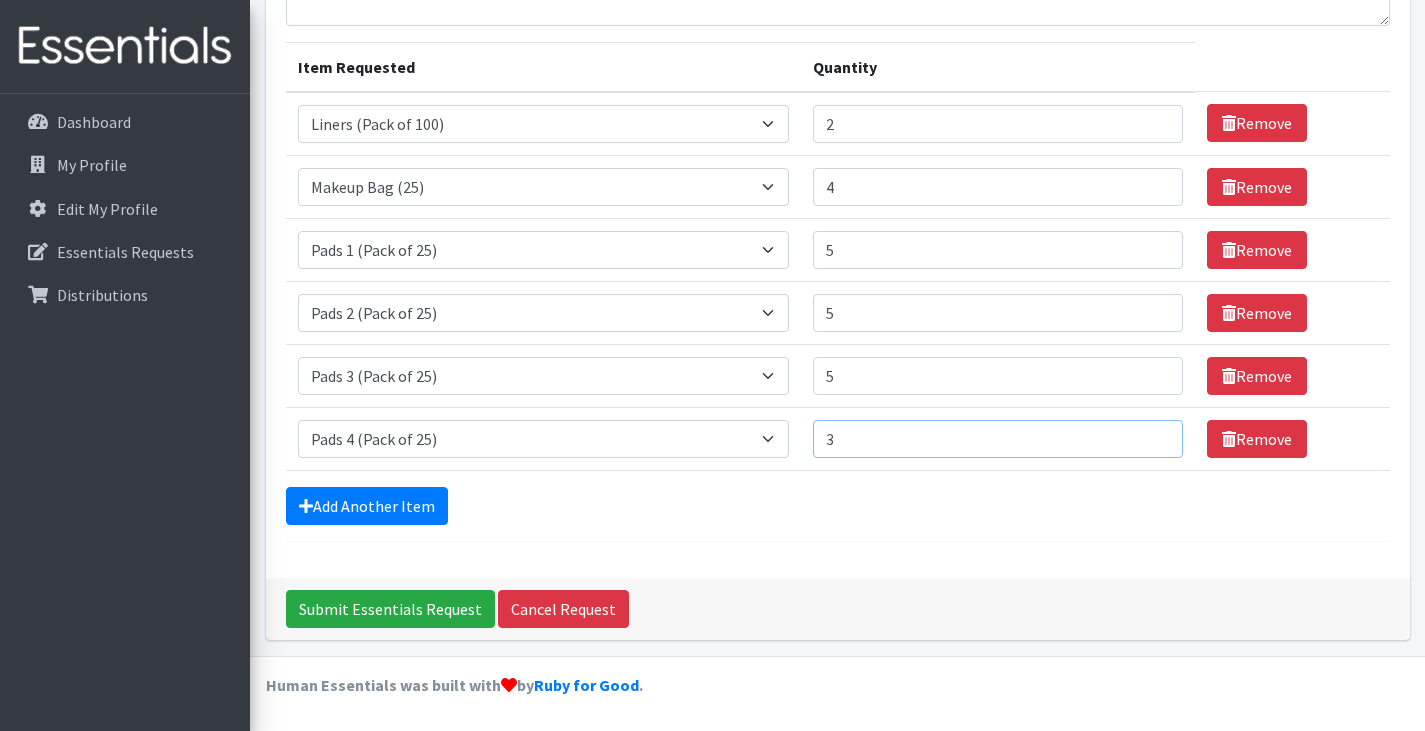 click on "3" at bounding box center (998, 439) 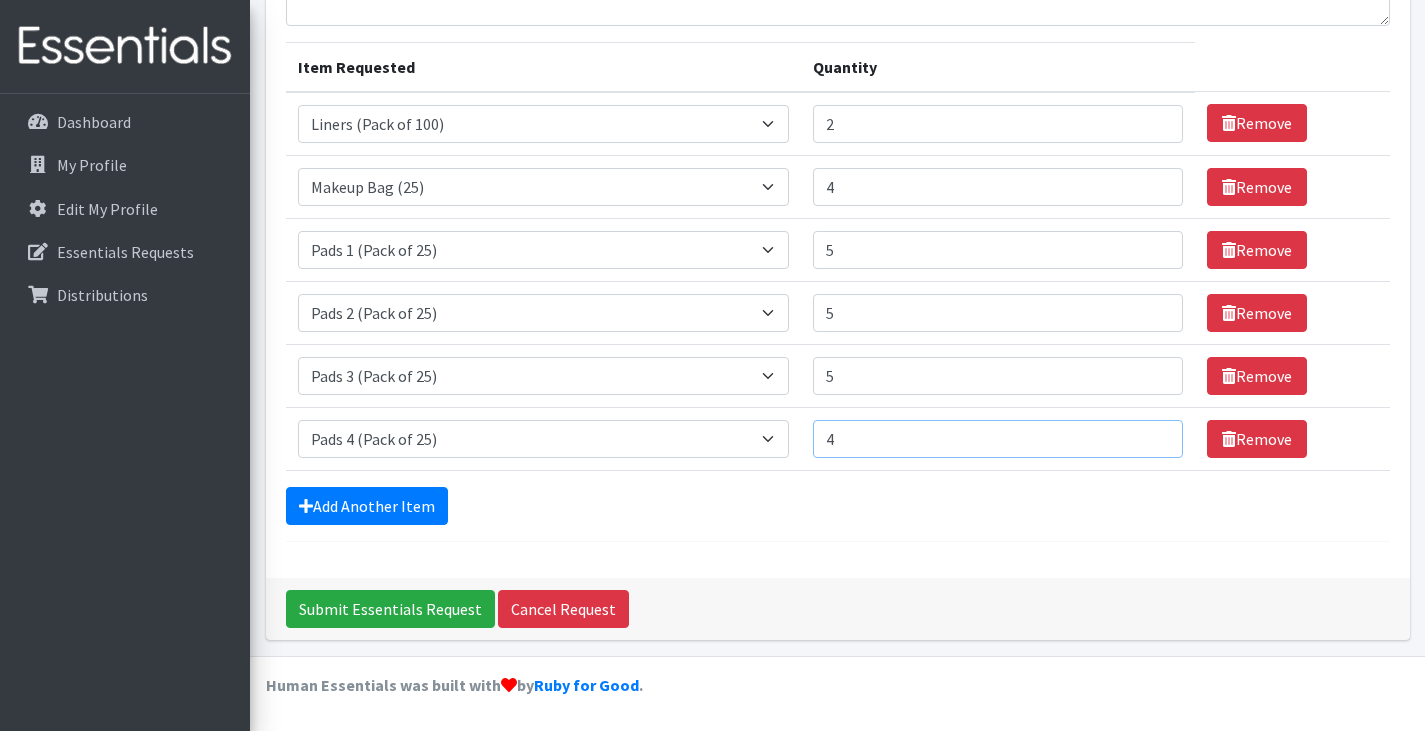 click on "4" at bounding box center (998, 439) 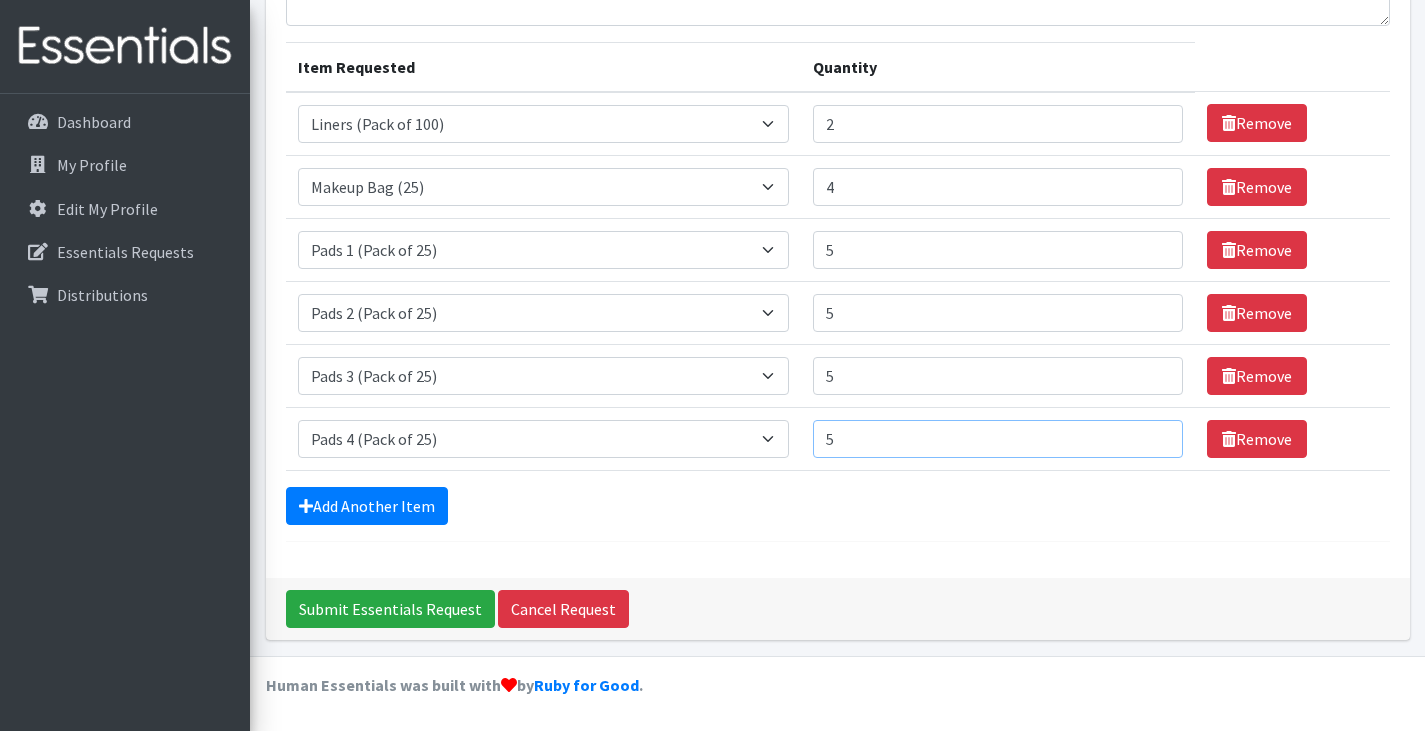 type on "5" 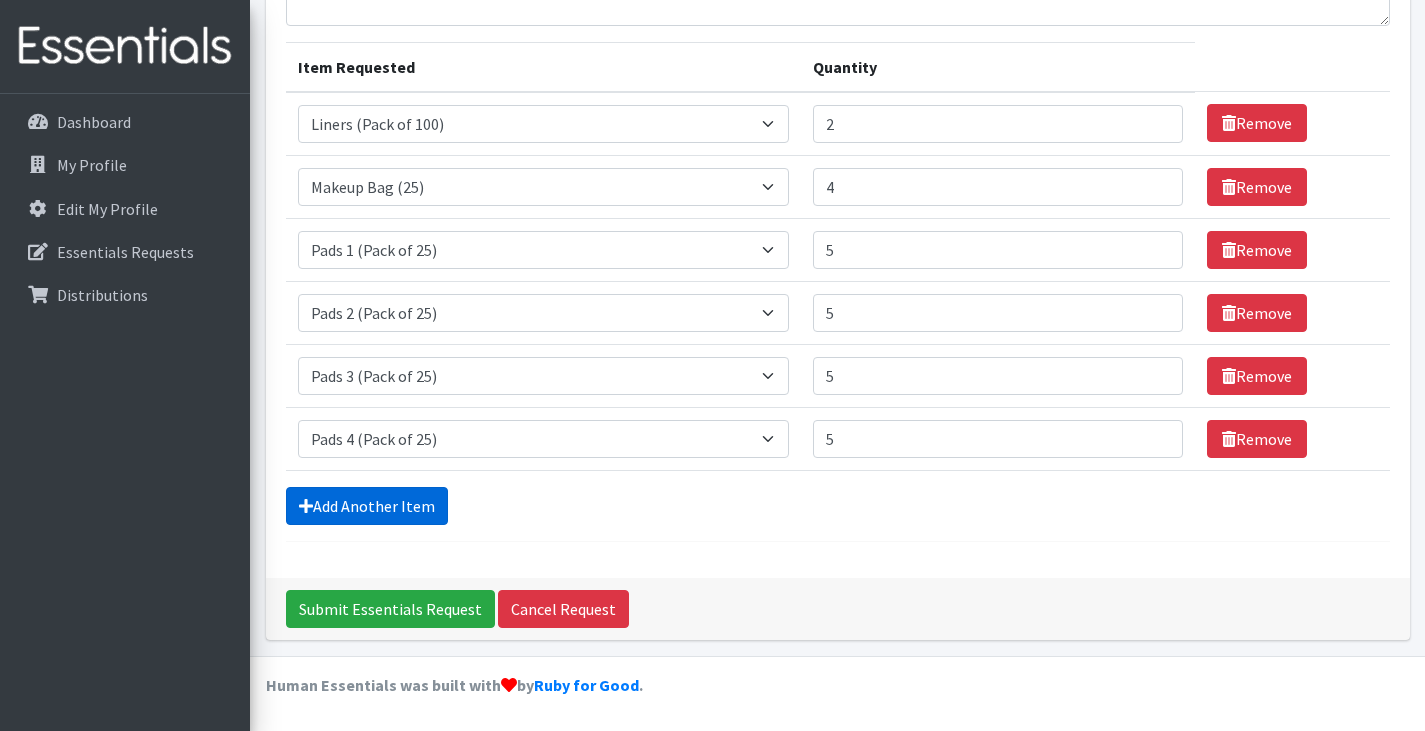 click on "Add Another Item" at bounding box center (367, 506) 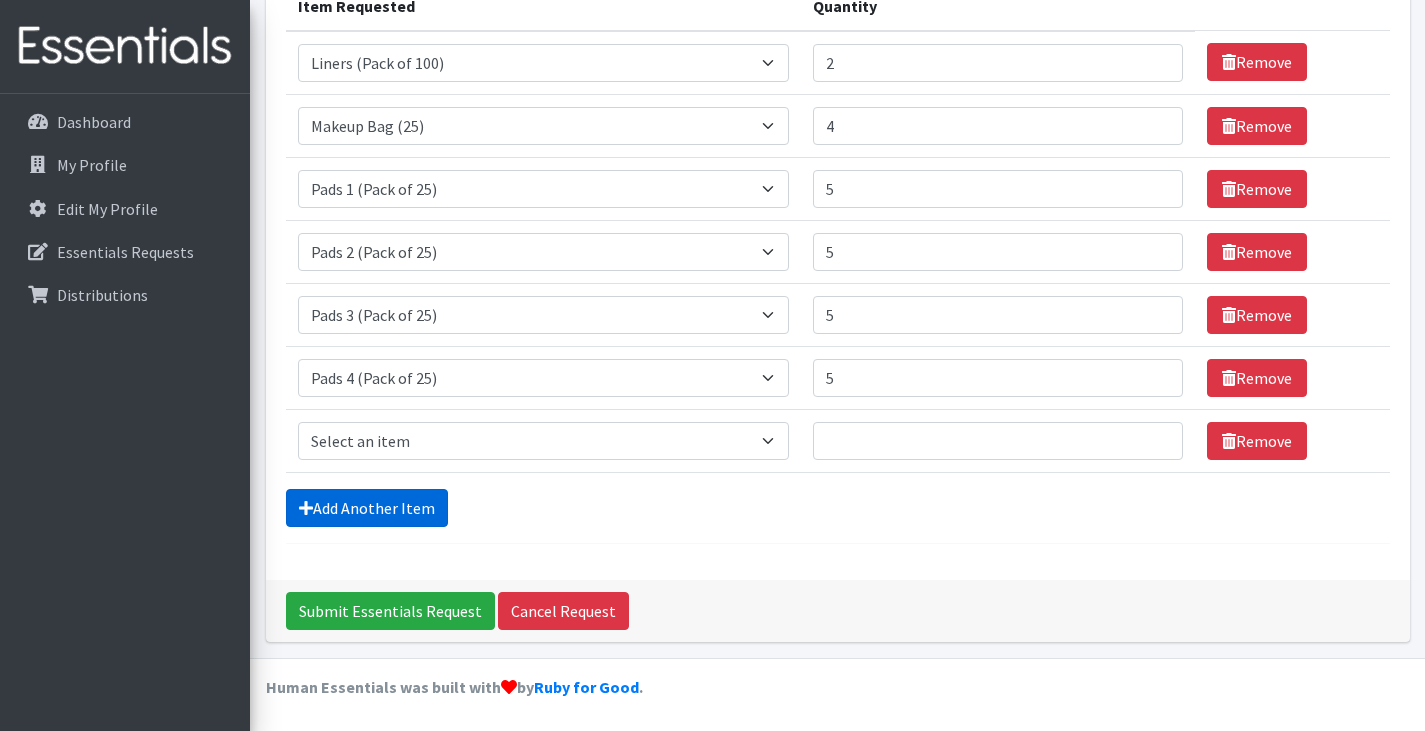 scroll, scrollTop: 281, scrollLeft: 0, axis: vertical 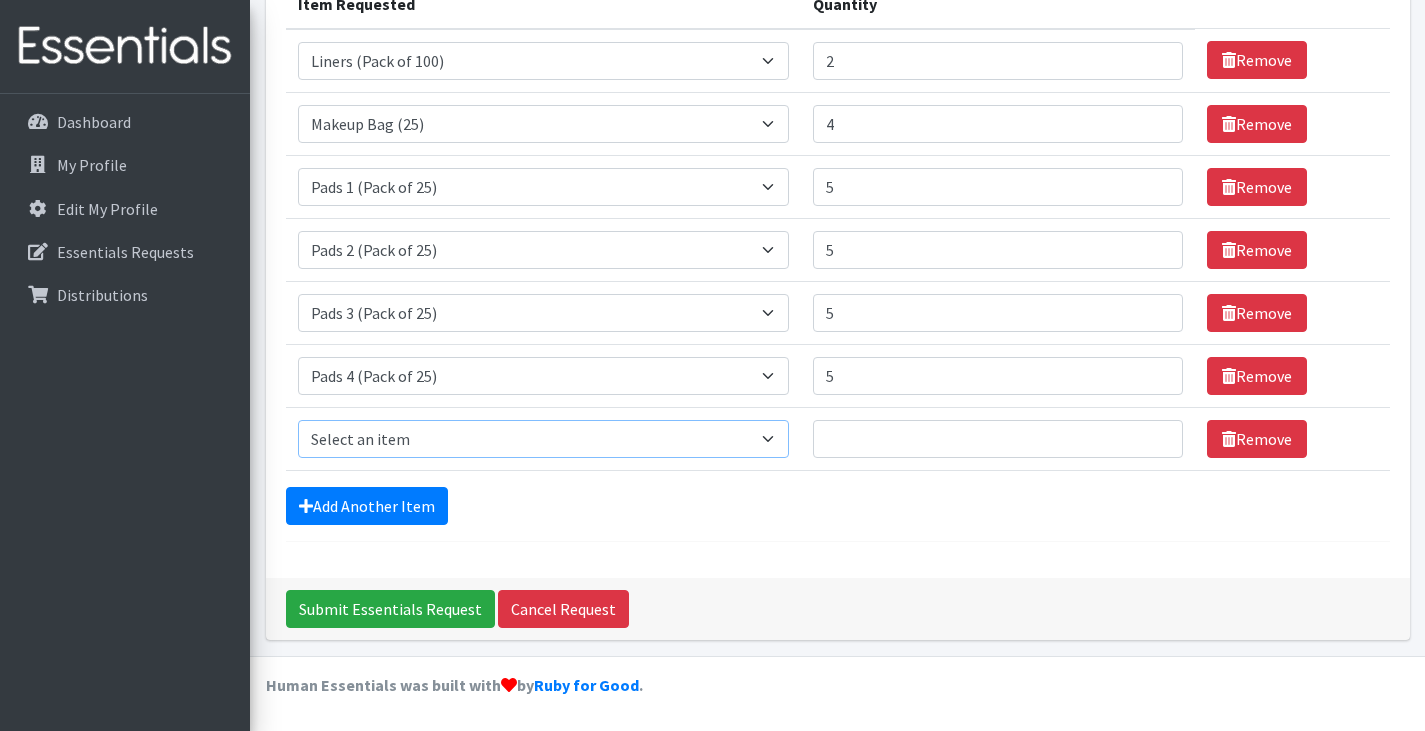 click on "Select an item
Liners (Pack of 100)
Makeup Bag (25)
Pads 1 (Pack of 25)
Pads 2 (Pack of 25)
Pads 3 (Pack of 25)
Pads 4 (Pack of 25)
Pads 5 (Pack of 25) LIMITED QUANTITIES
Tampon Regular (Pack of 25)
Tampon Super (Pack of 25)
Tampons Light (Pack of 25)" at bounding box center [544, 439] 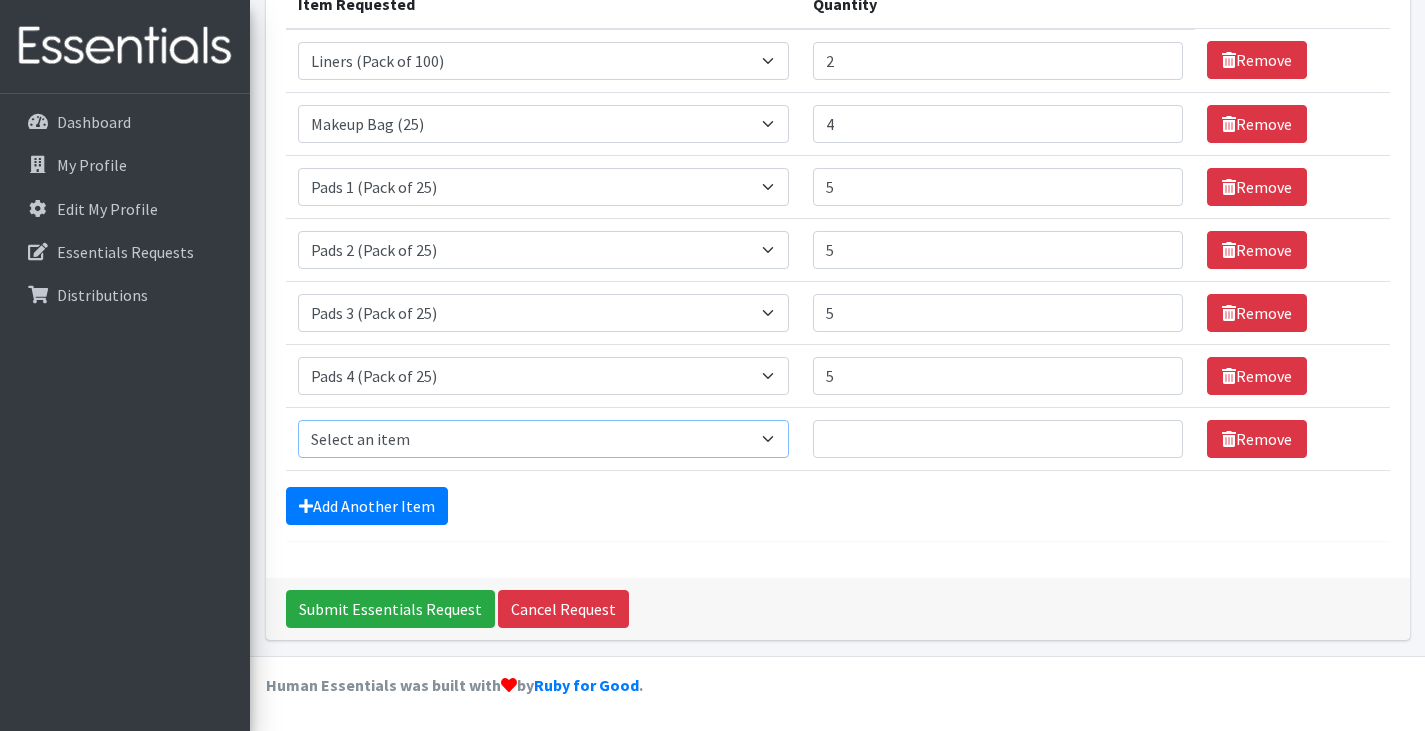 select on "13530" 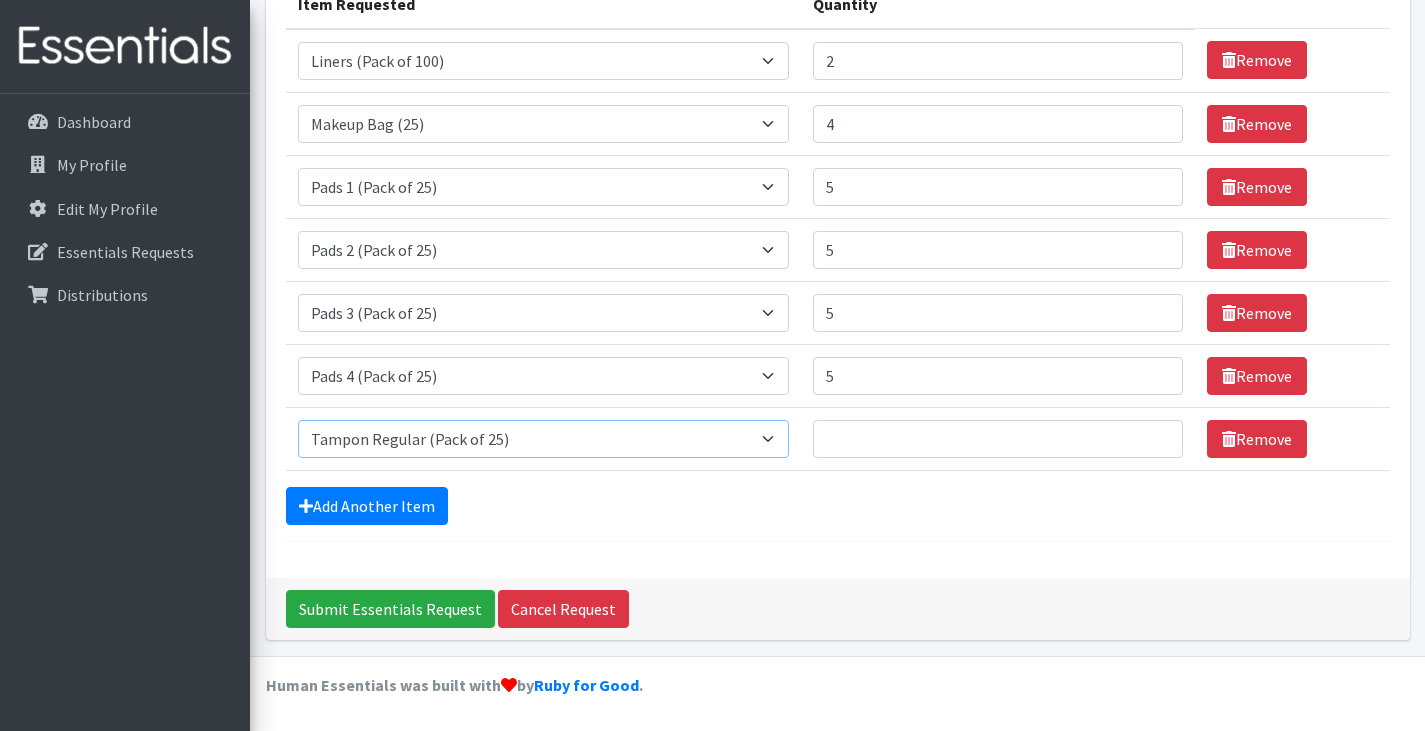 click on "Select an item
Liners (Pack of 100)
Makeup Bag (25)
Pads 1 (Pack of 25)
Pads 2 (Pack of 25)
Pads 3 (Pack of 25)
Pads 4 (Pack of 25)
Pads 5 (Pack of 25) LIMITED QUANTITIES
Tampon Regular (Pack of 25)
Tampon Super (Pack of 25)
Tampons Light (Pack of 25)" at bounding box center (544, 439) 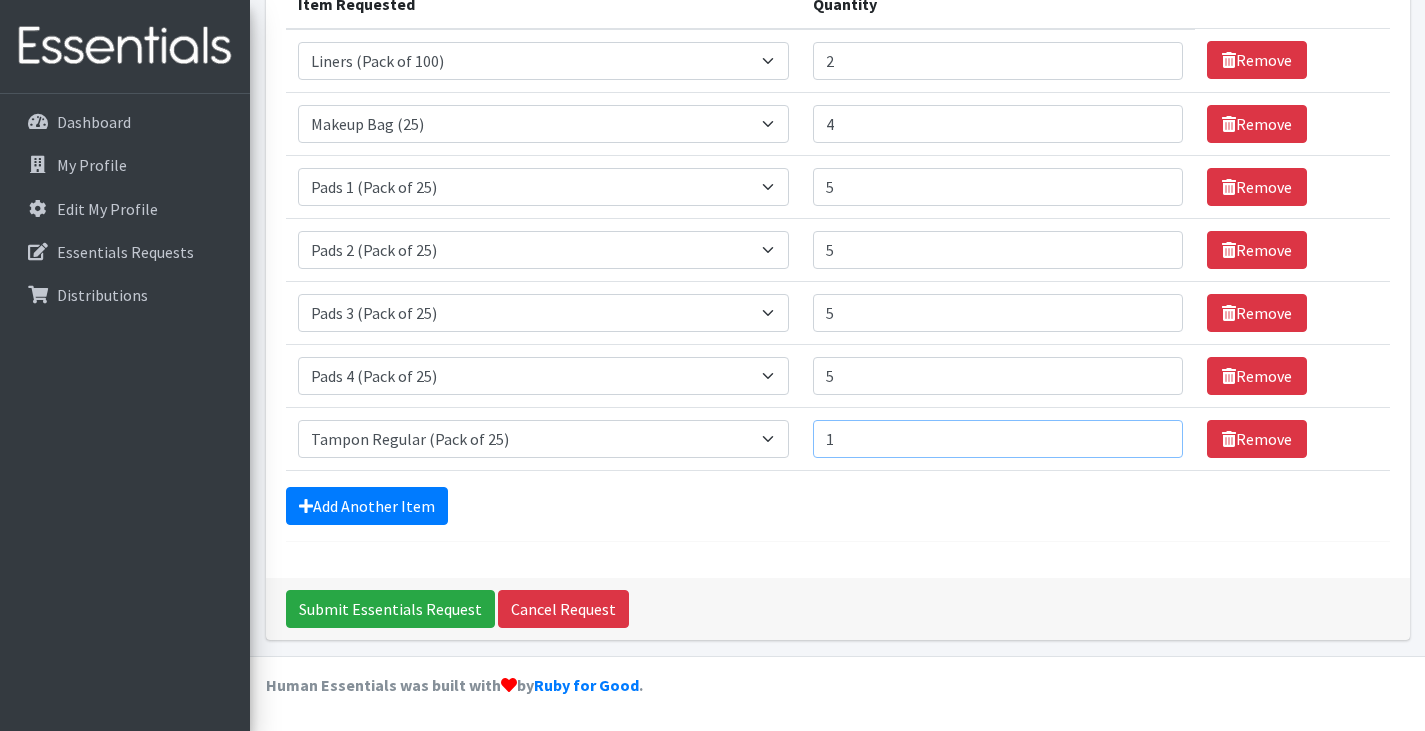 click on "1" at bounding box center [998, 439] 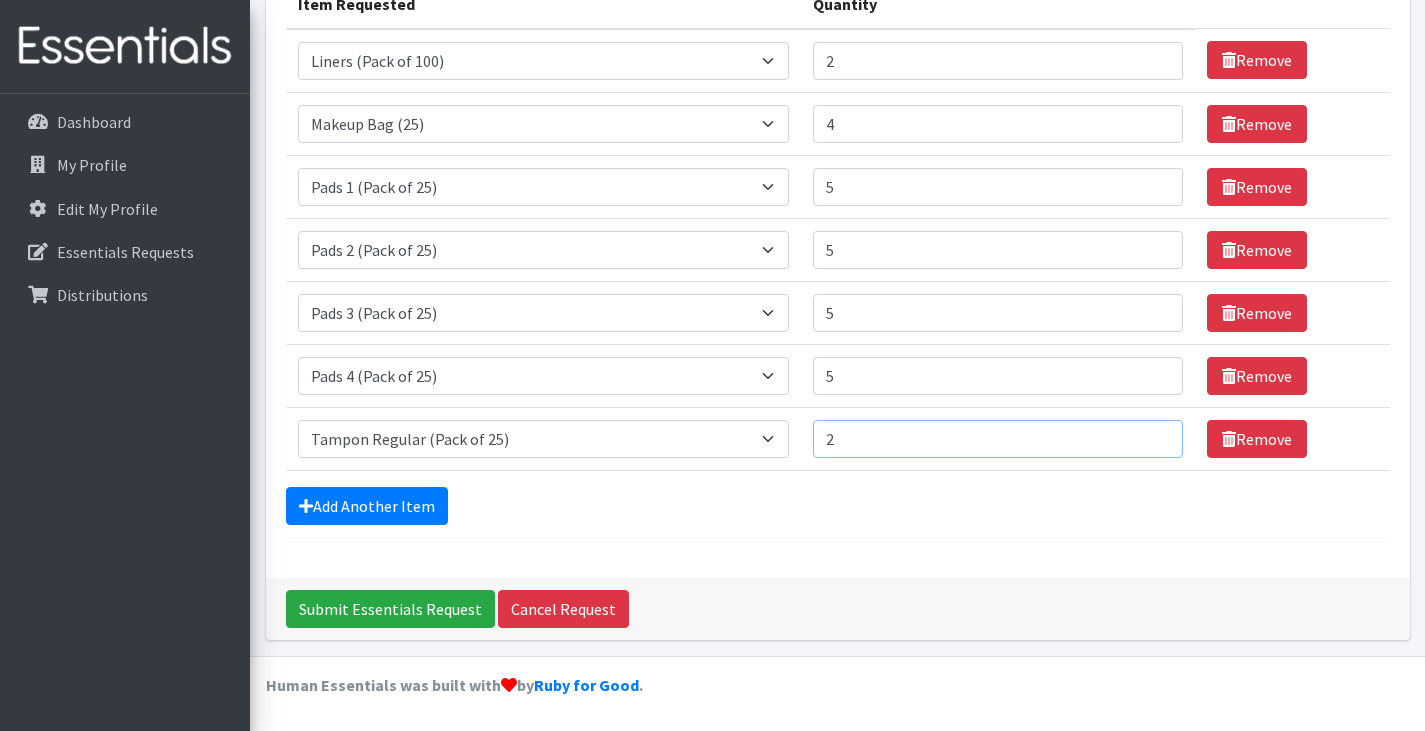 click on "2" at bounding box center [998, 439] 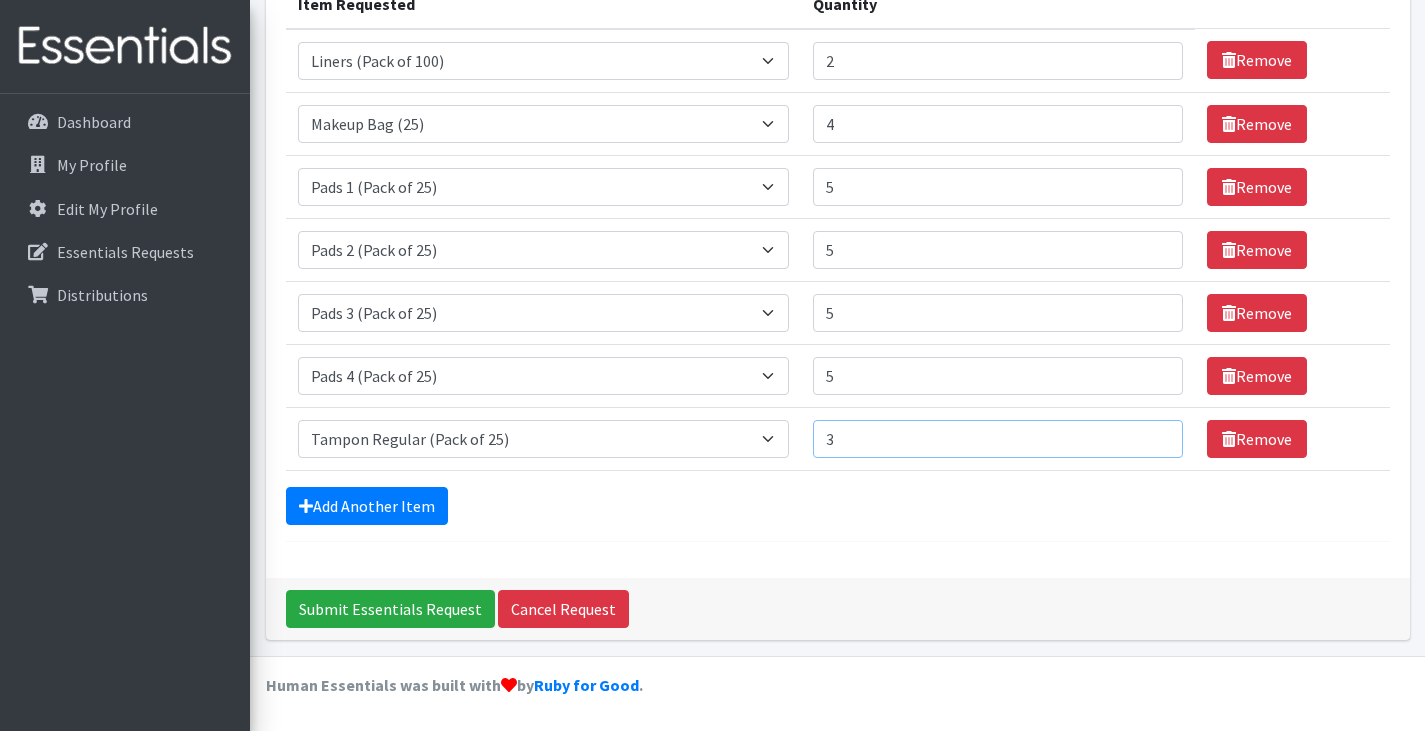 click on "3" at bounding box center [998, 439] 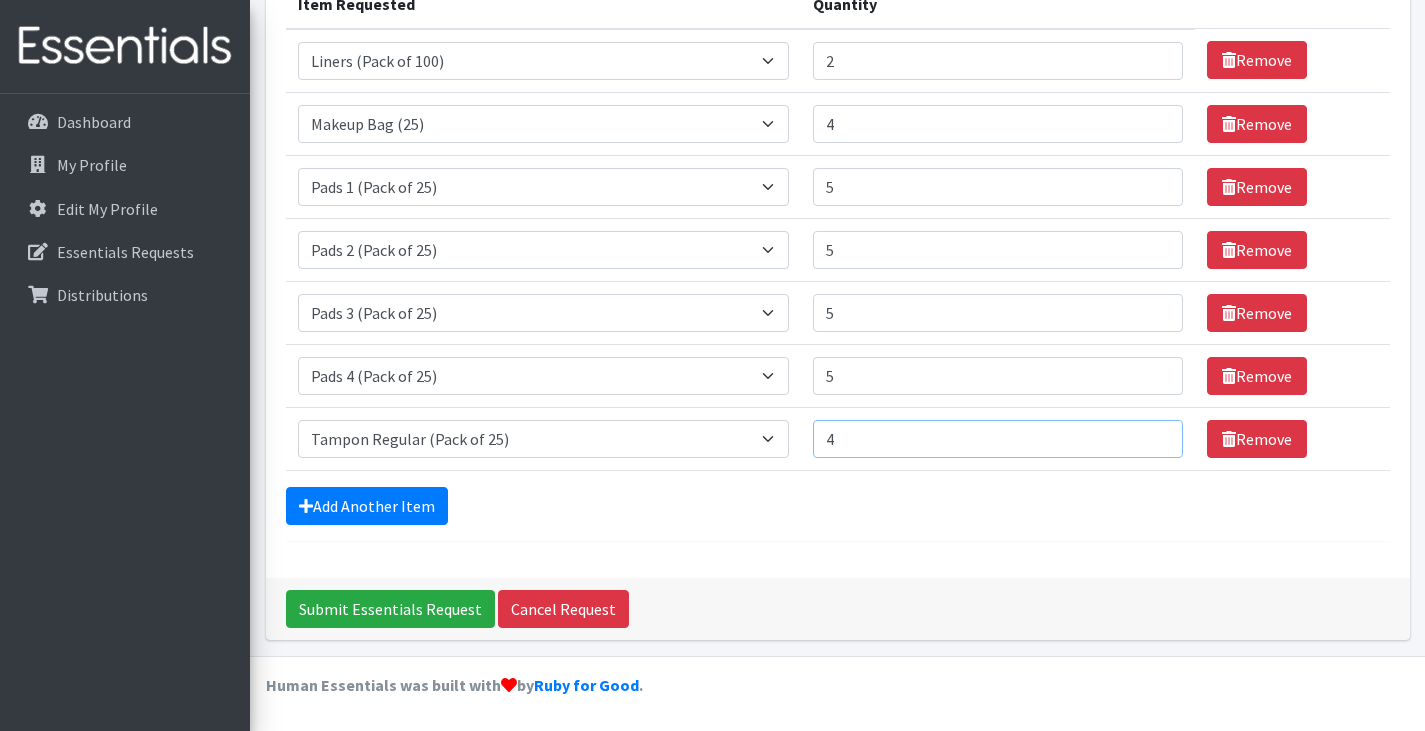 type on "4" 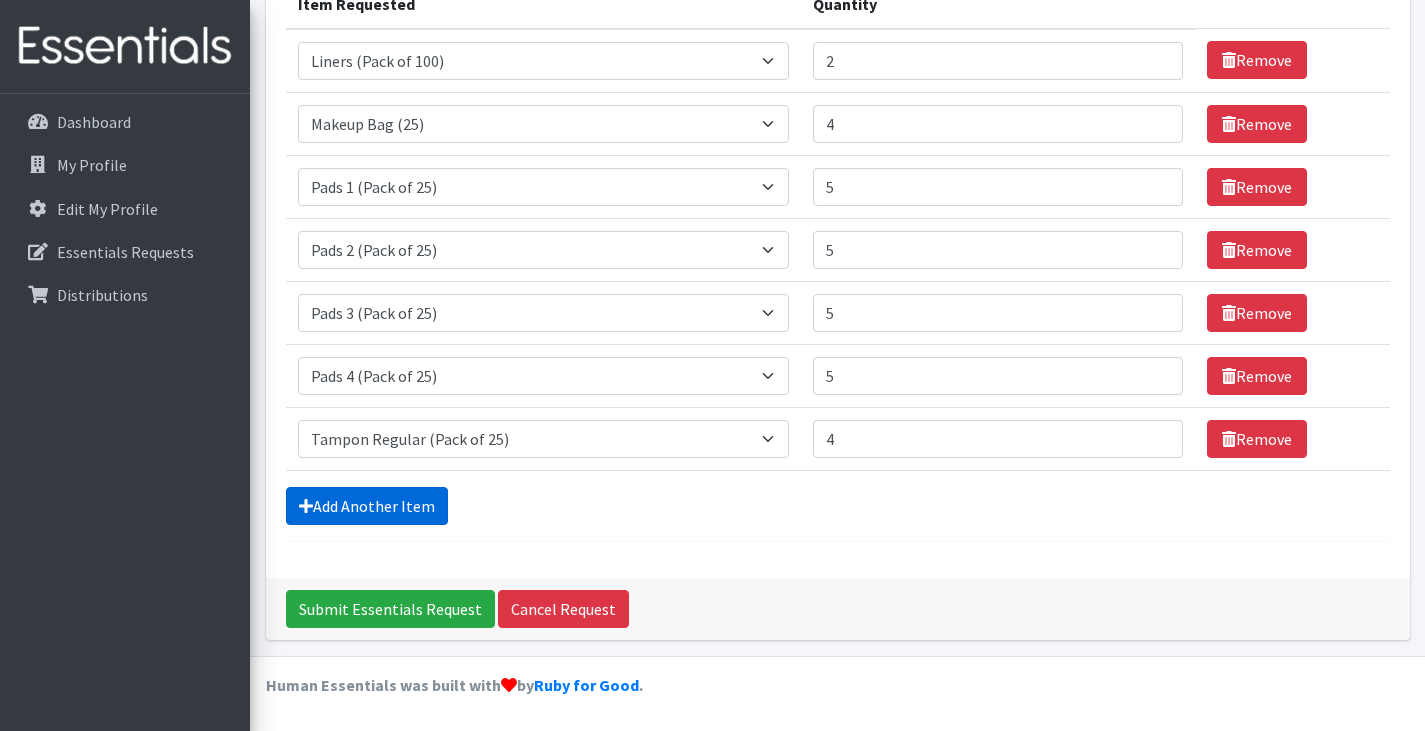 click on "Add Another Item" at bounding box center (367, 506) 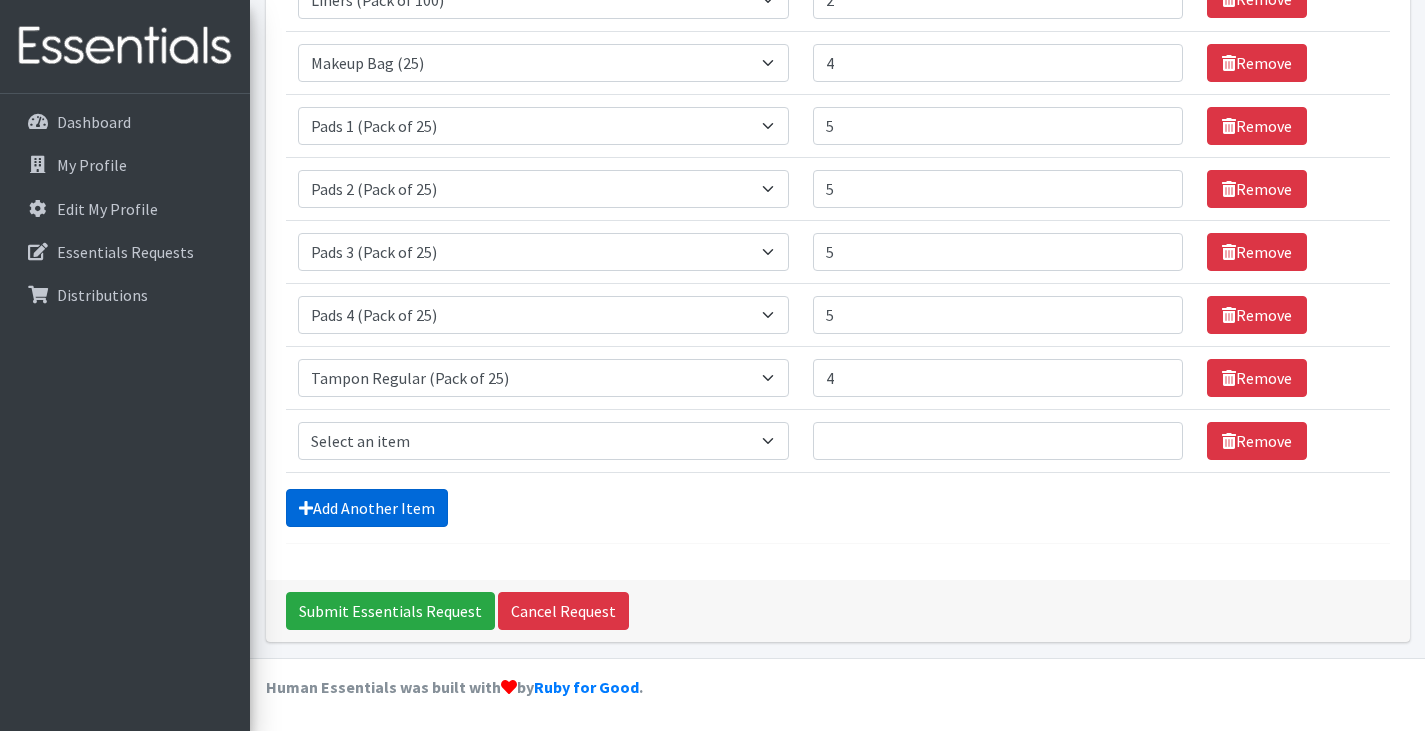 scroll, scrollTop: 344, scrollLeft: 0, axis: vertical 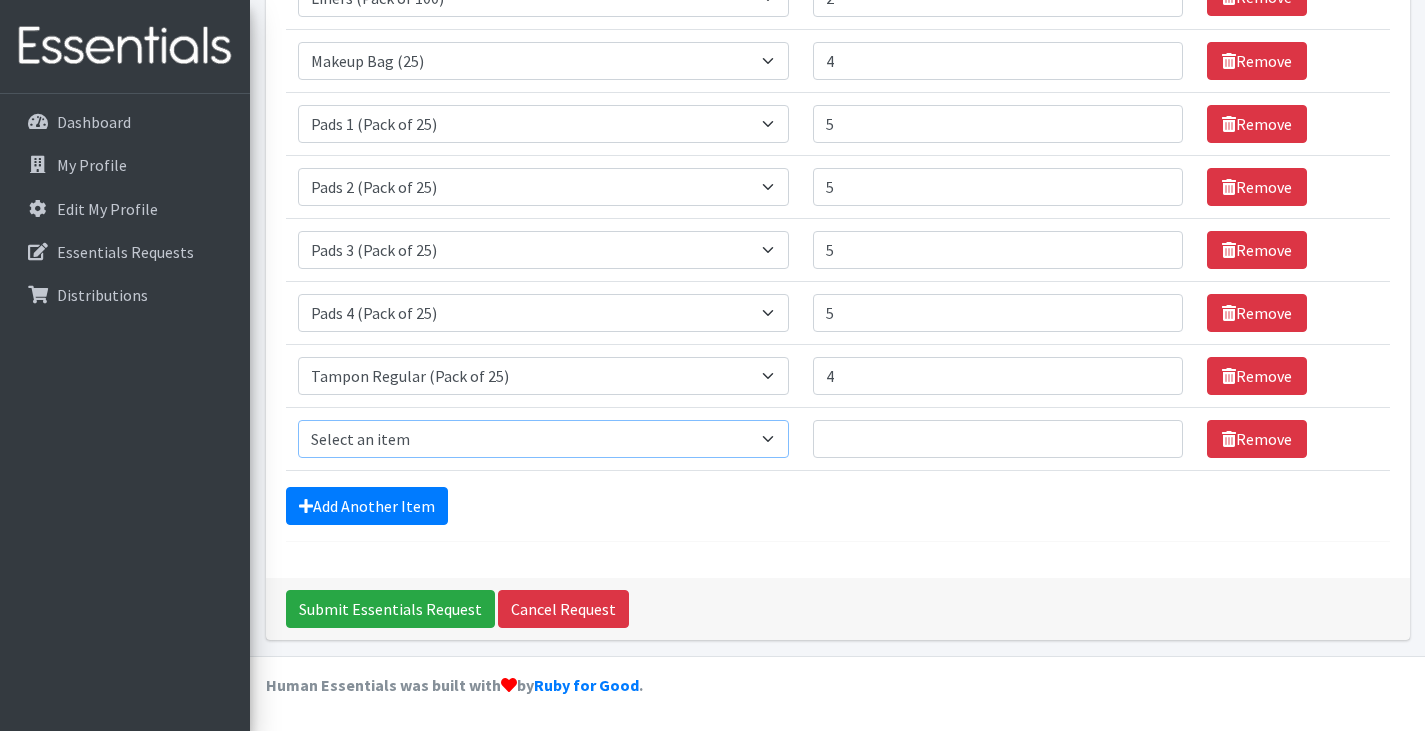 click on "Select an item
Liners (Pack of 100)
Makeup Bag (25)
Pads 1 (Pack of 25)
Pads 2 (Pack of 25)
Pads 3 (Pack of 25)
Pads 4 (Pack of 25)
Pads 5 (Pack of 25) LIMITED QUANTITIES
Tampon Regular (Pack of 25)
Tampon Super (Pack of 25)
Tampons Light (Pack of 25)" at bounding box center (544, 439) 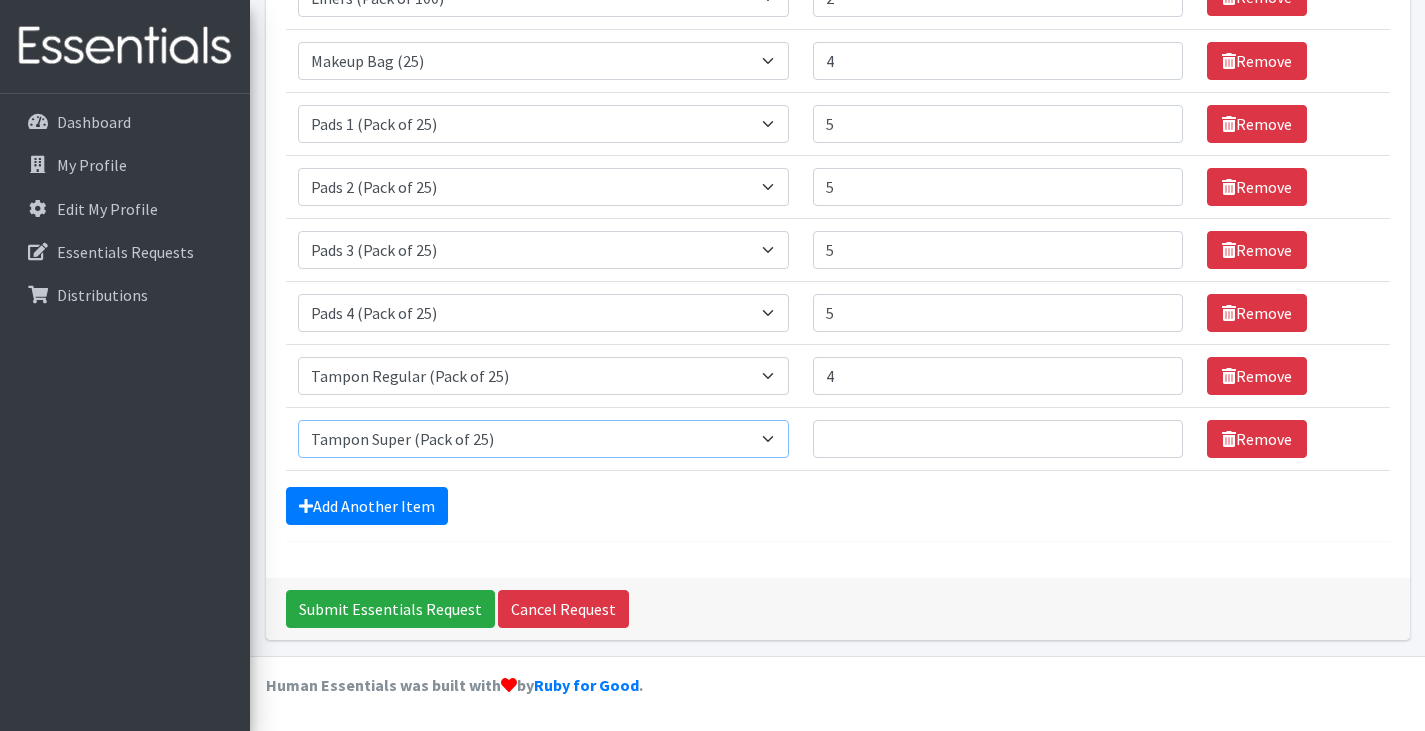 click on "Select an item
Liners (Pack of 100)
Makeup Bag (25)
Pads 1 (Pack of 25)
Pads 2 (Pack of 25)
Pads 3 (Pack of 25)
Pads 4 (Pack of 25)
Pads 5 (Pack of 25) LIMITED QUANTITIES
Tampon Regular (Pack of 25)
Tampon Super (Pack of 25)
Tampons Light (Pack of 25)" at bounding box center [544, 439] 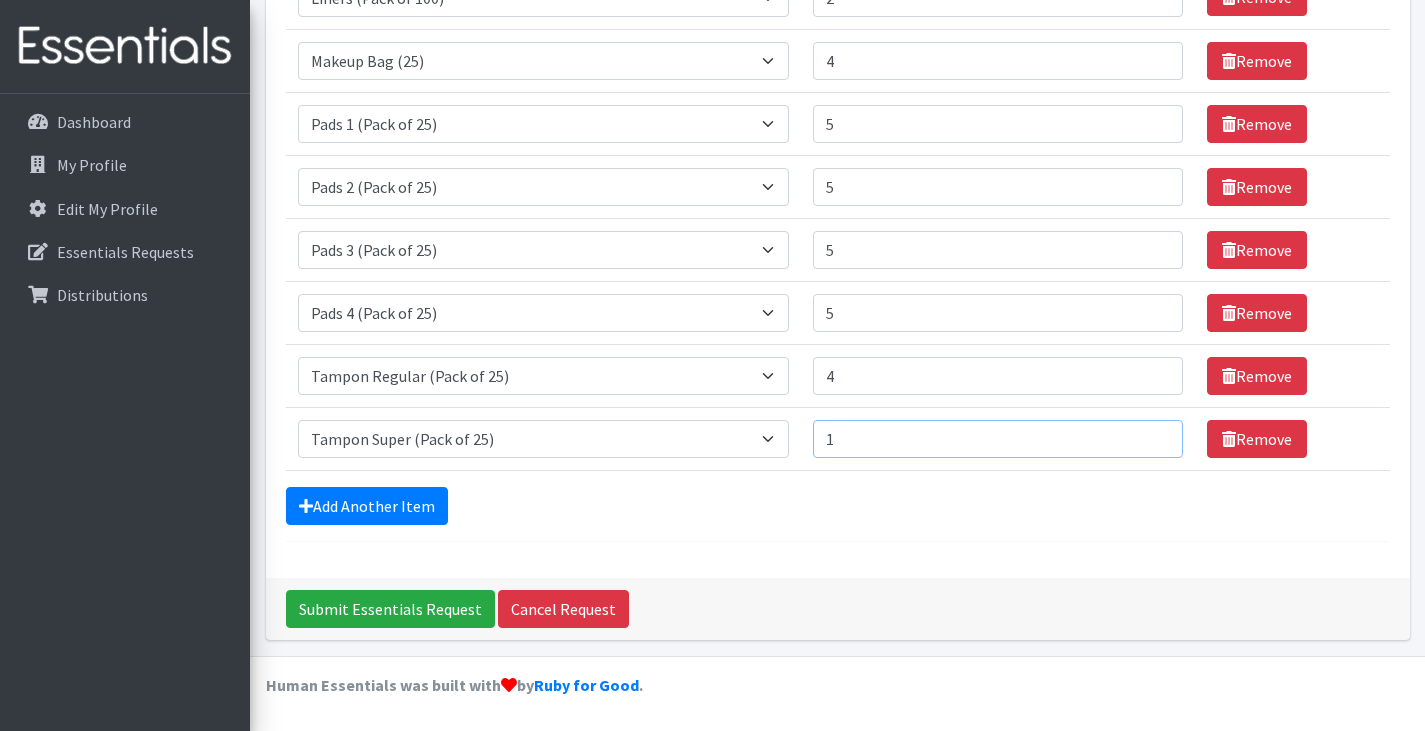 click on "1" at bounding box center (998, 439) 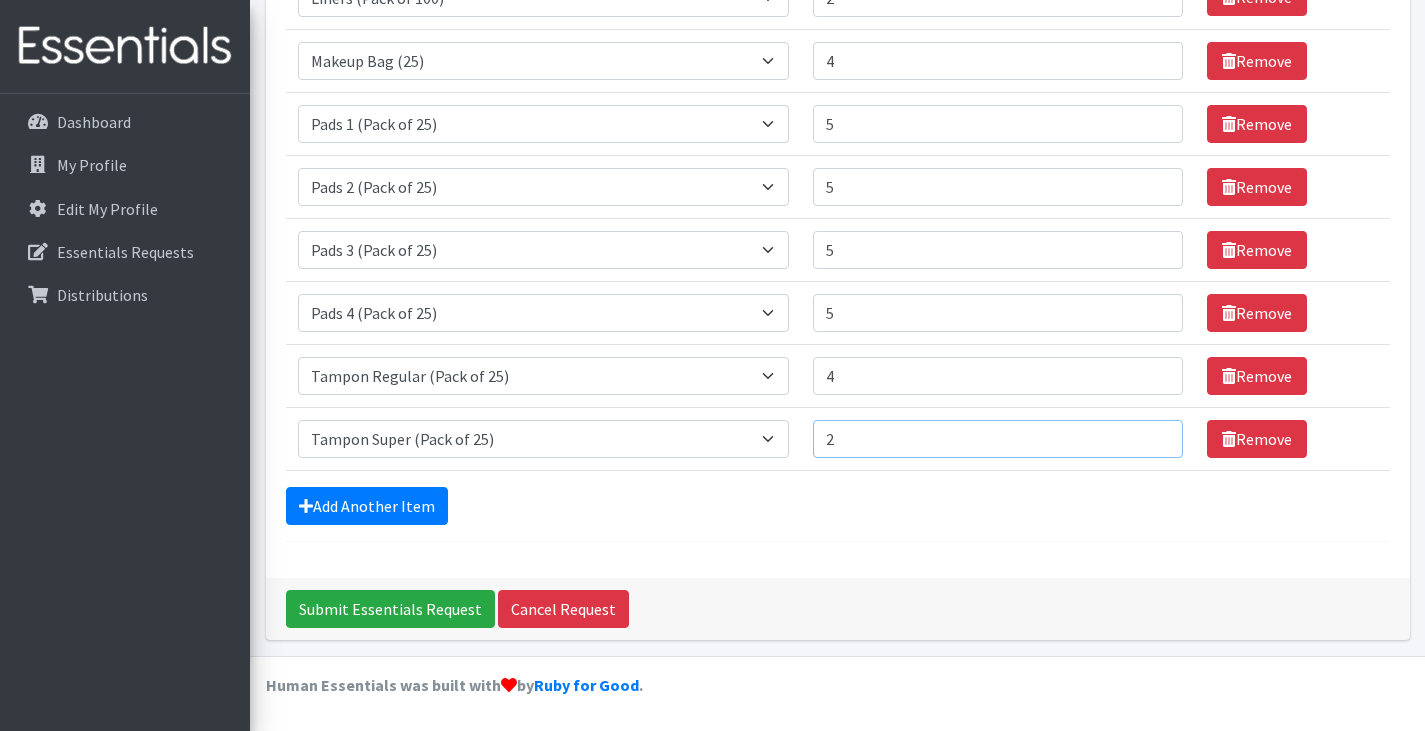 click on "2" at bounding box center (998, 439) 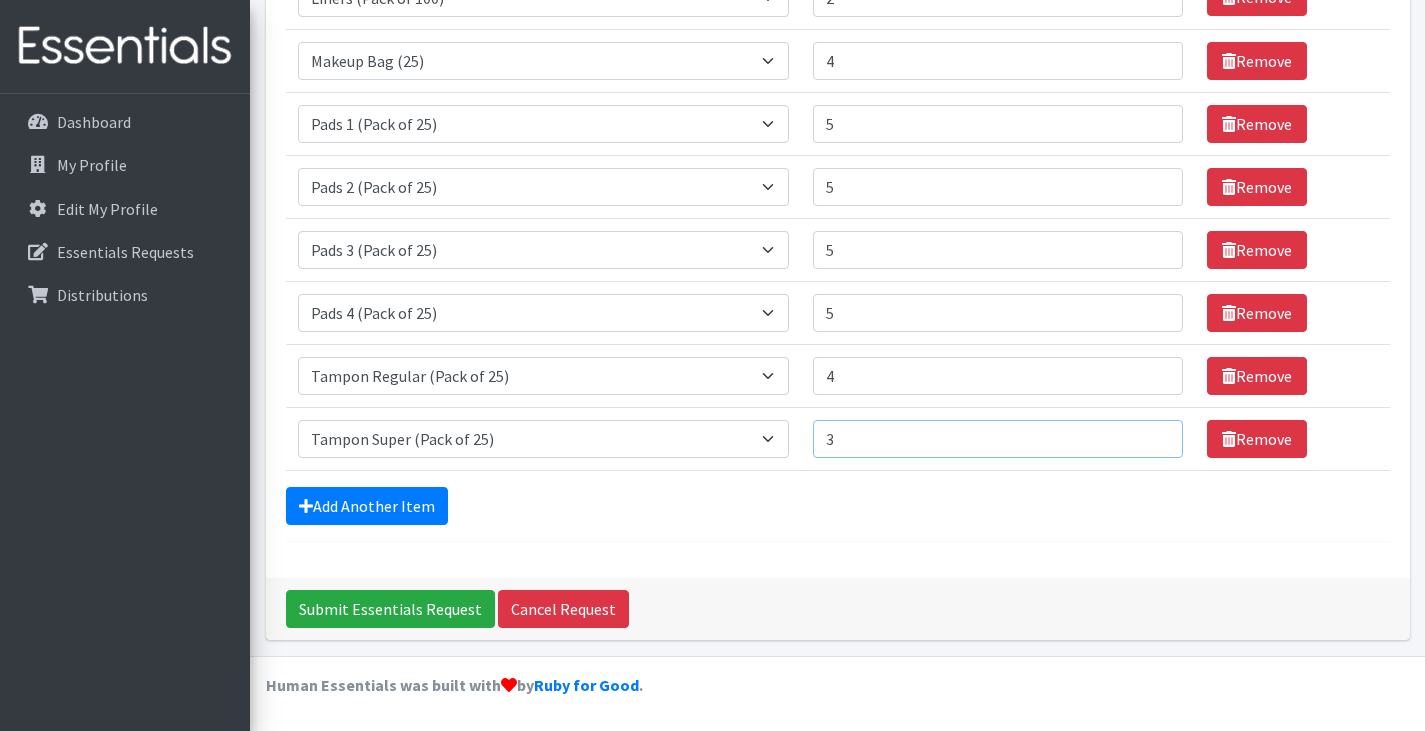 click on "3" at bounding box center [998, 439] 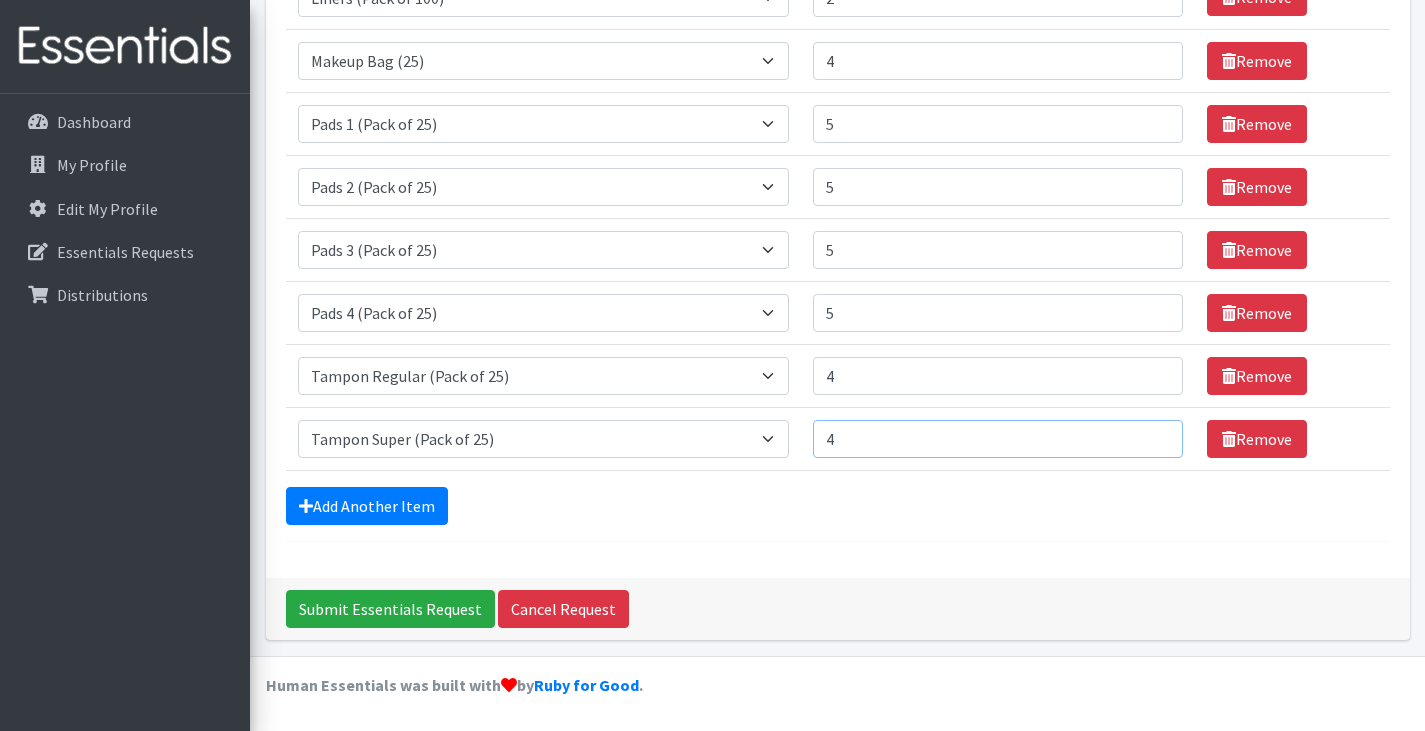 type on "4" 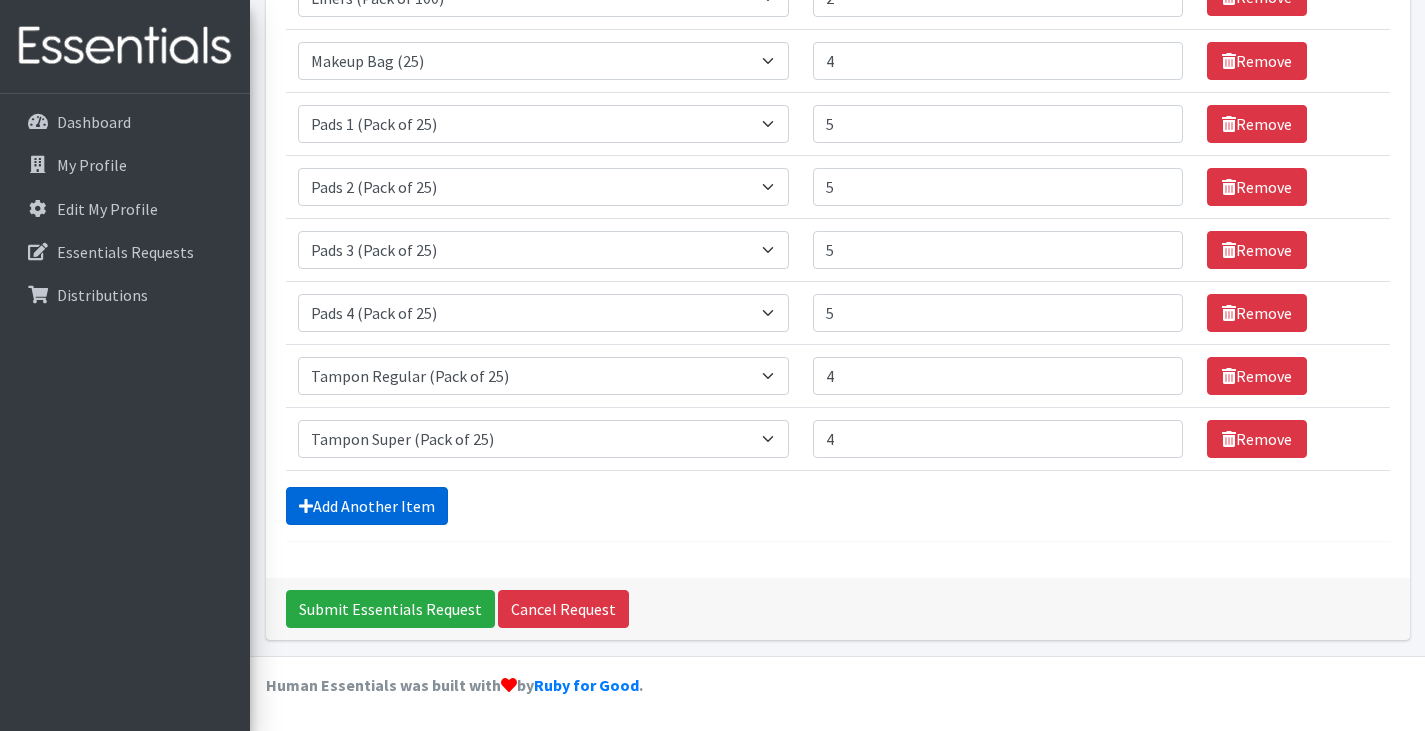 click on "Add Another Item" at bounding box center (367, 506) 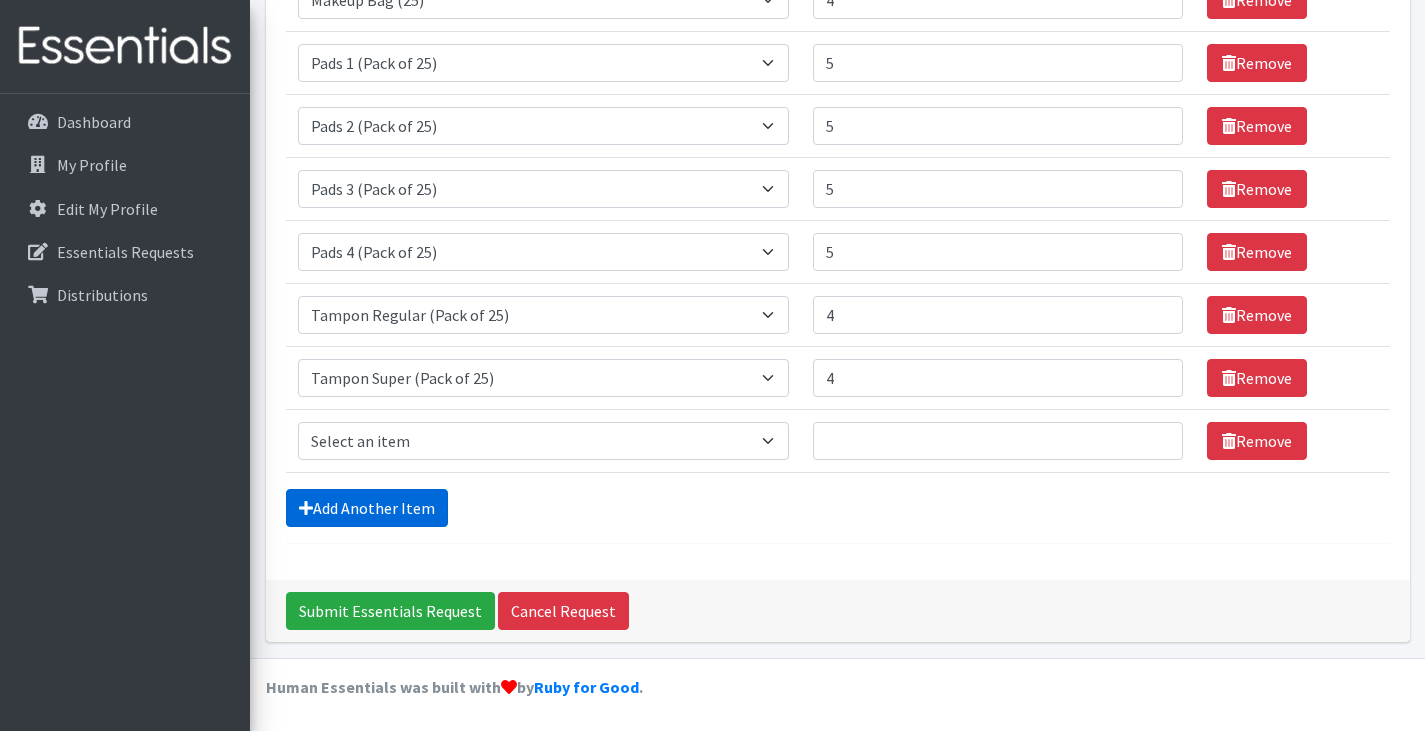 scroll, scrollTop: 407, scrollLeft: 0, axis: vertical 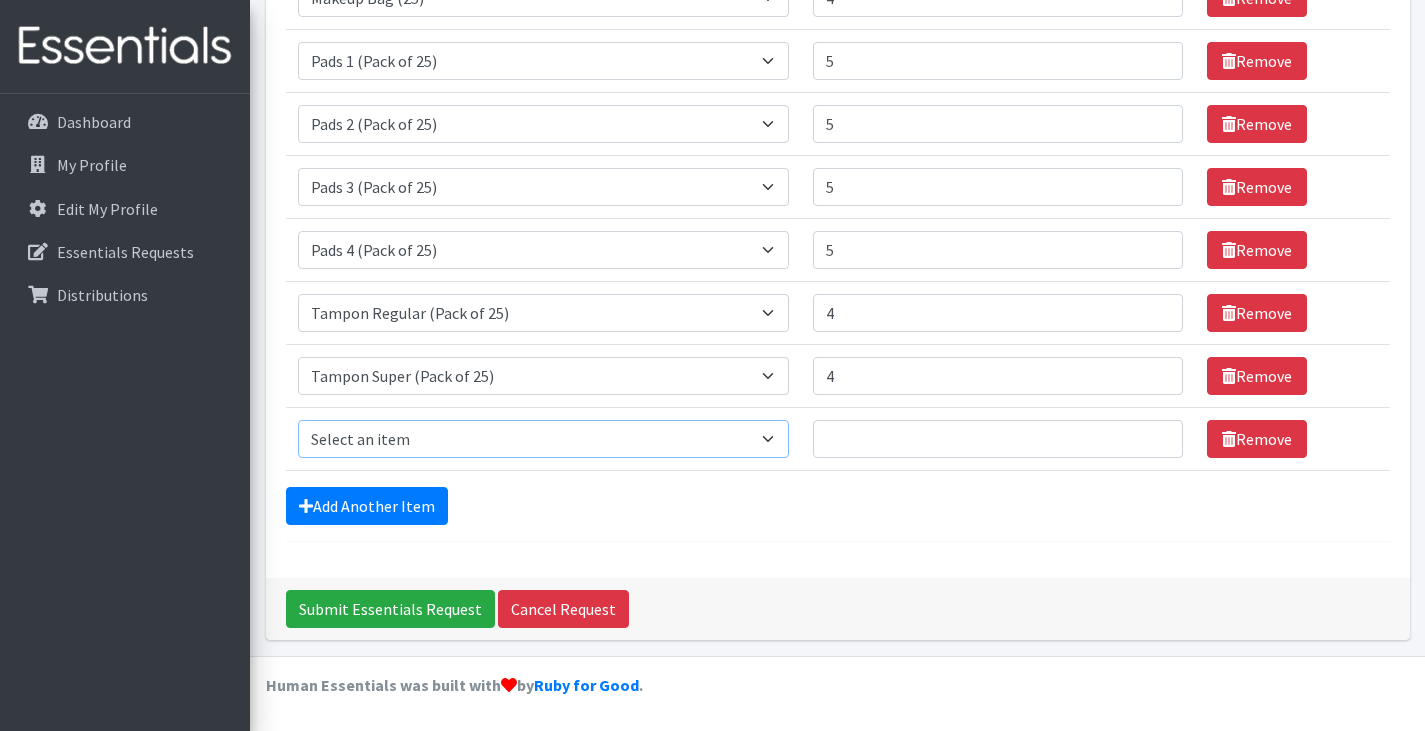 click on "Select an item
Liners (Pack of 100)
Makeup Bag (25)
Pads 1 (Pack of 25)
Pads 2 (Pack of 25)
Pads 3 (Pack of 25)
Pads 4 (Pack of 25)
Pads 5 (Pack of 25) LIMITED QUANTITIES
Tampon Regular (Pack of 25)
Tampon Super (Pack of 25)
Tampons Light (Pack of 25)" at bounding box center [544, 439] 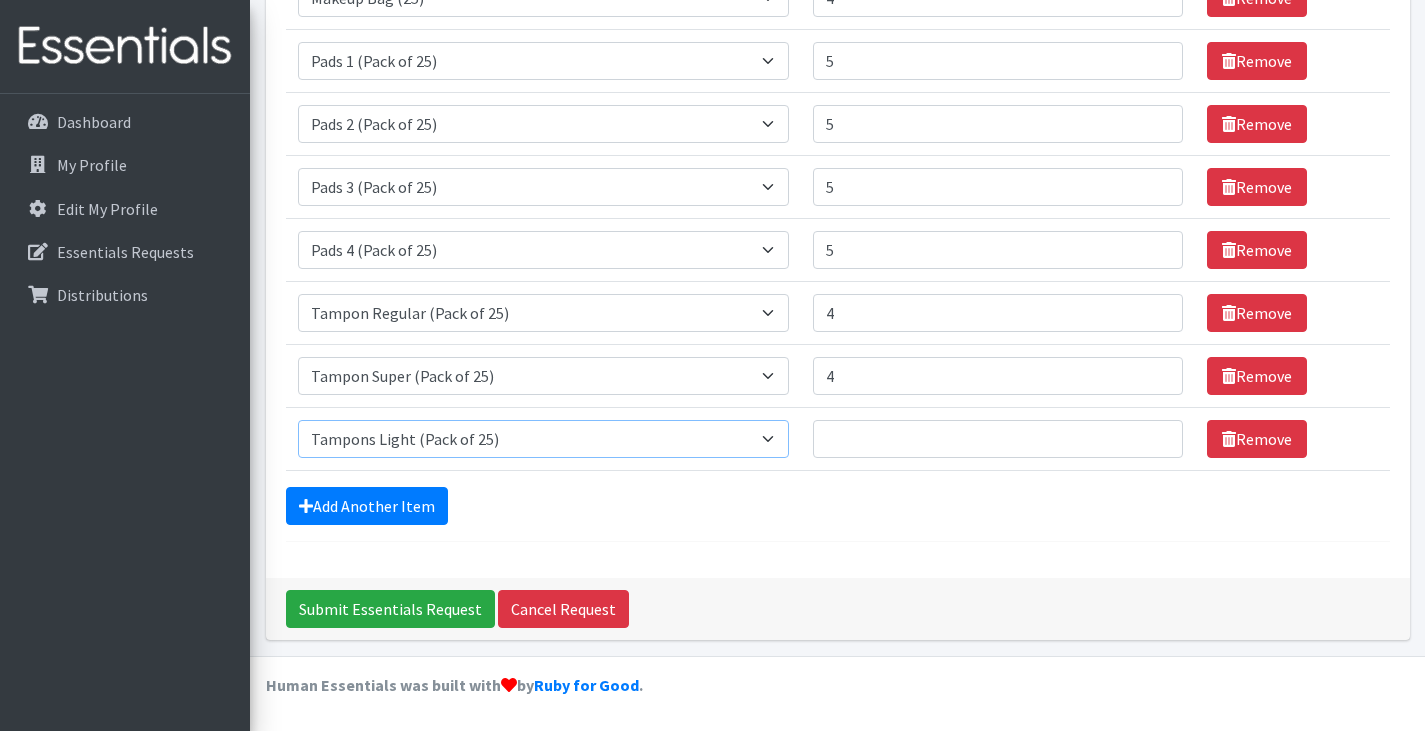 click on "Select an item
Liners (Pack of 100)
Makeup Bag (25)
Pads 1 (Pack of 25)
Pads 2 (Pack of 25)
Pads 3 (Pack of 25)
Pads 4 (Pack of 25)
Pads 5 (Pack of 25) LIMITED QUANTITIES
Tampon Regular (Pack of 25)
Tampon Super (Pack of 25)
Tampons Light (Pack of 25)" at bounding box center [544, 439] 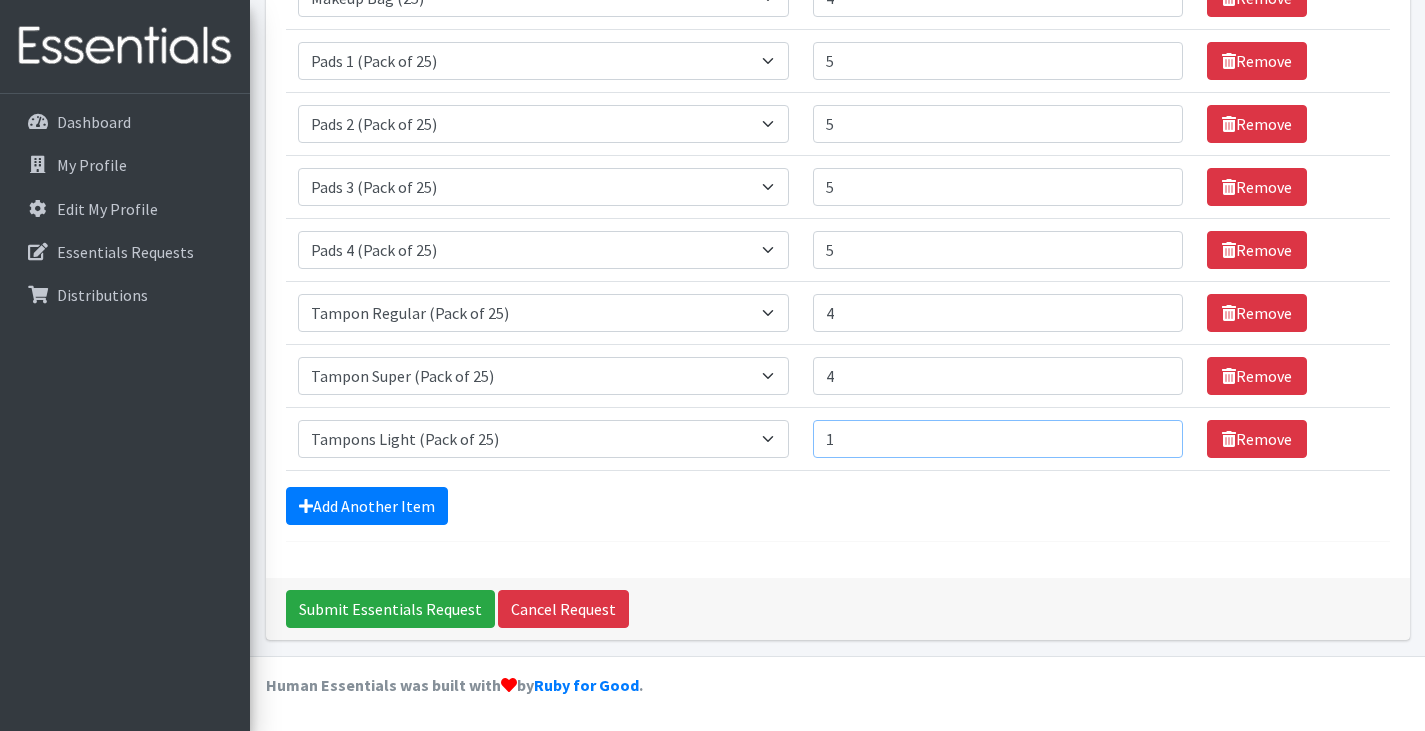 click on "1" at bounding box center (998, 439) 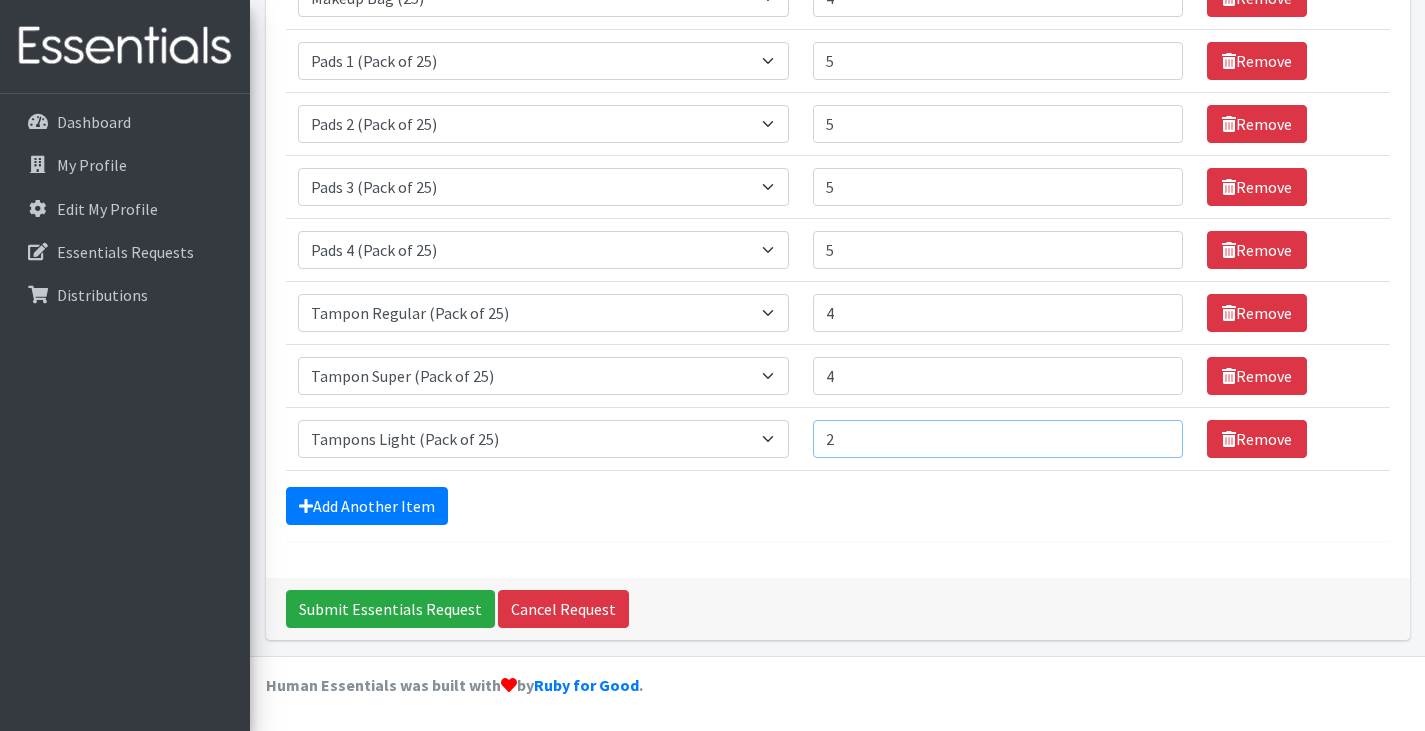 click on "2" at bounding box center [998, 439] 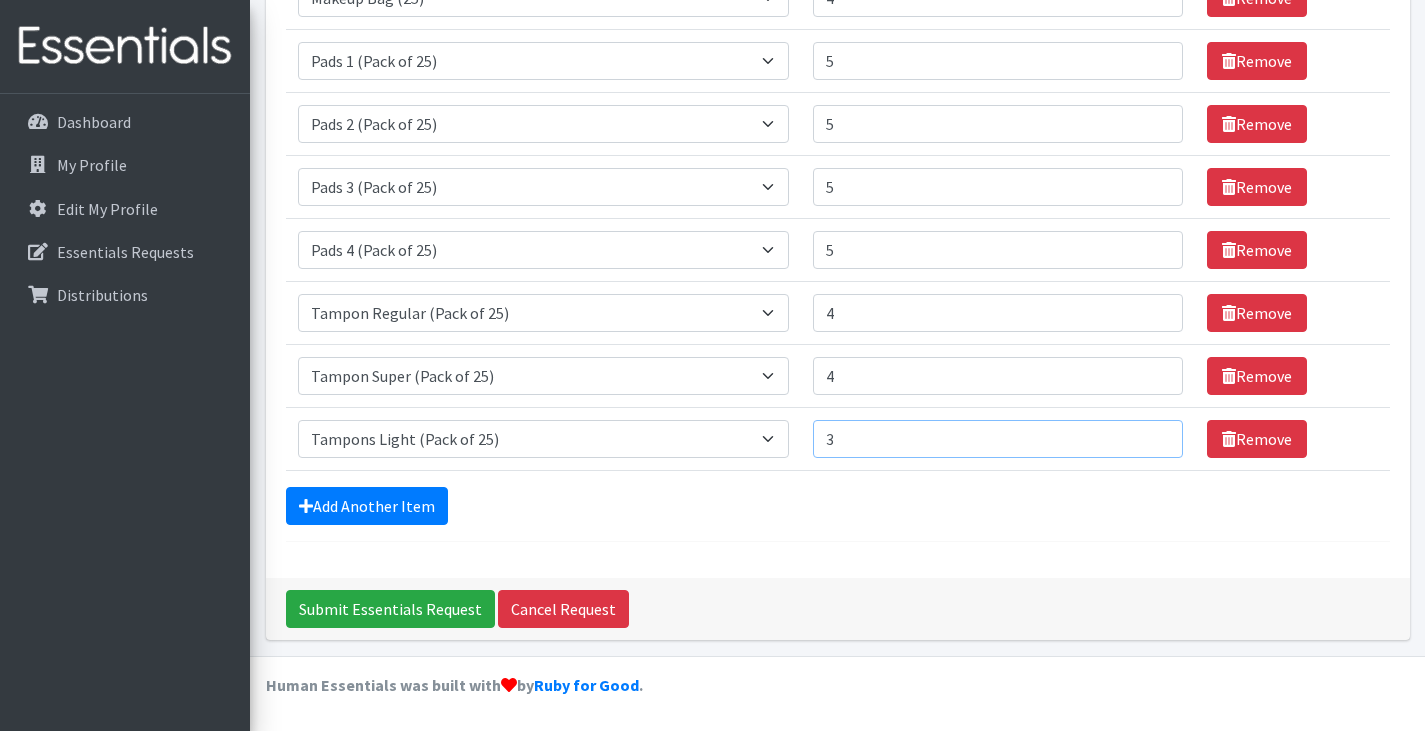click on "3" at bounding box center (998, 439) 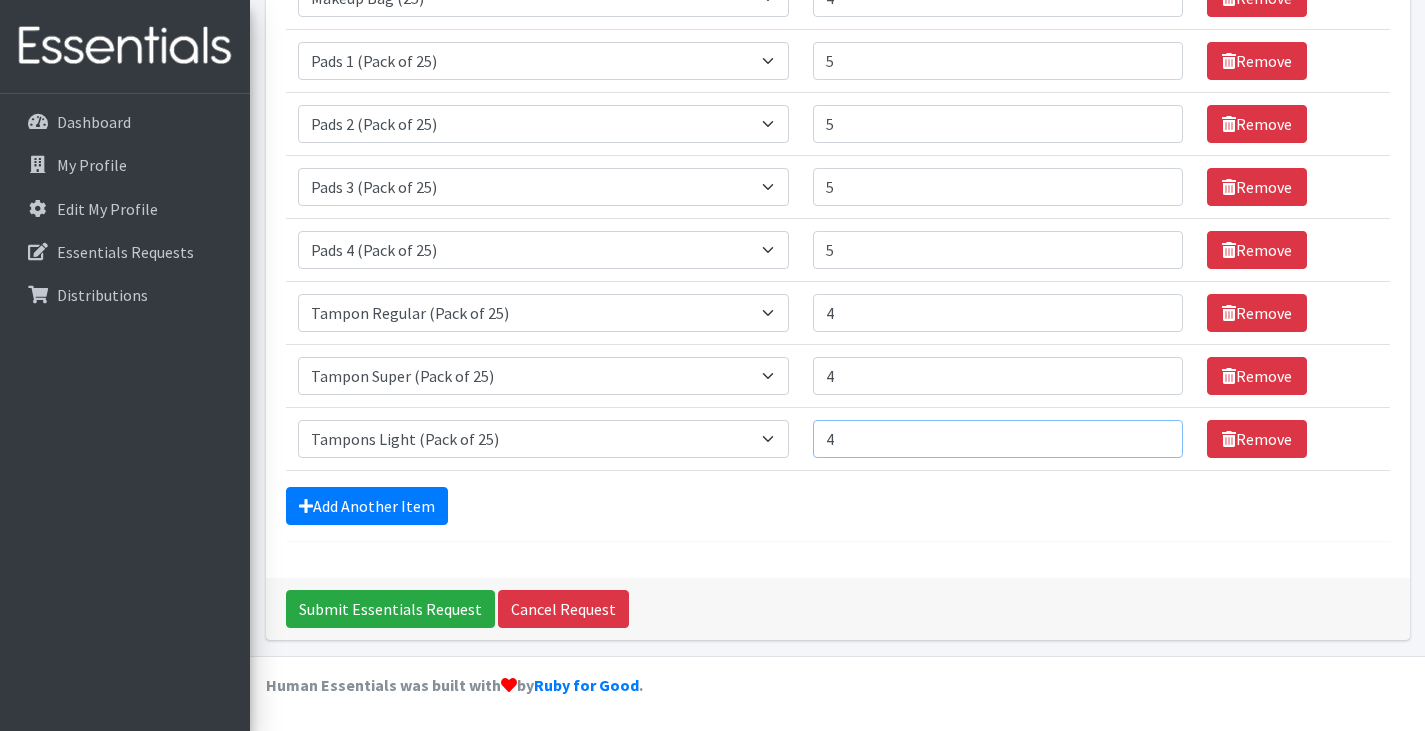 type on "4" 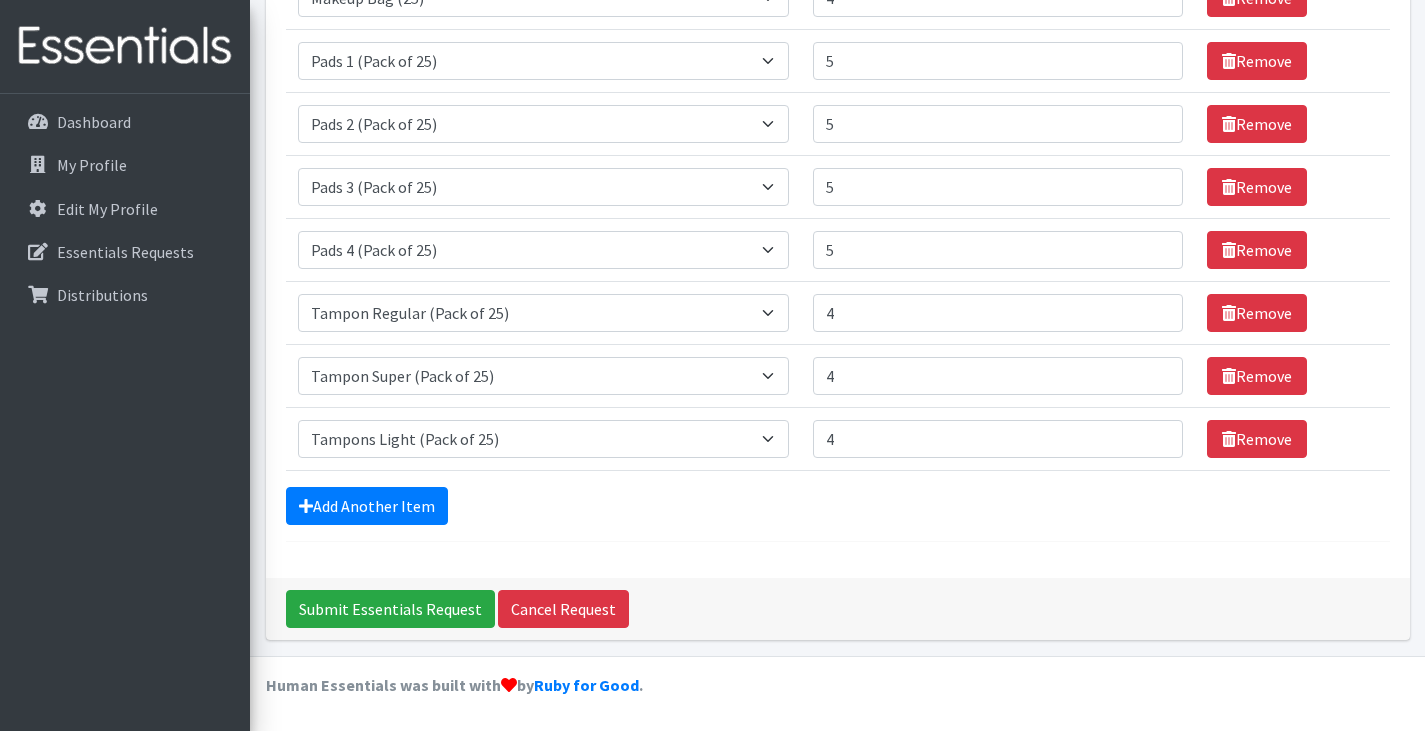 click on "Comments:
Item Requested
Quantity
Item Requested
Select an item
Liners (Pack of 100)
Makeup Bag (25)
Pads 1 (Pack of 25)
Pads 2 (Pack of 25)
Pads 3 (Pack of 25)
Pads 4 (Pack of 25)
Pads 5 (Pack of 25) LIMITED QUANTITIES
Tampon Regular (Pack of 25)
Tampon Super (Pack of 25)
Tampons Light (Pack of 25)
Quantity
2
Remove
Item Requested
Select an item
Liners (Pack of 100)
Makeup Bag (25)
Pads 1 (Pack of 25)
Pads 2 (Pack of 25)
Pads 3 (Pack of 25)
Pads 4 (Pack of 25)
Pads 5 (Pack of 25) LIMITED QUANTITIES
Tampon Regular (Pack of 25)
Tampon Super (Pack of 25)
Tampons Light (Pack of 25)
Quantity
4" at bounding box center (838, 150) 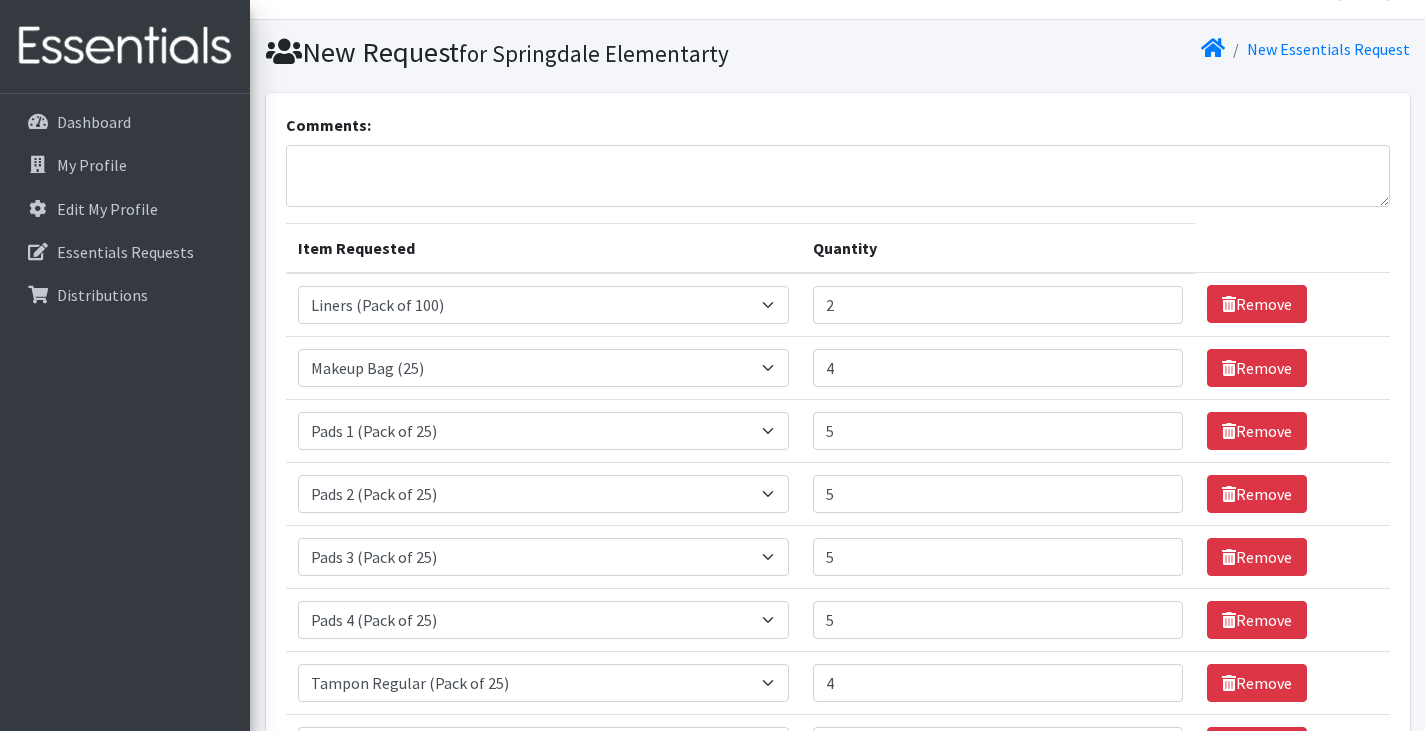 scroll, scrollTop: 0, scrollLeft: 0, axis: both 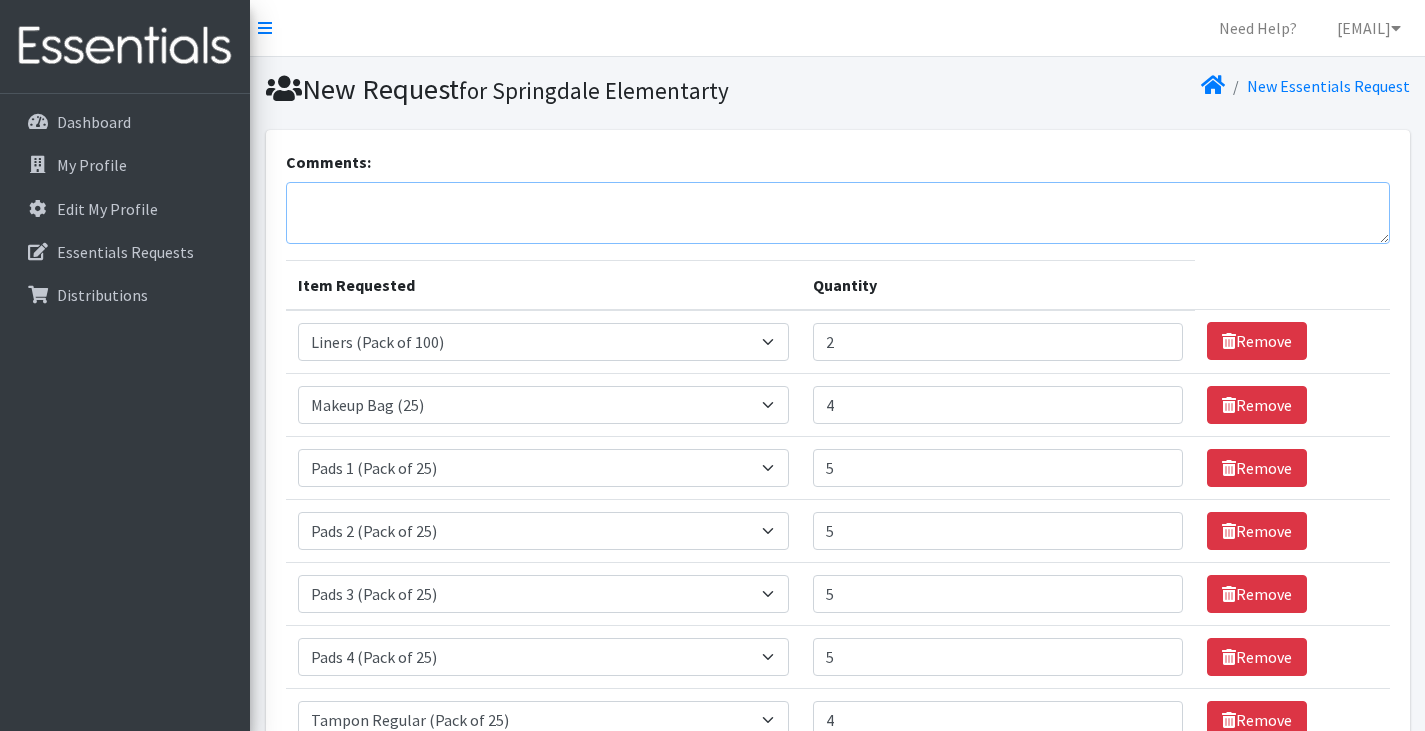 click on "Comments:" at bounding box center [838, 213] 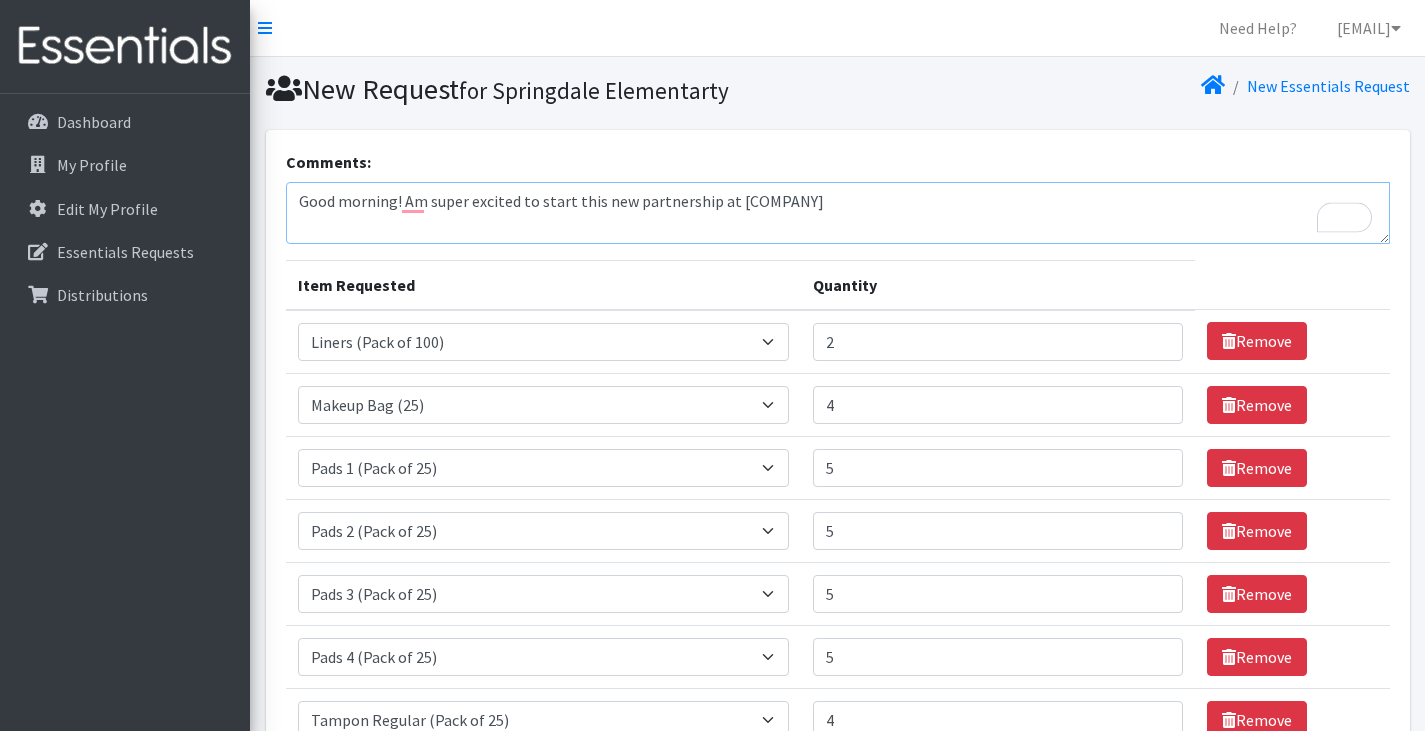 click on "Good morning! Am super excited to start this new partnership at [COMPANY]" at bounding box center (838, 213) 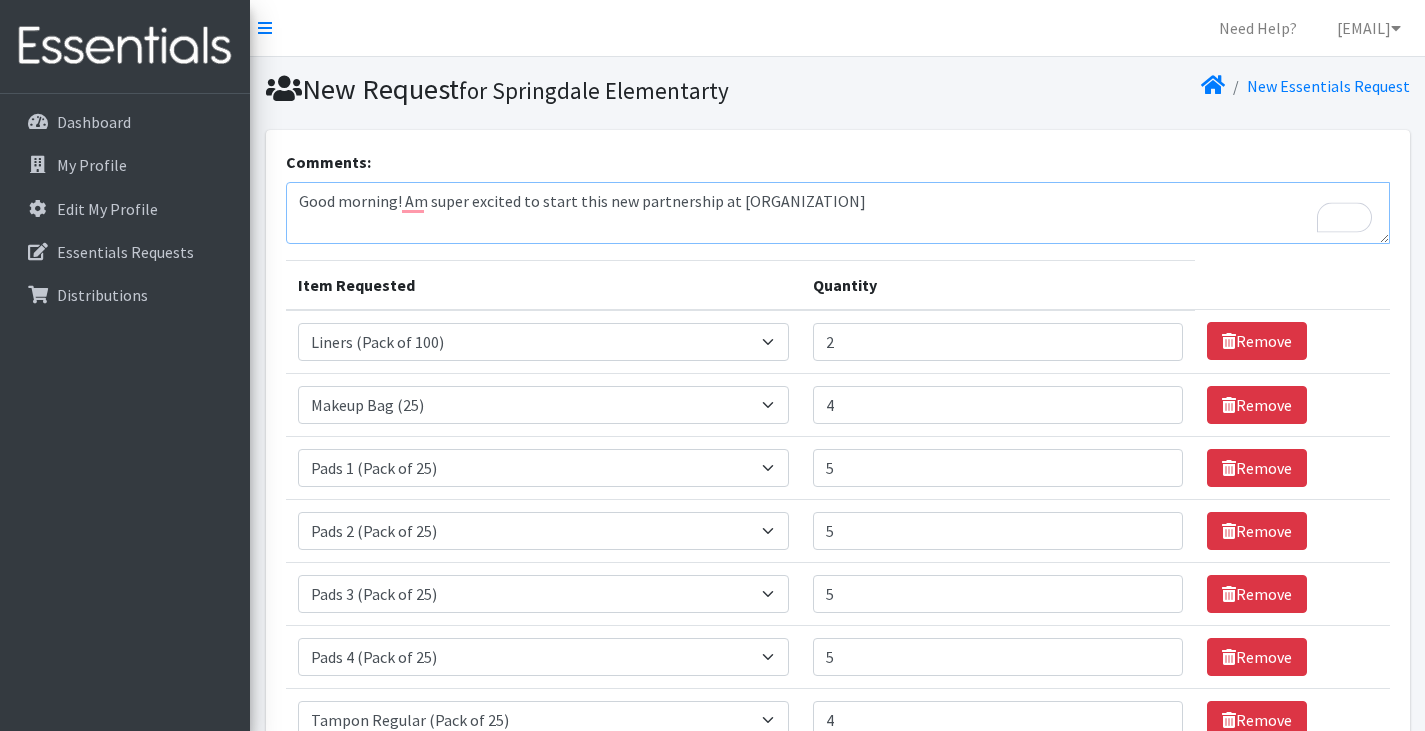 click on "Good morning! Am super excited to start this new partnership at [ORGANIZATION]" at bounding box center (838, 213) 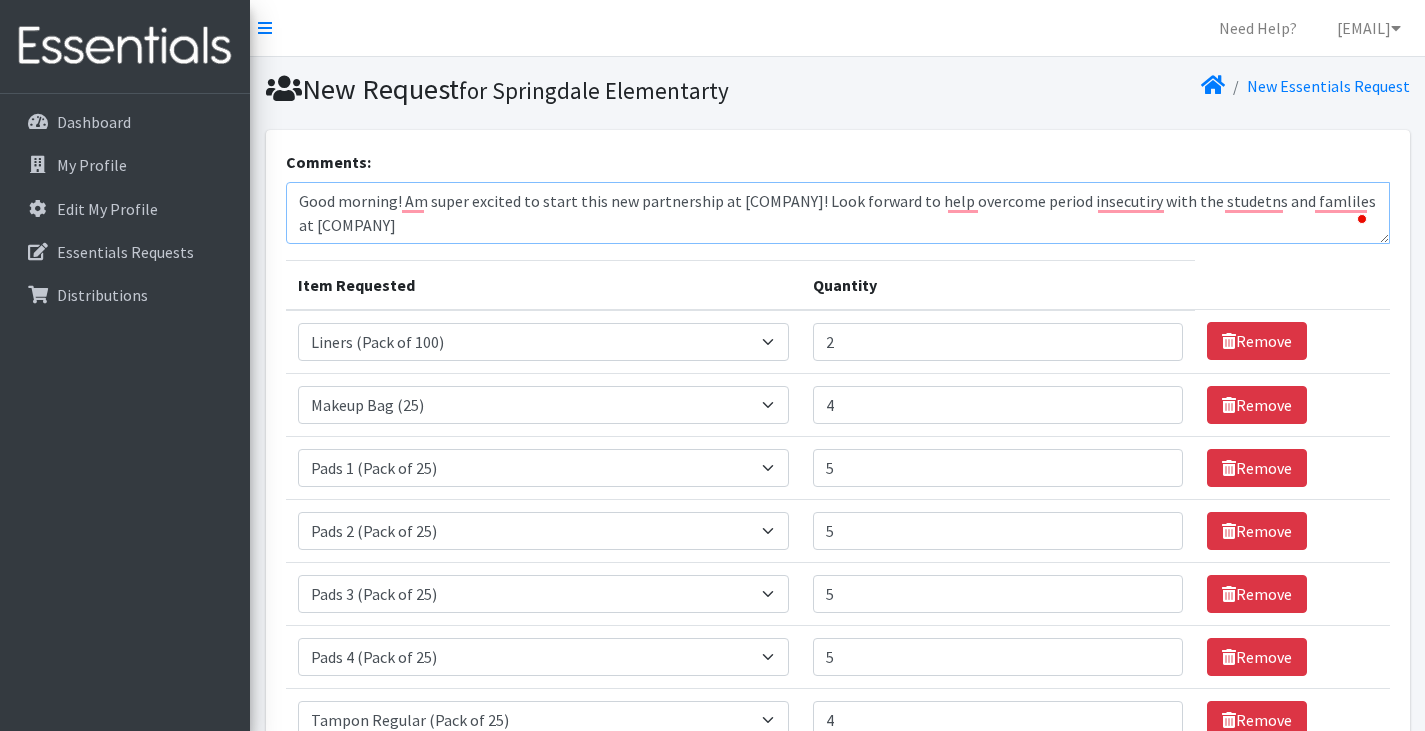 click on "Good morning! Am super excited to start this new partnership at [COMPANY]! Look forward to help overcome period insecutiry with the studetns and famliles at [COMPANY]" at bounding box center (838, 213) 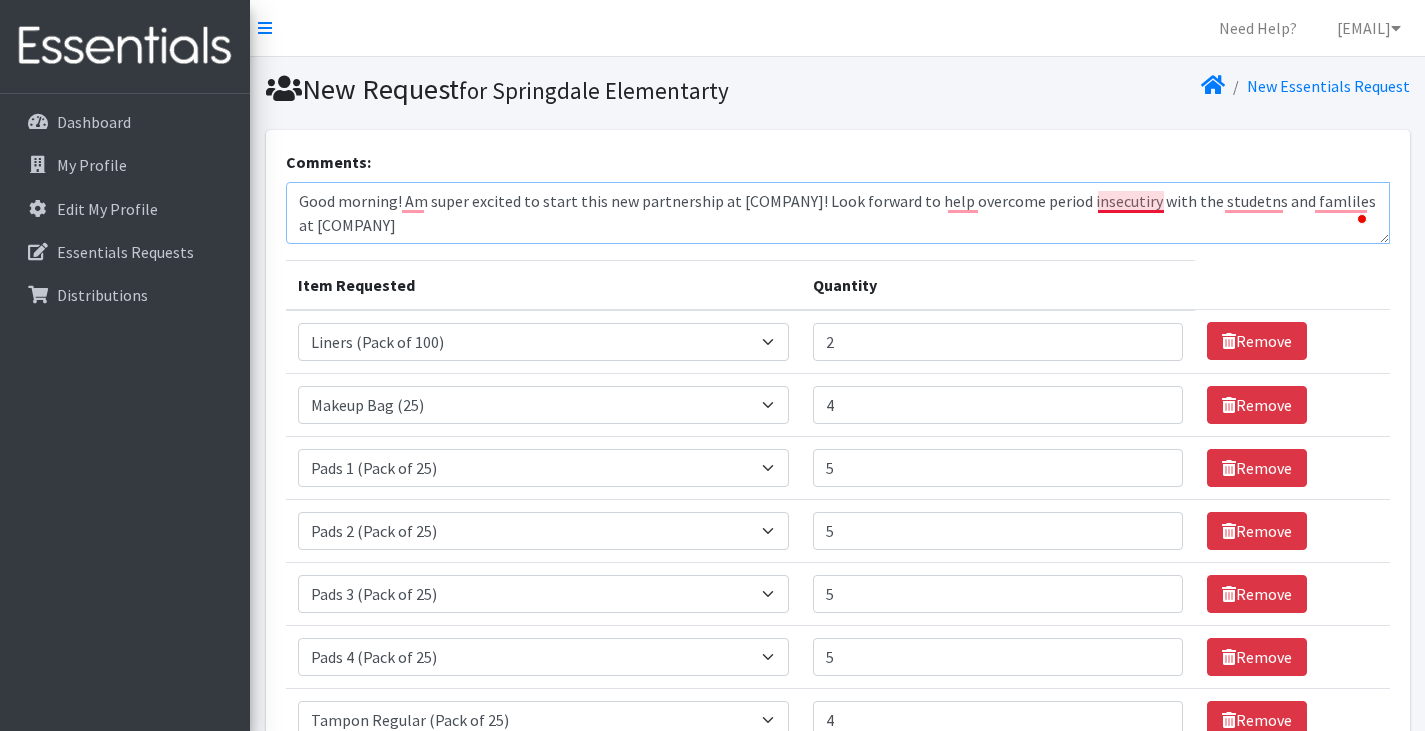 click on "Good morning! Am super excited to start this new partnership at [COMPANY]! Look forward to help overcome period insecutiry with the studetns and famliles at [COMPANY]" at bounding box center [838, 213] 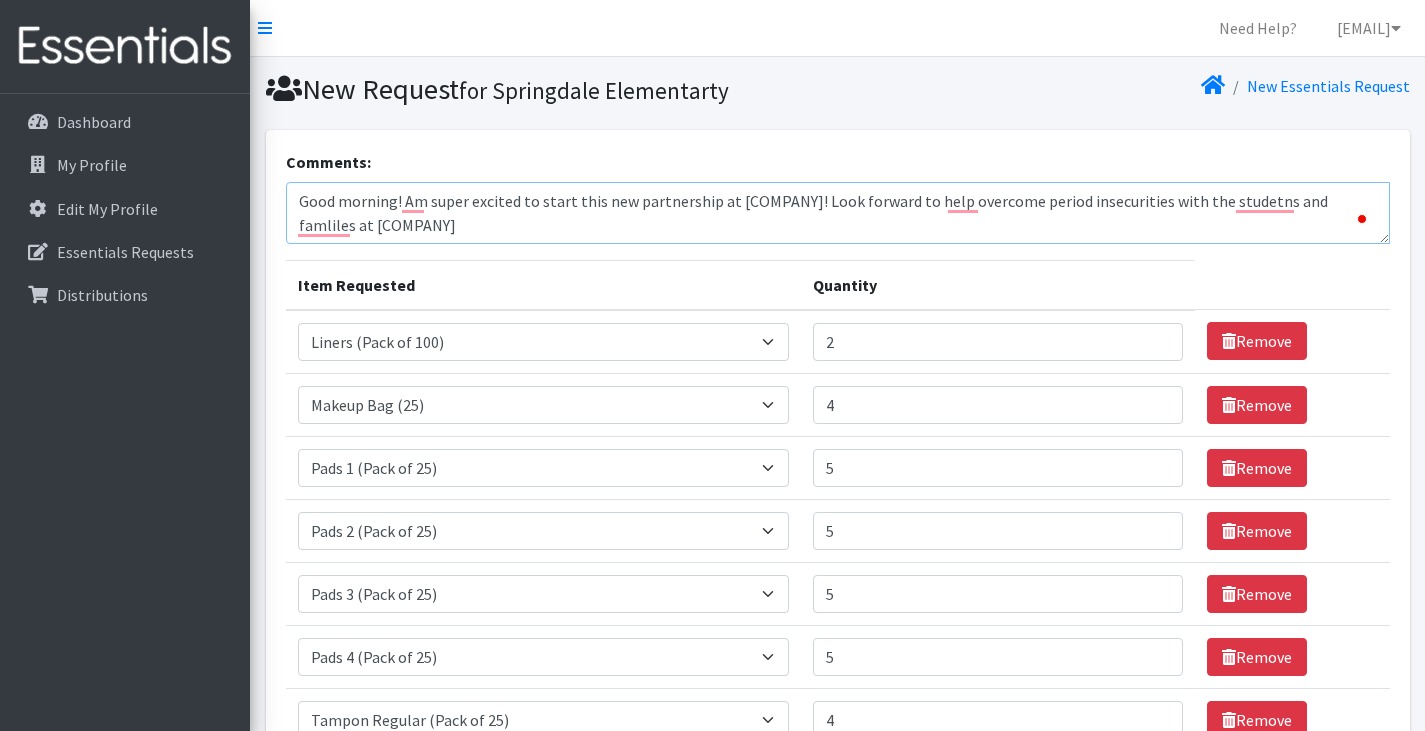 click on "Good morning! Am super excited to start this new partnership at [COMPANY]! Look forward to help overcome period insecurities with the studetns and famliles at [COMPANY]" at bounding box center [838, 213] 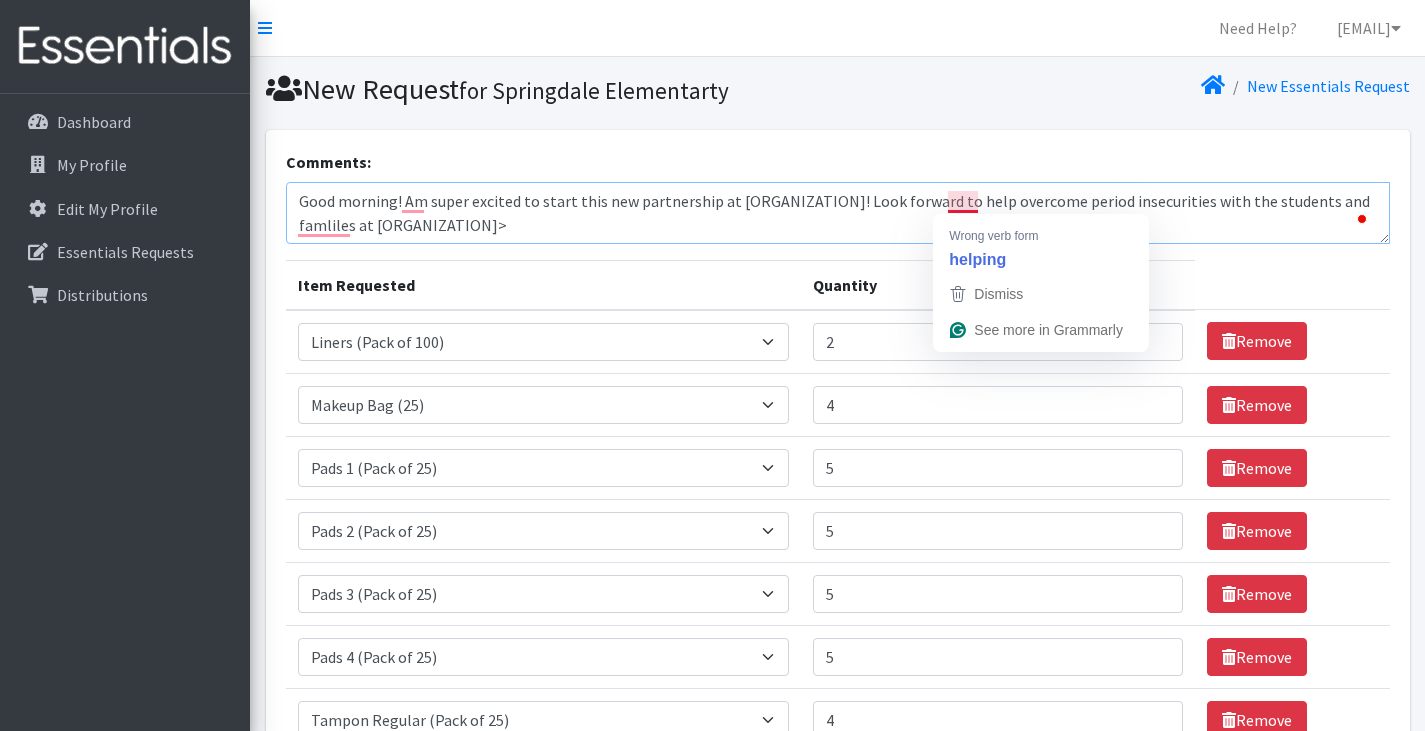 click on "Good morning! Am super excited to start this new partnership at [ORGANIZATION]! Look forward to help overcome period insecurities with the students and famliles at [ORGANIZATION]>" at bounding box center (838, 213) 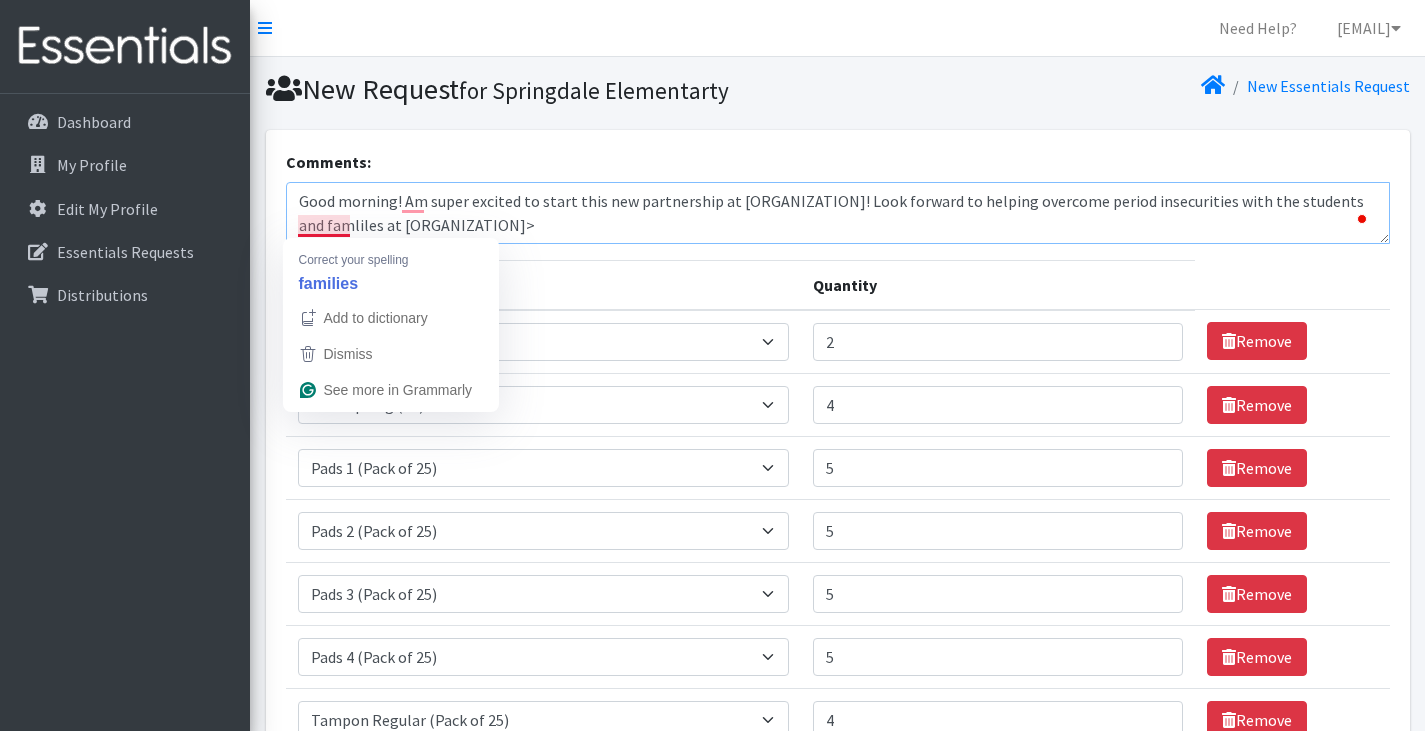 click on "Good morning! Am super excited to start this new partnership at [ORGANIZATION]! Look forward to helping overcome period insecurities with the students and famliles at [ORGANIZATION]>" at bounding box center [838, 213] 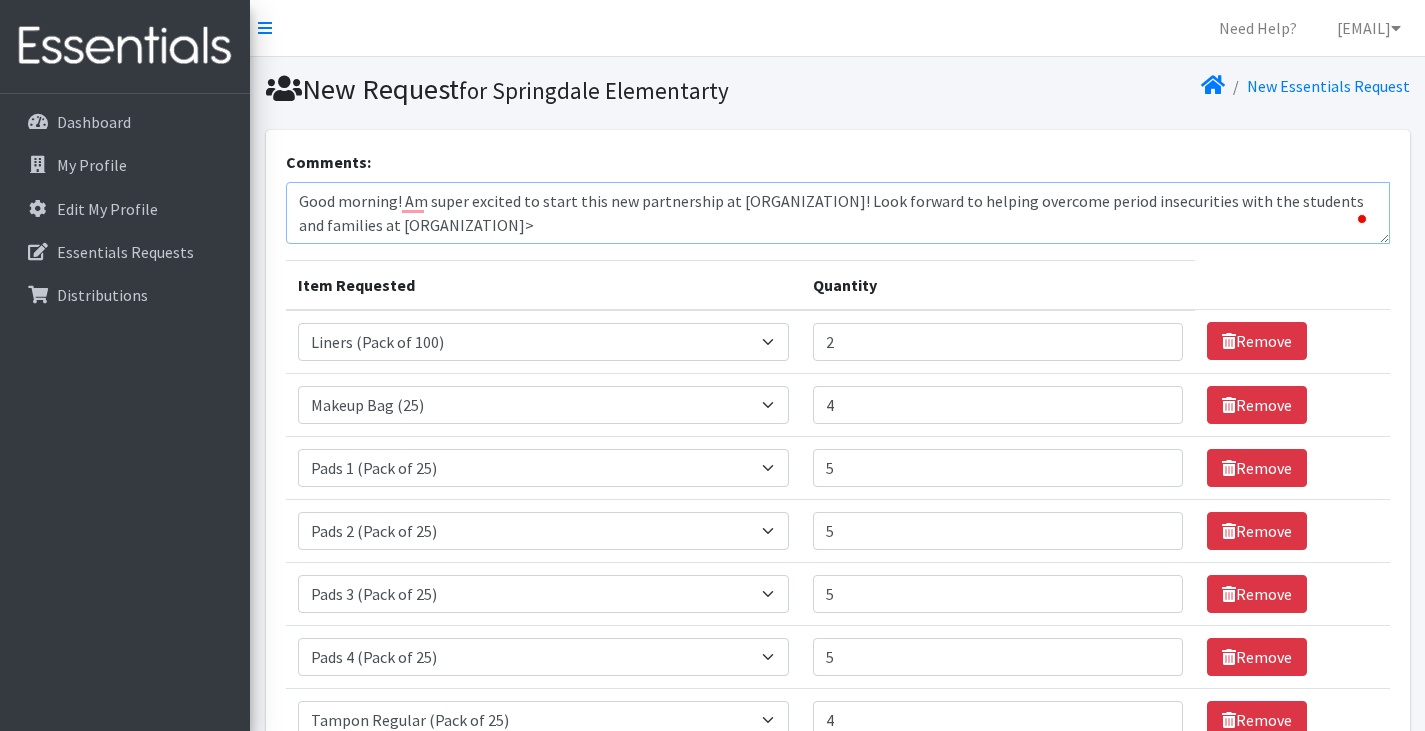 click on "Good morning! Am super excited to start this new partnership at [ORGANIZATION]! Look forward to helping overcome period insecurities with the students and families at [ORGANIZATION]>" at bounding box center [838, 213] 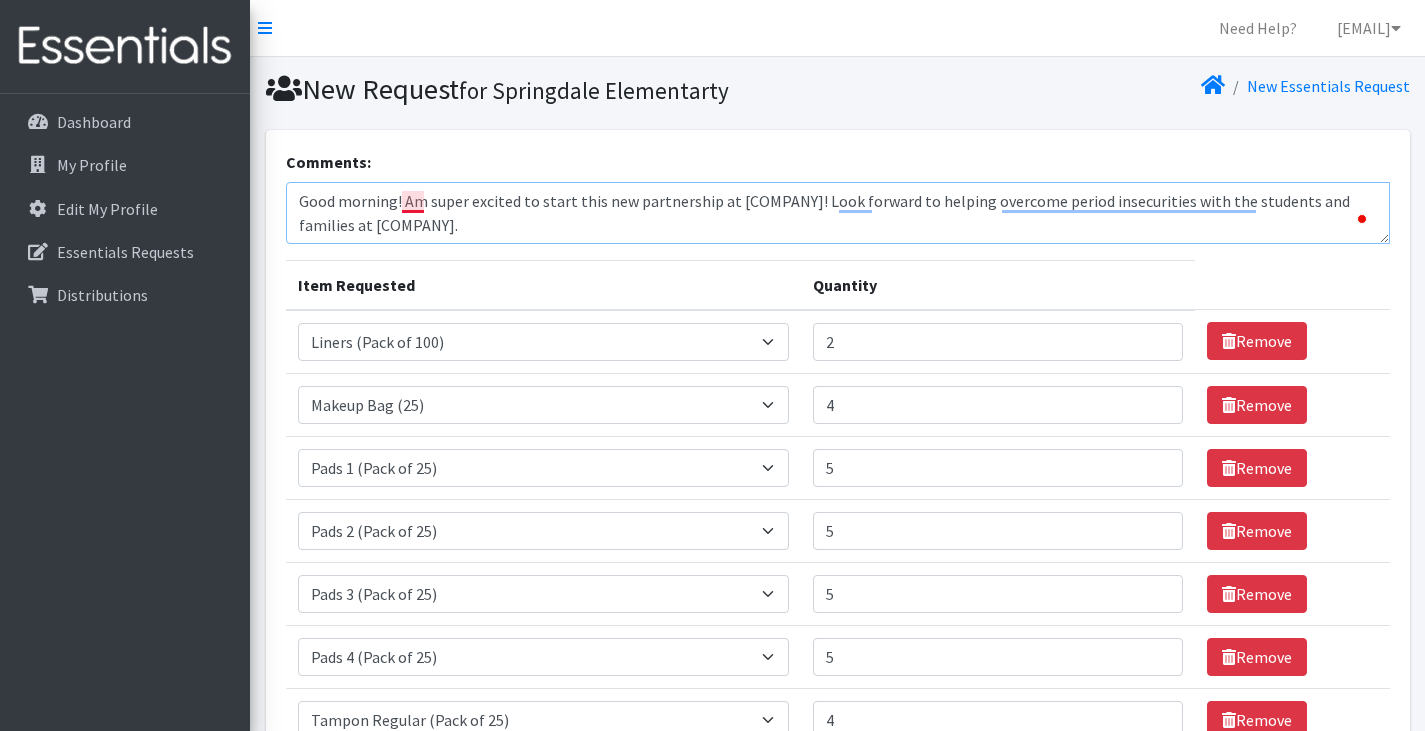 click on "Good morning! Am super excited to start this new partnership at [COMPANY]! Look forward to helping overcome period insecurities with the students and families at [COMPANY]." at bounding box center [838, 213] 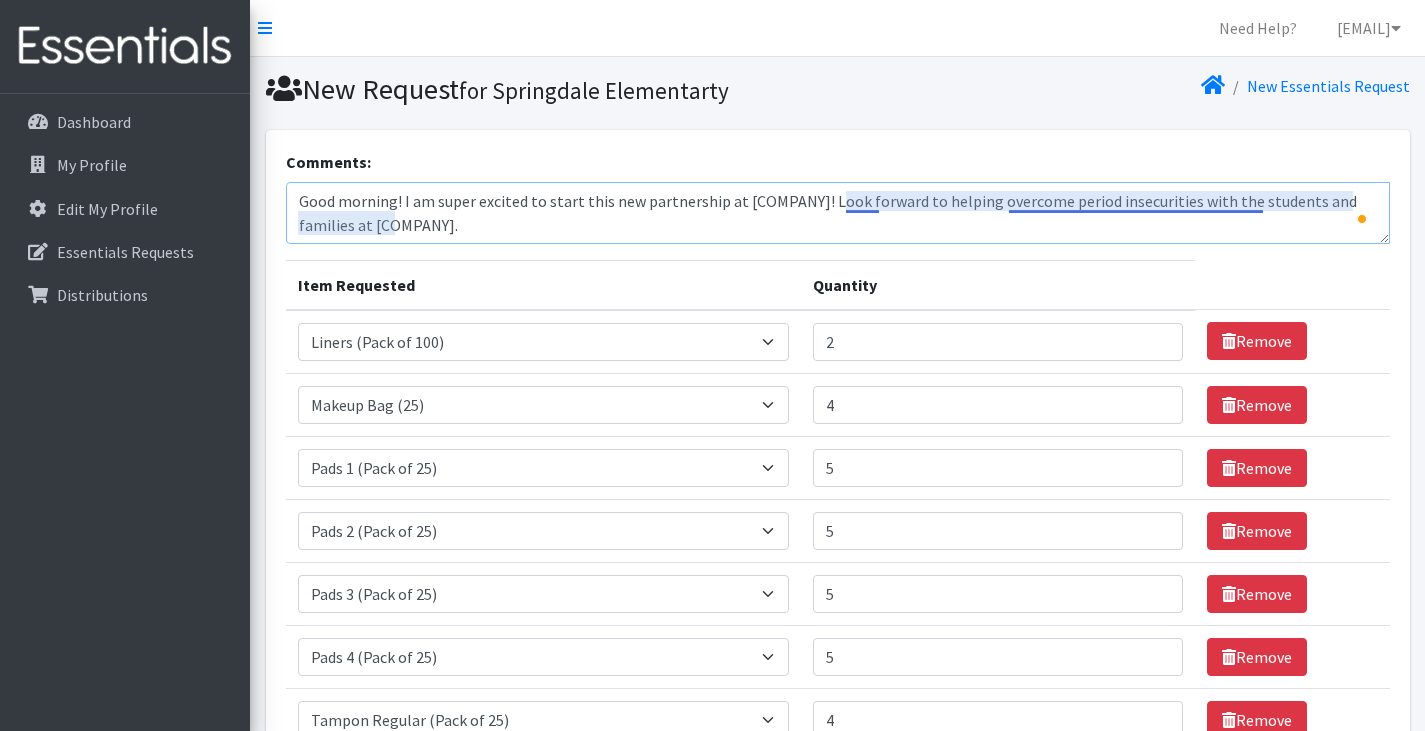 click on "Good morning! I am super excited to start this new partnership at [COMPANY]! Look forward to helping overcome period insecurities with the students and families at [COMPANY]." at bounding box center (838, 213) 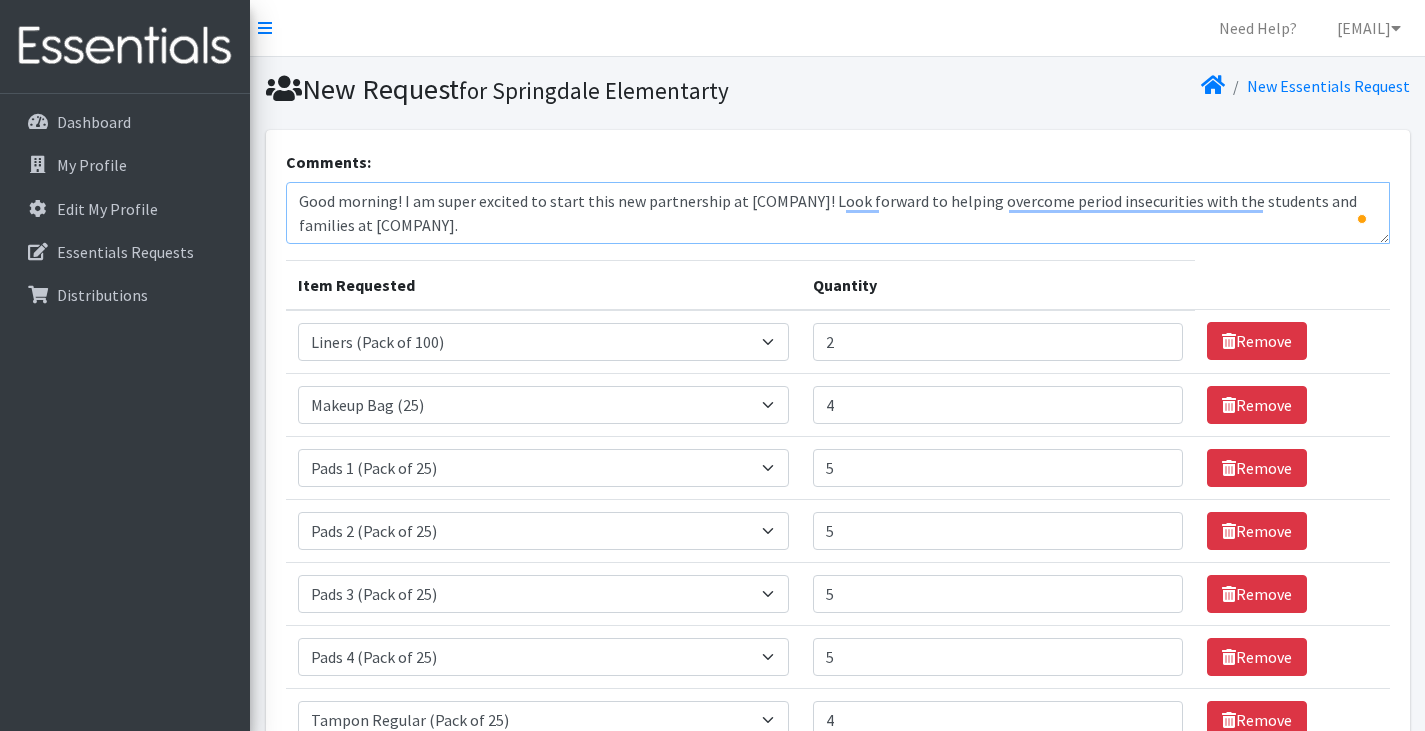 click on "Good morning! I am super excited to start this new partnership at [COMPANY]! Look forward to helping overcome period insecurities with the students and families at [COMPANY]." at bounding box center [838, 213] 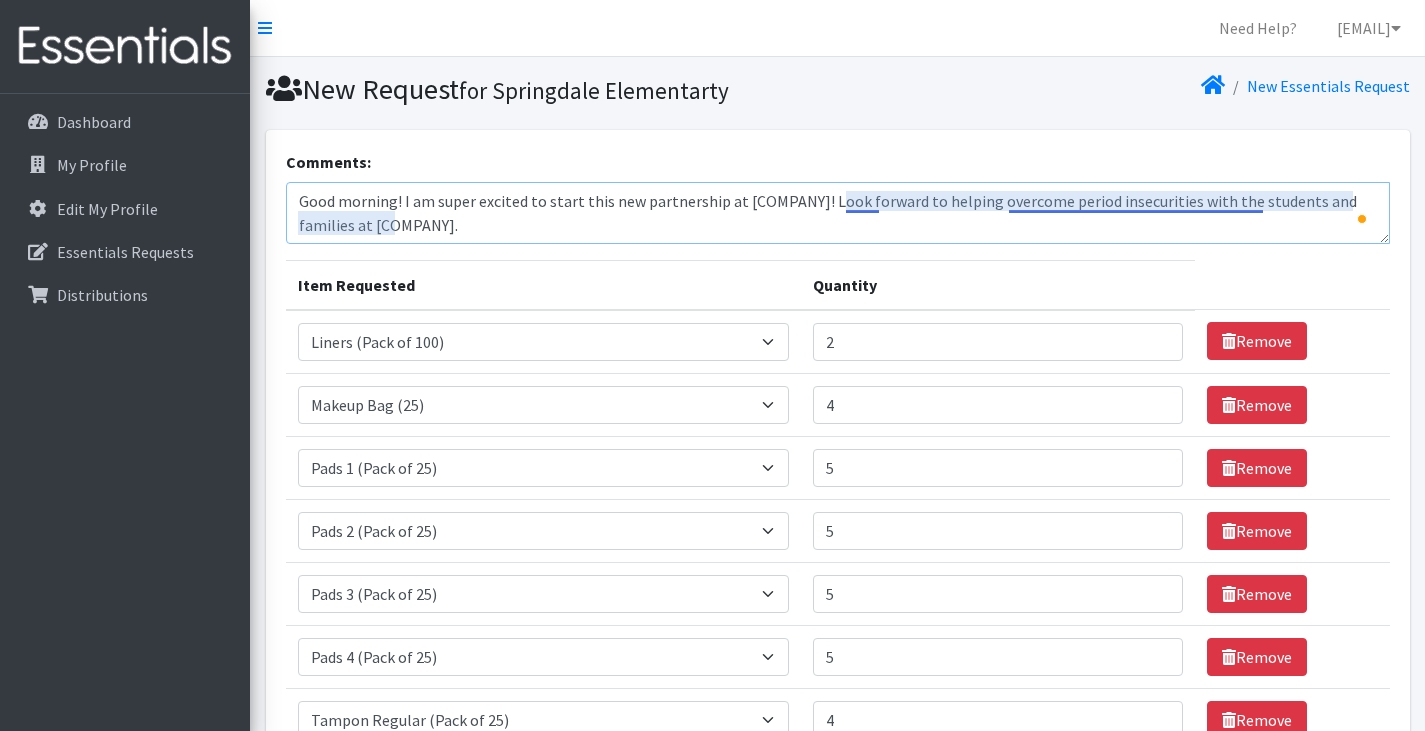 click on "Good morning! I am super excited to start this new partnership at [COMPANY]! Look forward to helping overcome period insecurities with the students and families at [COMPANY]." at bounding box center [838, 213] 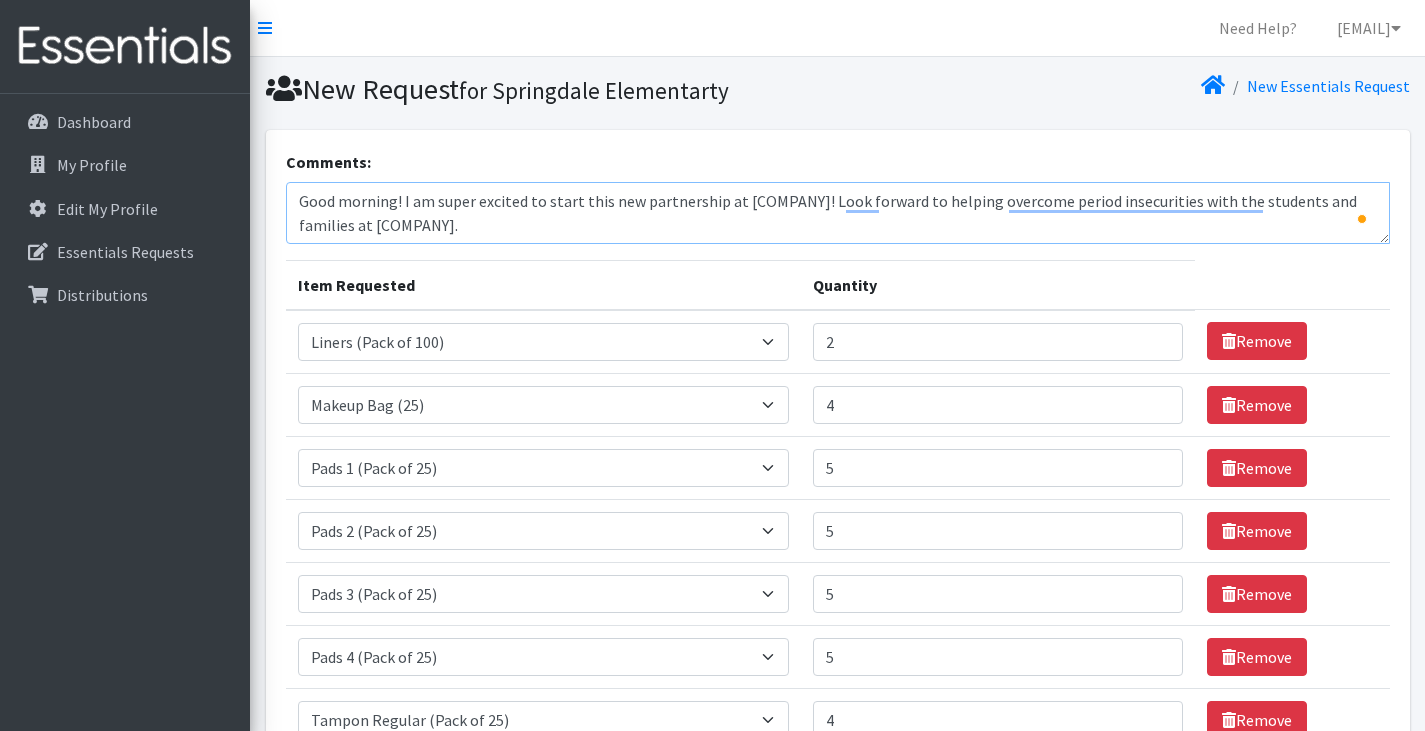 click on "Good morning! I am super excited to start this new partnership at [COMPANY]! Look forward to helping overcome period insecurities with the students and families at [COMPANY]." at bounding box center (838, 213) 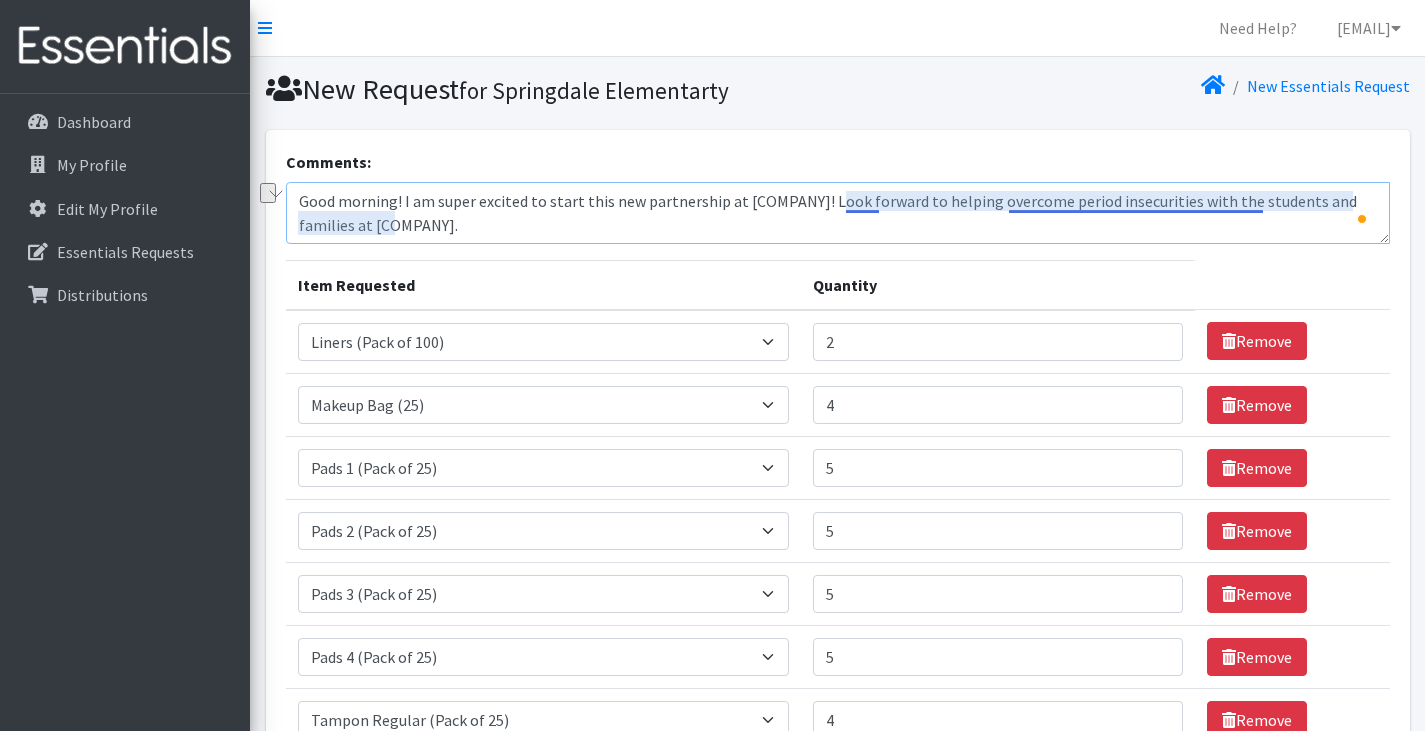 drag, startPoint x: 1262, startPoint y: 201, endPoint x: 1208, endPoint y: 203, distance: 54.037025 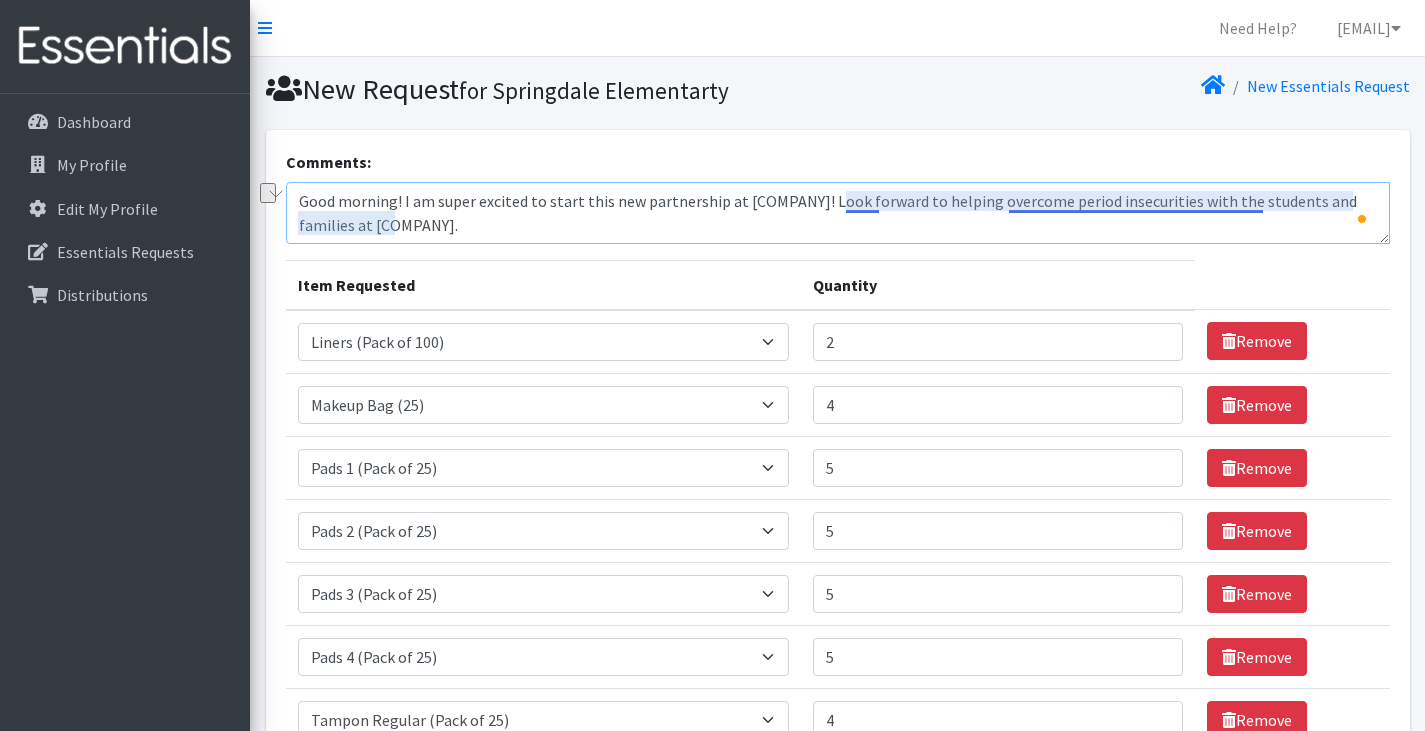 click on "Good morning! I am super excited to start this new partnership at [COMPANY]! Look forward to helping overcome period insecurities with the students and families at [COMPANY]." at bounding box center (838, 213) 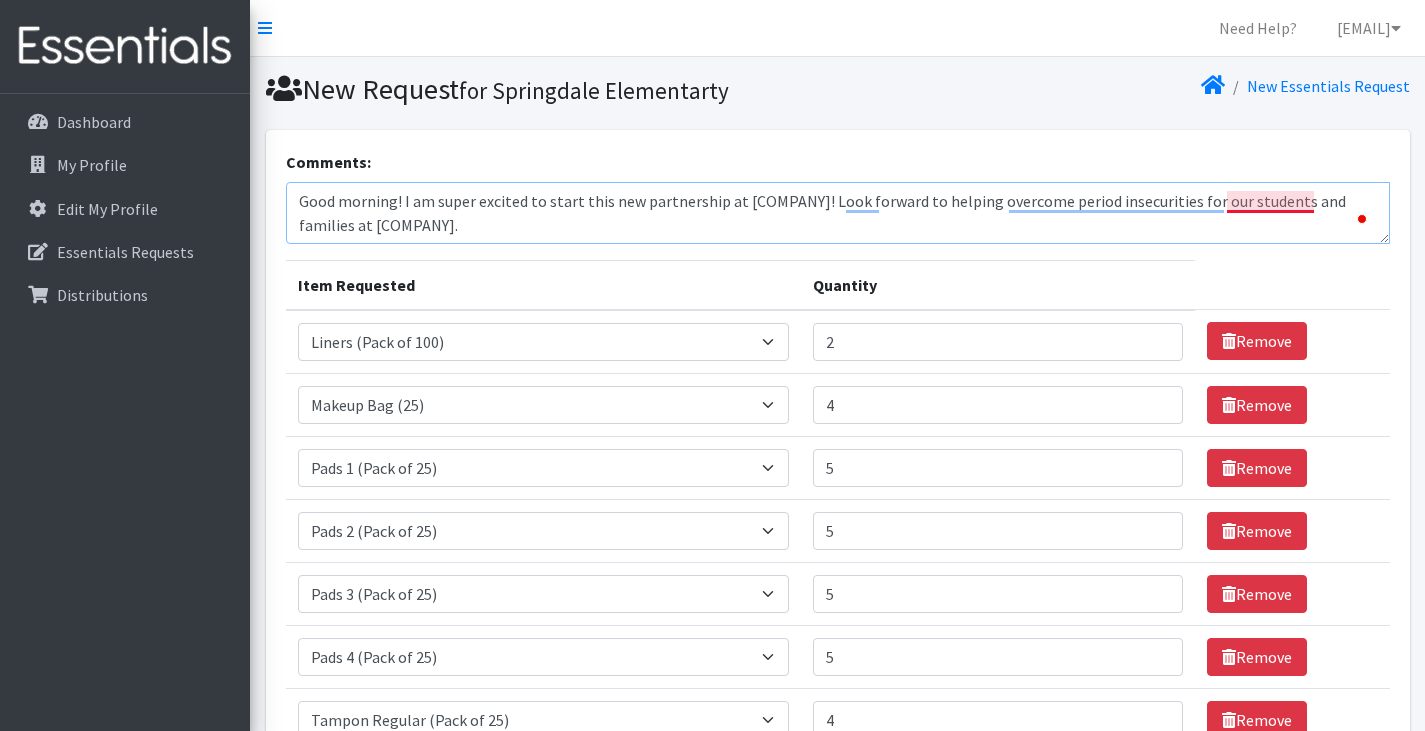 click on "Good morning! I am super excited to start this new partnership at [COMPANY]! Look forward to helping overcome period insecurities for our students and families at [COMPANY]." at bounding box center [838, 213] 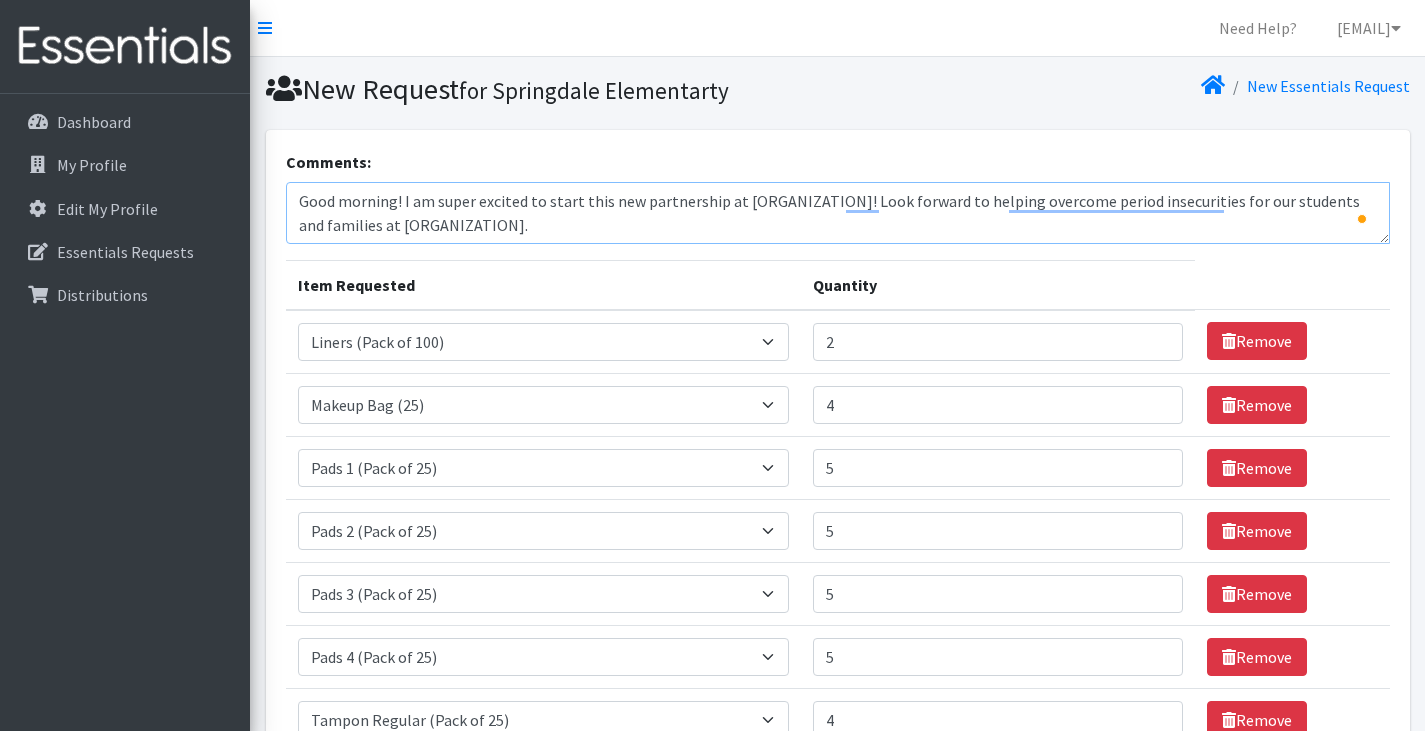 click on "Good morning! I am super excited to start this new partnership at [ORGANIZATION]! Look forward to helping overcome period insecurities for our students and families at [ORGANIZATION]." at bounding box center [838, 213] 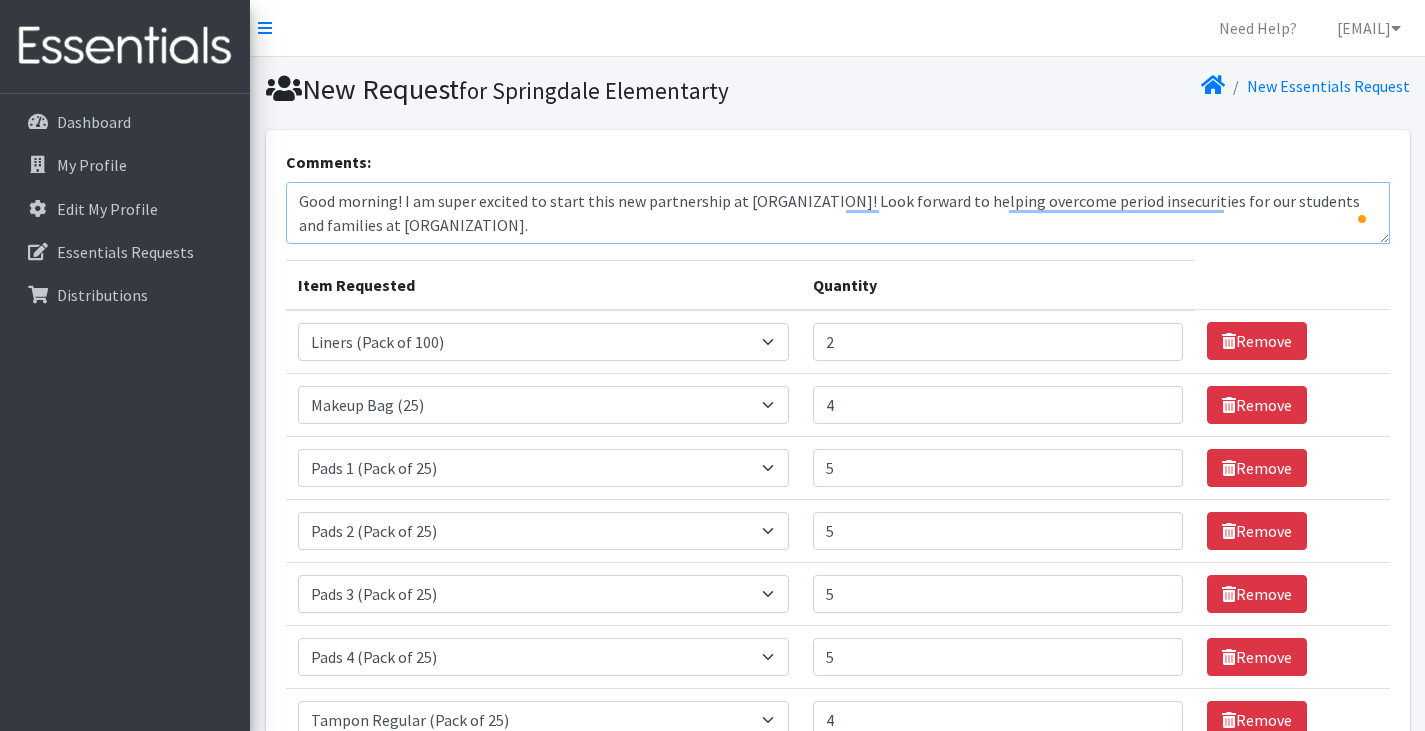 scroll, scrollTop: 16, scrollLeft: 0, axis: vertical 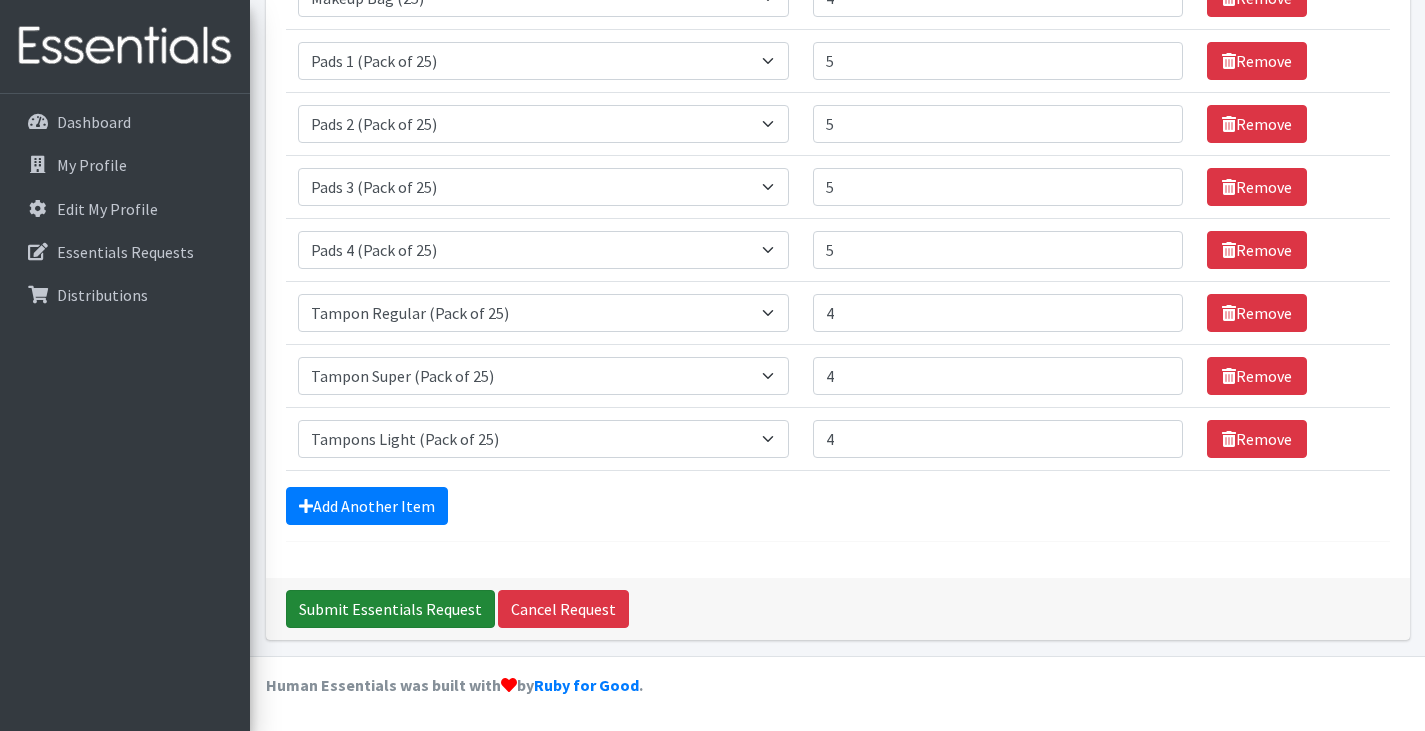 type on "Good morning! I am super excited to start this new partnership at Kendall-Whitter! Look forward to helping overcome period insecurities for our students and families at KW.
On my dashboard it does state KW, However on my new request says for Springdale." 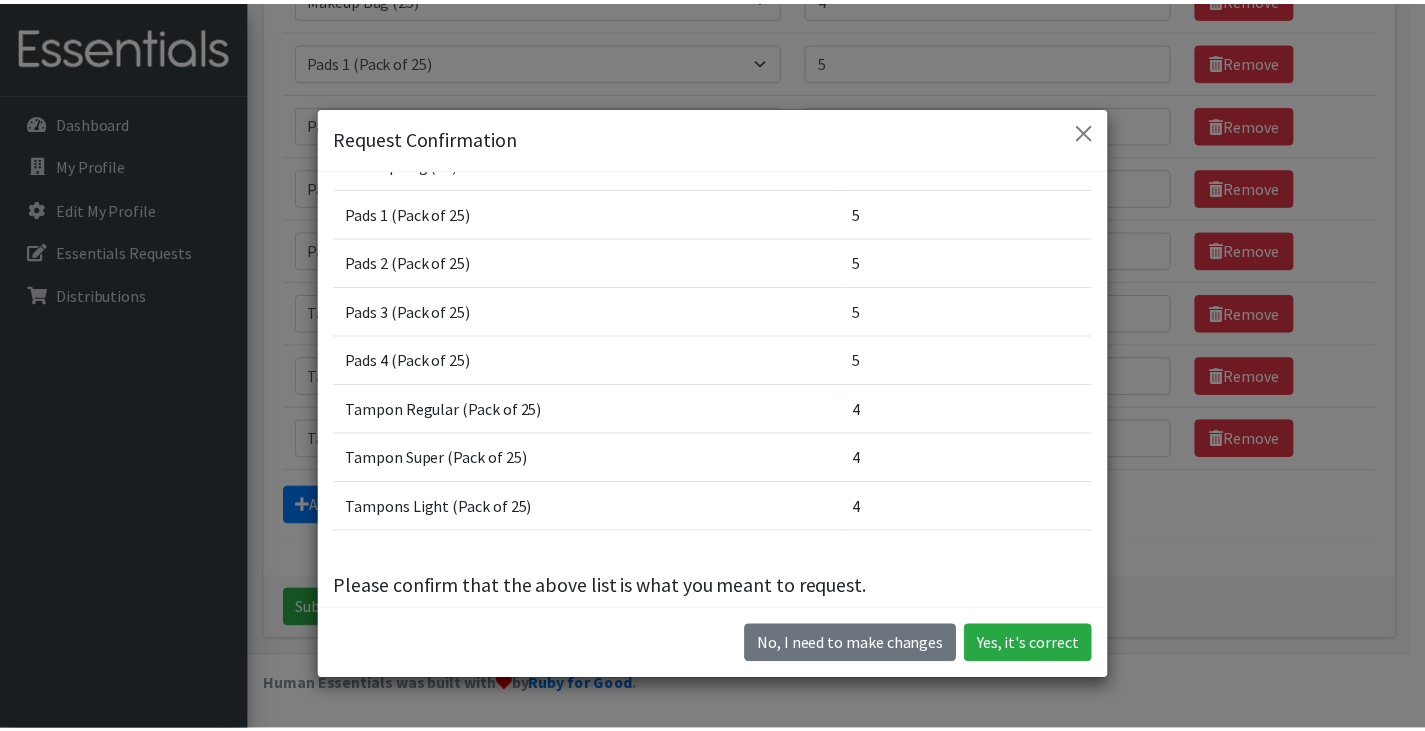 scroll, scrollTop: 171, scrollLeft: 0, axis: vertical 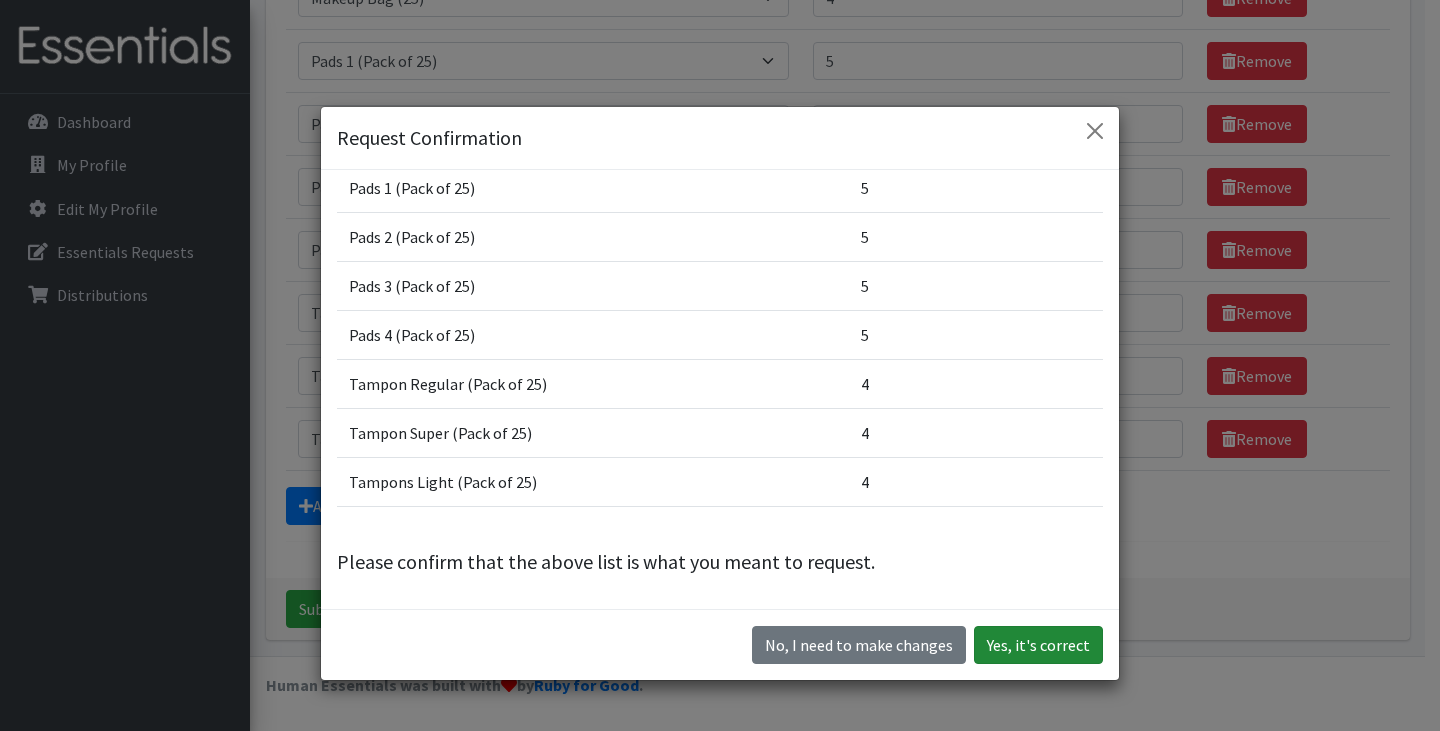 drag, startPoint x: 1059, startPoint y: 648, endPoint x: 1080, endPoint y: 661, distance: 24.698177 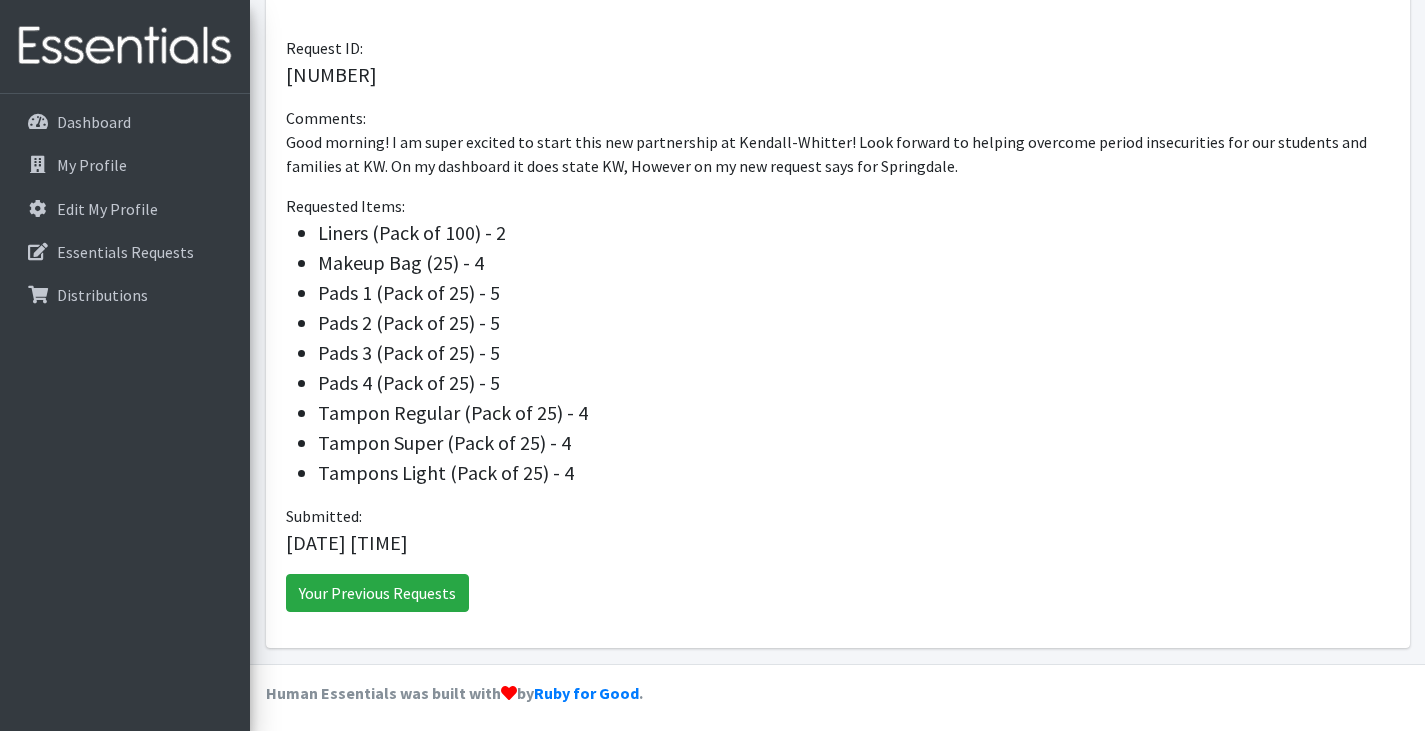 scroll, scrollTop: 581, scrollLeft: 0, axis: vertical 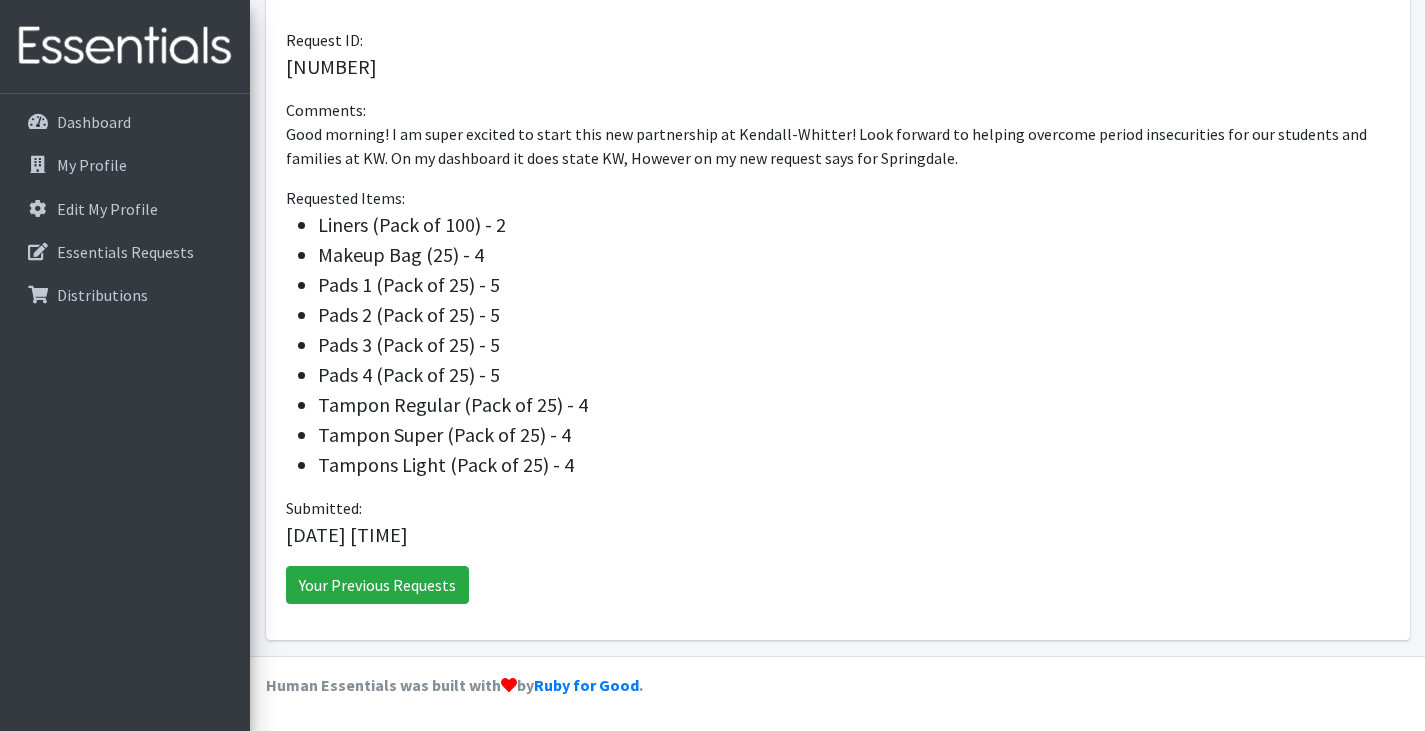 click at bounding box center (125, 46) 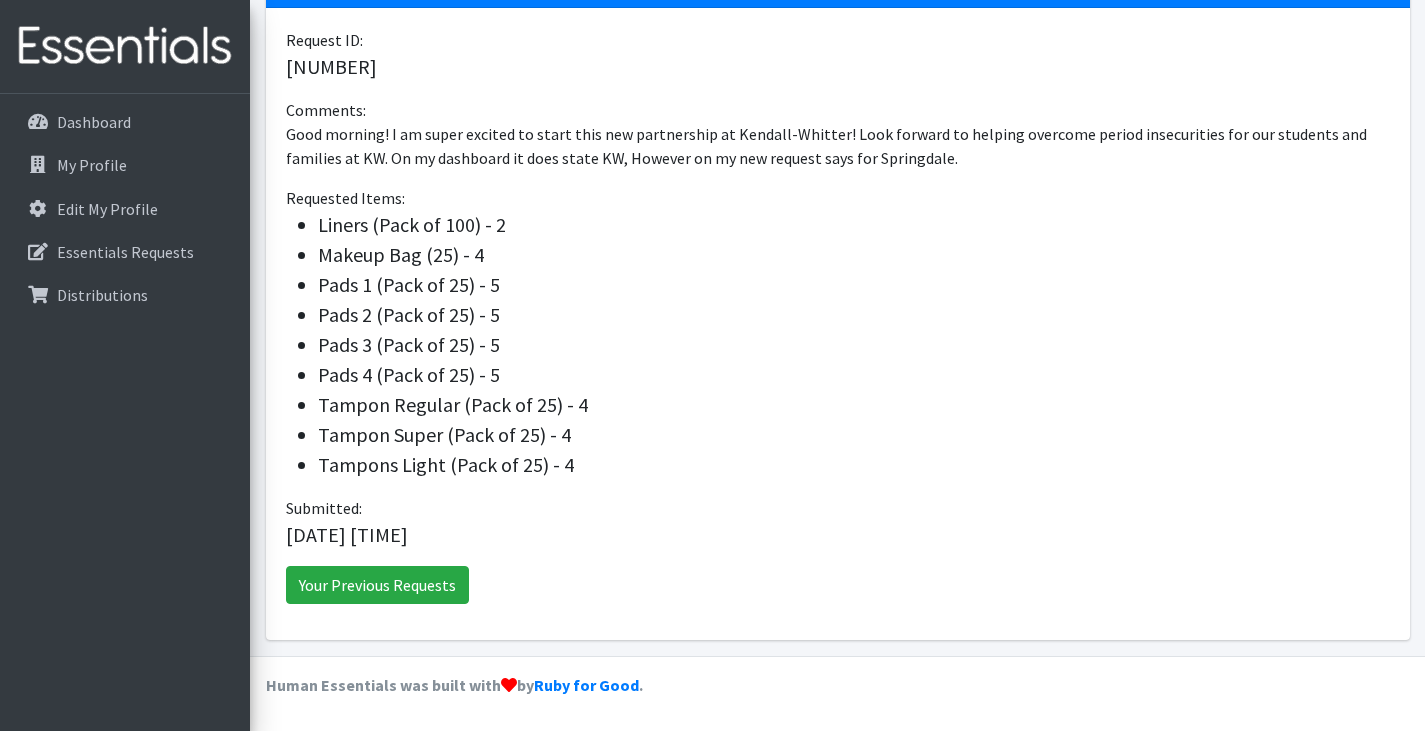 scroll, scrollTop: 0, scrollLeft: 0, axis: both 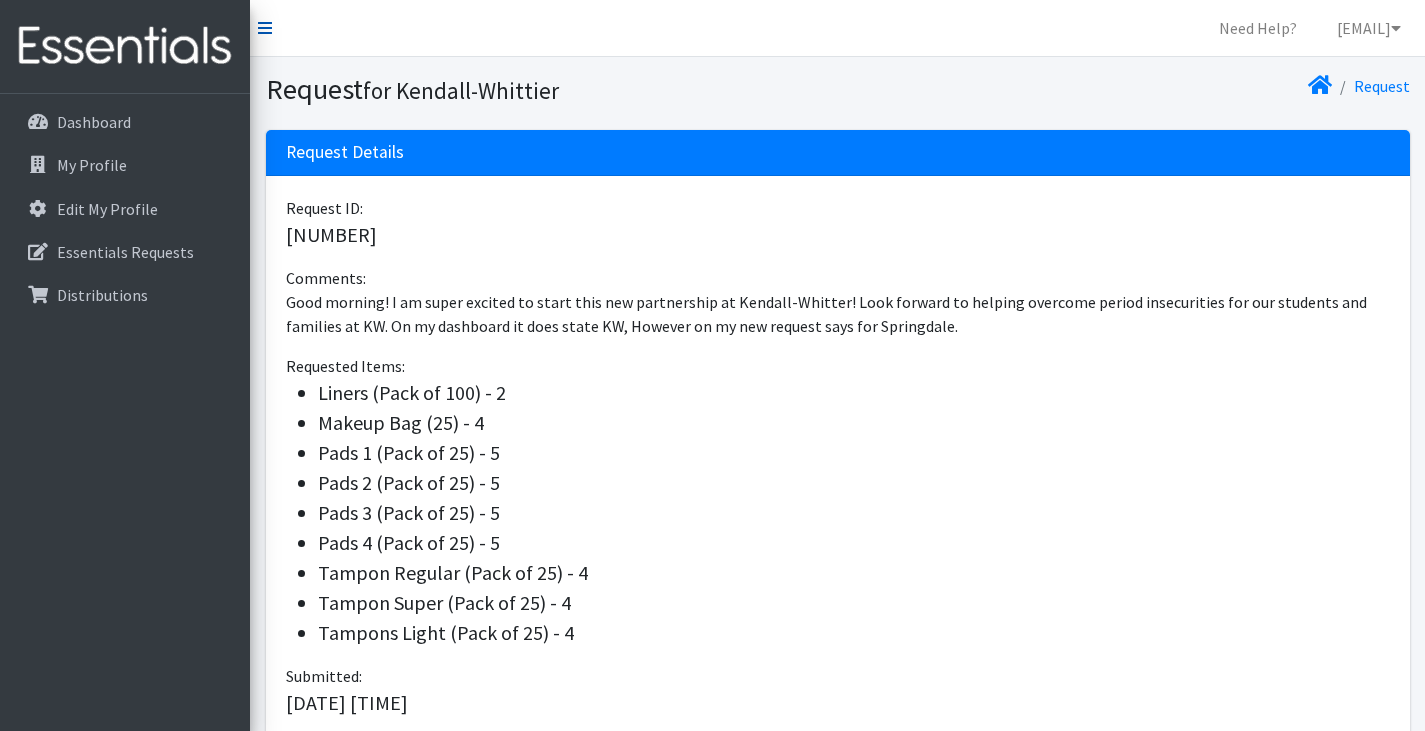 click at bounding box center [265, 28] 